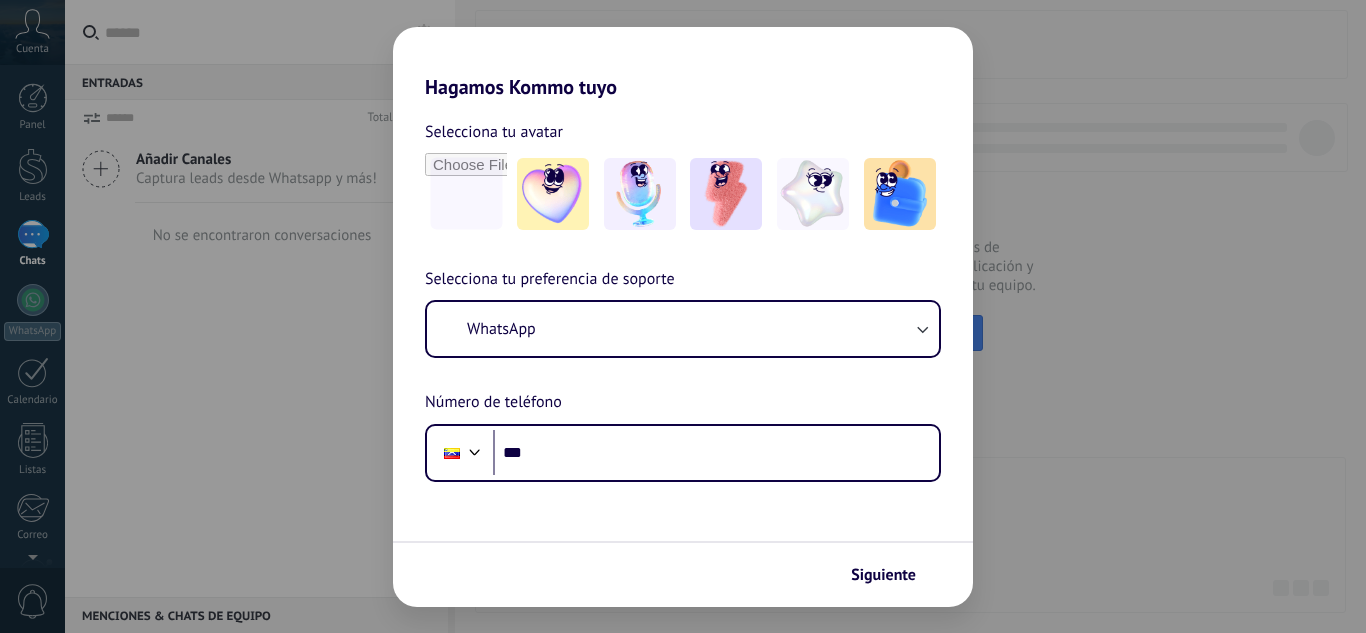 scroll, scrollTop: 0, scrollLeft: 0, axis: both 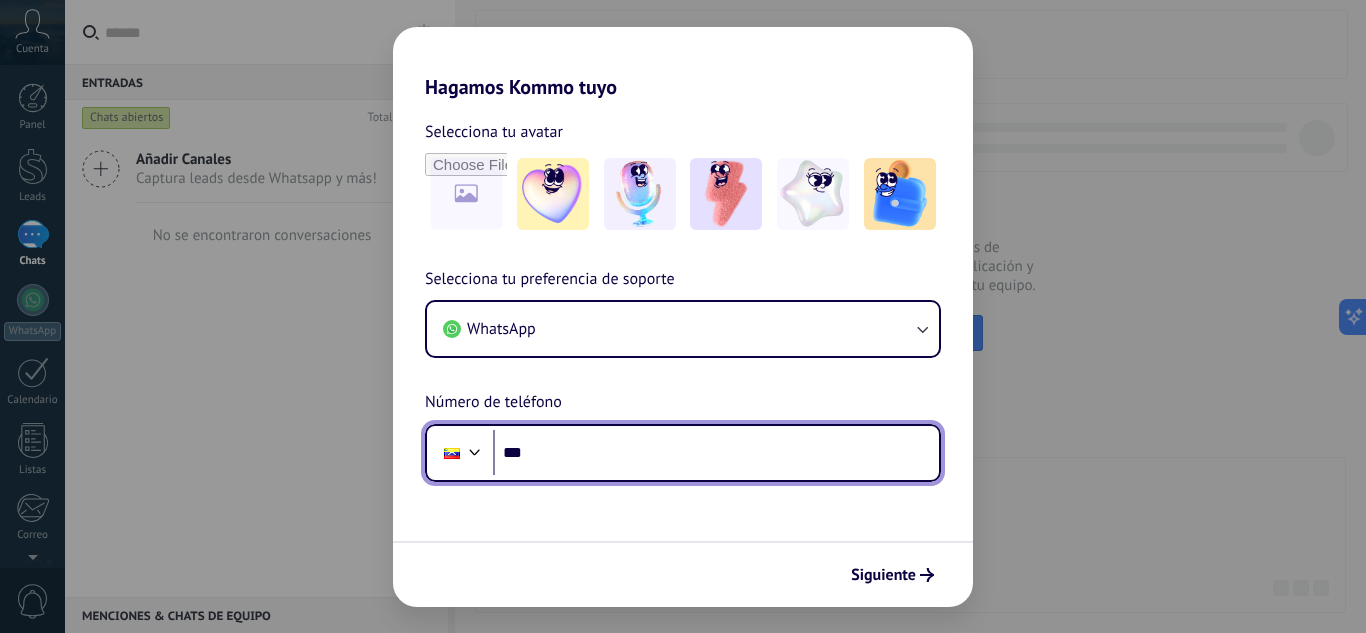 click on "***" at bounding box center (716, 453) 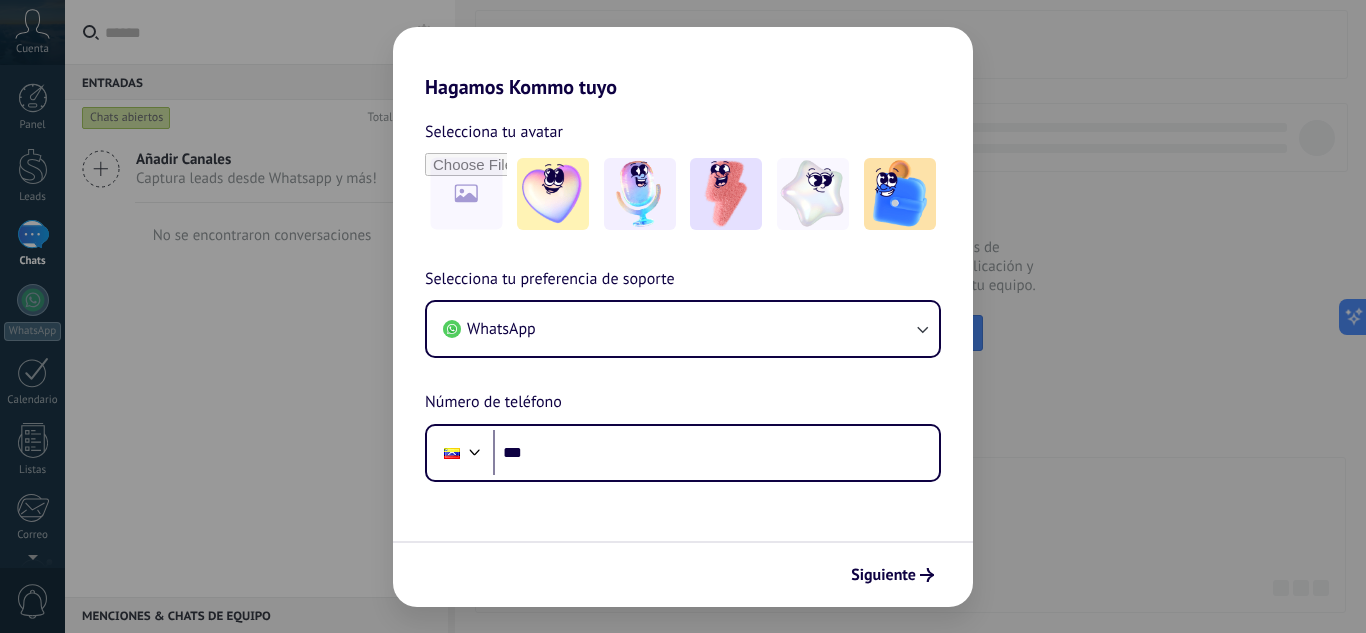 click on "Selecciona tu avatar" at bounding box center [494, 132] 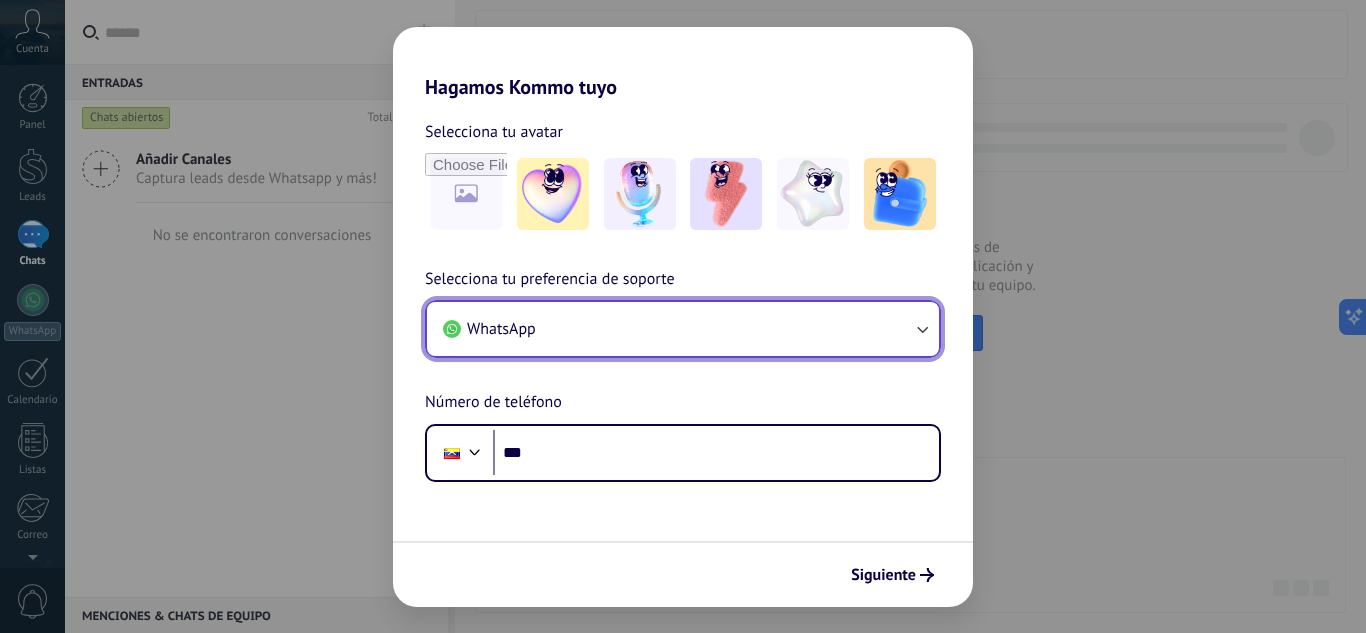 click on "WhatsApp" at bounding box center [683, 329] 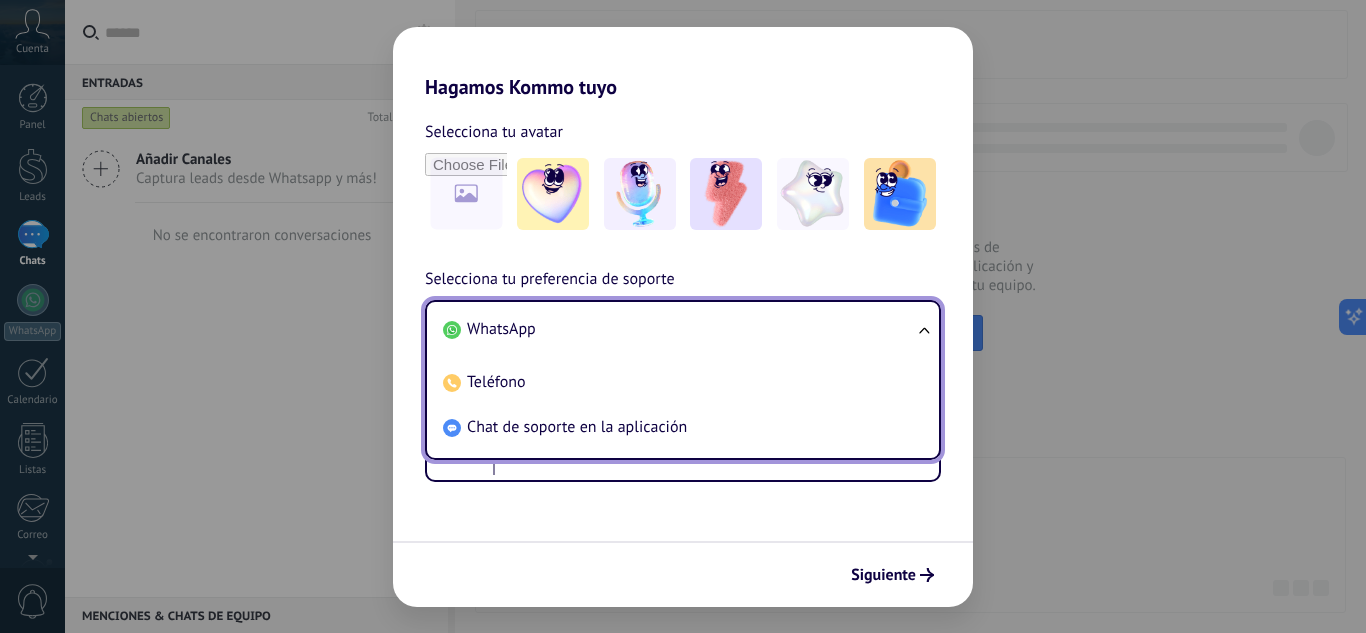 click on "Selecciona tu avatar Selecciona tu preferencia de soporte WhatsApp WhatsApp Teléfono Chat de soporte en la aplicación Número de teléfono Phone ***" at bounding box center [683, 290] 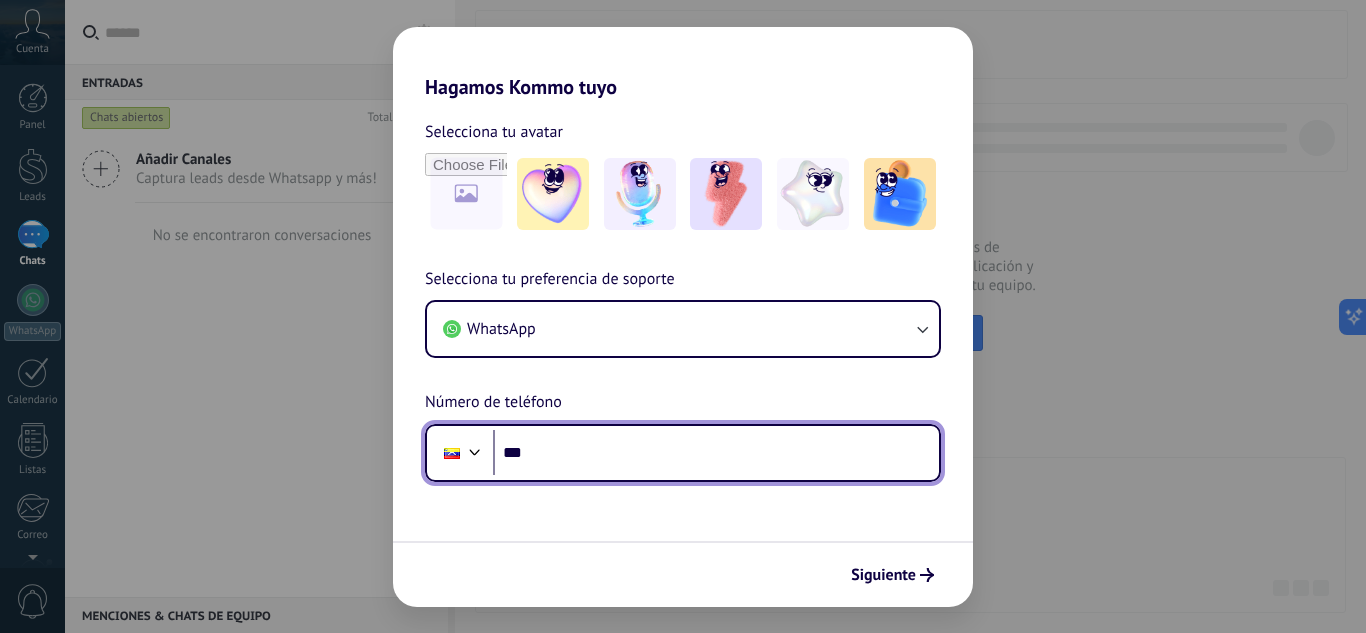 click on "***" at bounding box center [716, 453] 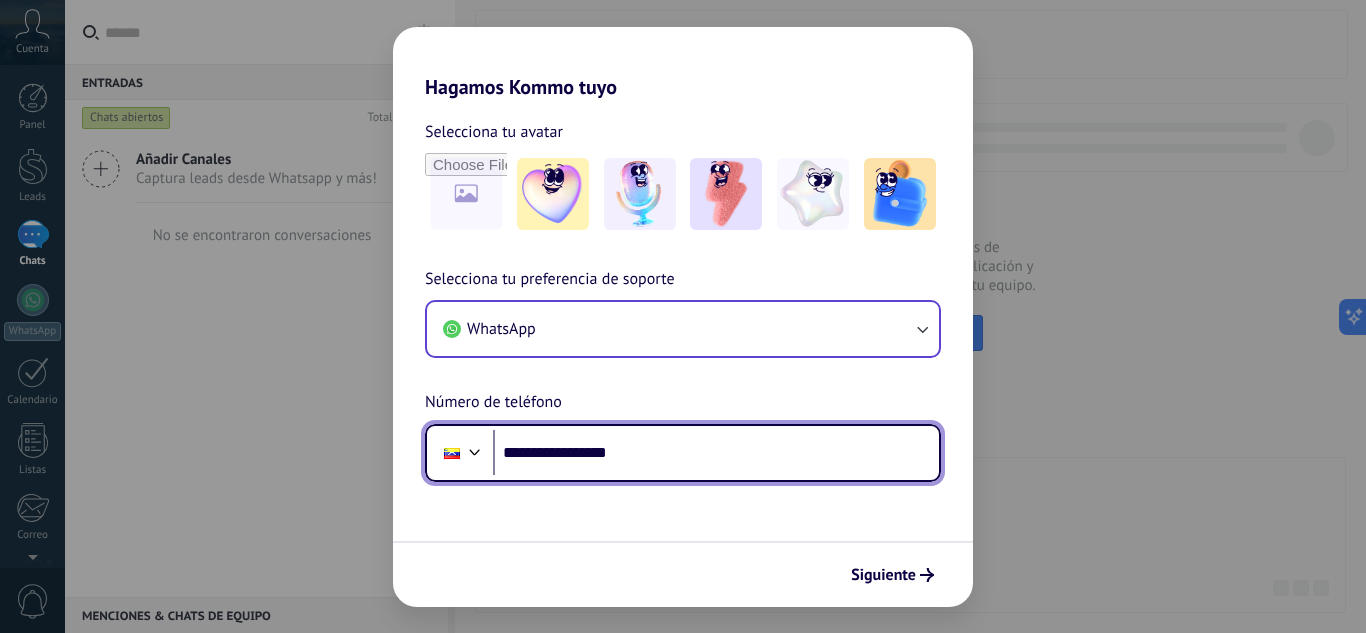 type on "**********" 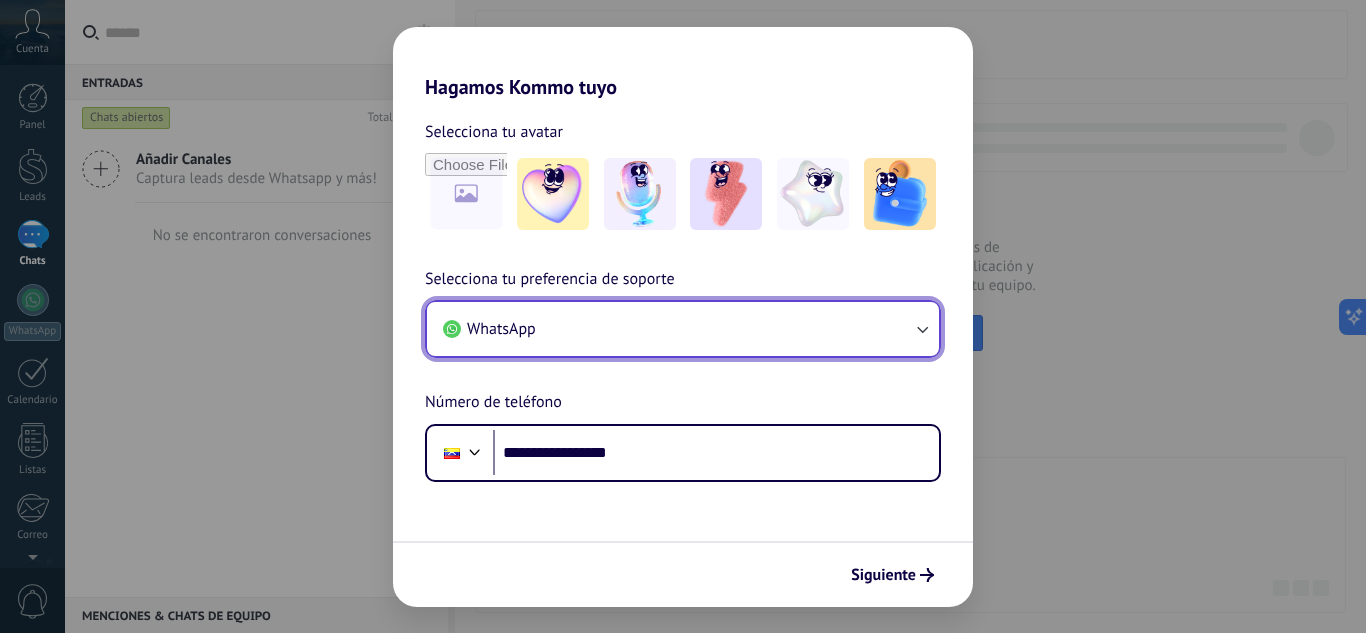 click on "WhatsApp" at bounding box center [683, 329] 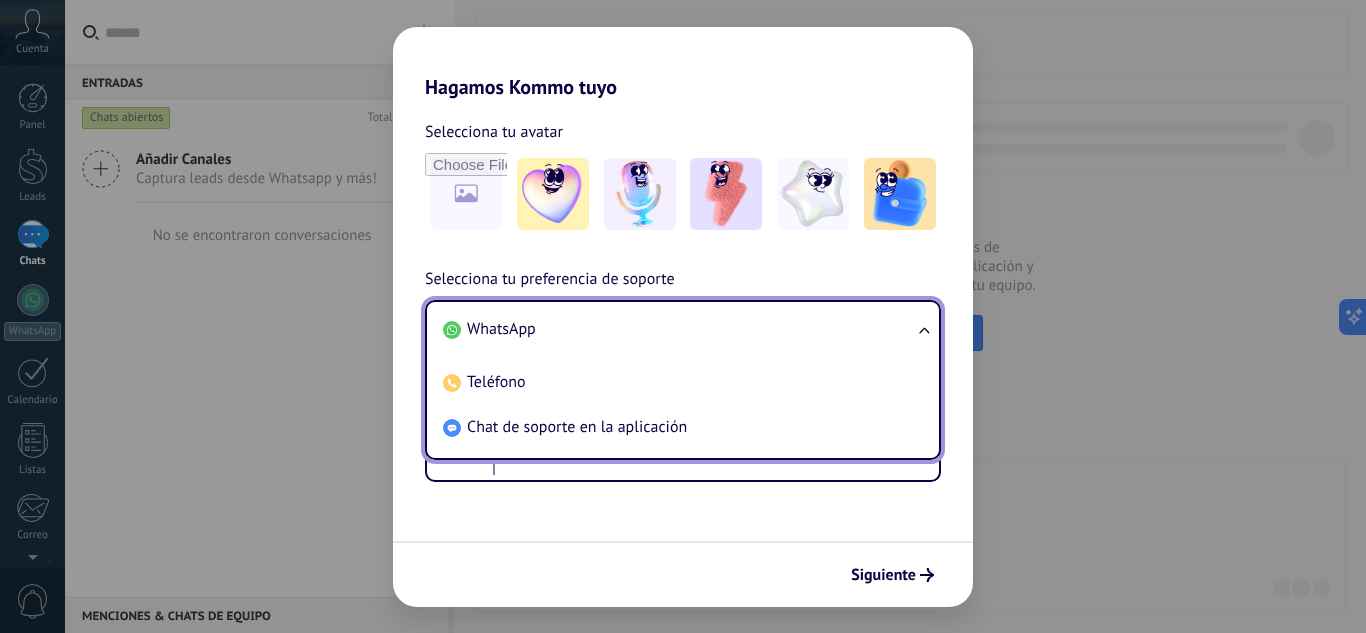 click on "WhatsApp" at bounding box center [679, 329] 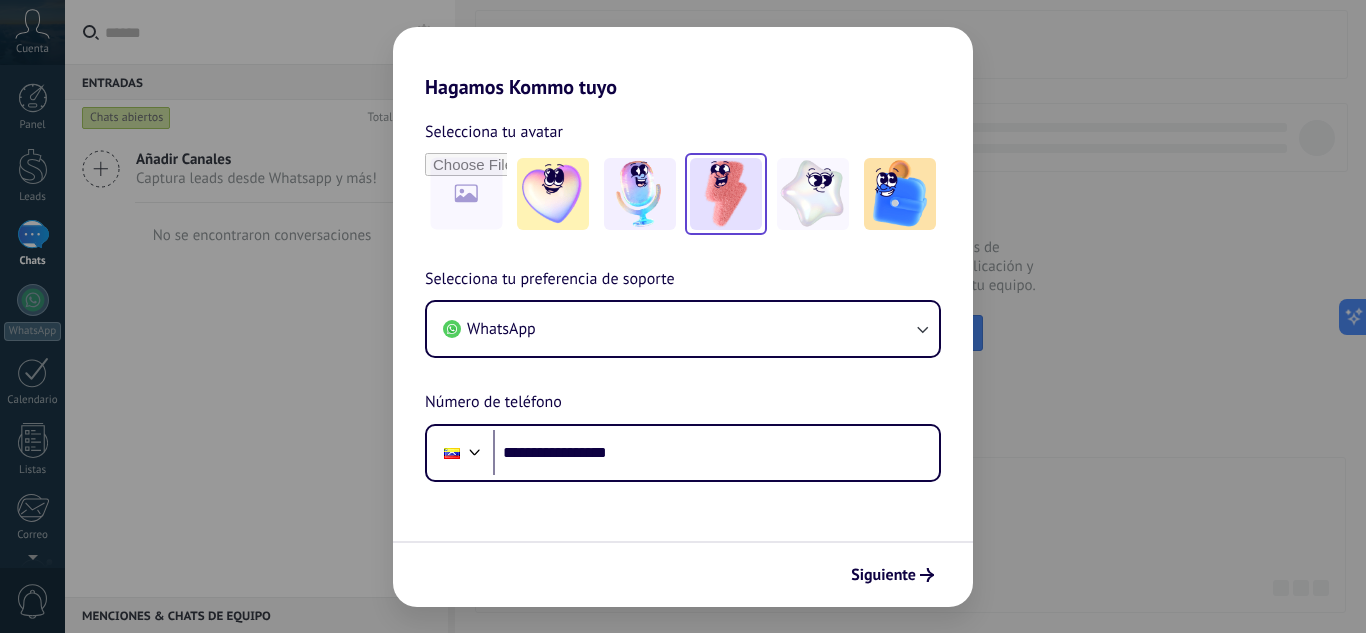 click at bounding box center (726, 194) 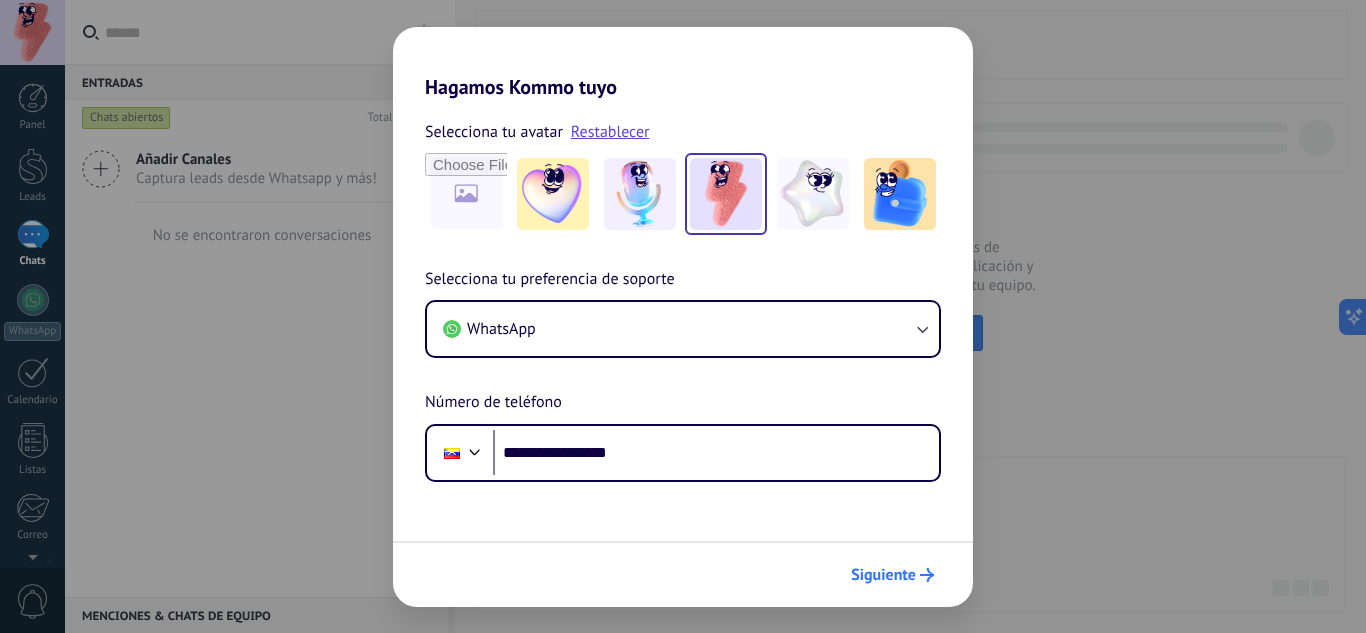 click on "Siguiente" at bounding box center (883, 575) 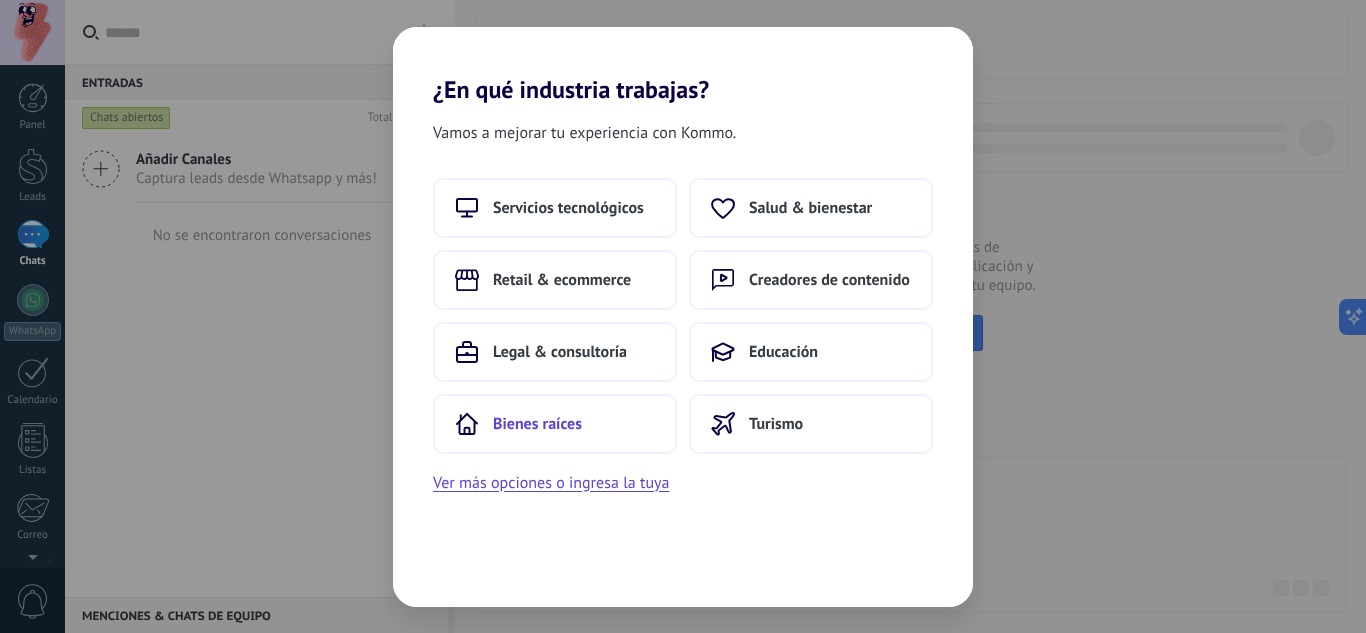 click on "Bienes raíces" at bounding box center [555, 424] 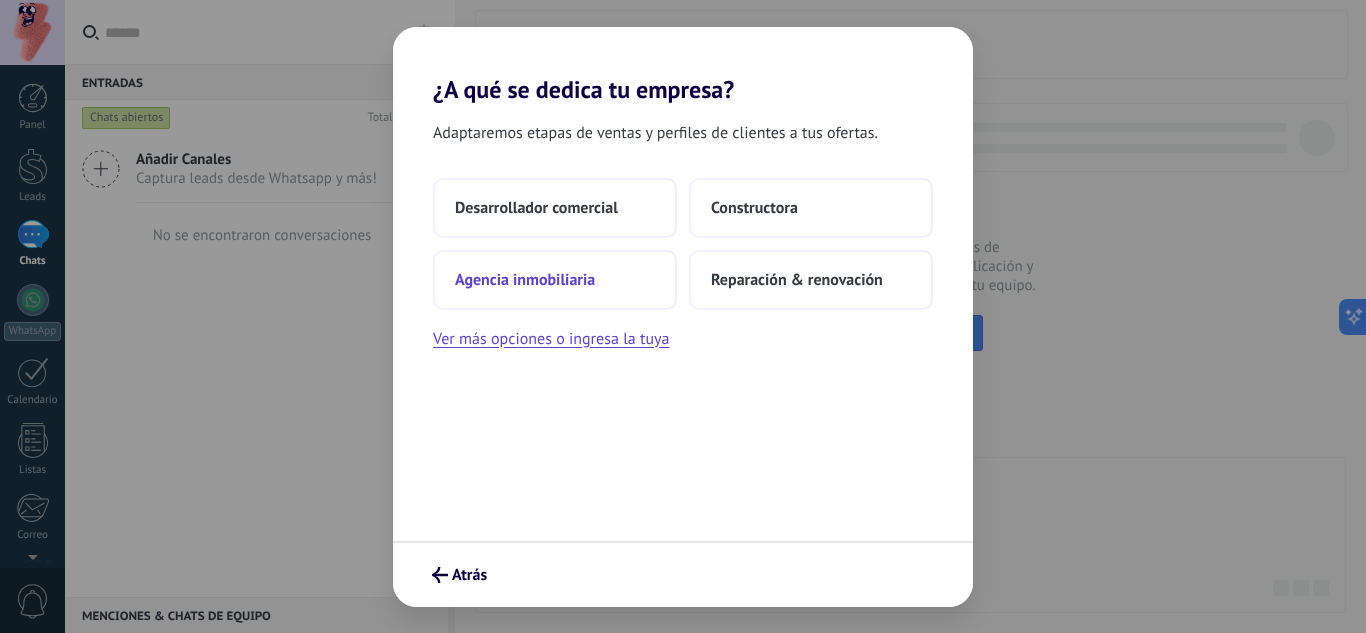 click on "Agencia inmobiliaria" at bounding box center [525, 280] 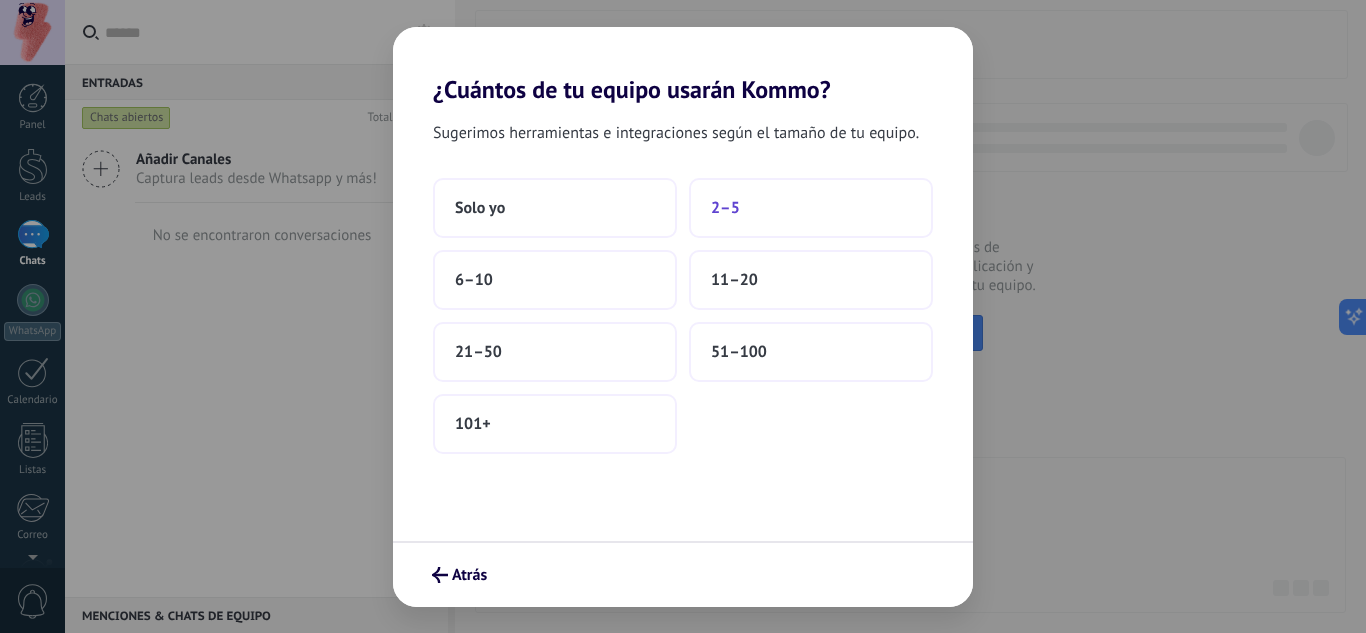 click on "2–5" at bounding box center (811, 208) 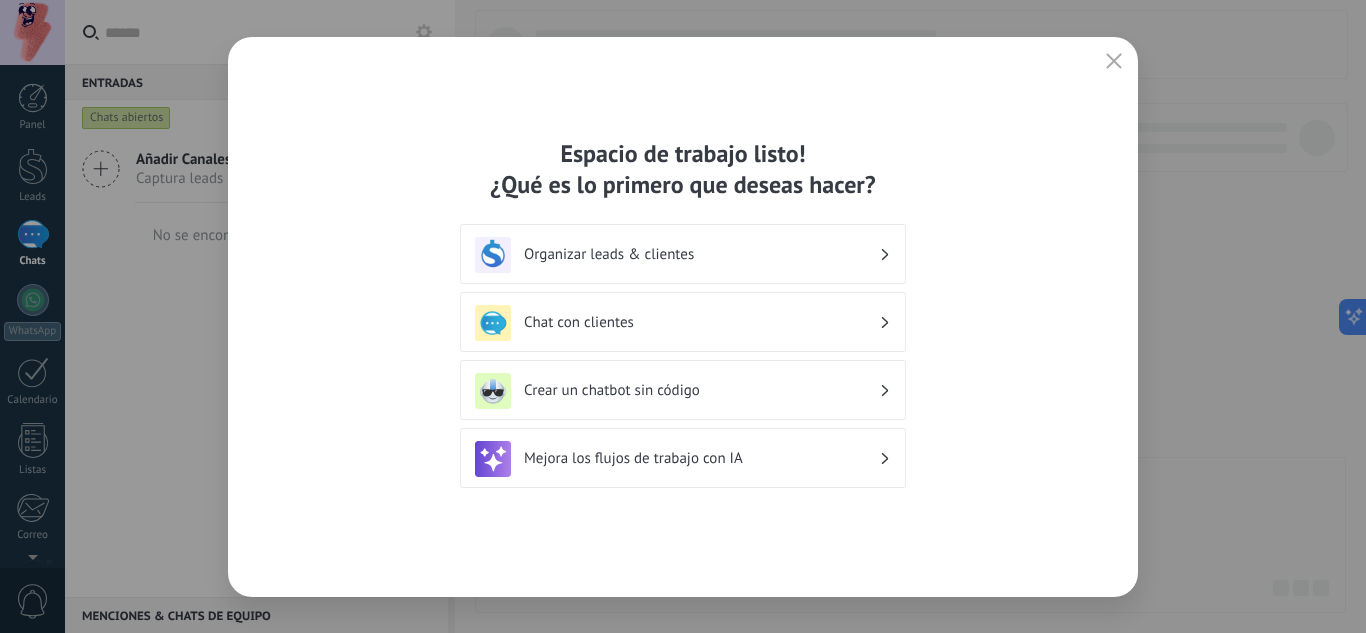 click on "Organizar leads & clientes" at bounding box center (701, 254) 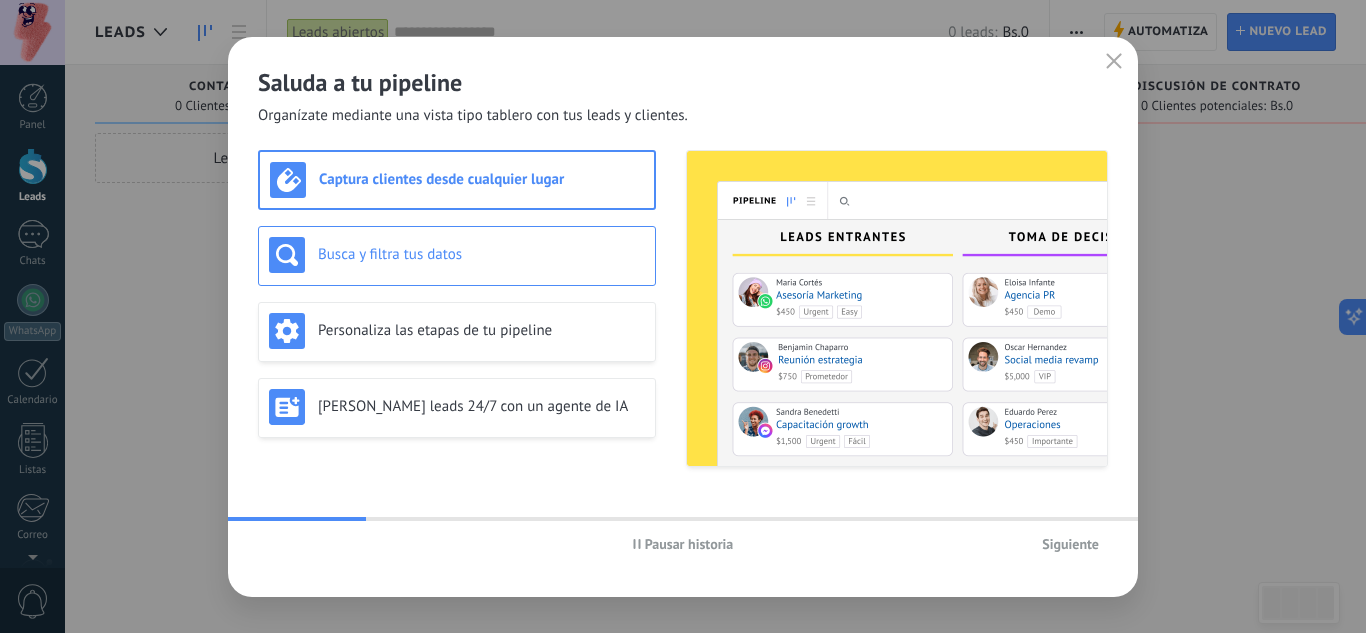 click on "Busca y filtra tus datos" at bounding box center [457, 256] 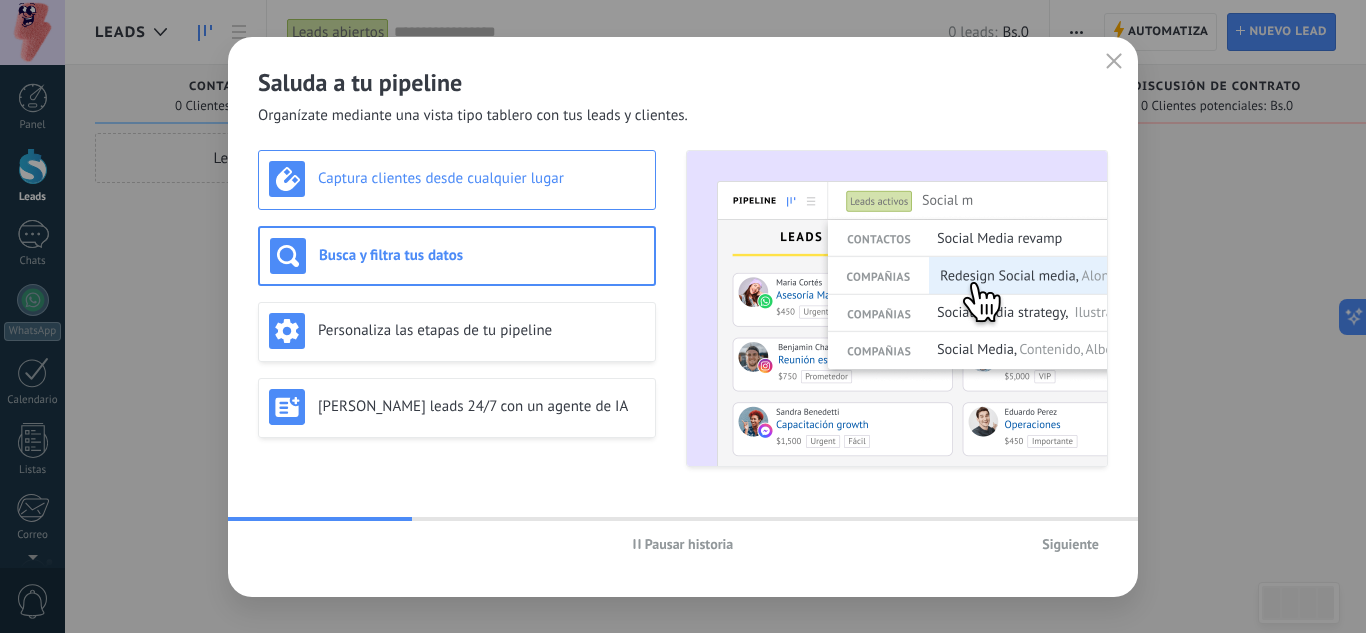 click on "Captura clientes desde cualquier lugar" at bounding box center [481, 178] 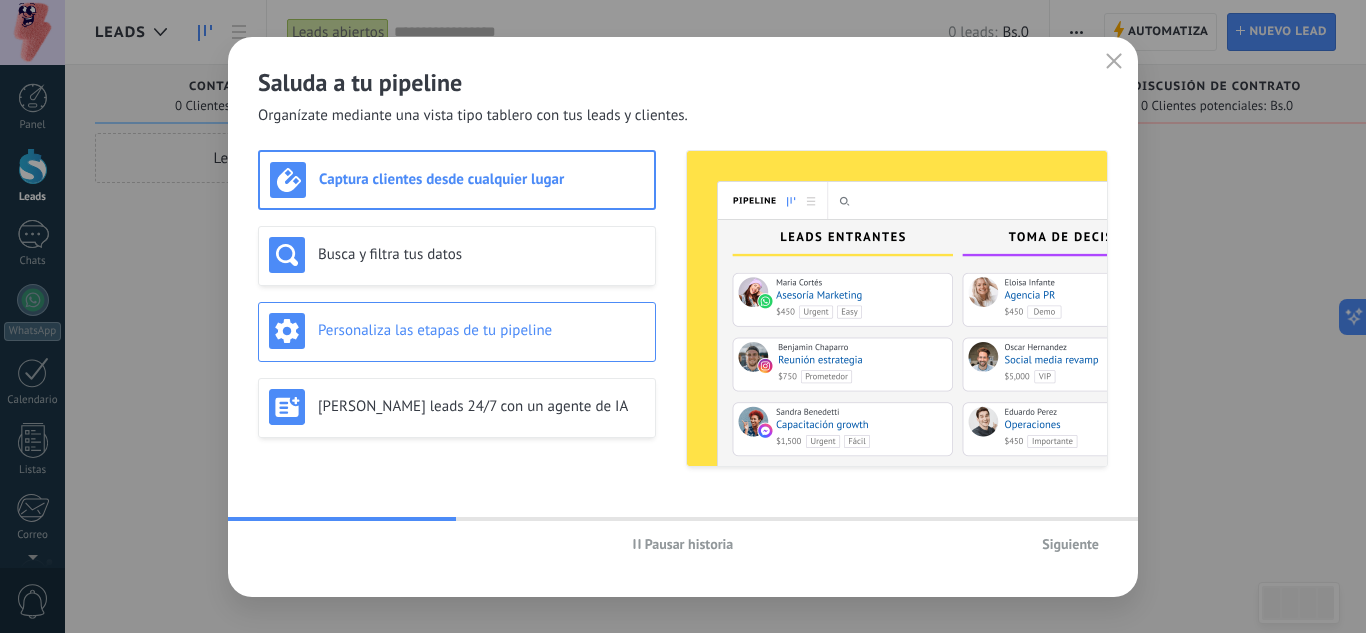 click on "Personaliza las etapas de tu pipeline" at bounding box center [457, 331] 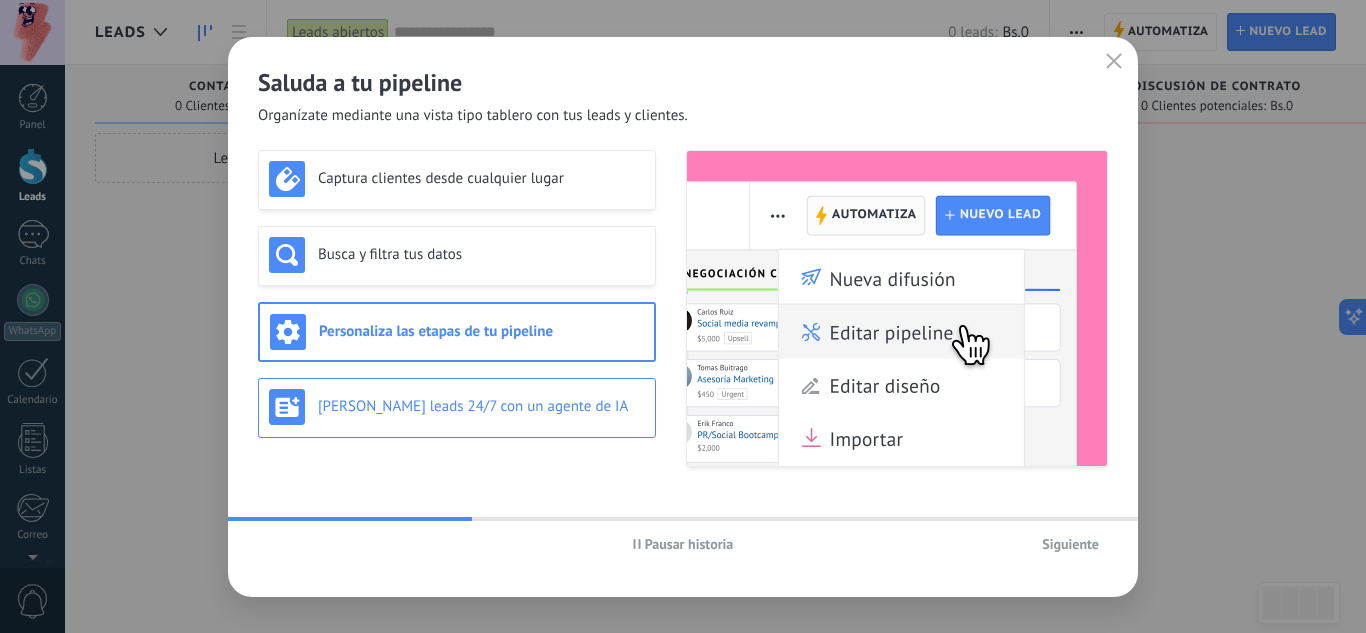 click on "Genera leads 24/7 con un agente de IA" at bounding box center [457, 407] 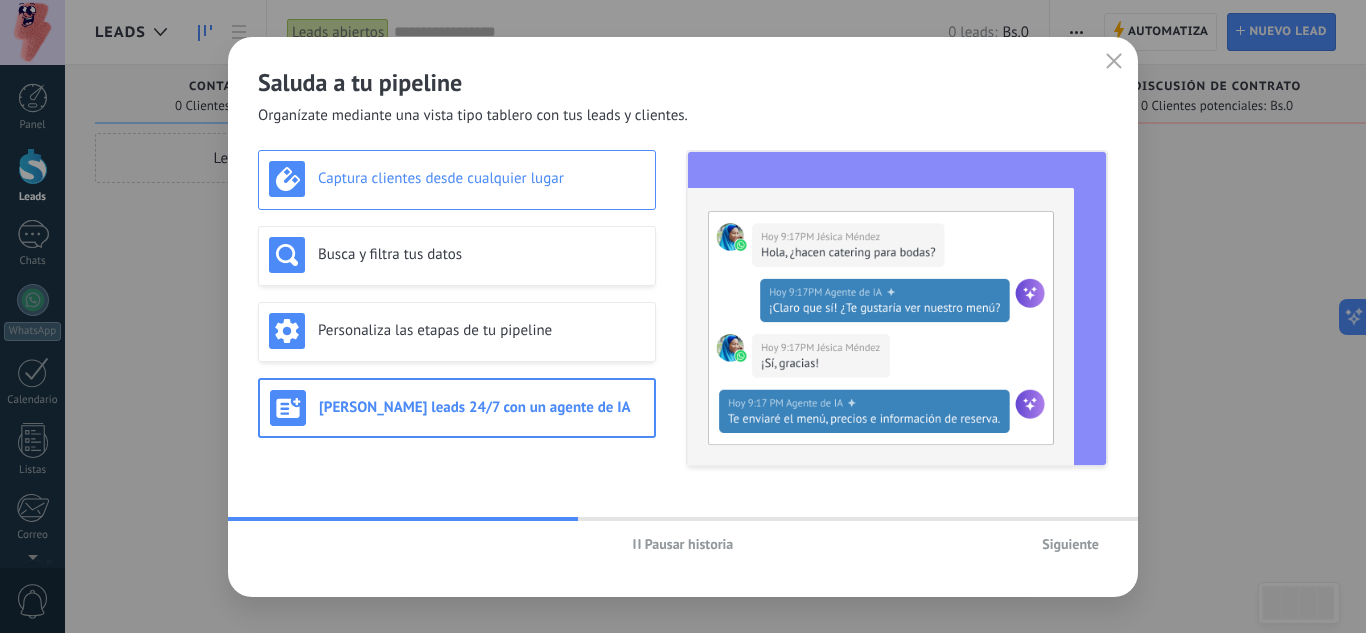 click on "Captura clientes desde cualquier lugar" at bounding box center (481, 178) 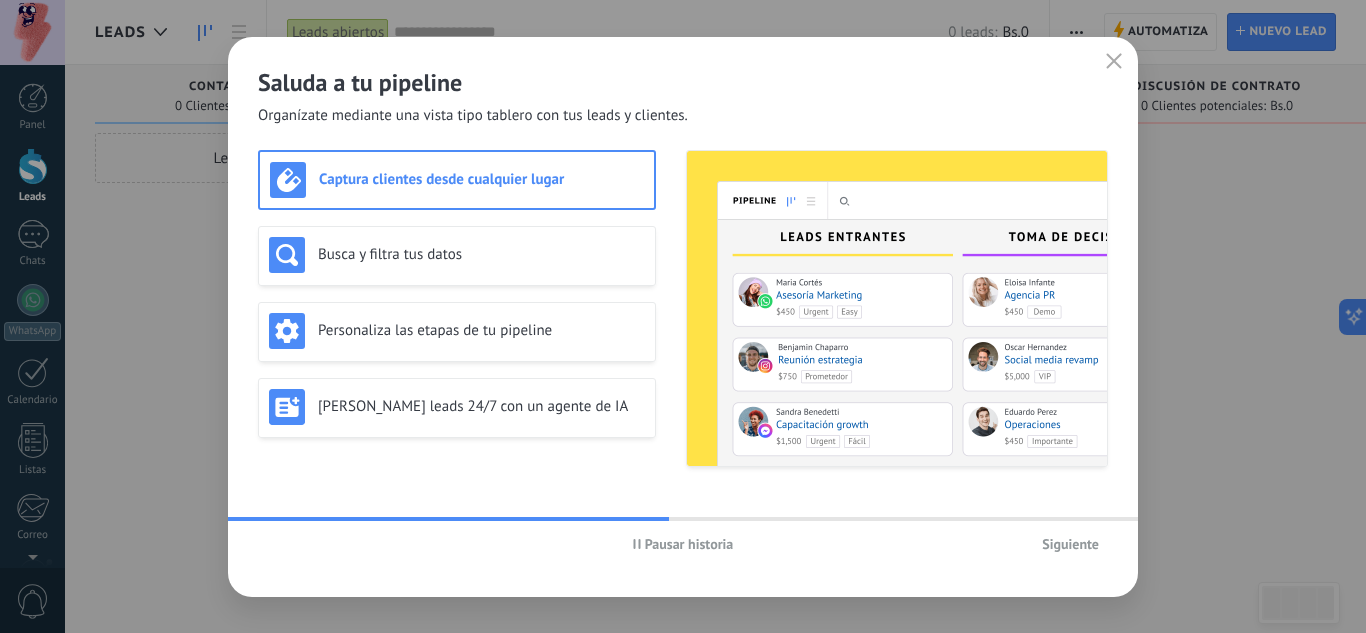 click on "Siguiente" at bounding box center (1070, 544) 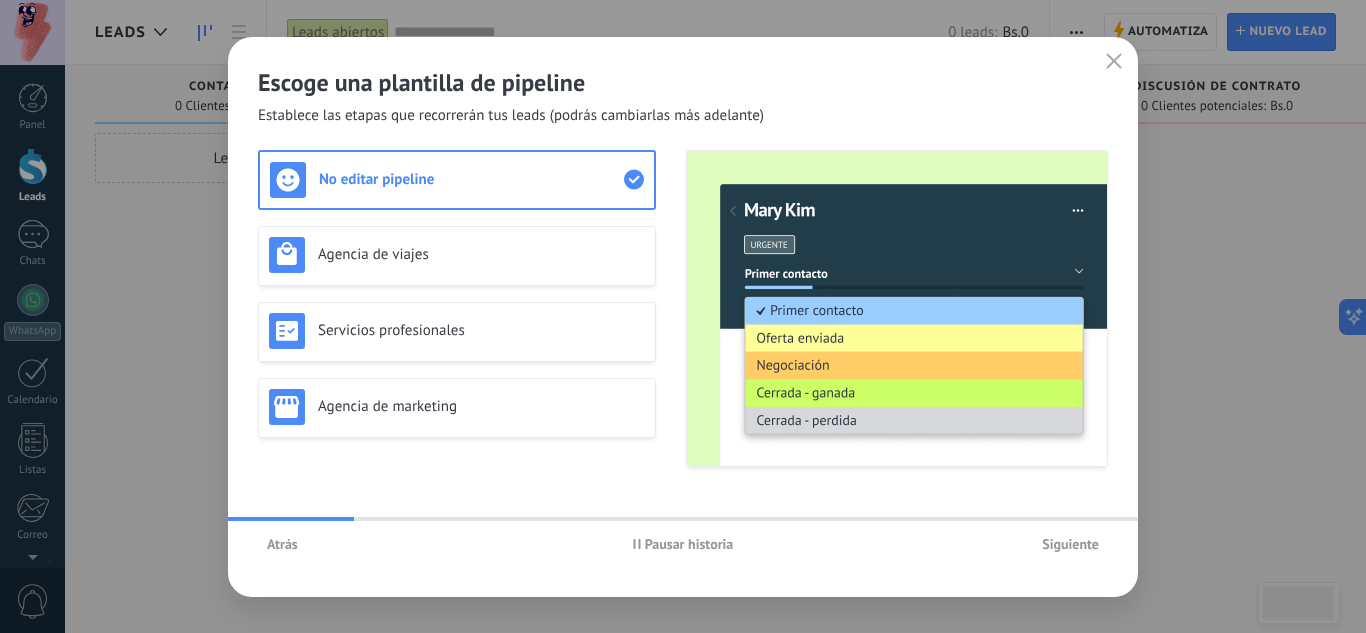 click on "Siguiente" at bounding box center (1070, 544) 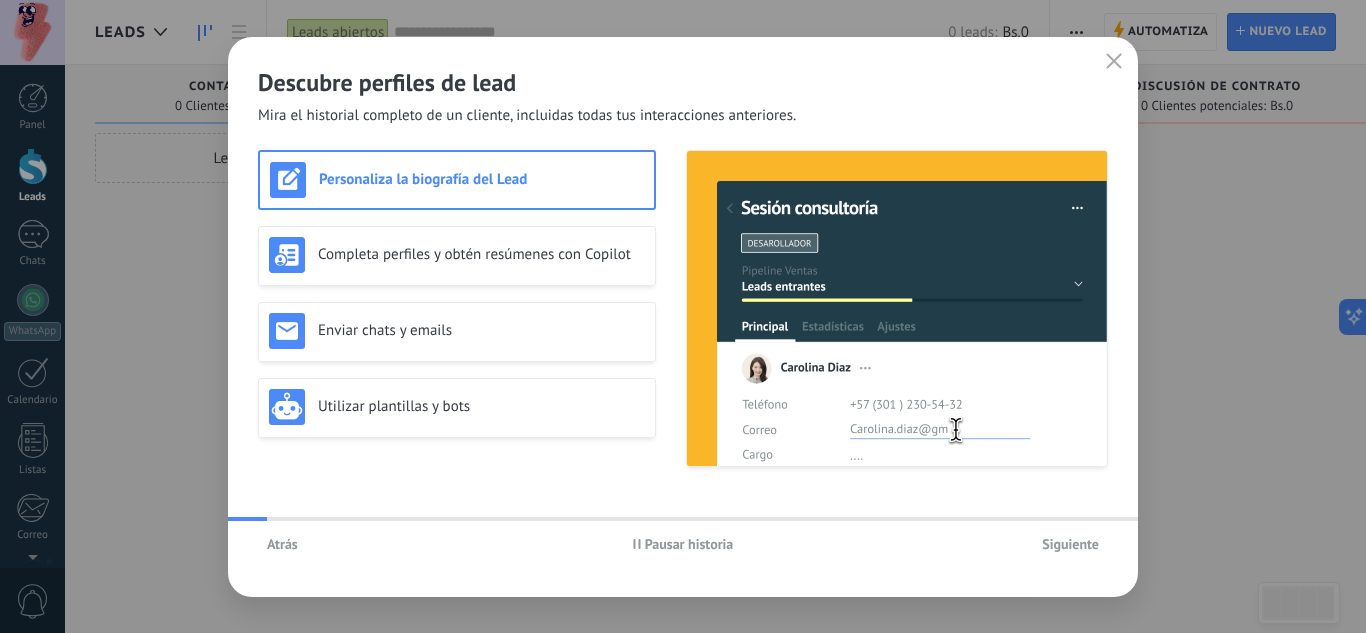 click on "Siguiente" at bounding box center [1070, 544] 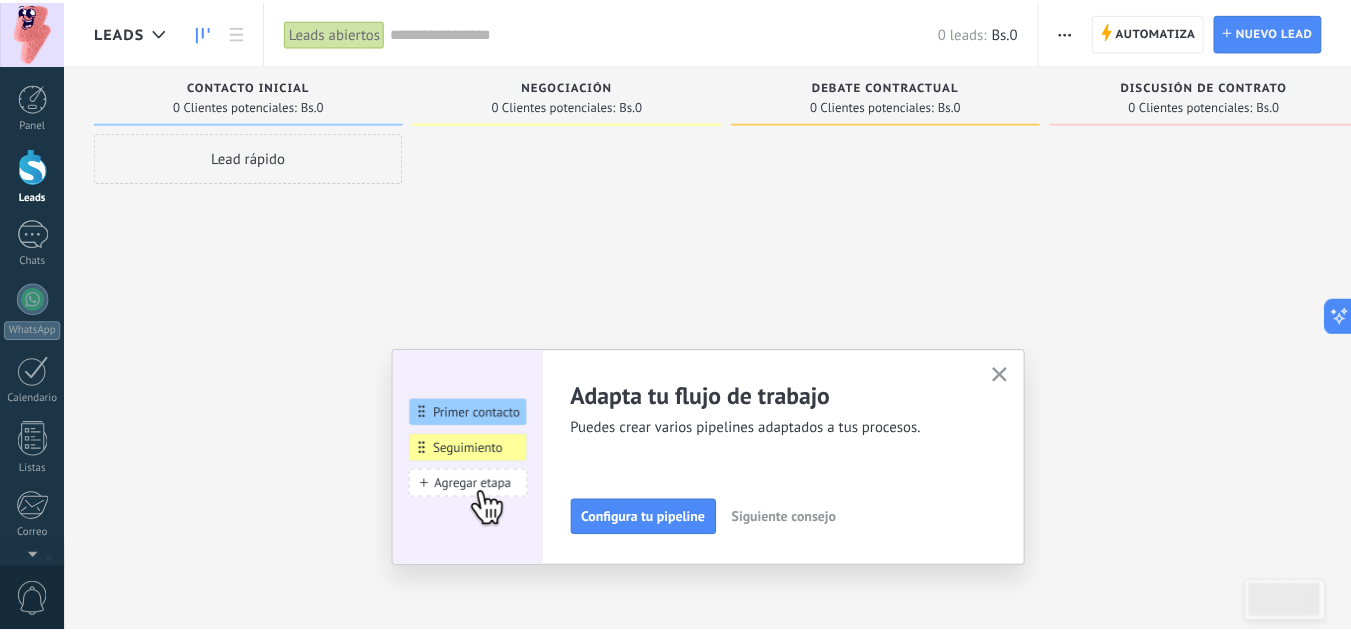 scroll, scrollTop: 199, scrollLeft: 0, axis: vertical 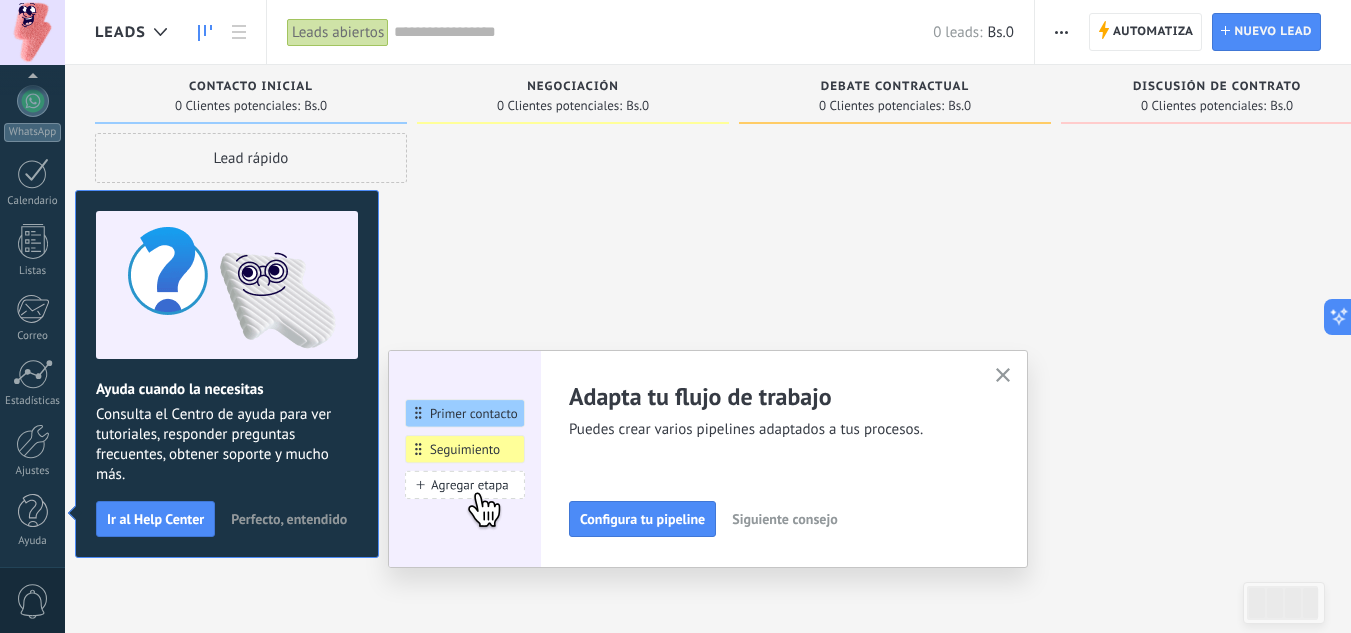 click 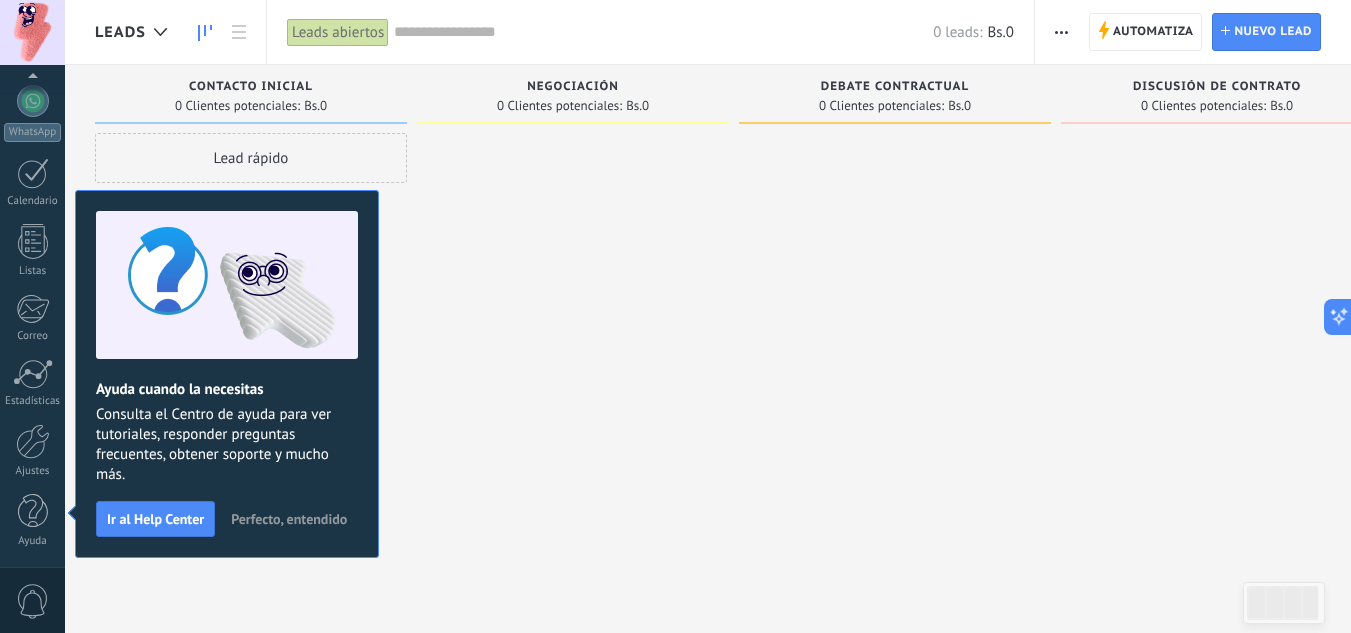 scroll, scrollTop: 0, scrollLeft: 0, axis: both 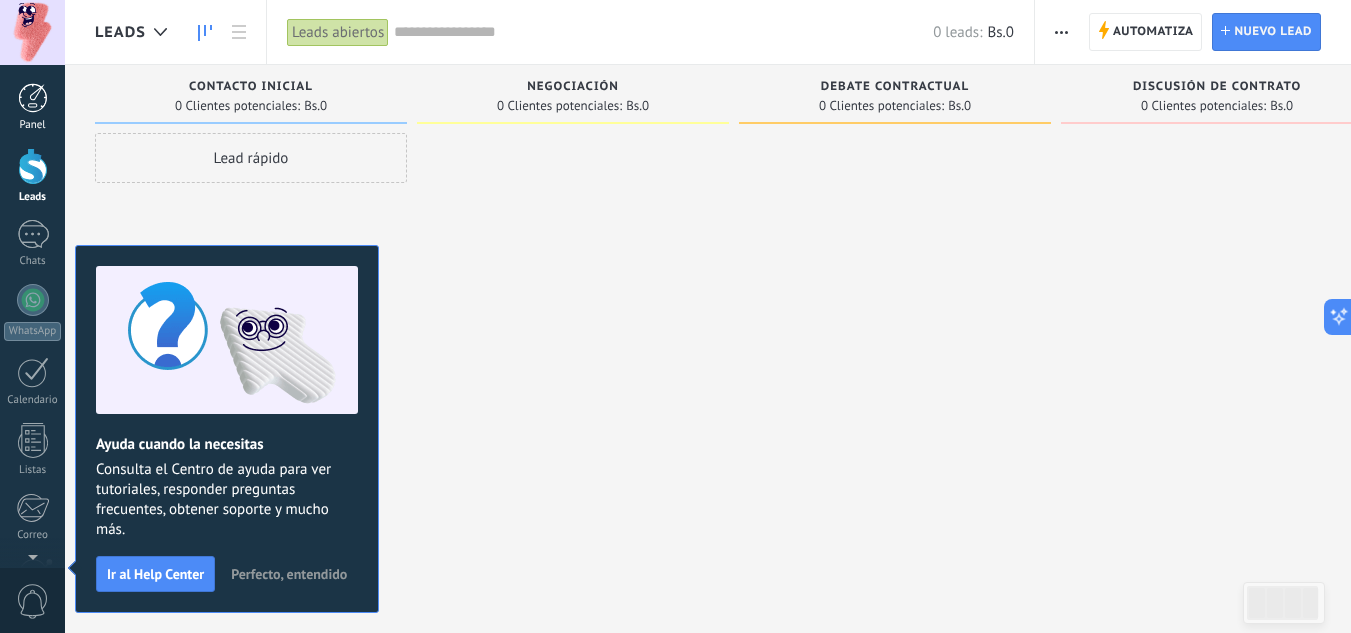 click at bounding box center [33, 98] 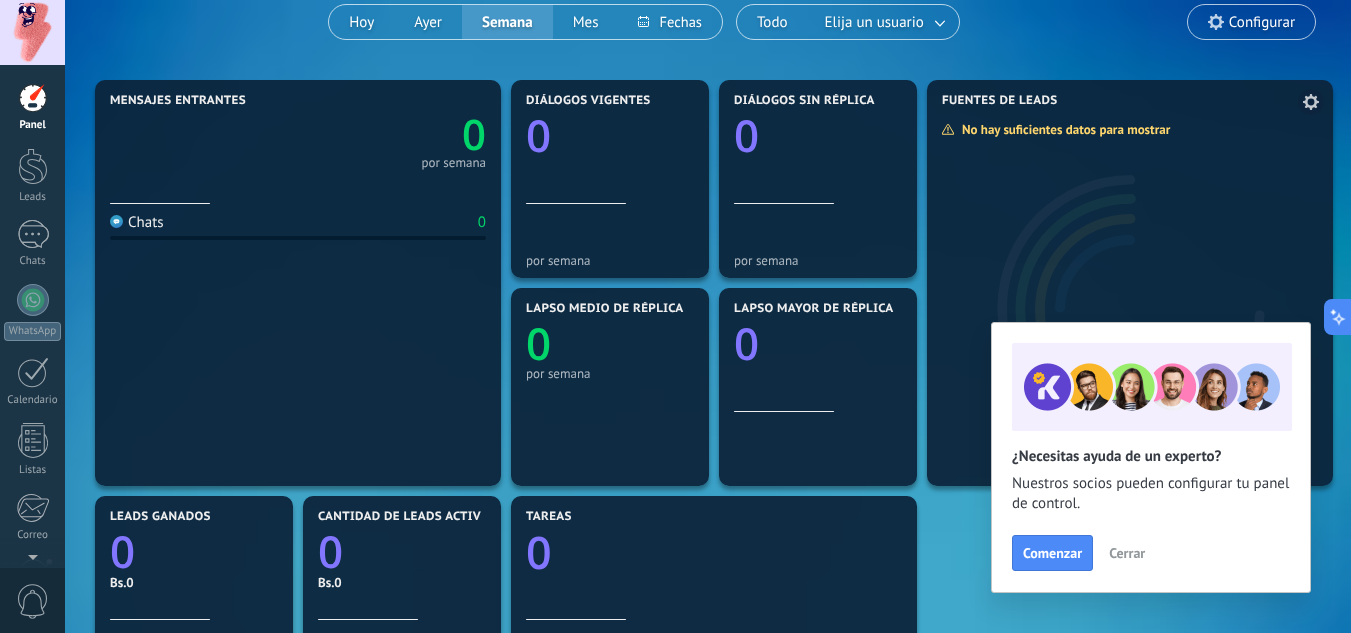 scroll, scrollTop: 200, scrollLeft: 0, axis: vertical 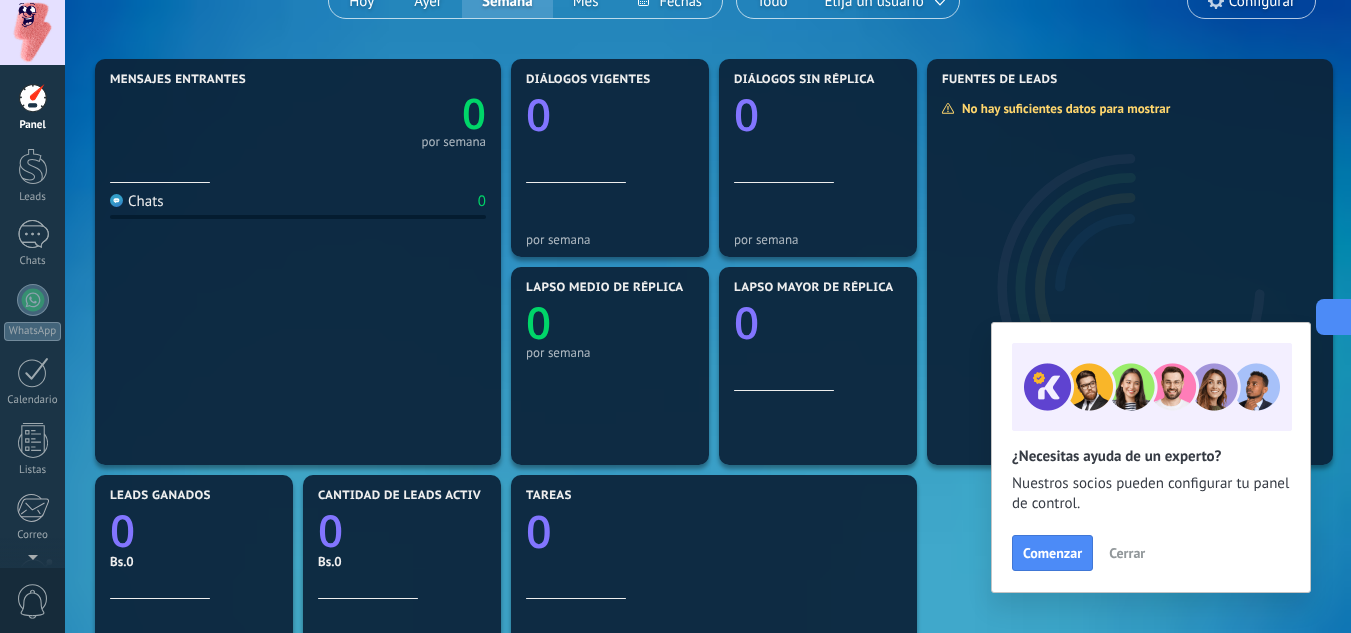 click 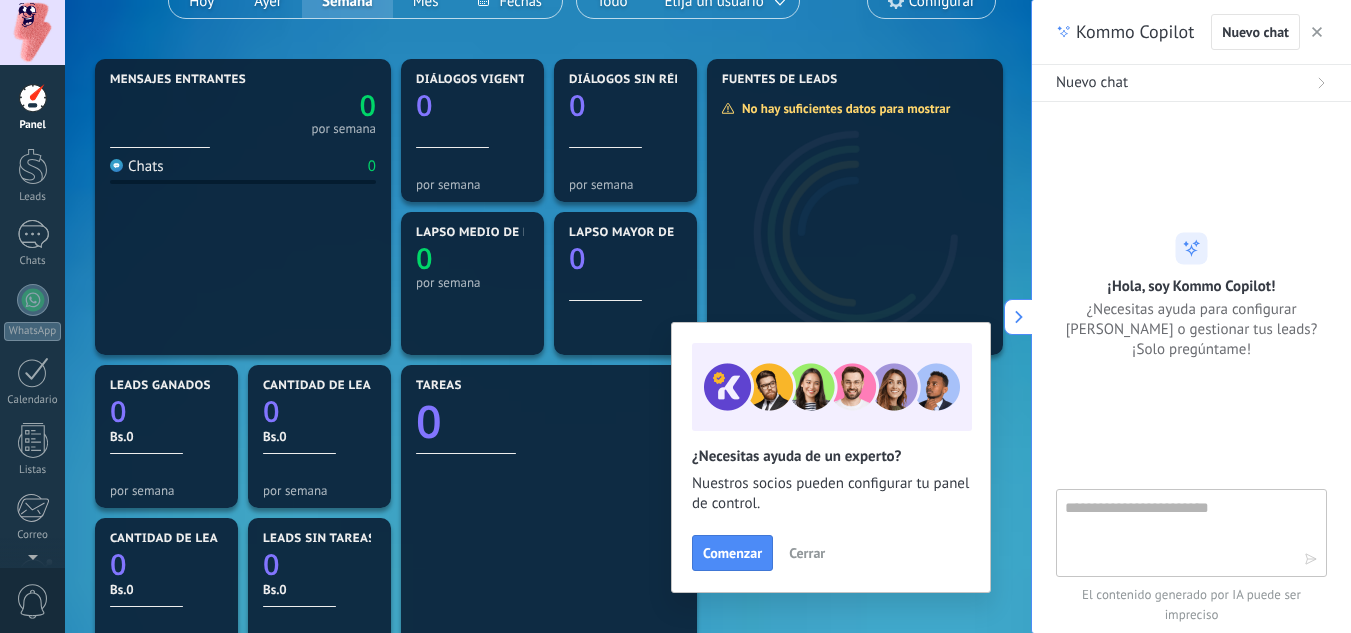 click 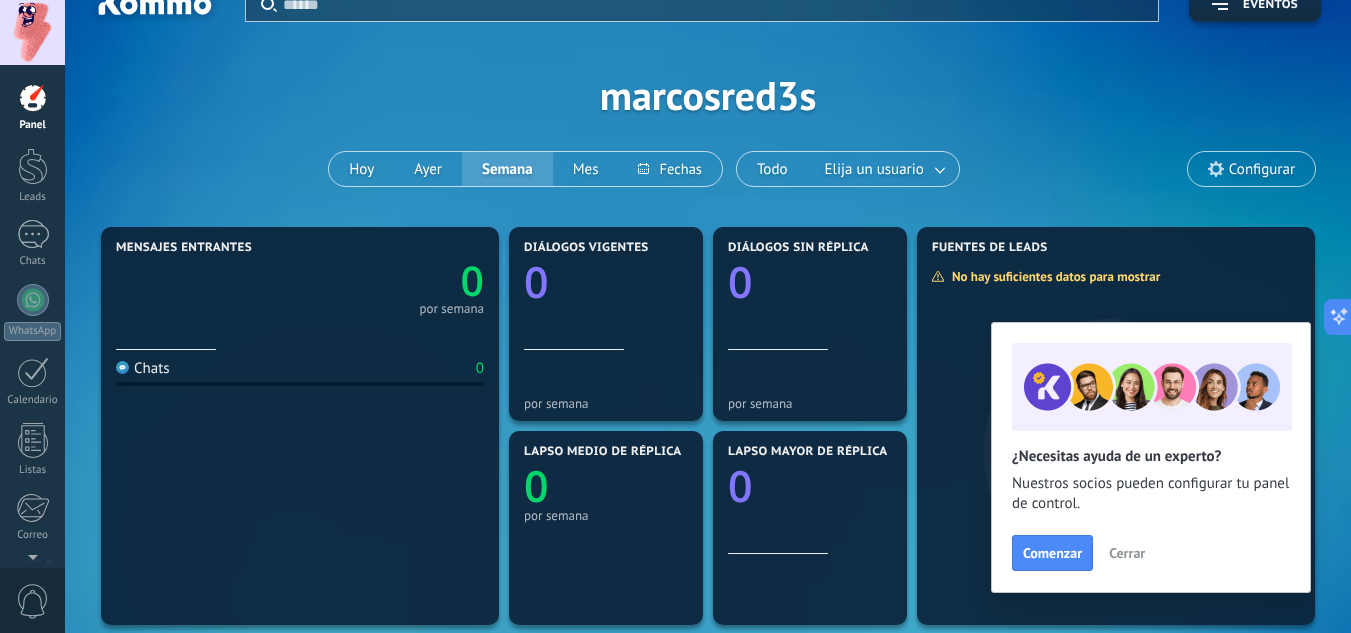 scroll, scrollTop: 0, scrollLeft: 0, axis: both 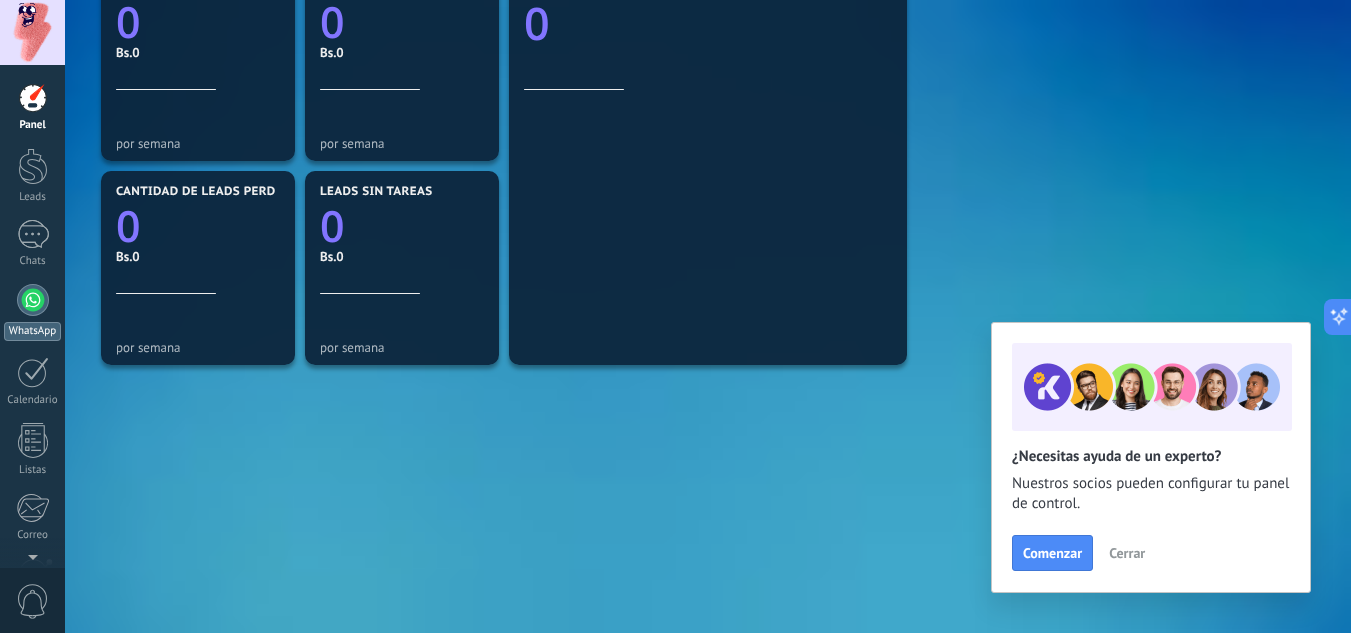 click on "WhatsApp" at bounding box center (32, 312) 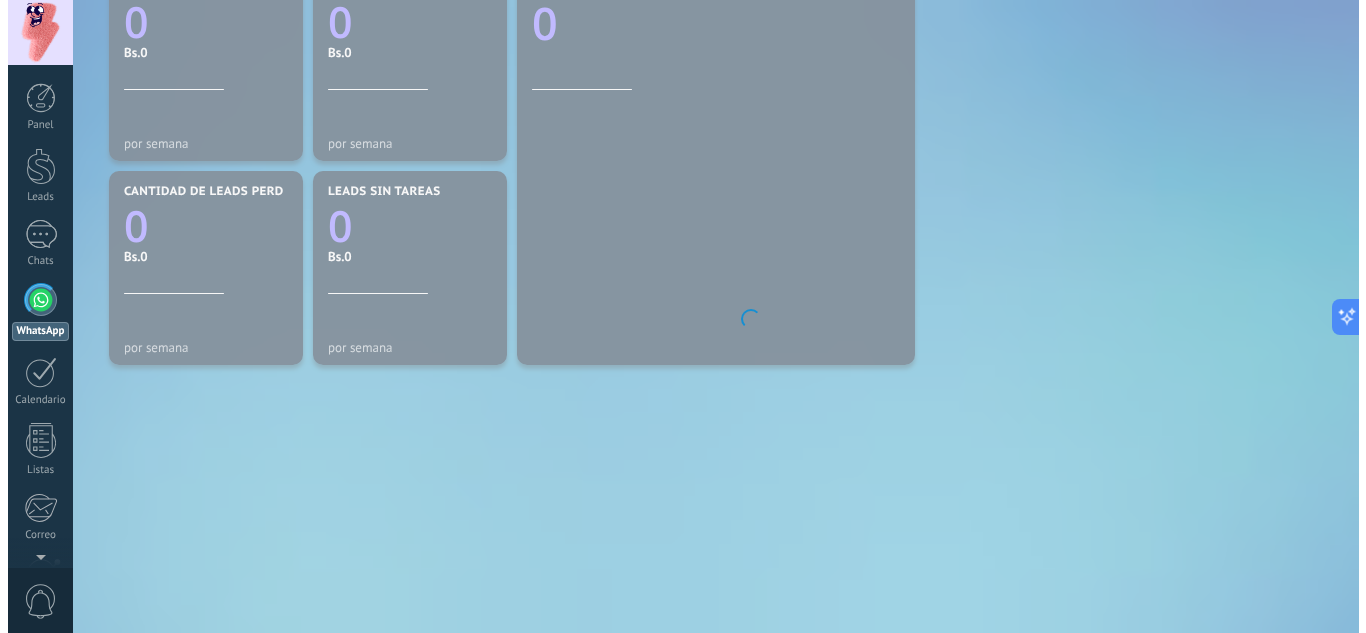 scroll, scrollTop: 0, scrollLeft: 0, axis: both 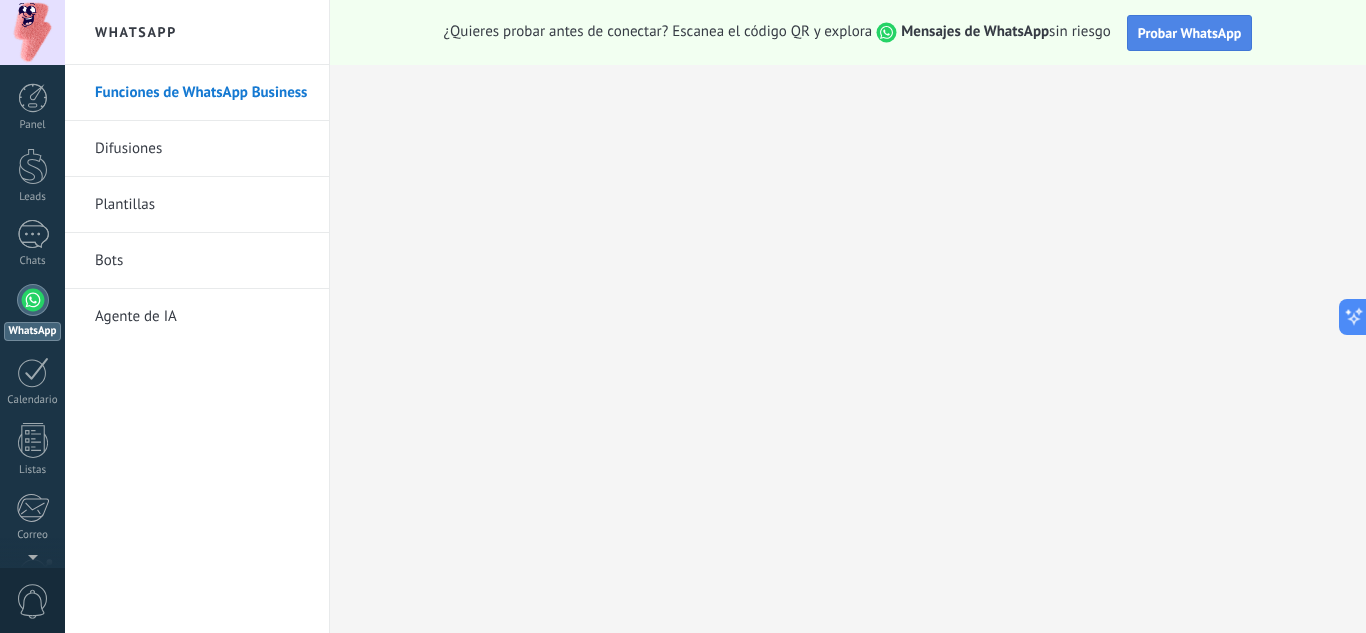 click on "Probar WhatsApp" at bounding box center (1190, 33) 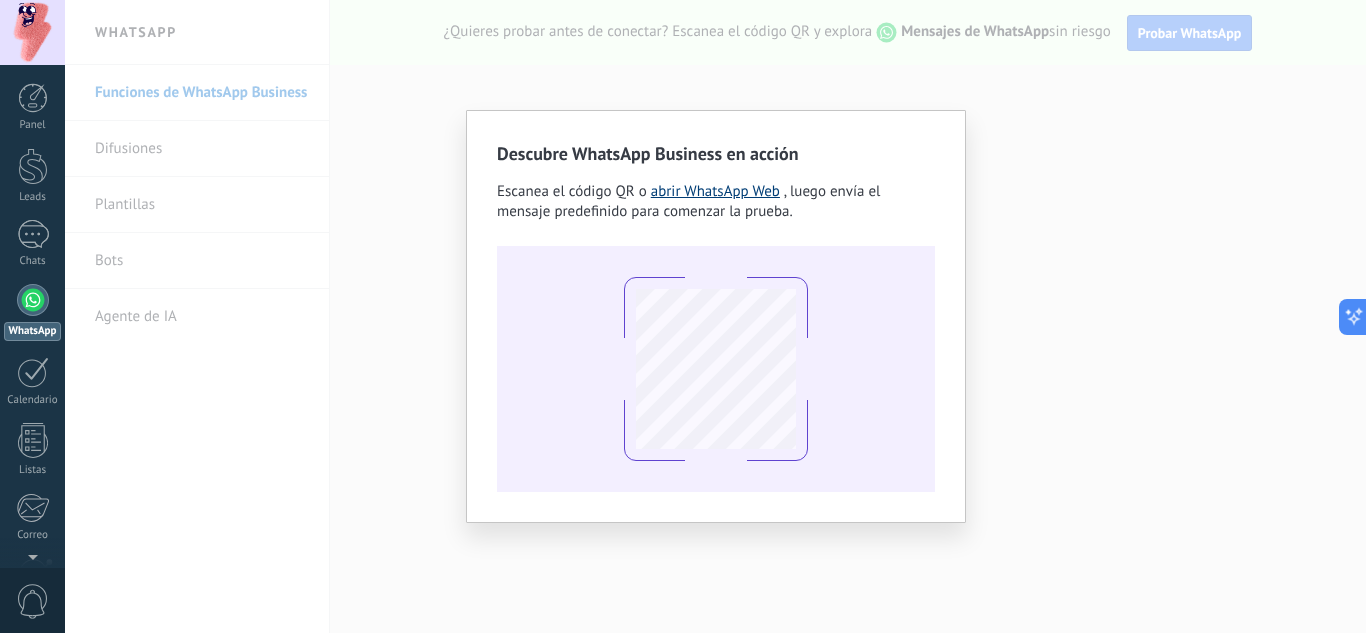 click on "abrir WhatsApp Web" at bounding box center (715, 191) 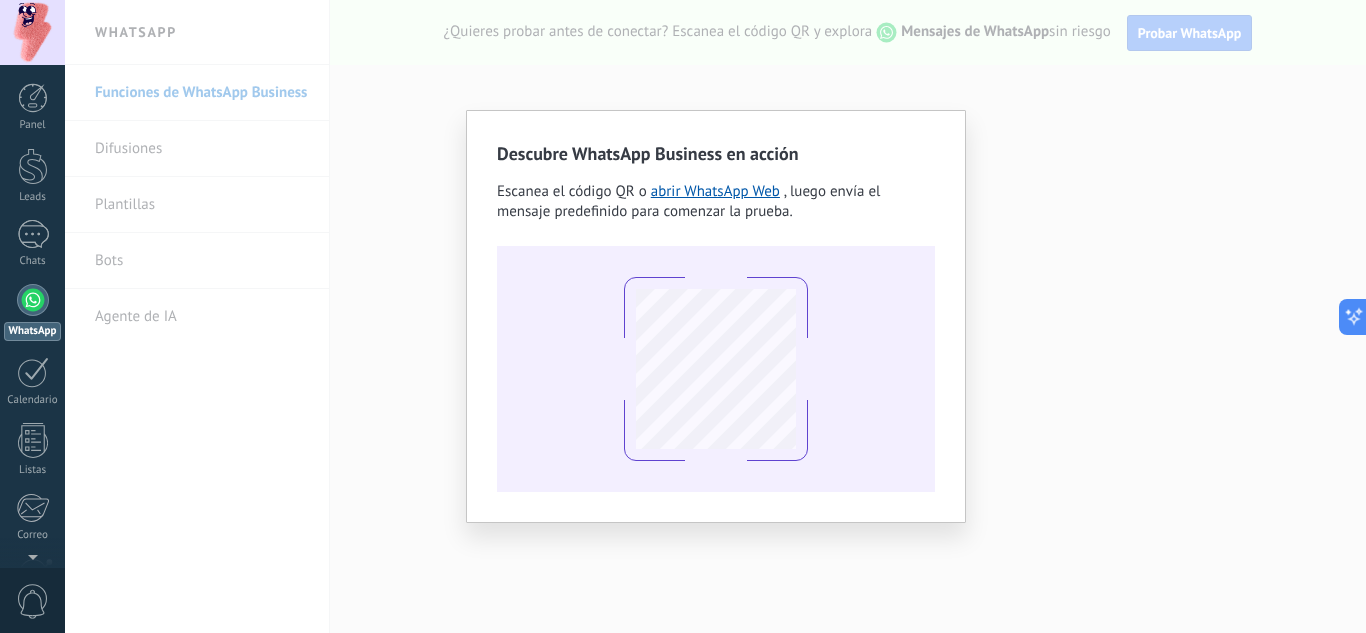 click at bounding box center [716, 369] 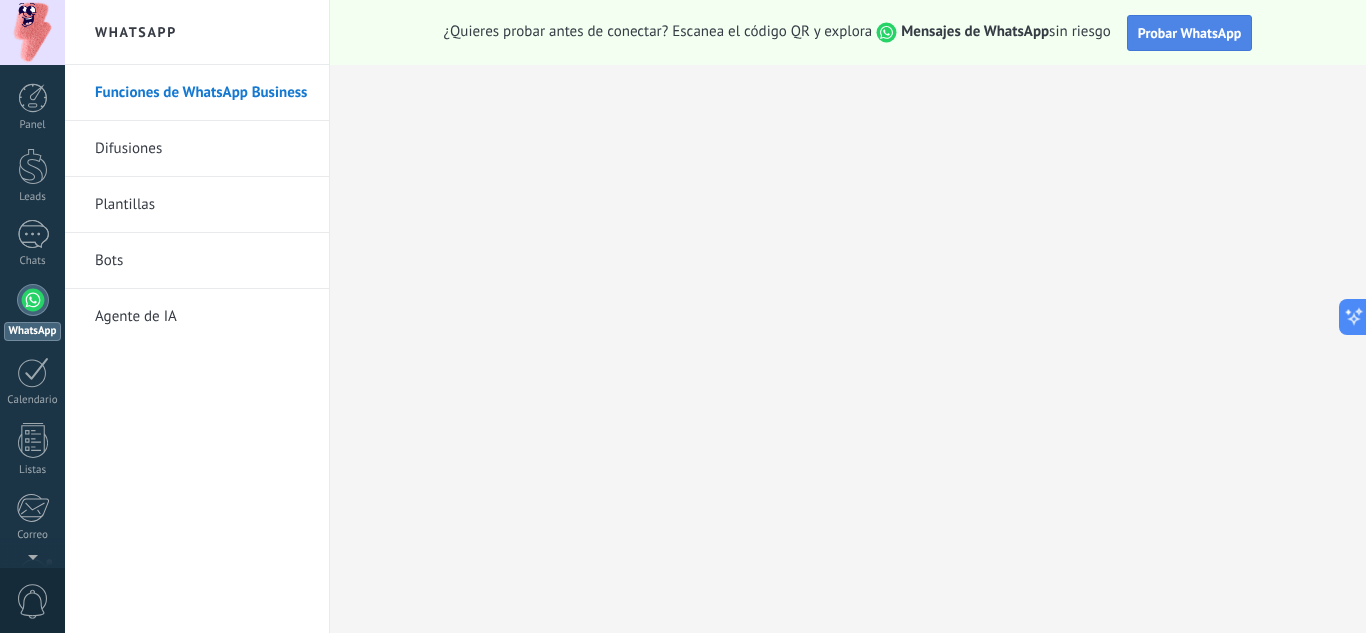 click on "Probar WhatsApp" at bounding box center [1190, 33] 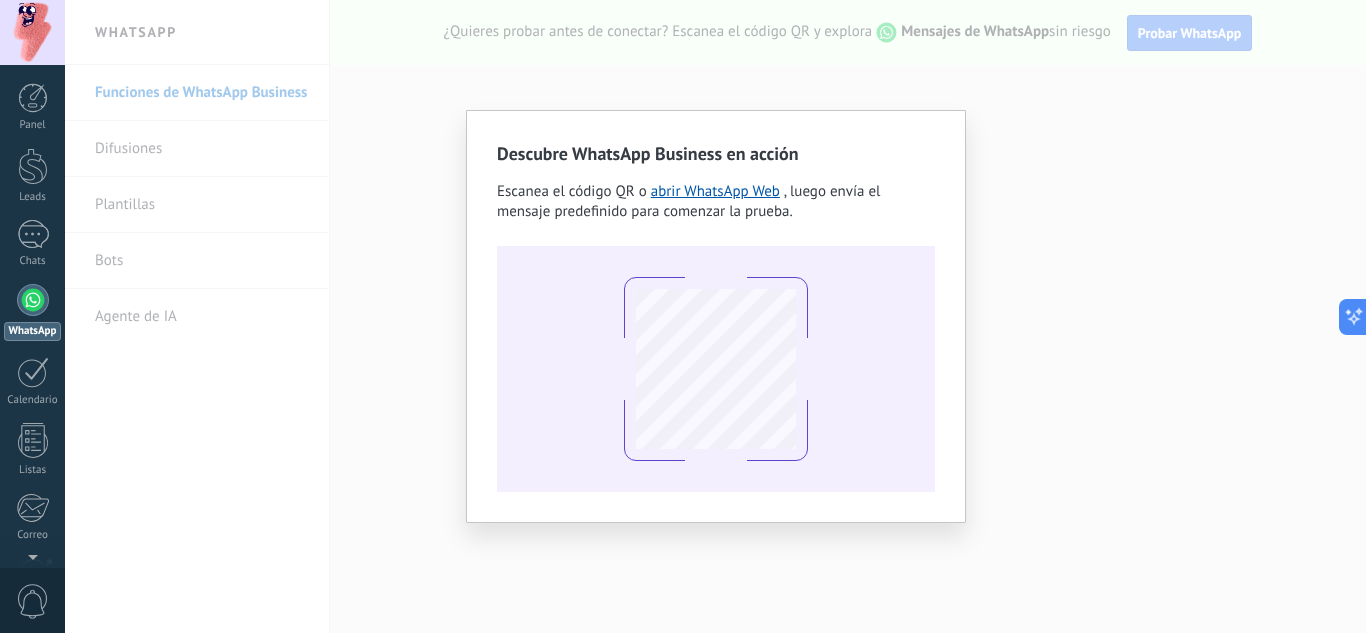 click on "Descubre WhatsApp Business en acción Escanea el código QR o   abrir WhatsApp Web   , luego envía el mensaje predefinido para comenzar la prueba." at bounding box center [715, 316] 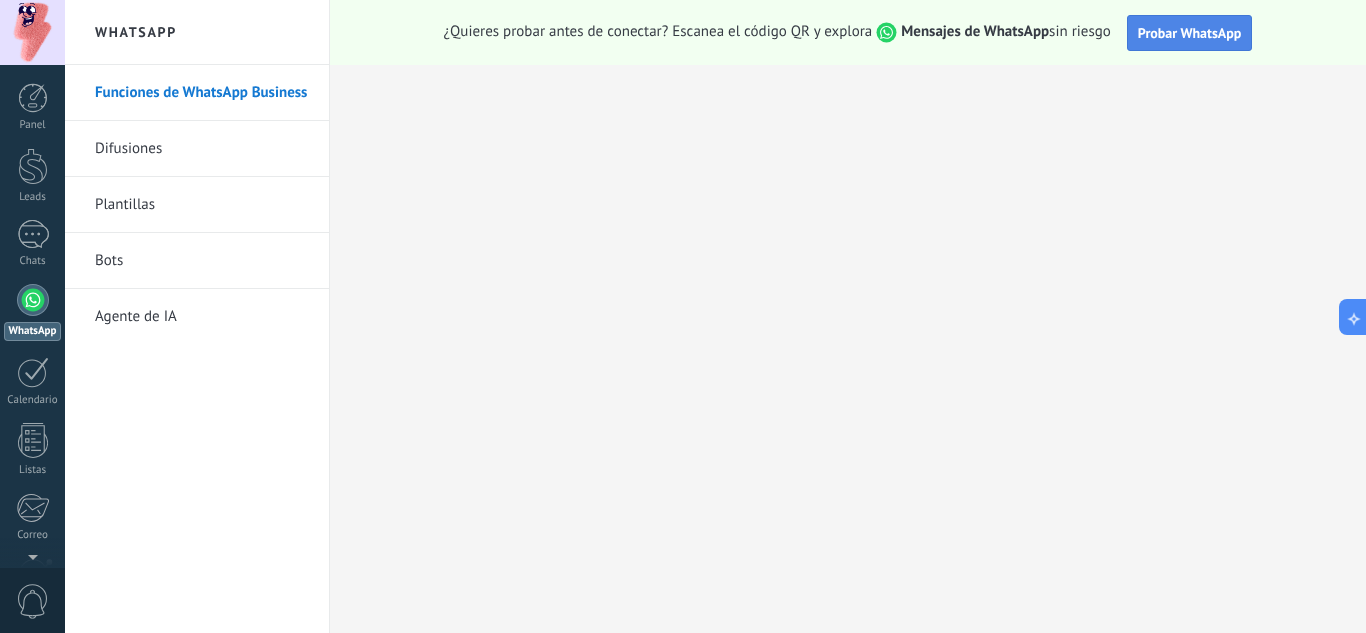 click on "Probar WhatsApp" at bounding box center (1190, 33) 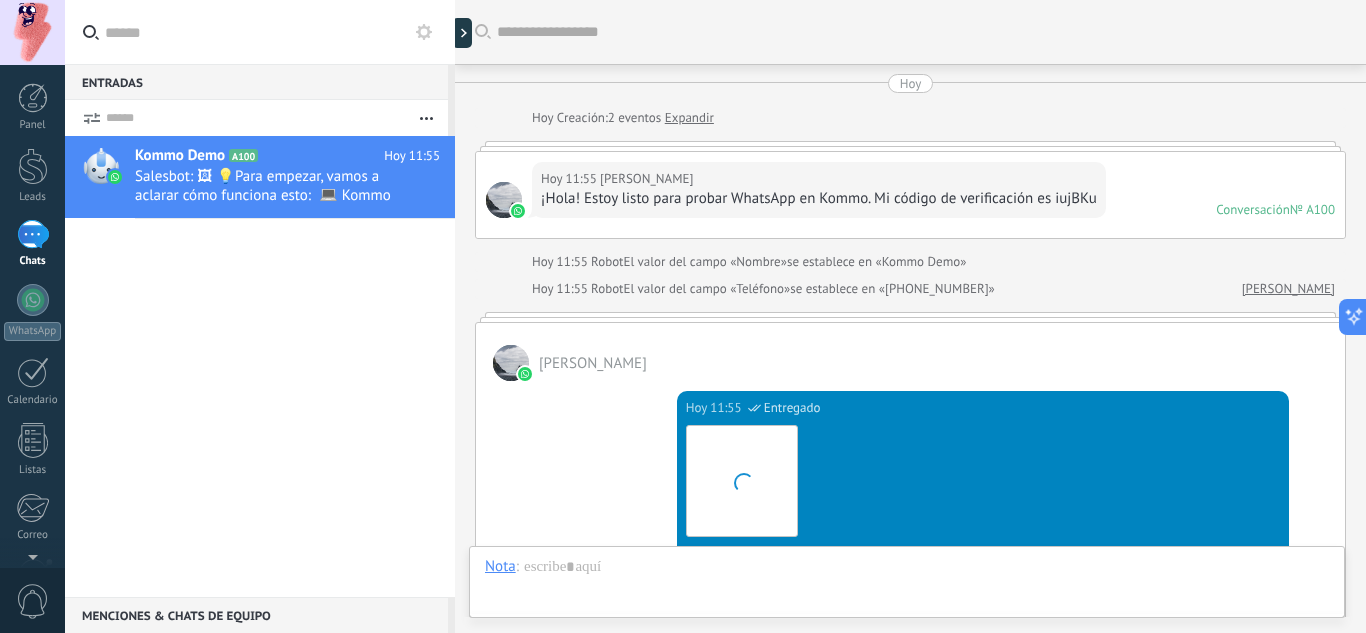 scroll, scrollTop: 712, scrollLeft: 0, axis: vertical 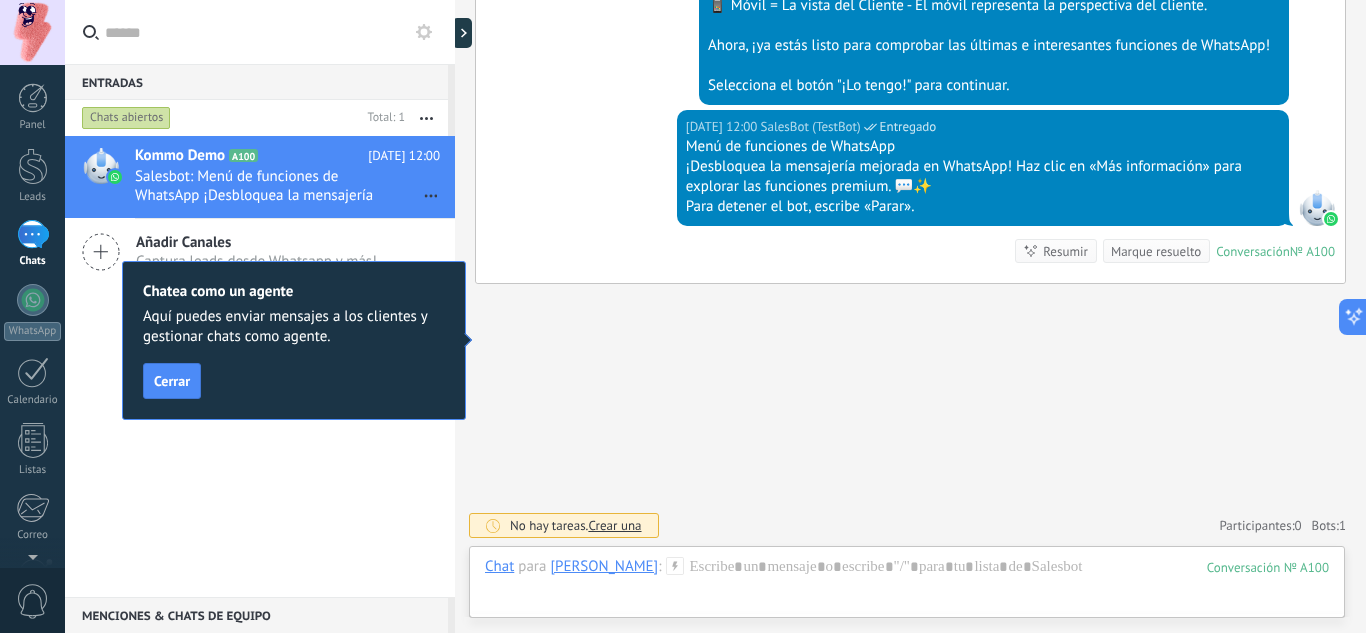 click on "Buscar Carga más Hoy Hoy Creación:  2  eventos   Expandir Hoy 11:55 Marcos Rodriguez  ¡Hola! Estoy listo para probar WhatsApp en Kommo. Mi código de verificación es iujBKu Conversación  № A100 Conversación № A100 Hoy 11:55 Robot  El valor del campo «Nombre»  se establece en «Kommo Demo» Hoy 11:55 Robot  El valor del campo «Teléfono»  se establece en «+584142220375» Marcos Rodriguez Marcos Rodriguez  Hoy 11:55 SalesBot (TestBot)  Entregado Descargar Hola, soy el Salesbot. ¡Estoy aquí para guiarte a través de las más recientes funciones de WhatsApp! Hoy 11:55 SalesBot (TestBot)  Entregado Descargar 💡Para empezar, vamos a aclarar cómo funciona esto:    💻 Kommo = La vista del Agente - La tarjeta de lead representa la perspectiva del agente.   📱 Móvil = La vista del Cliente - El móvil representa la perspectiva del cliente.   Ahora, ¡ya estás listo para comprobar las últimas e interesantes funciones de WhatsApp!    Hoy 12:00 SalesBot (TestBot)  Entregado 0 1" at bounding box center [910, -100] 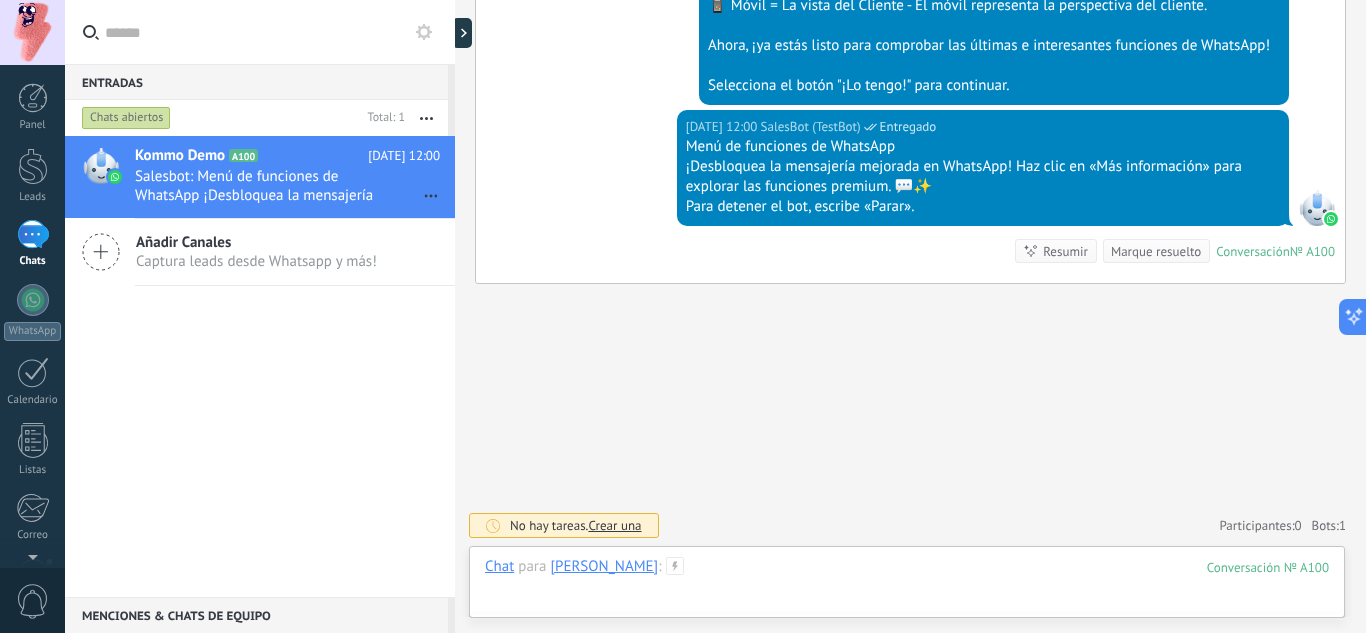 click at bounding box center (907, 587) 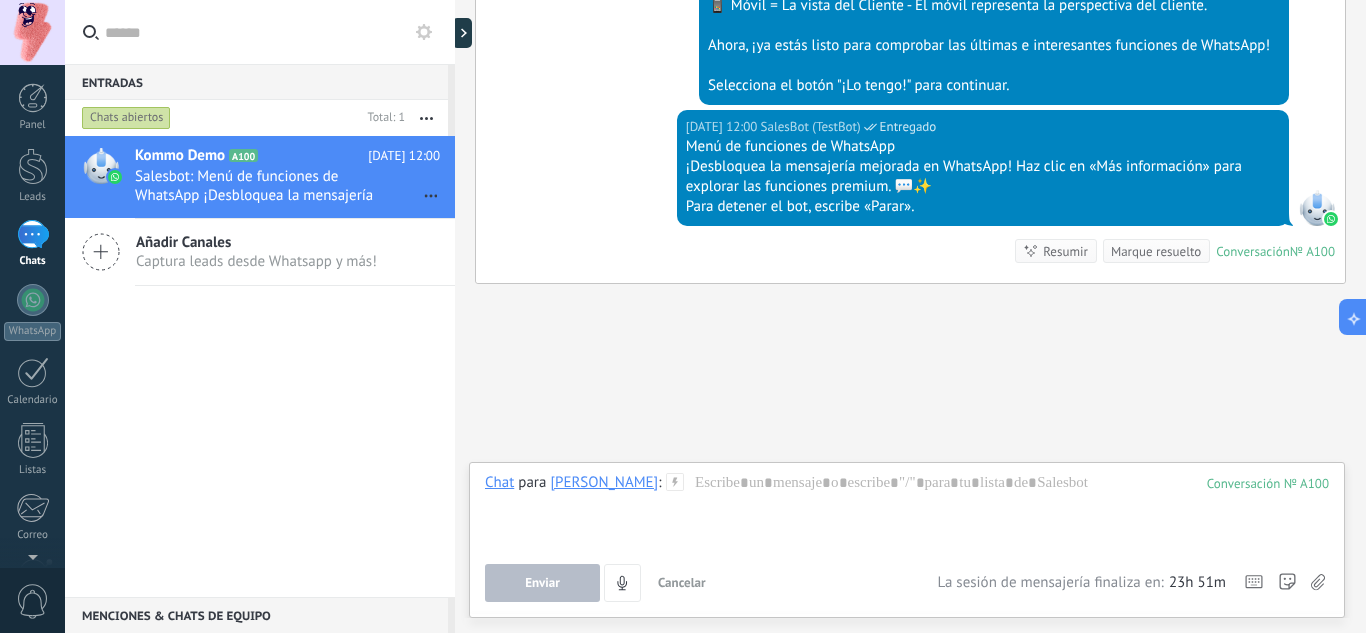 click on "Buscar Carga más Hoy Hoy Creación:  2  eventos   Expandir Hoy 11:55 Marcos Rodriguez  ¡Hola! Estoy listo para probar WhatsApp en Kommo. Mi código de verificación es iujBKu Conversación  № A100 Conversación № A100 Hoy 11:55 Robot  El valor del campo «Nombre»  se establece en «Kommo Demo» Hoy 11:55 Robot  El valor del campo «Teléfono»  se establece en «+584142220375» Marcos Rodriguez Marcos Rodriguez  Hoy 11:55 SalesBot (TestBot)  Entregado Descargar Hola, soy el Salesbot. ¡Estoy aquí para guiarte a través de las más recientes funciones de WhatsApp! Hoy 11:55 SalesBot (TestBot)  Entregado Descargar 💡Para empezar, vamos a aclarar cómo funciona esto:    💻 Kommo = La vista del Agente - La tarjeta de lead representa la perspectiva del agente.   📱 Móvil = La vista del Cliente - El móvil representa la perspectiva del cliente.   Ahora, ¡ya estás listo para comprobar las últimas e interesantes funciones de WhatsApp!    Hoy 12:00 SalesBot (TestBot)  Entregado 0 1" at bounding box center [910, -100] 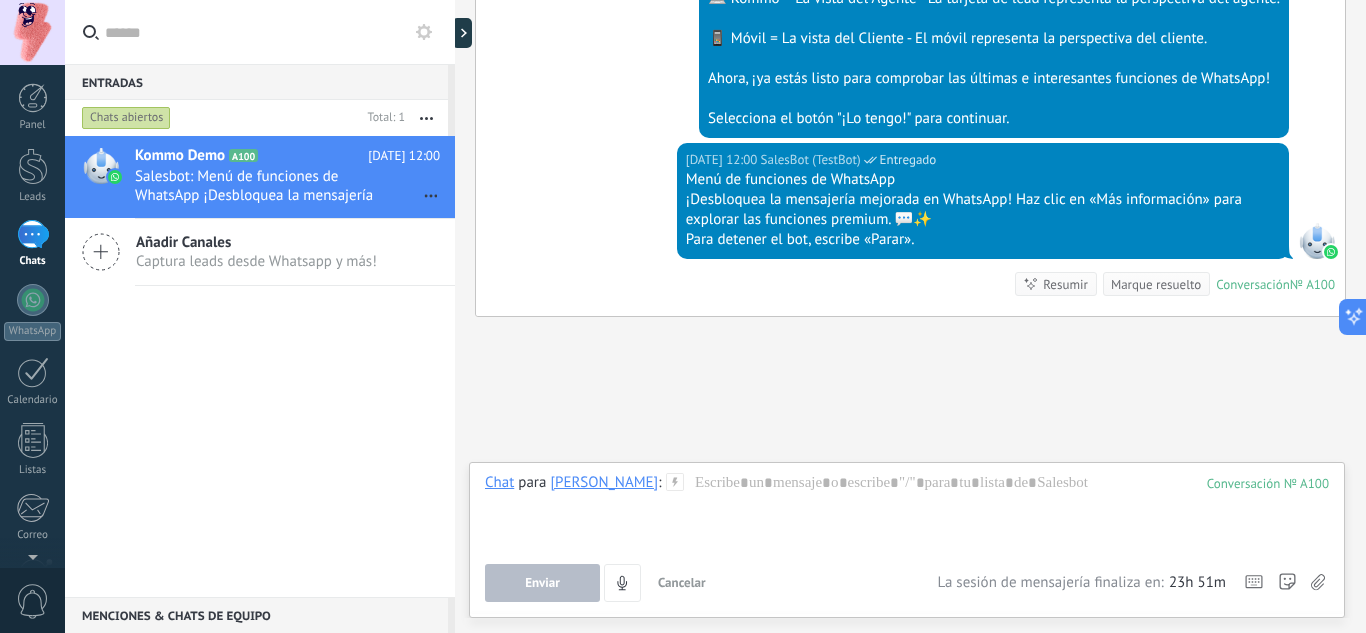 scroll, scrollTop: 833, scrollLeft: 0, axis: vertical 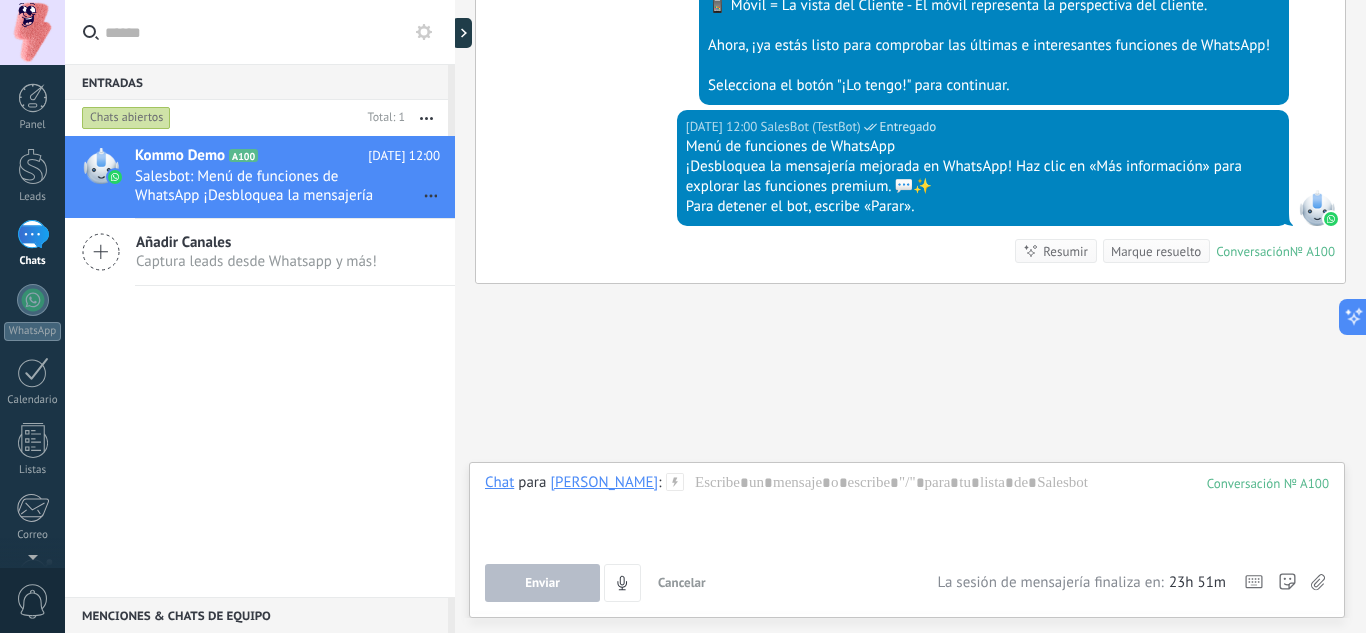 click on "1" at bounding box center (33, 234) 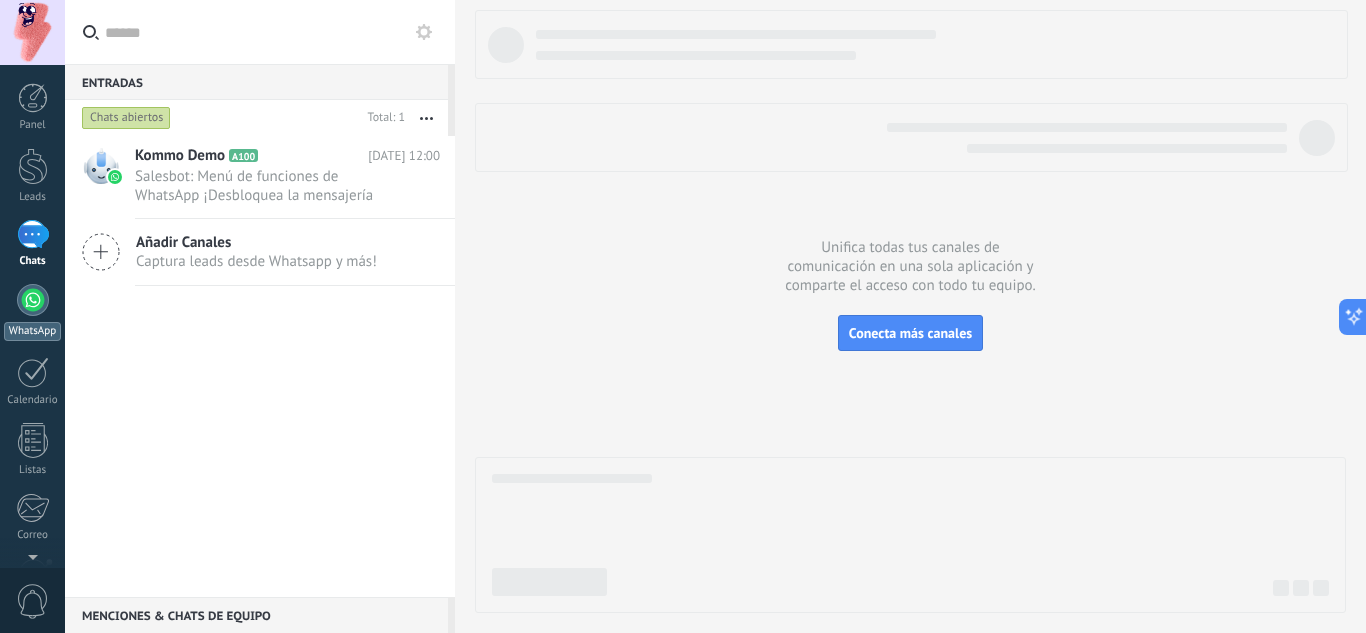 click at bounding box center [33, 300] 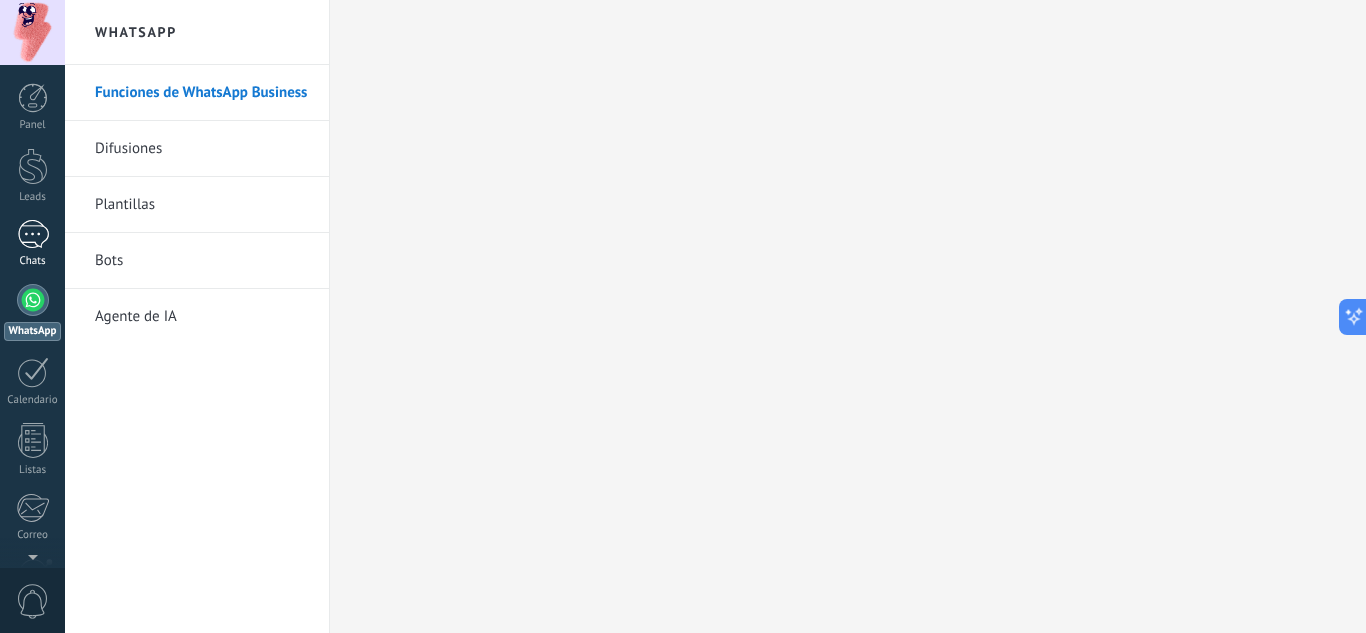 click on "1" at bounding box center [33, 234] 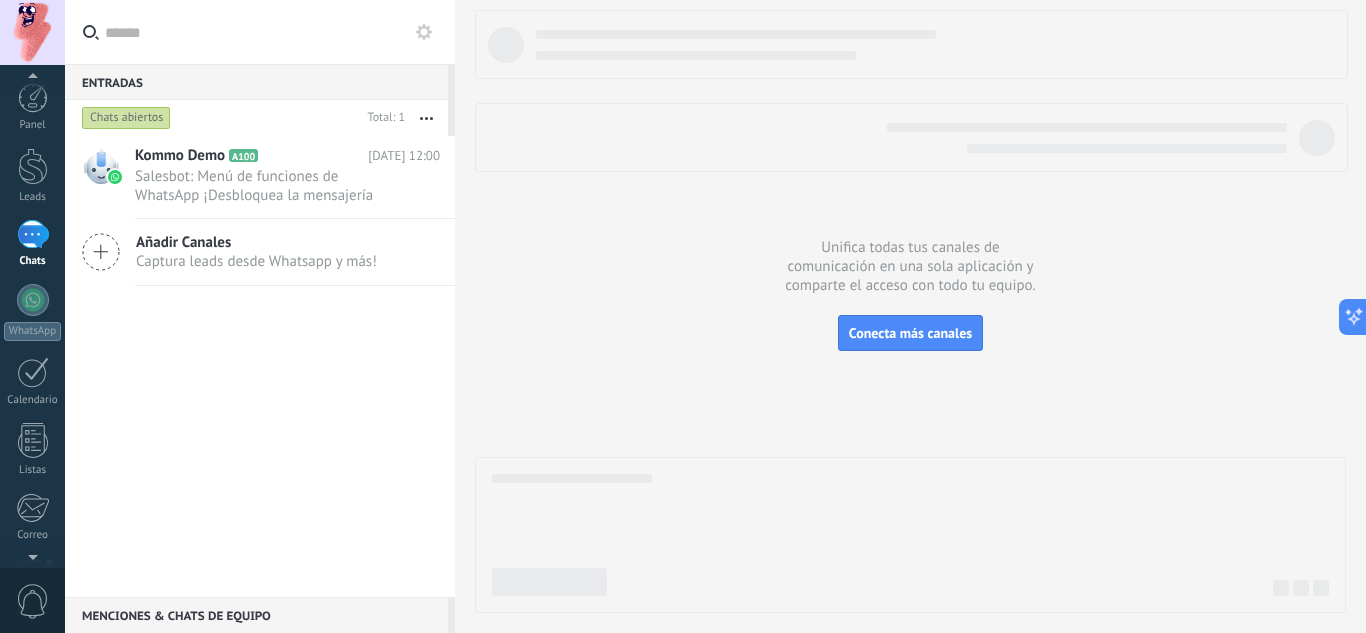 scroll, scrollTop: 0, scrollLeft: 0, axis: both 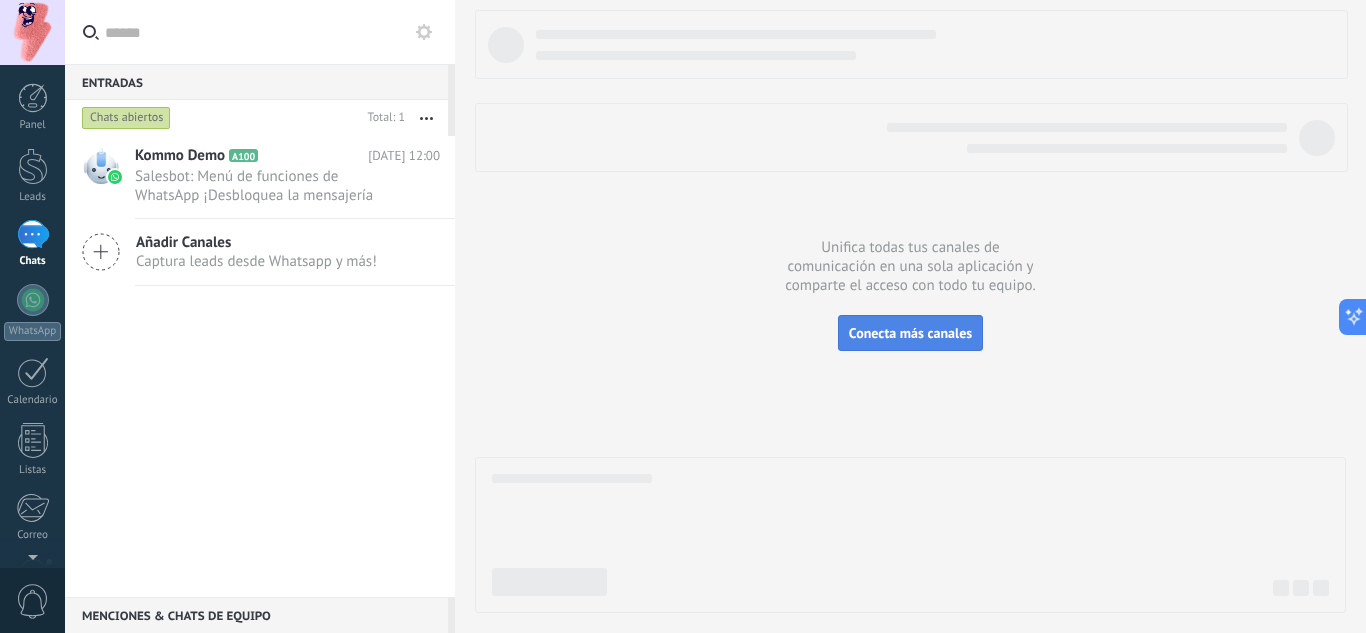 click on "Conecta más canales" at bounding box center (910, 333) 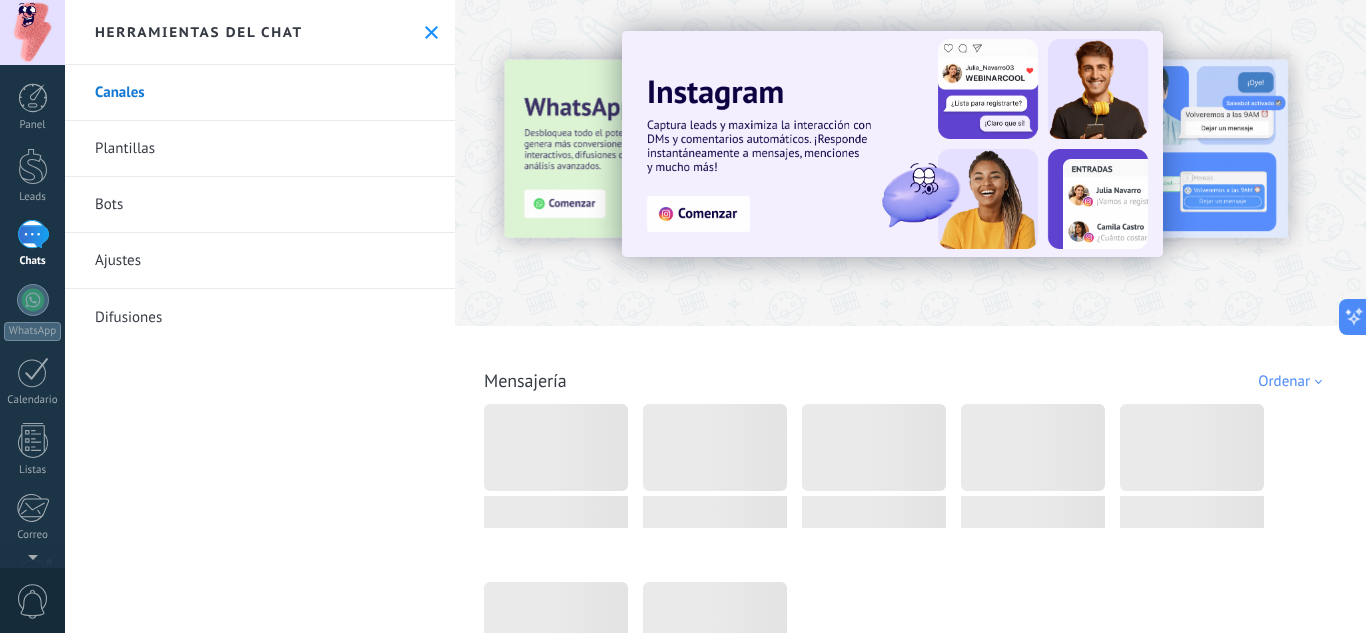click at bounding box center [715, 316] 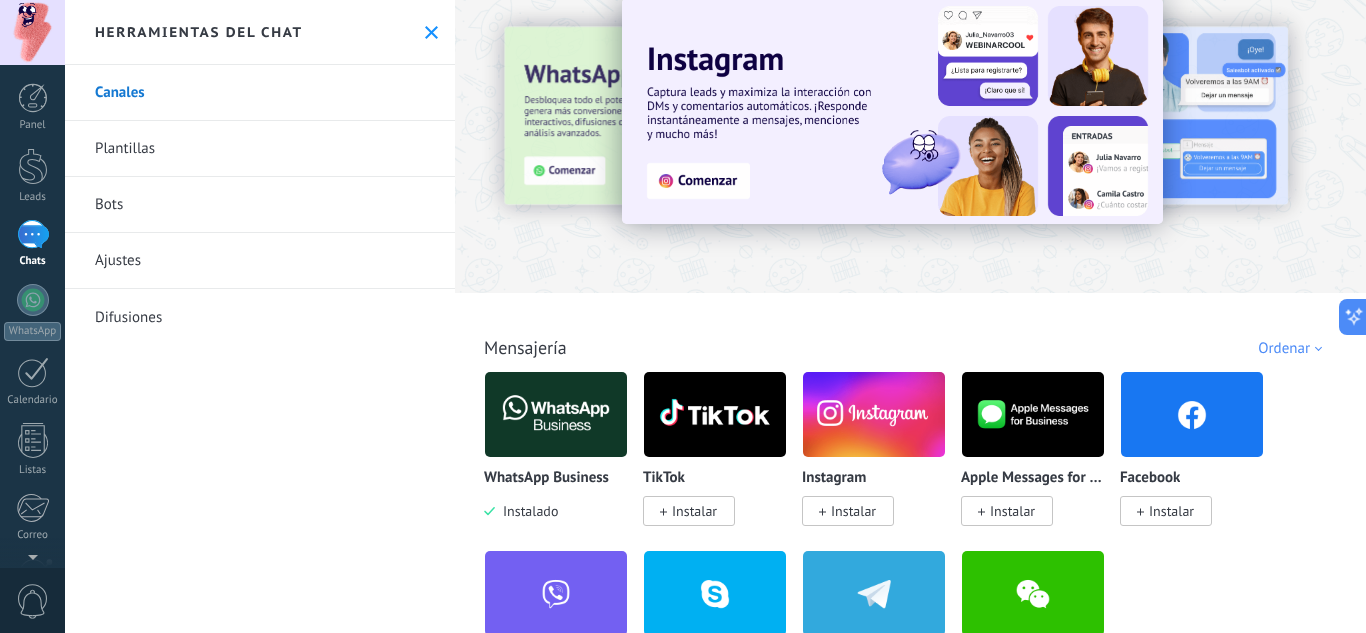 scroll, scrollTop: 0, scrollLeft: 0, axis: both 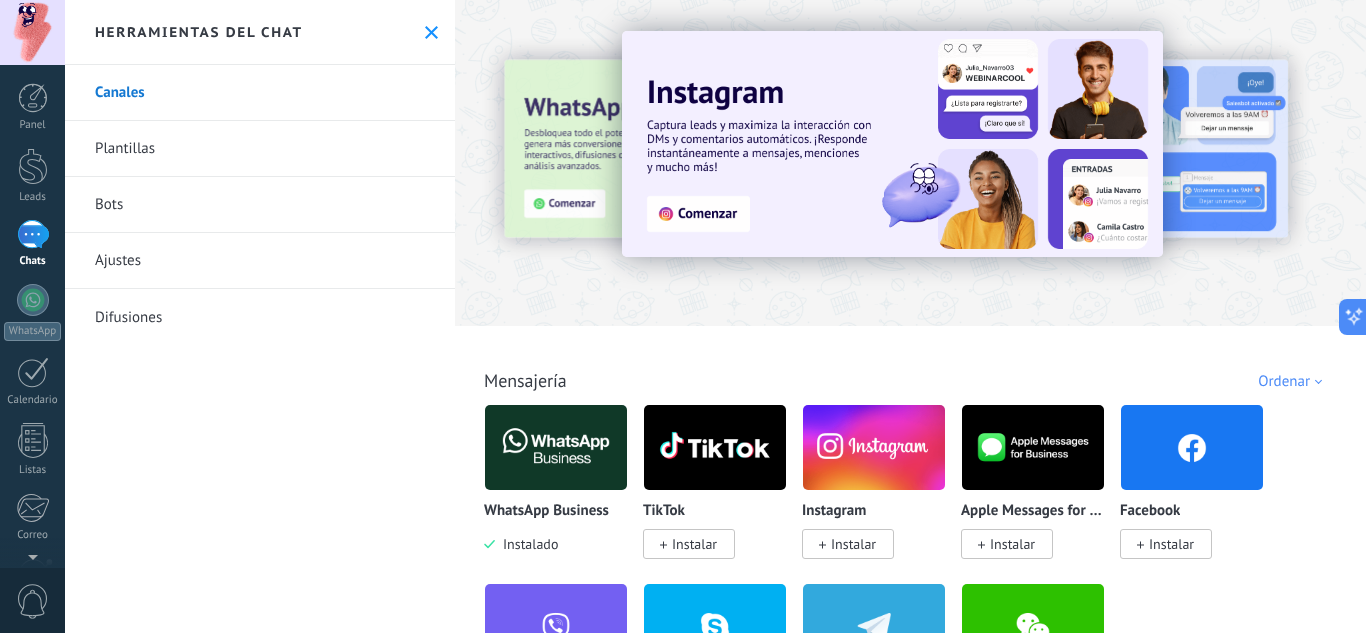 click at bounding box center [421, 162] 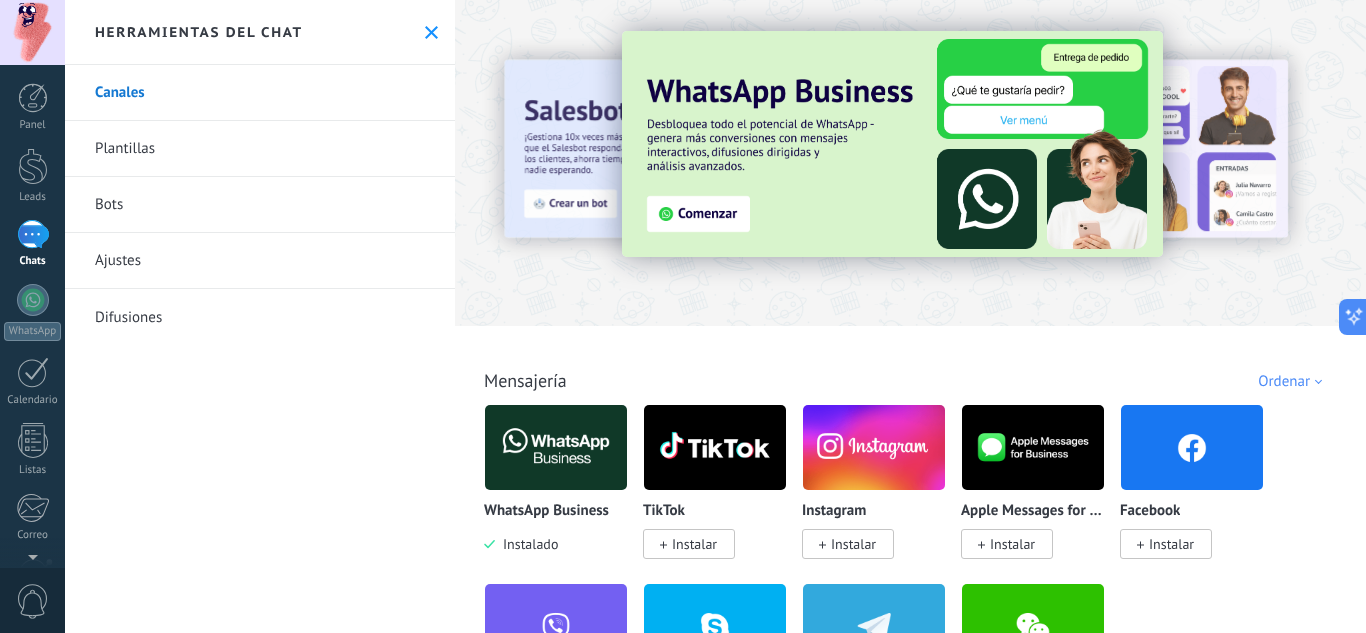 click at bounding box center [421, 162] 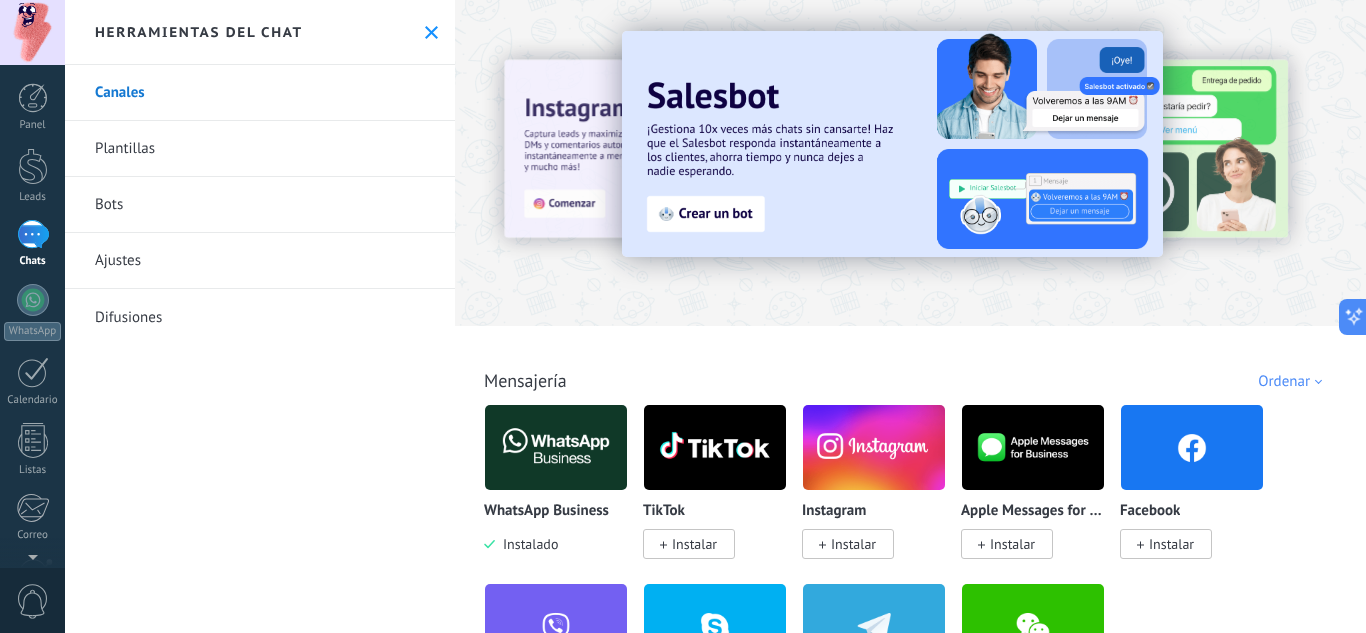 click at bounding box center [421, 162] 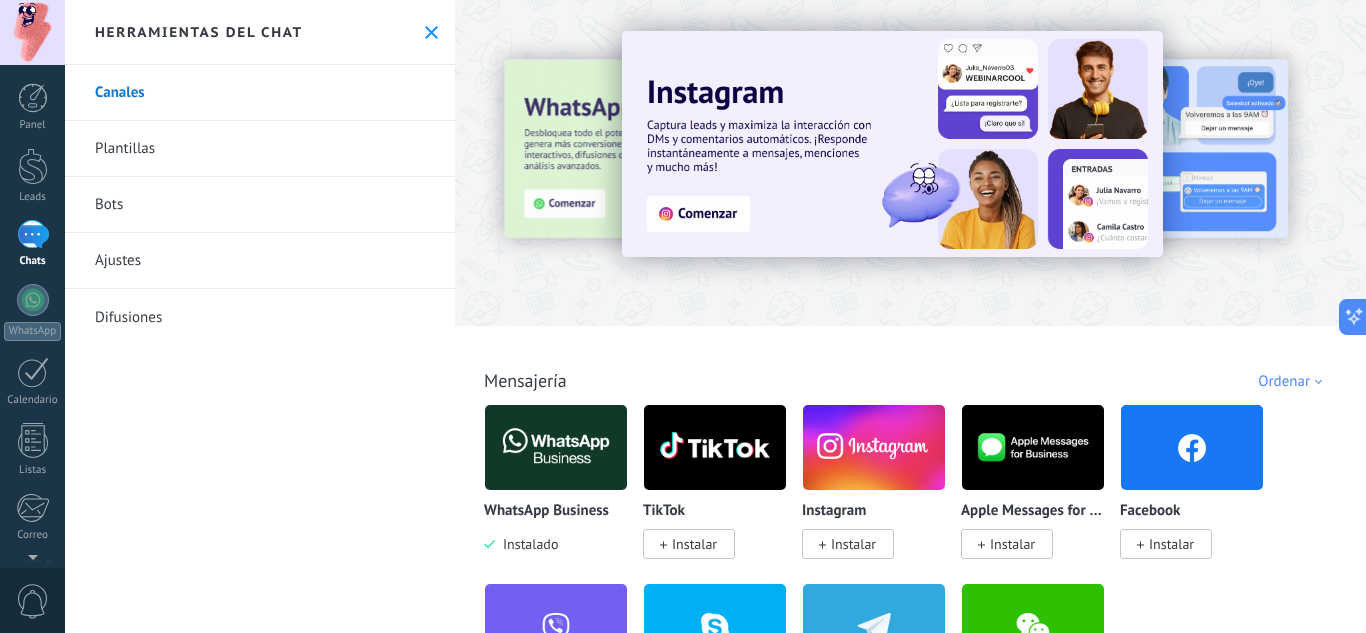 click at bounding box center (421, 162) 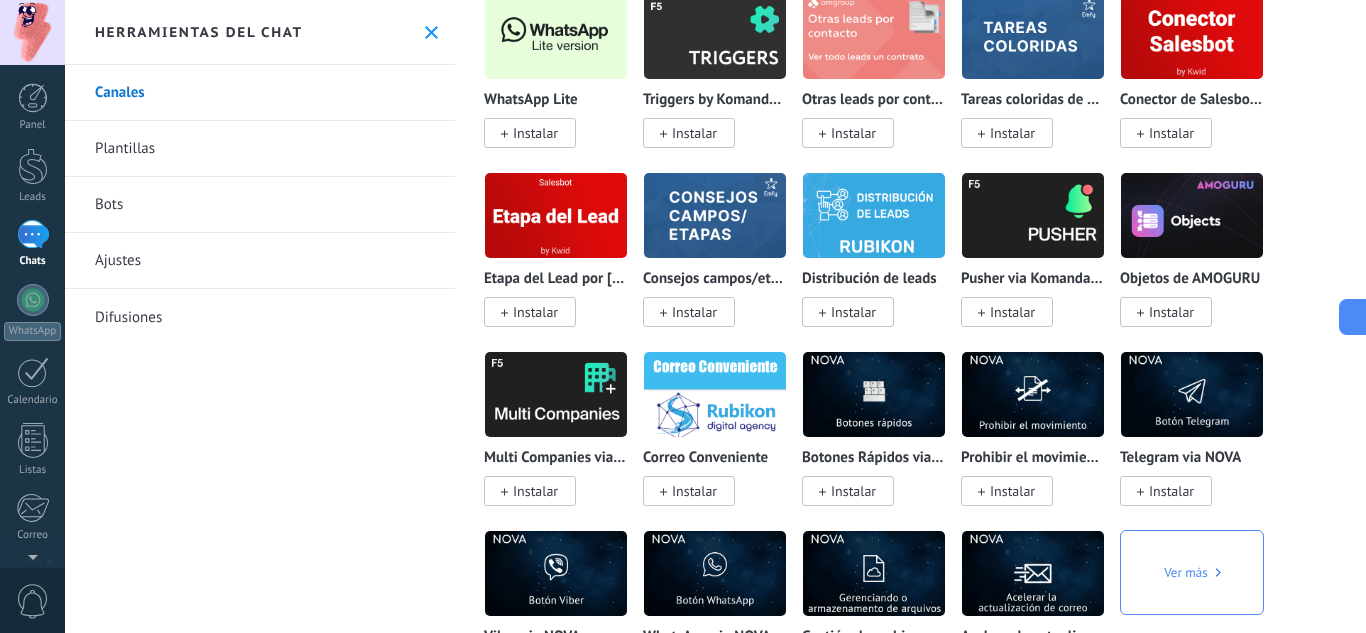 scroll, scrollTop: 4978, scrollLeft: 0, axis: vertical 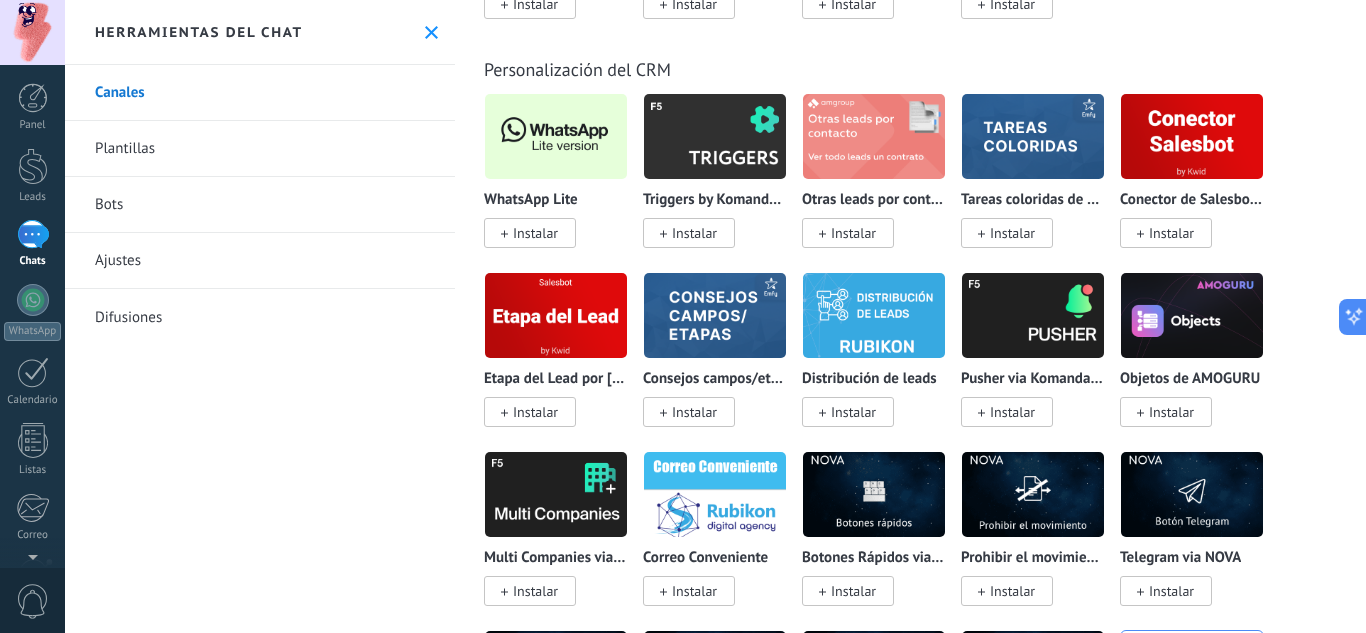 click on "Instalar" at bounding box center (535, 233) 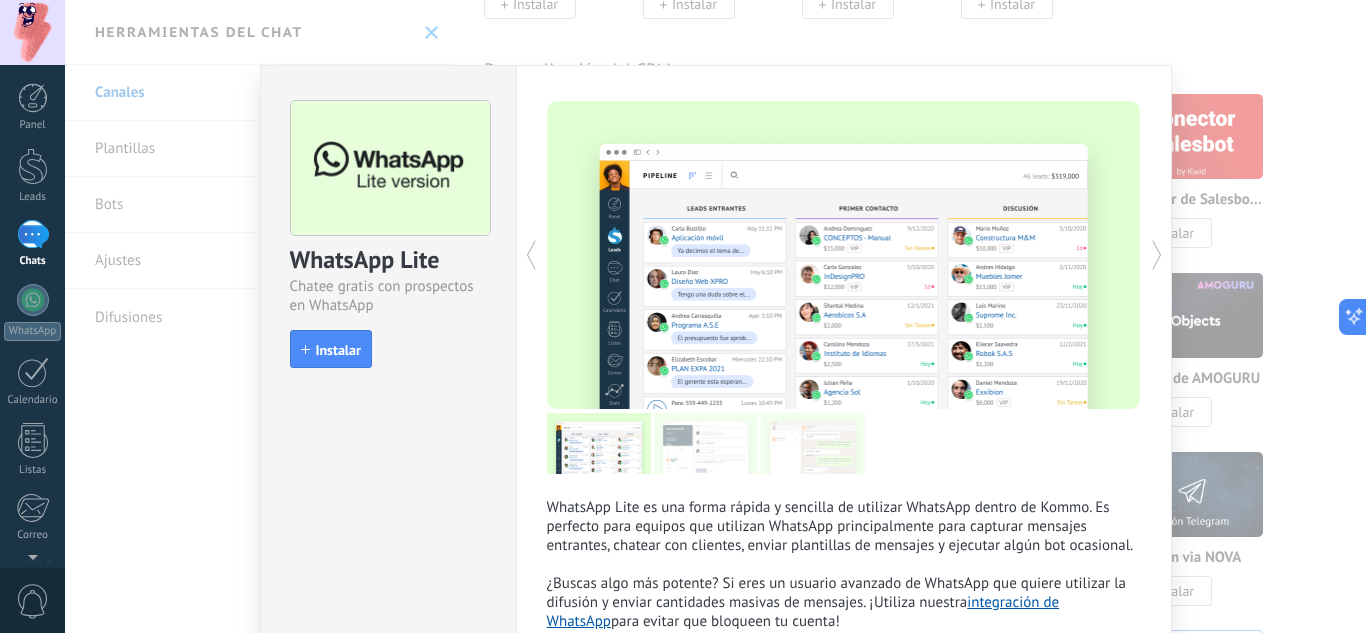 click on "Instalar" at bounding box center [338, 350] 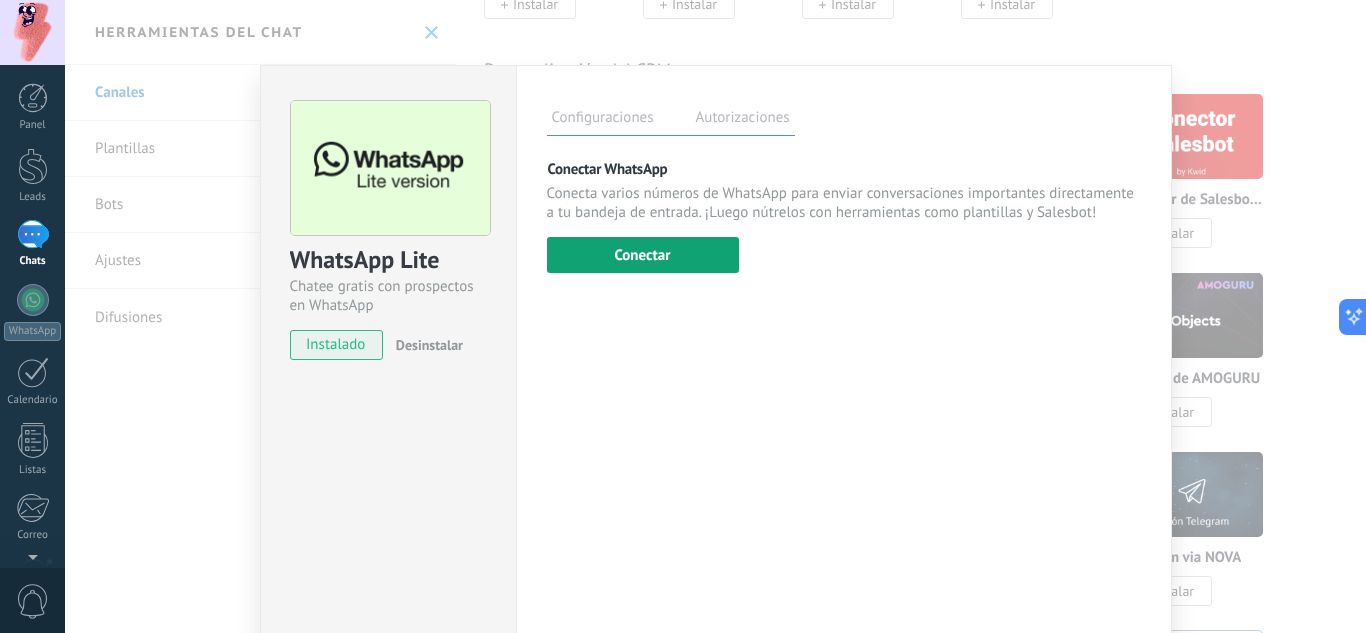 click on "Conectar" at bounding box center [643, 255] 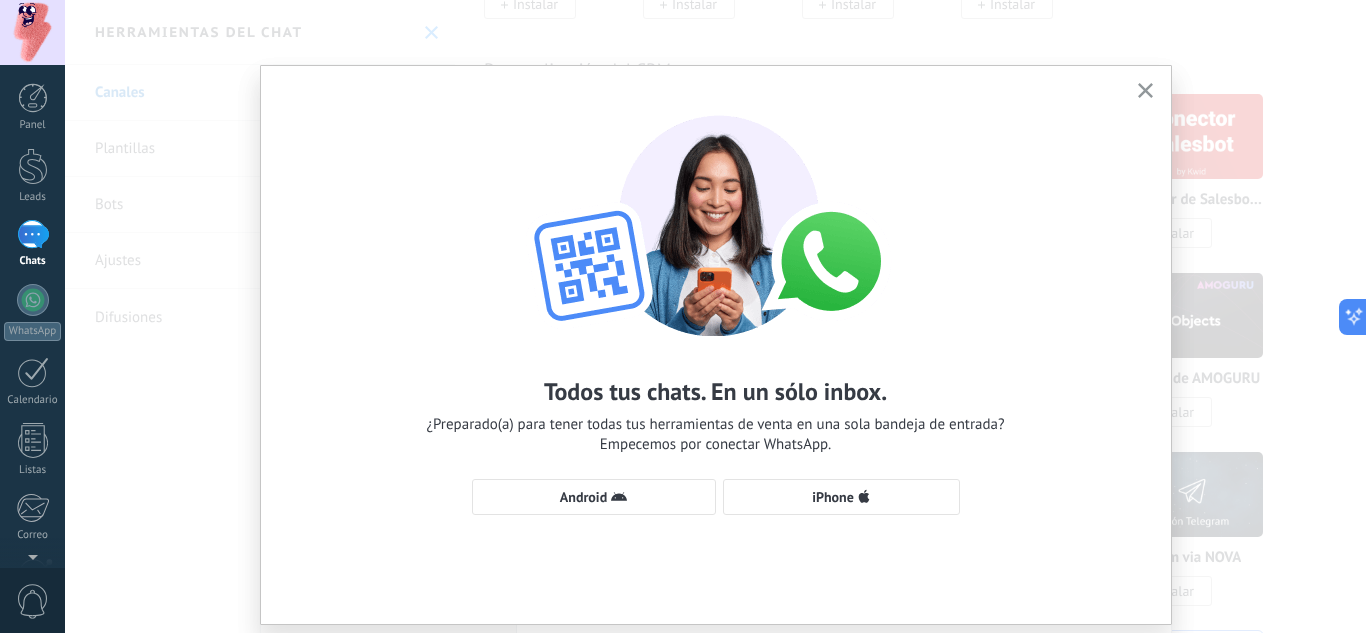 scroll, scrollTop: 57, scrollLeft: 0, axis: vertical 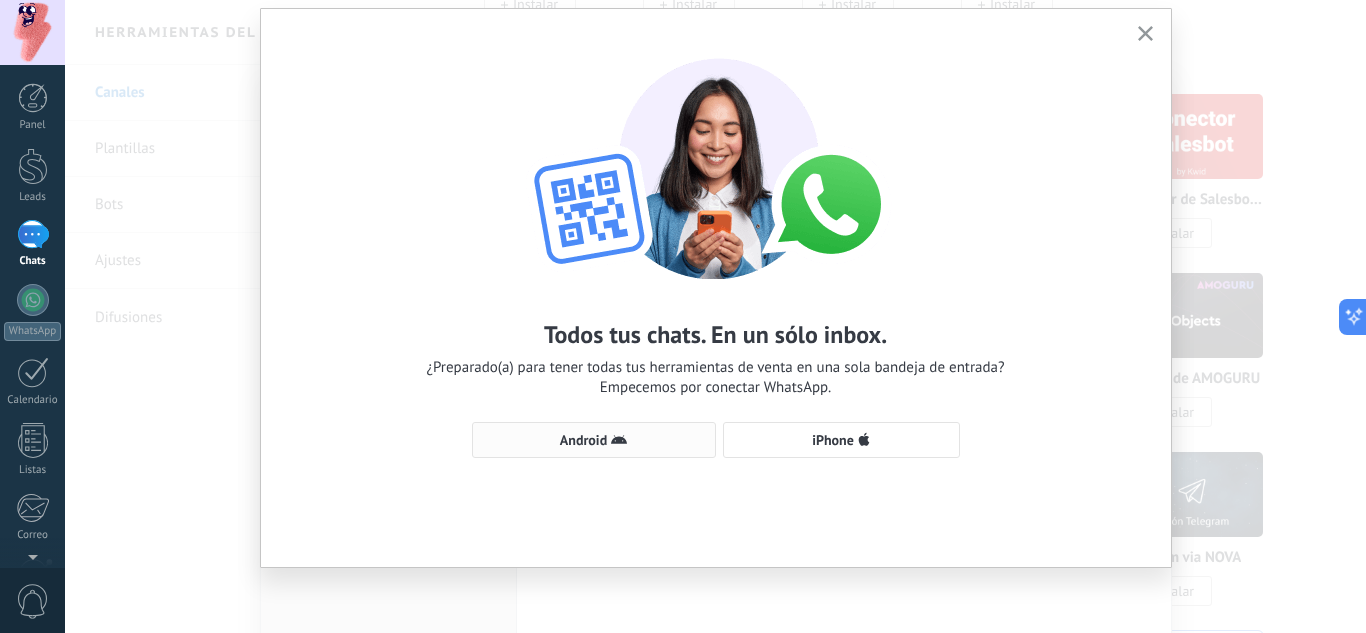 click on "Android" at bounding box center [594, 440] 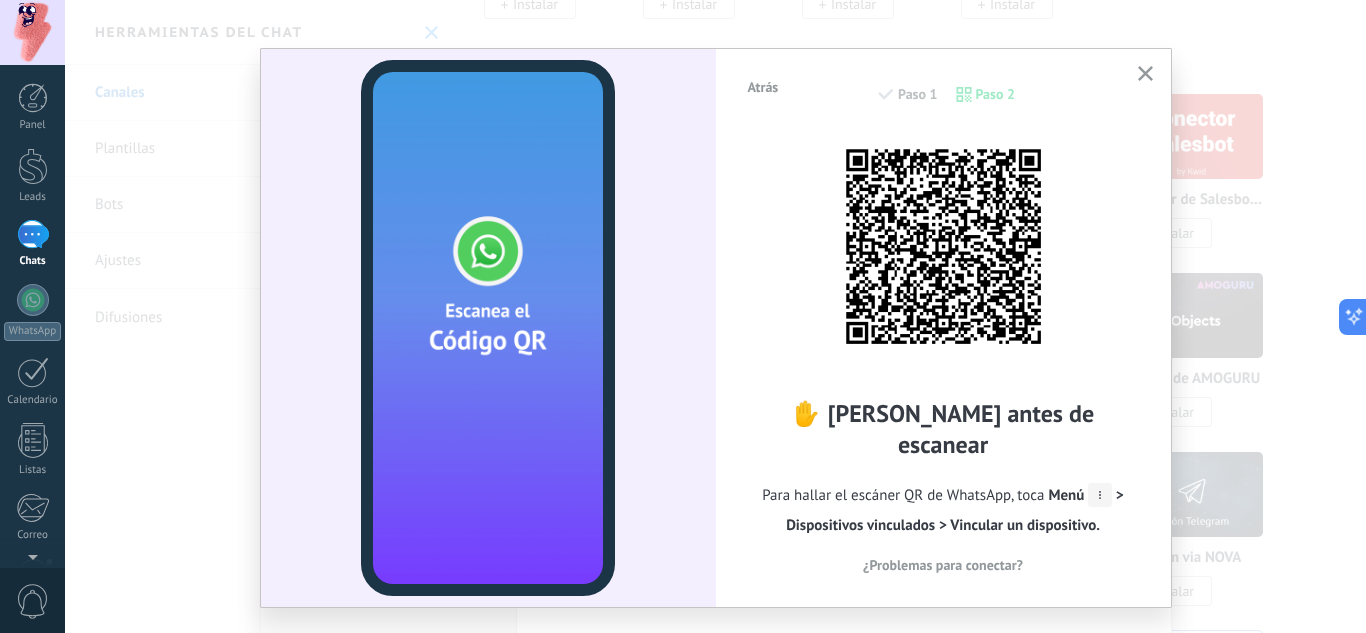 scroll, scrollTop: 0, scrollLeft: 0, axis: both 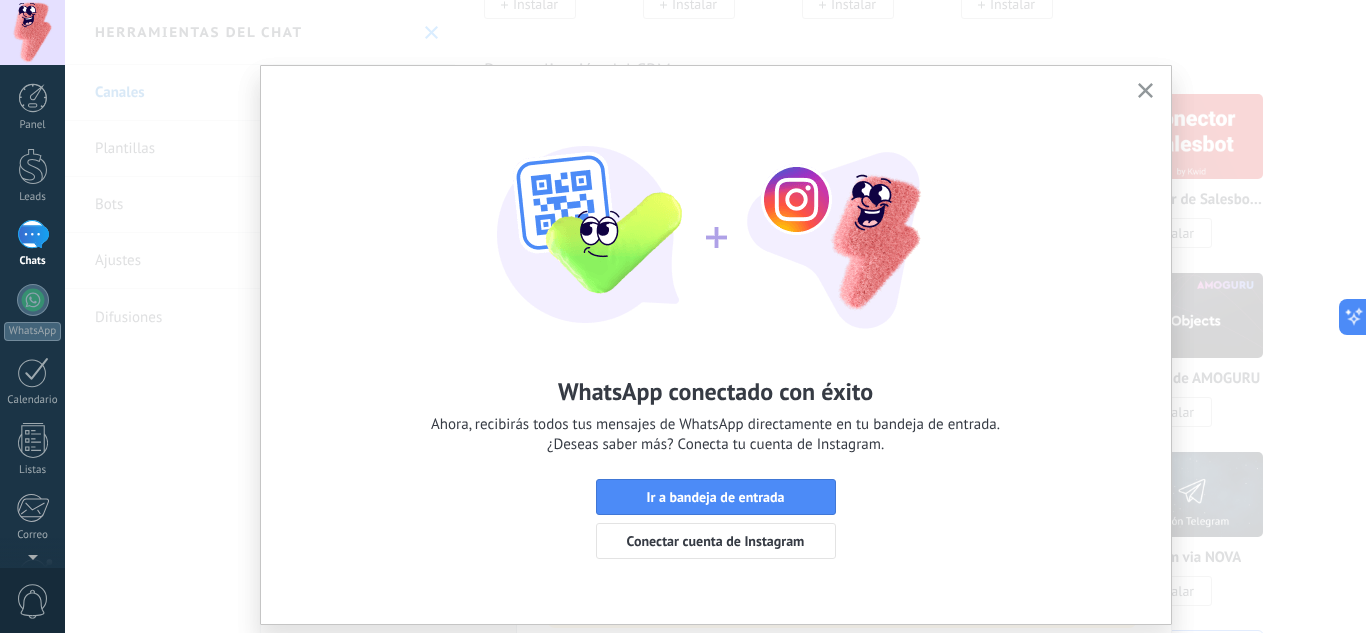 click on "Ir a bandeja de entrada" at bounding box center (716, 497) 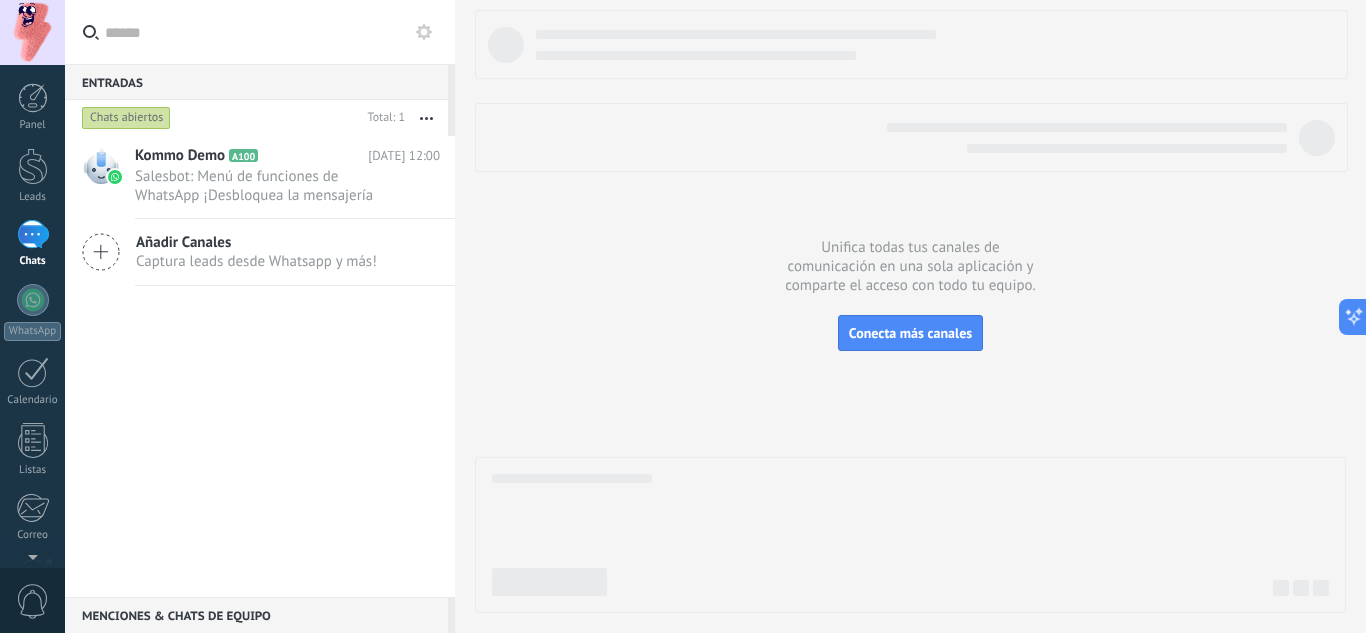click on "Entradas 0" at bounding box center [256, 82] 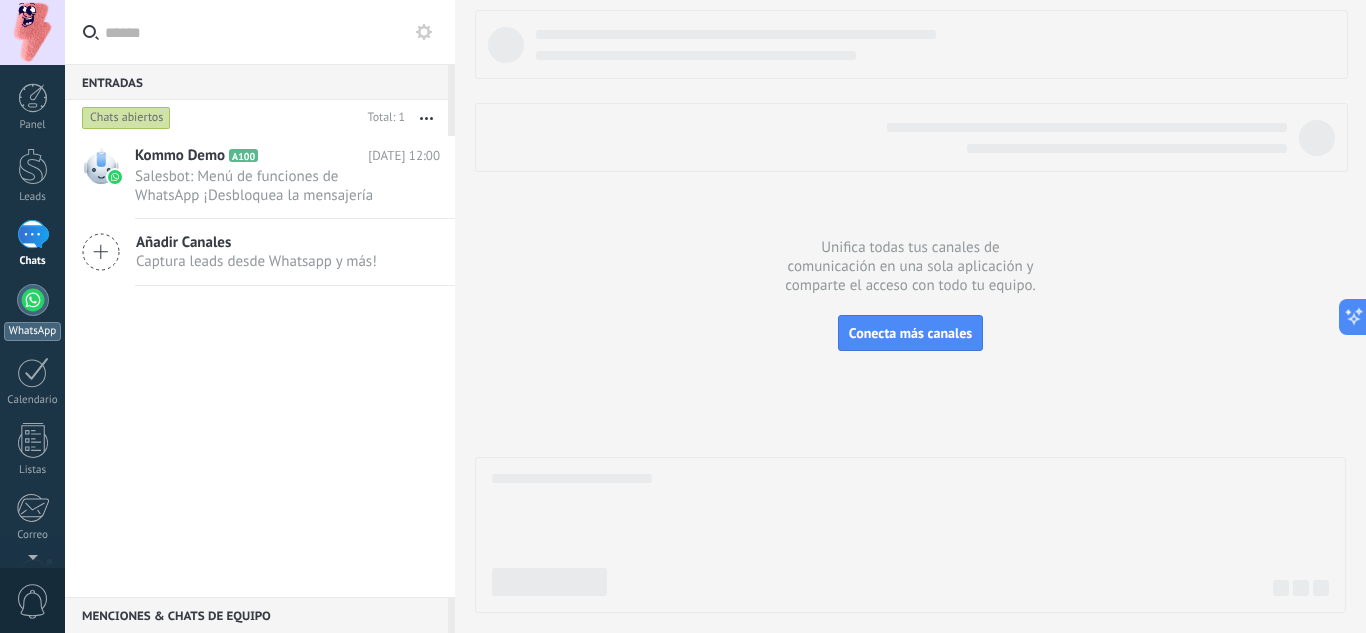 click at bounding box center [33, 300] 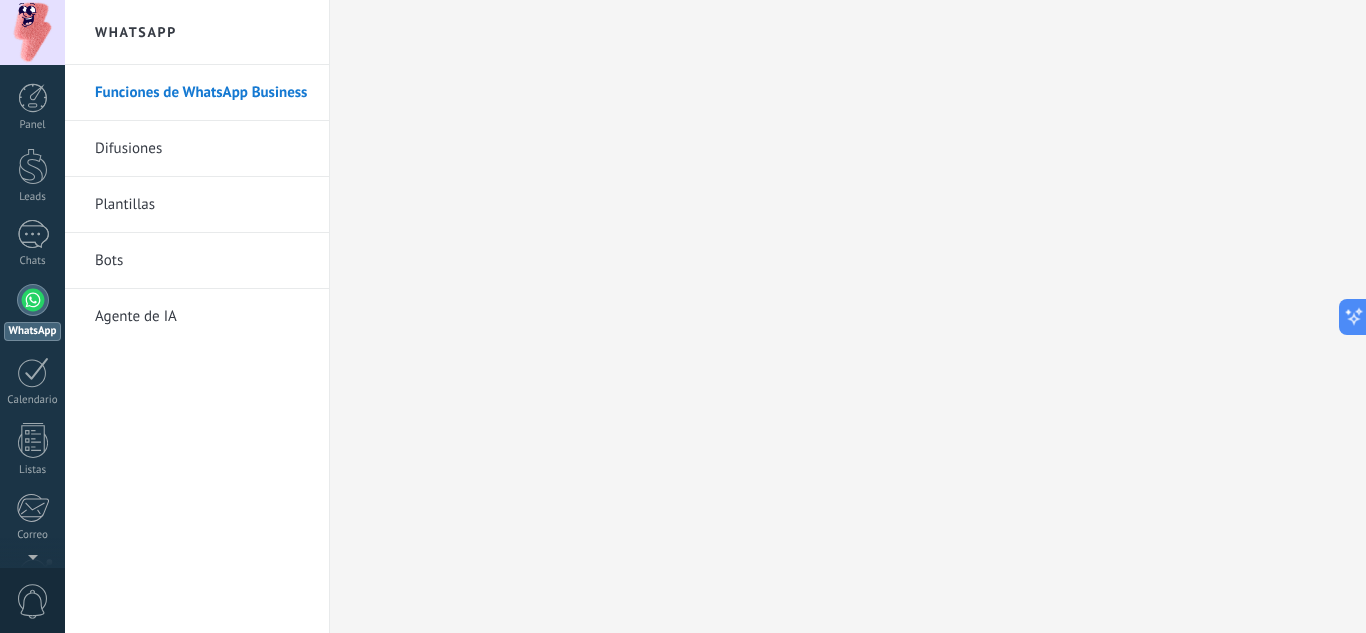 click on "Difusiones" at bounding box center [202, 149] 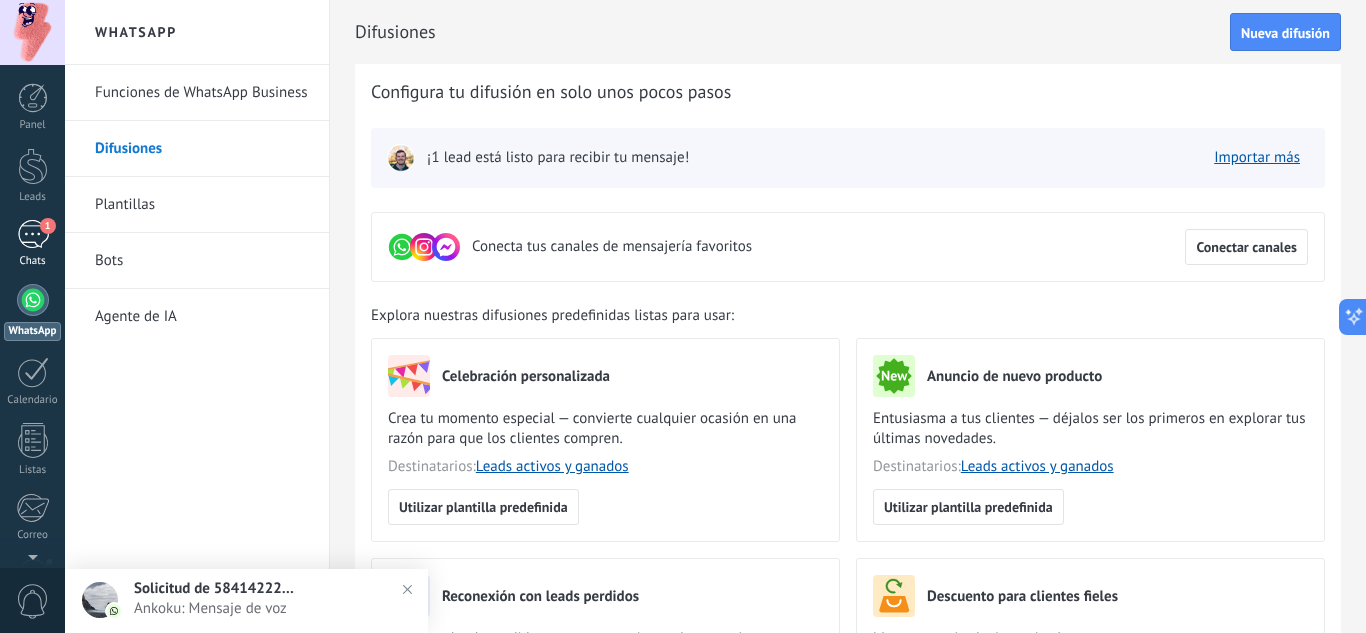 click on "1" at bounding box center (33, 234) 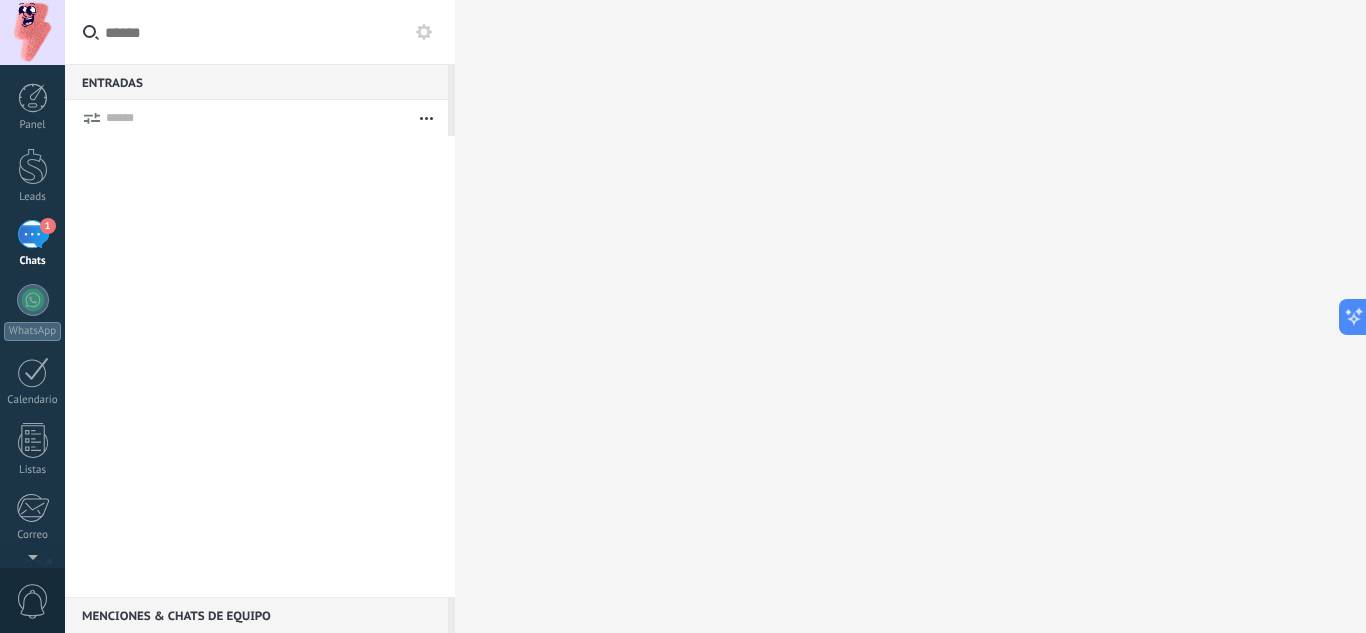 click on "Entradas 0" at bounding box center [256, 82] 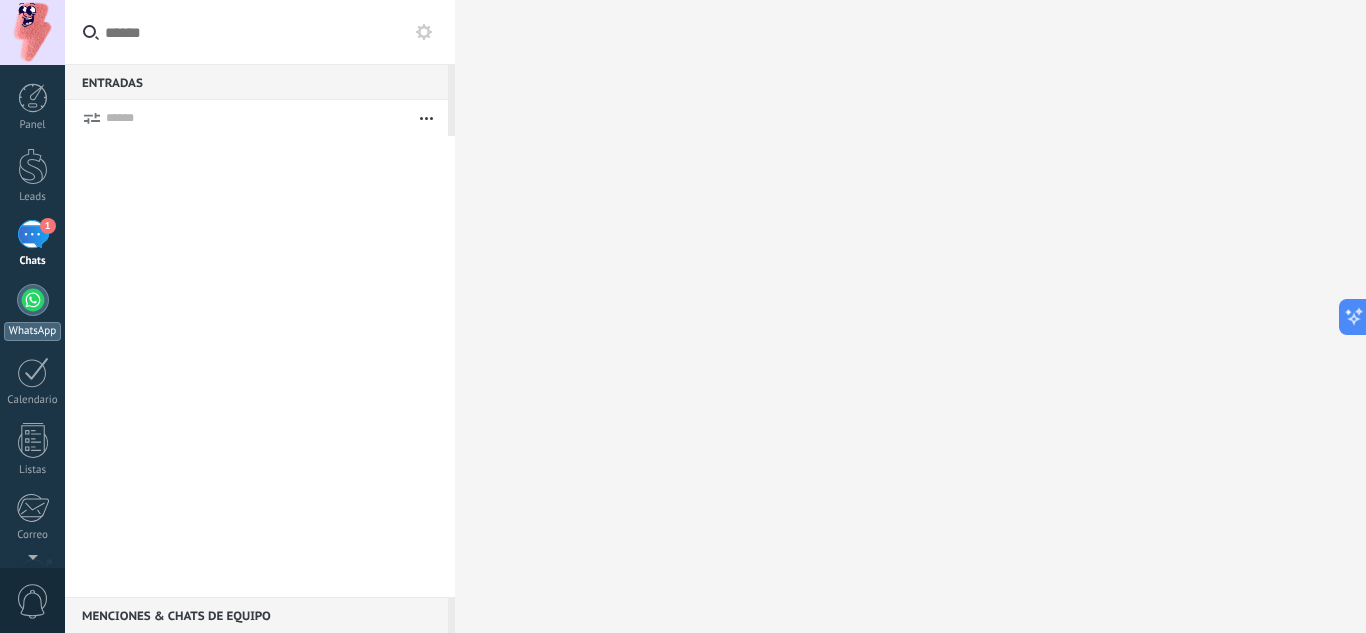 click on "WhatsApp" at bounding box center [32, 331] 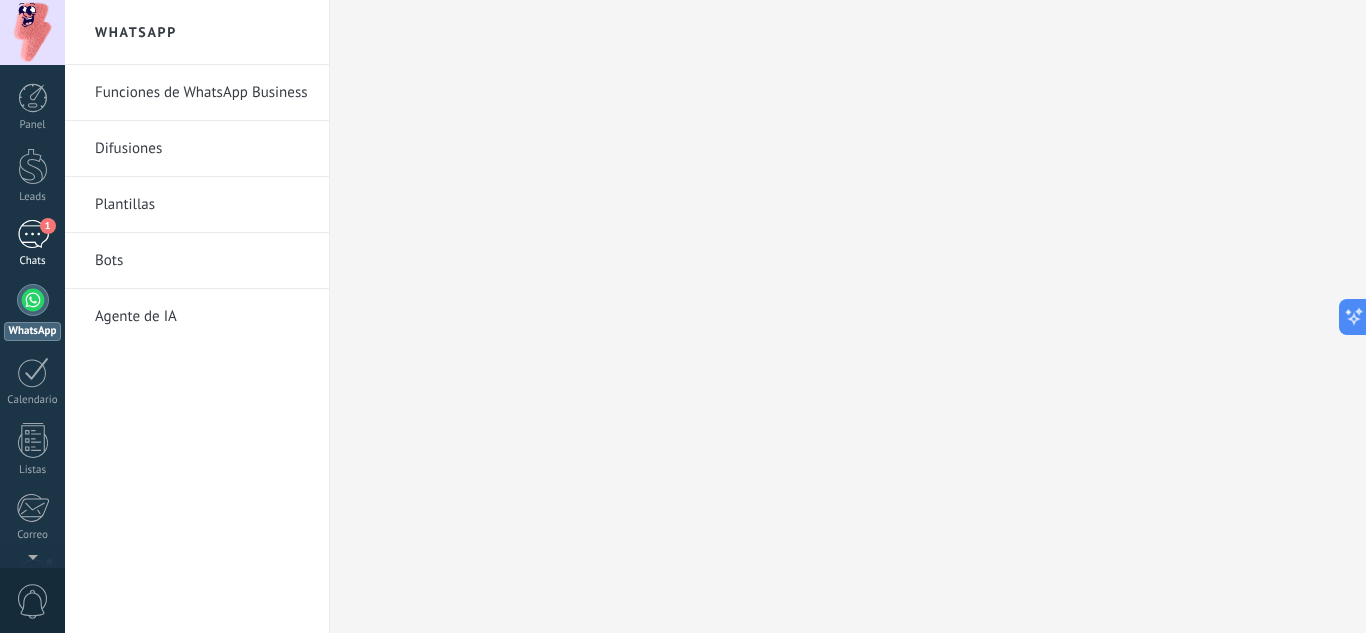 click on "1" at bounding box center [33, 234] 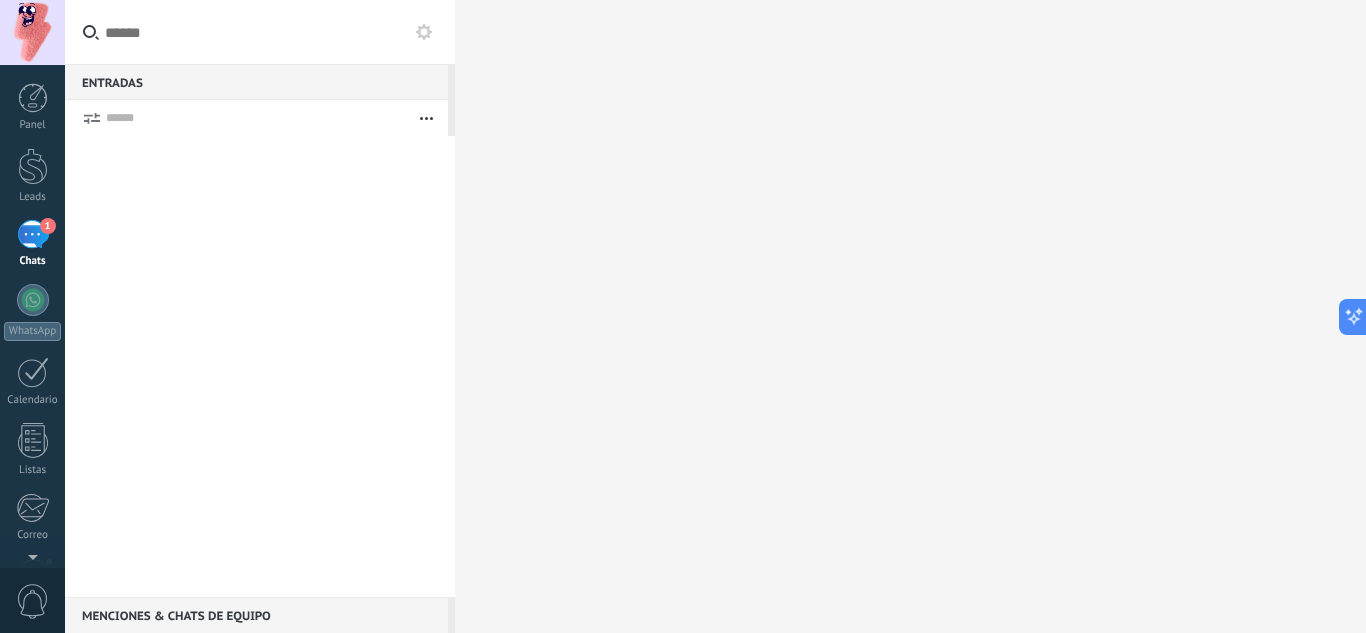 click at bounding box center [426, 118] 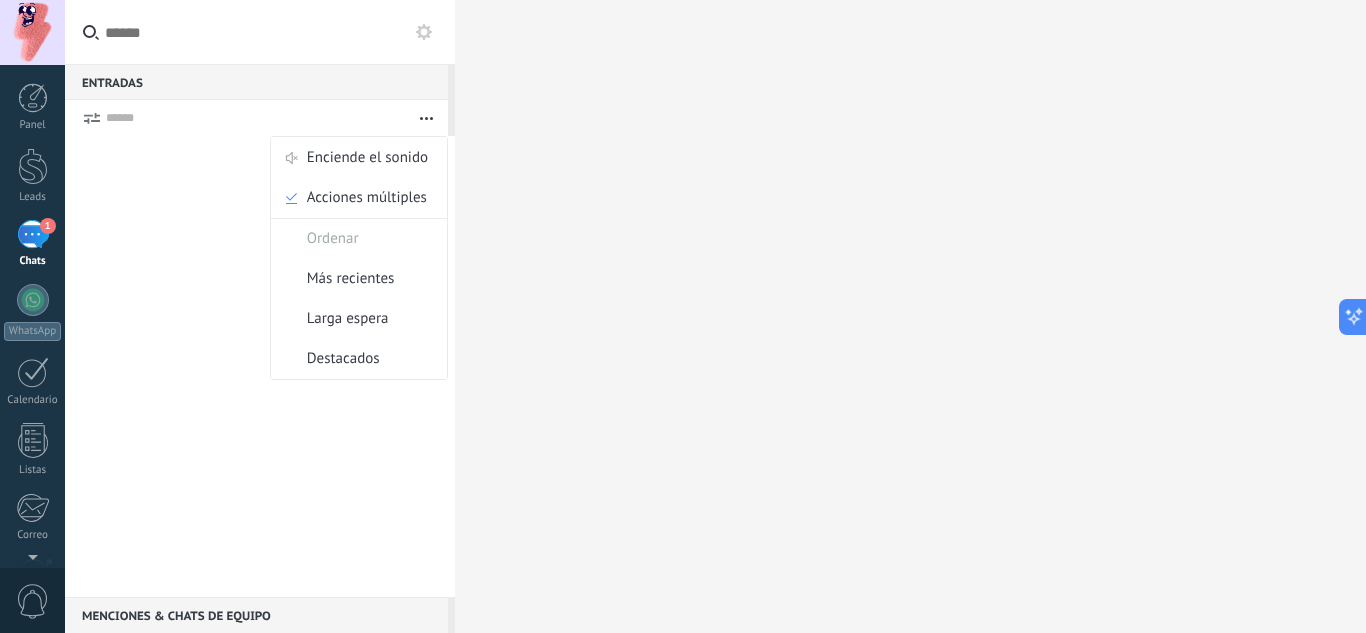 click at bounding box center [260, 366] 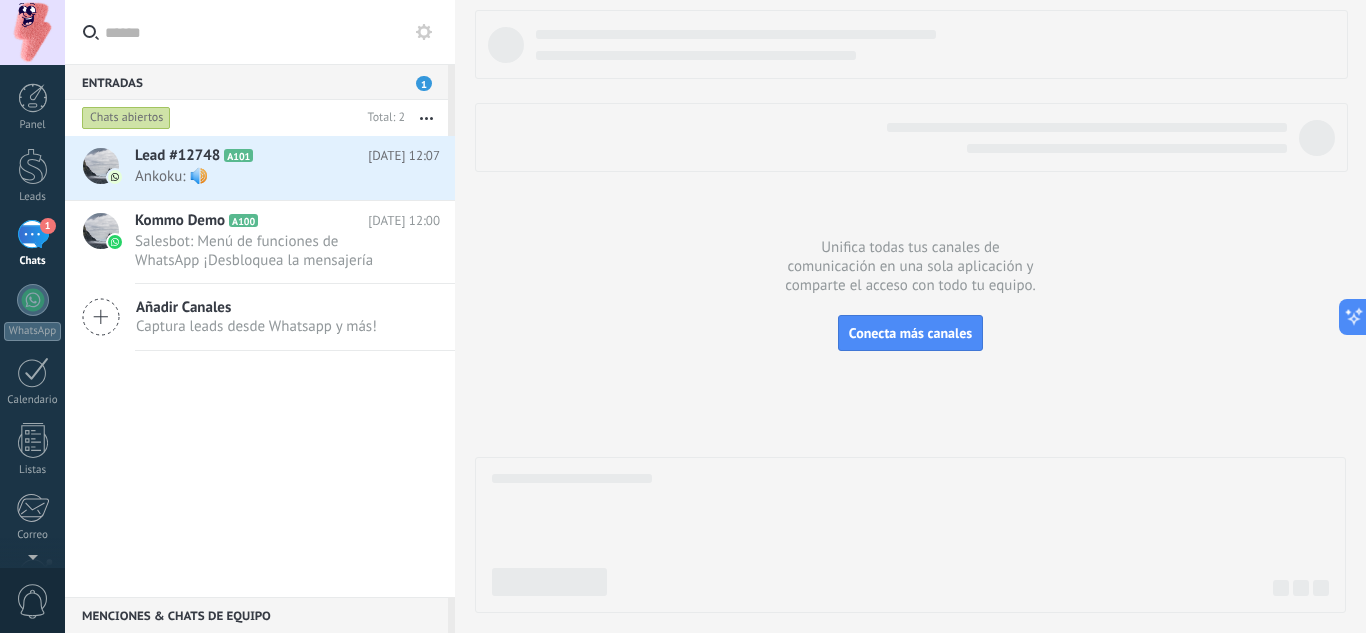 scroll, scrollTop: 0, scrollLeft: 0, axis: both 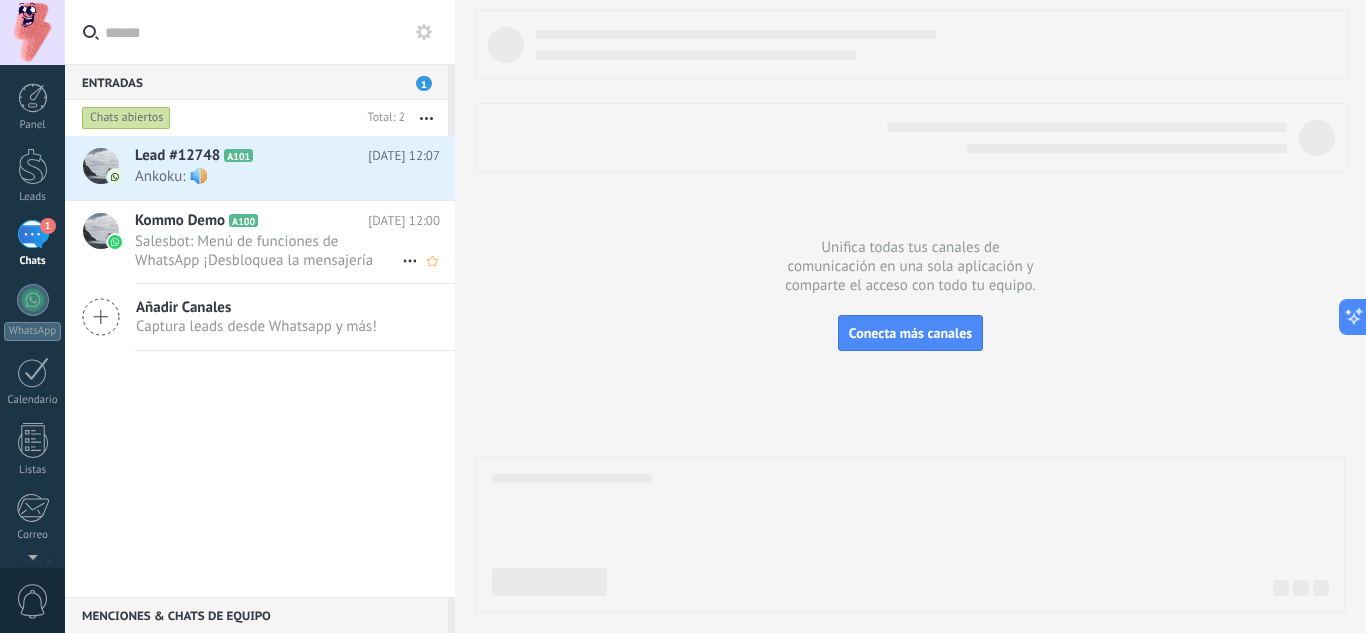 click on "Salesbot: Menú de funciones de WhatsApp
¡Desbloquea la mensajería mejorada en WhatsApp! Haz clic en «Más información» pa..." at bounding box center [268, 251] 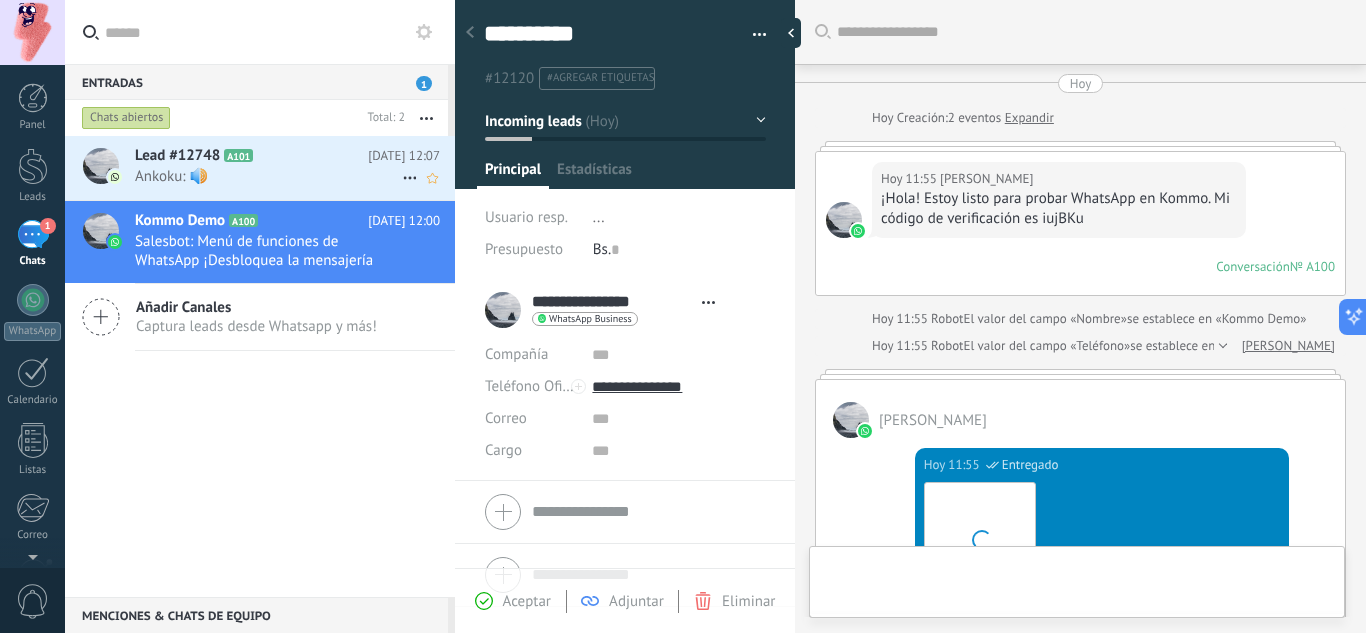 scroll, scrollTop: 840, scrollLeft: 0, axis: vertical 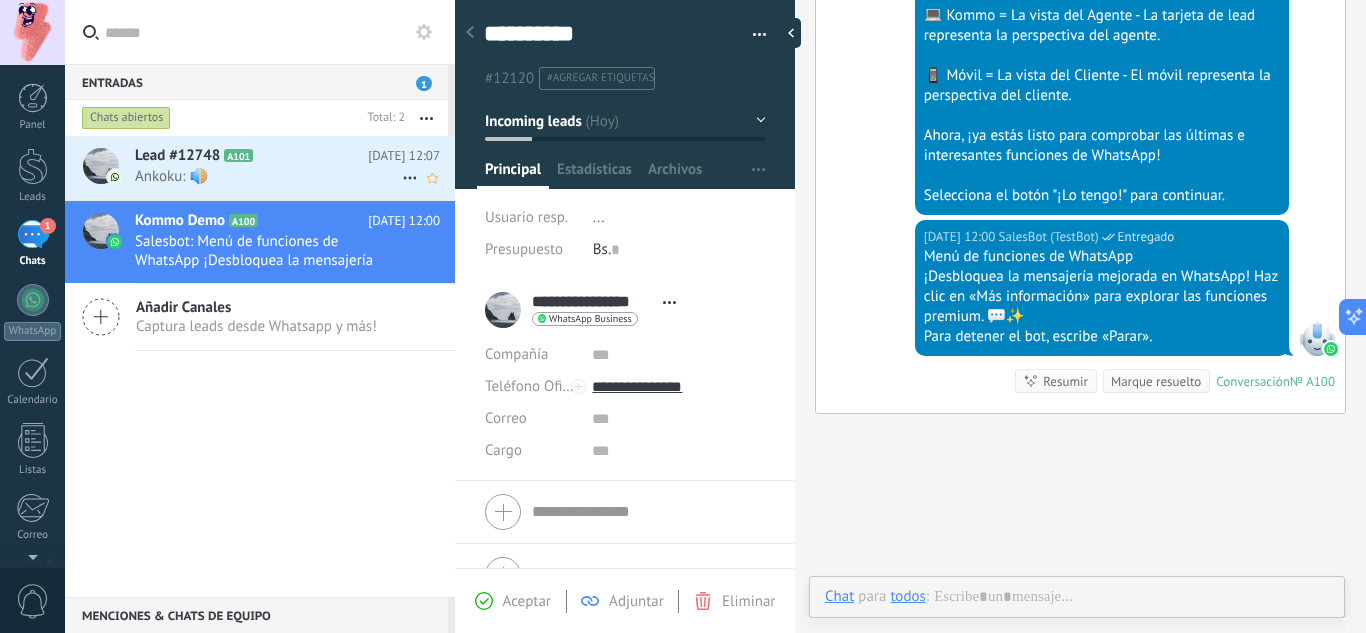 click on "Ankoku: 🔊" at bounding box center [268, 176] 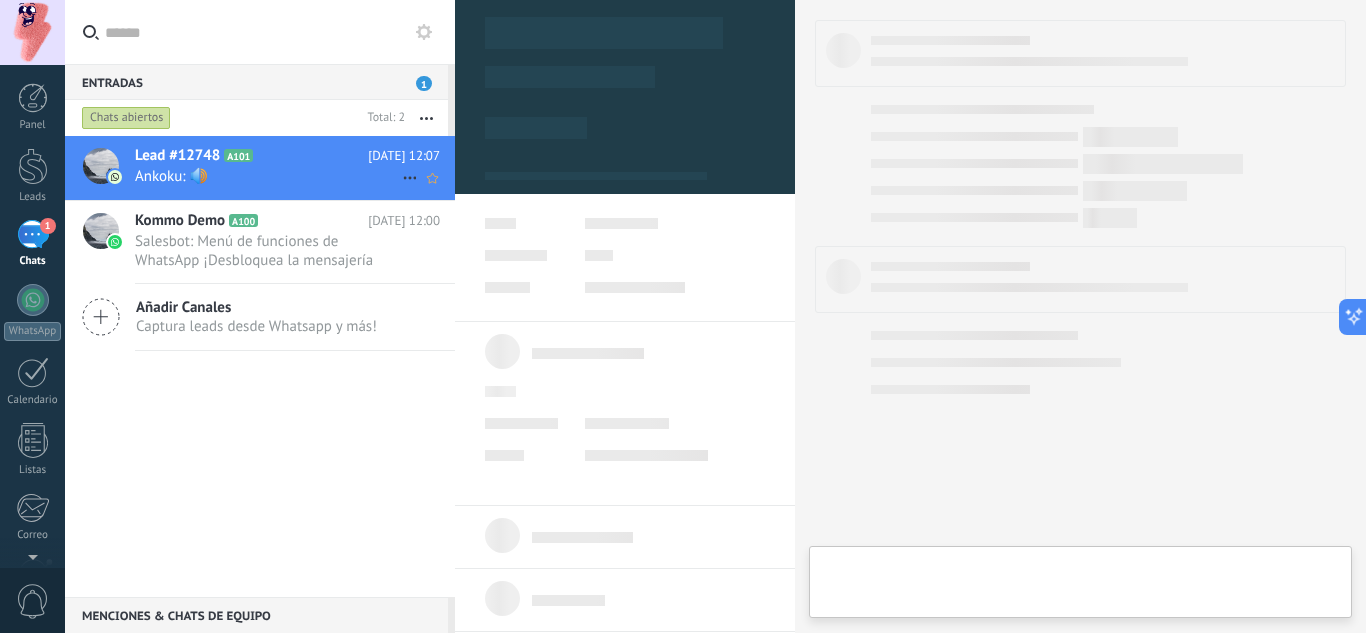 type on "**********" 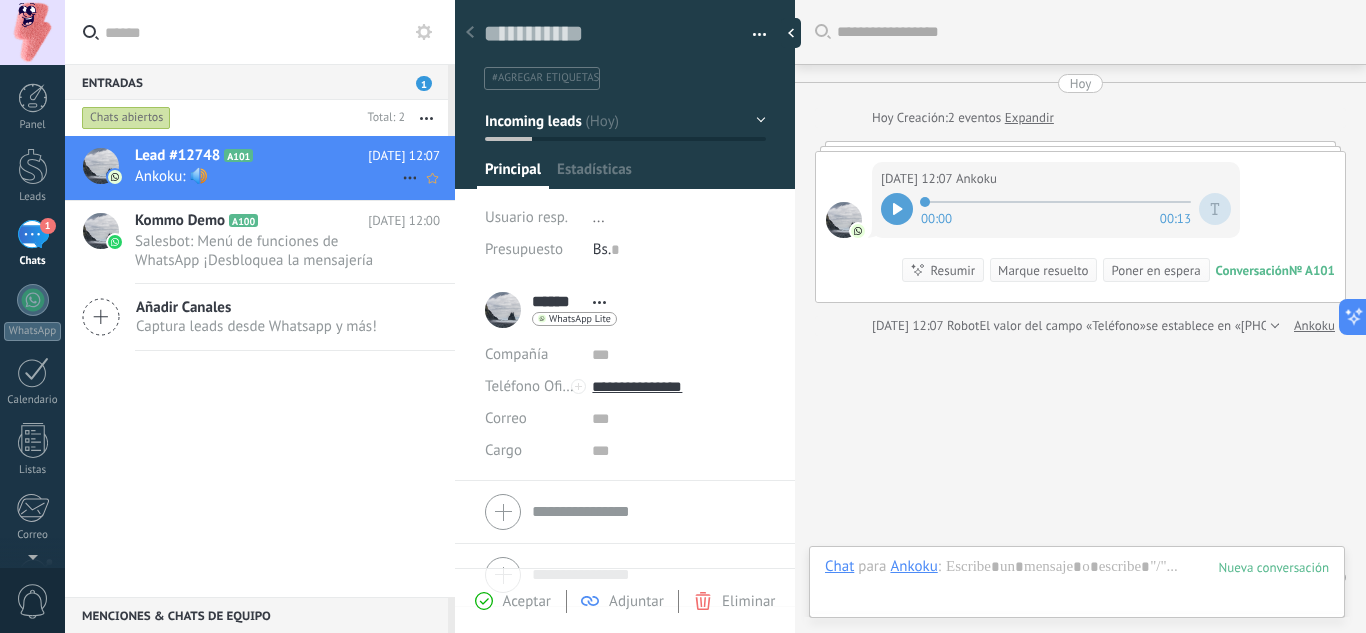 scroll, scrollTop: 30, scrollLeft: 0, axis: vertical 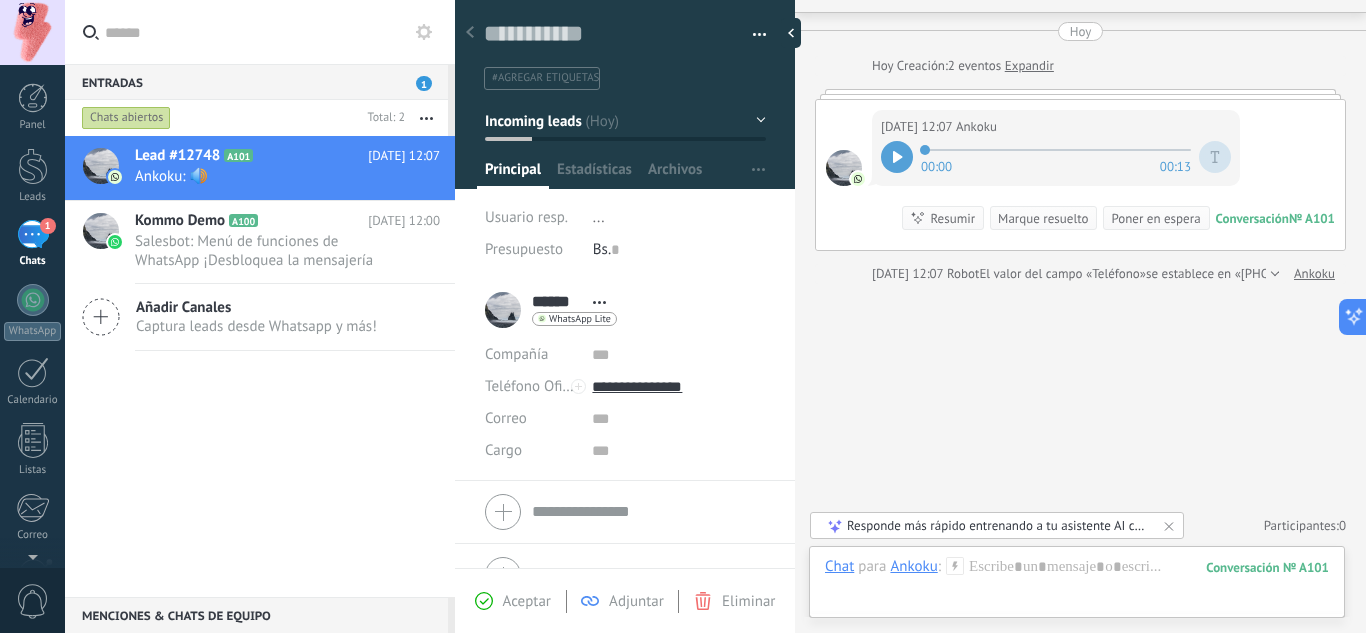 click at bounding box center [897, 157] 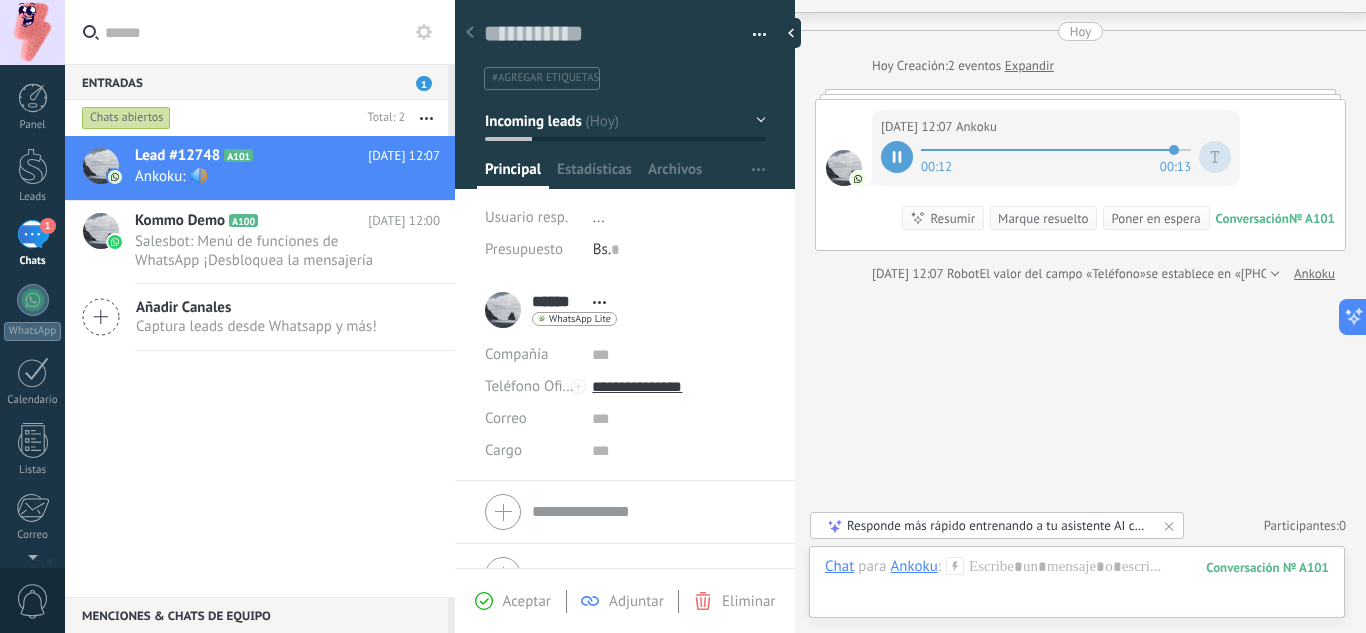 click at bounding box center [897, 157] 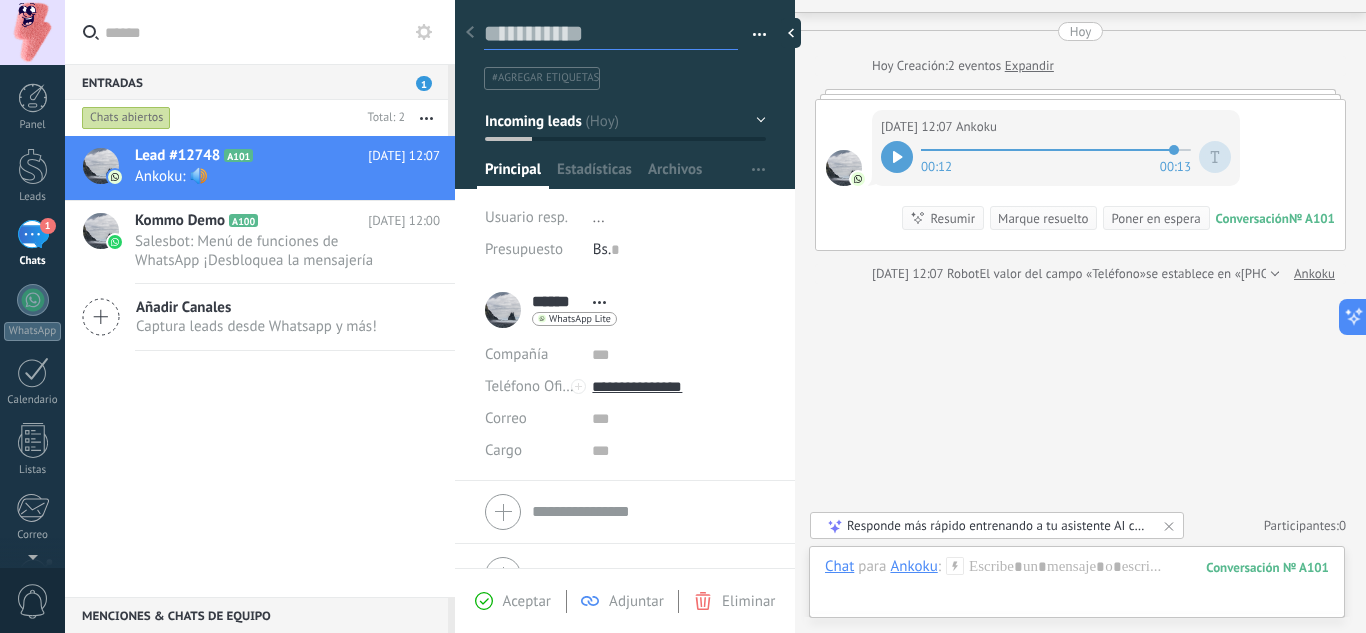 click at bounding box center [611, 34] 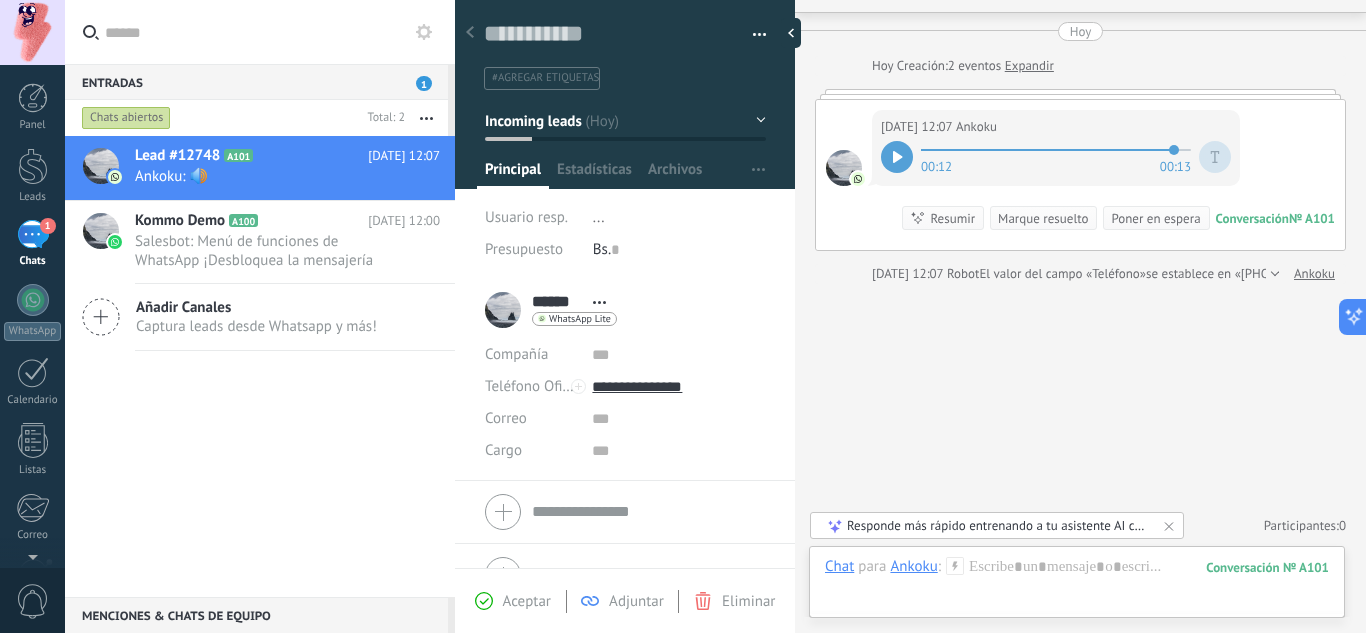 click on "Lead #12748
A101
Hoy 12:07
Ankoku: 🔊
Kommo Demo
A100
Hoy 12:00" at bounding box center [260, 366] 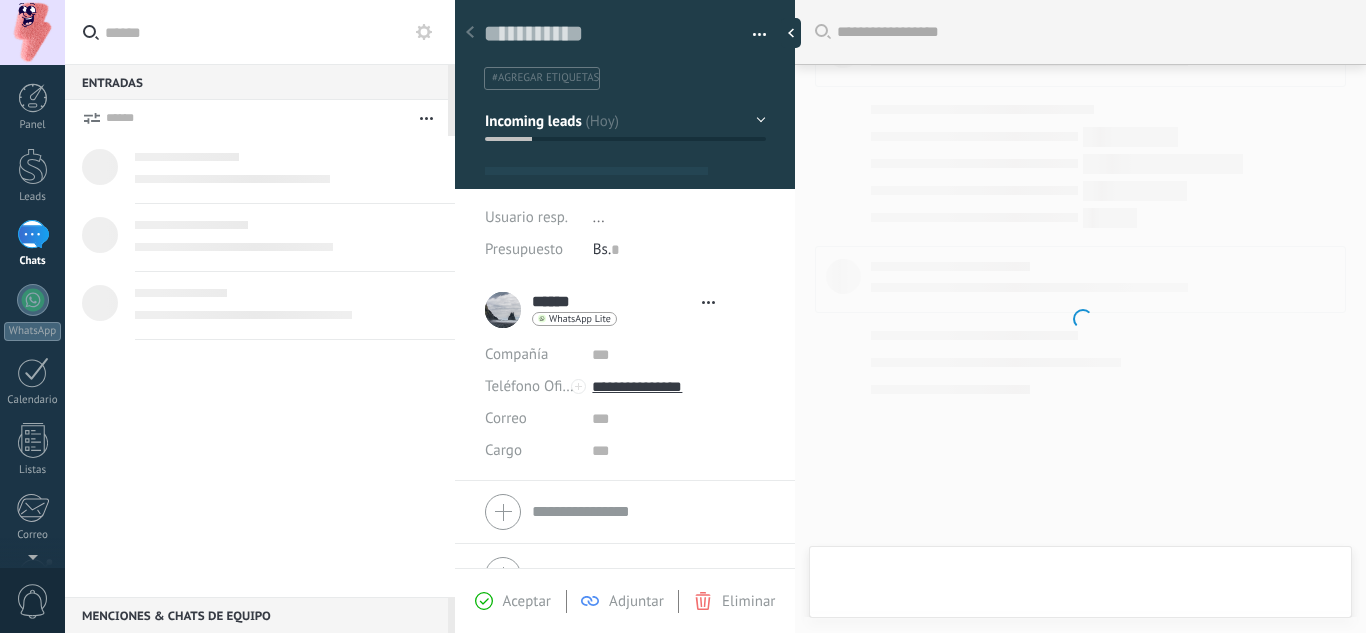 scroll, scrollTop: 0, scrollLeft: 0, axis: both 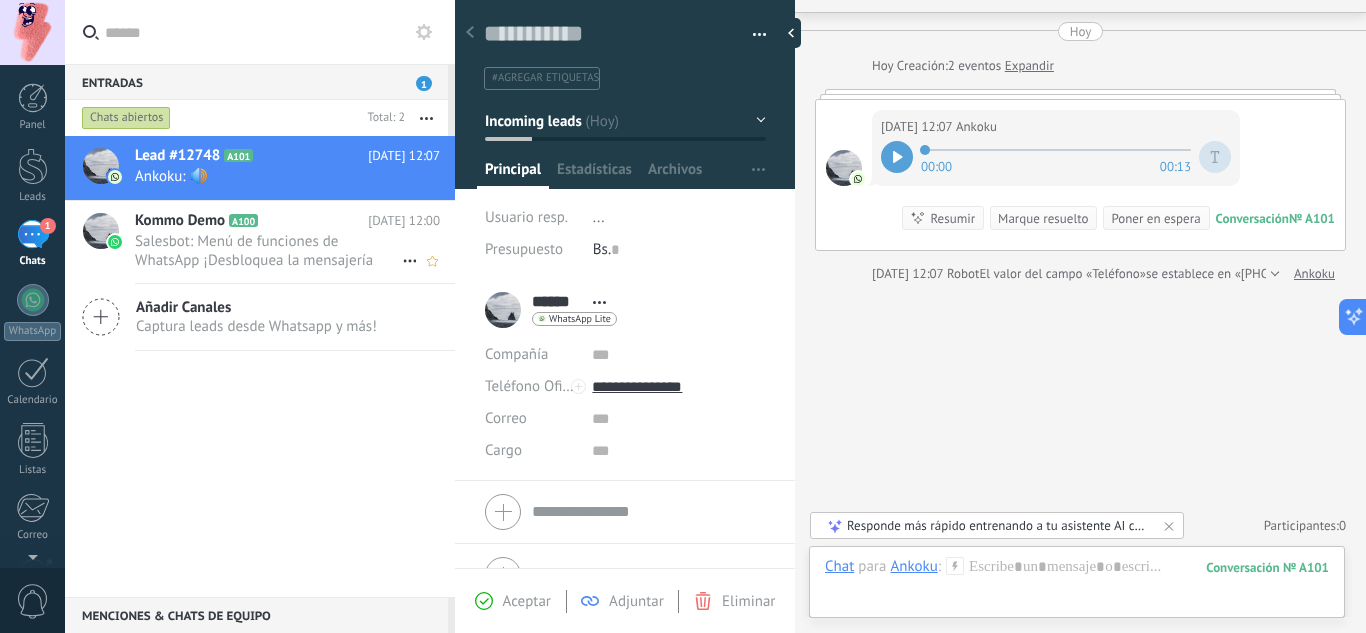 click on "Salesbot: Menú de funciones de WhatsApp
¡Desbloquea la mensajería mejorada en WhatsApp! Haz clic en «Más información» pa..." at bounding box center [268, 251] 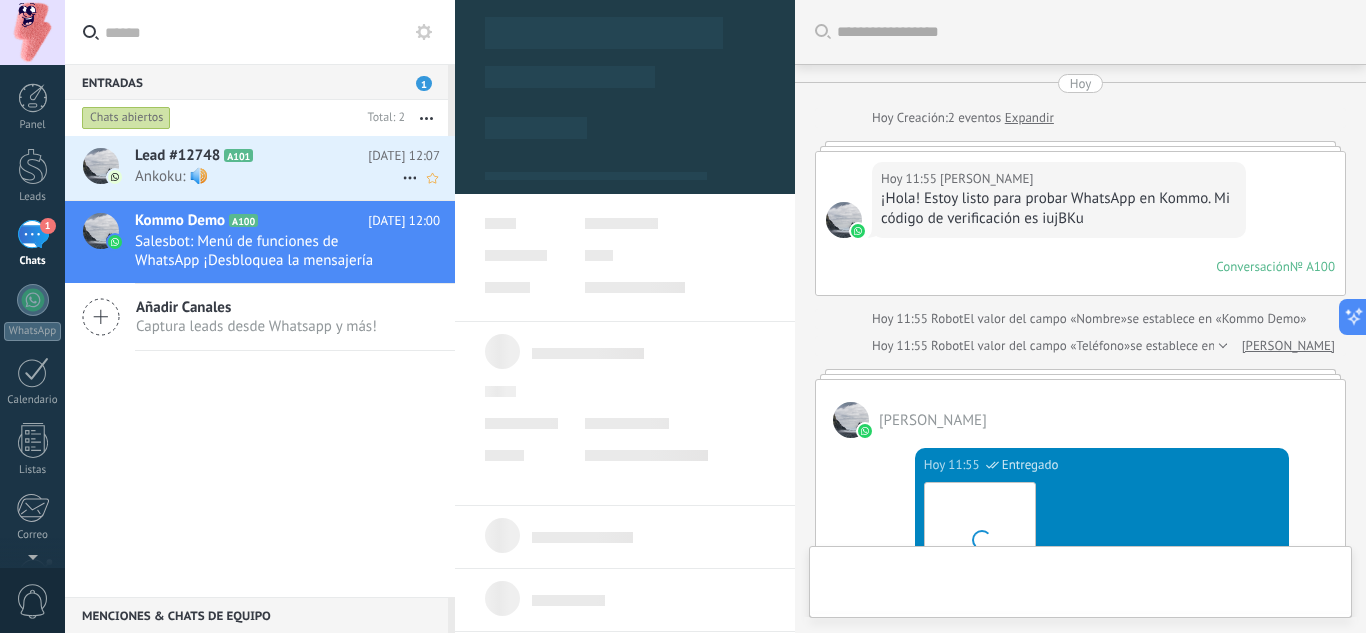 scroll, scrollTop: 970, scrollLeft: 0, axis: vertical 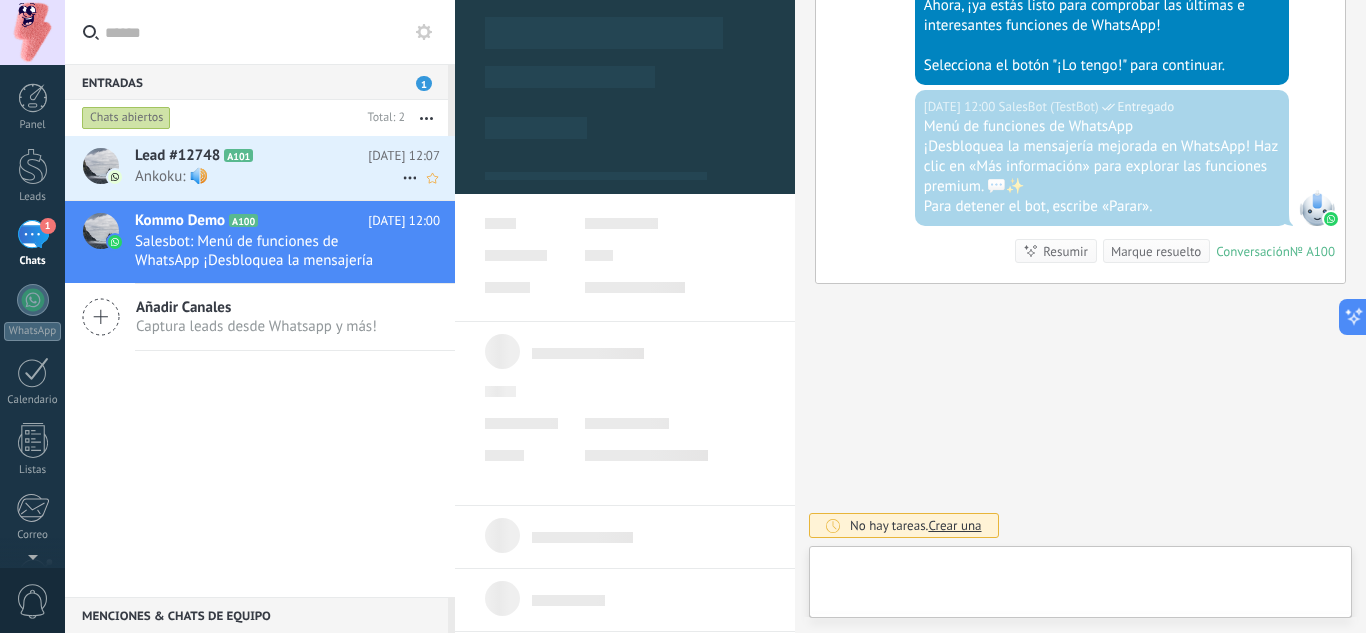 click on "Ankoku: 🔊" at bounding box center (268, 176) 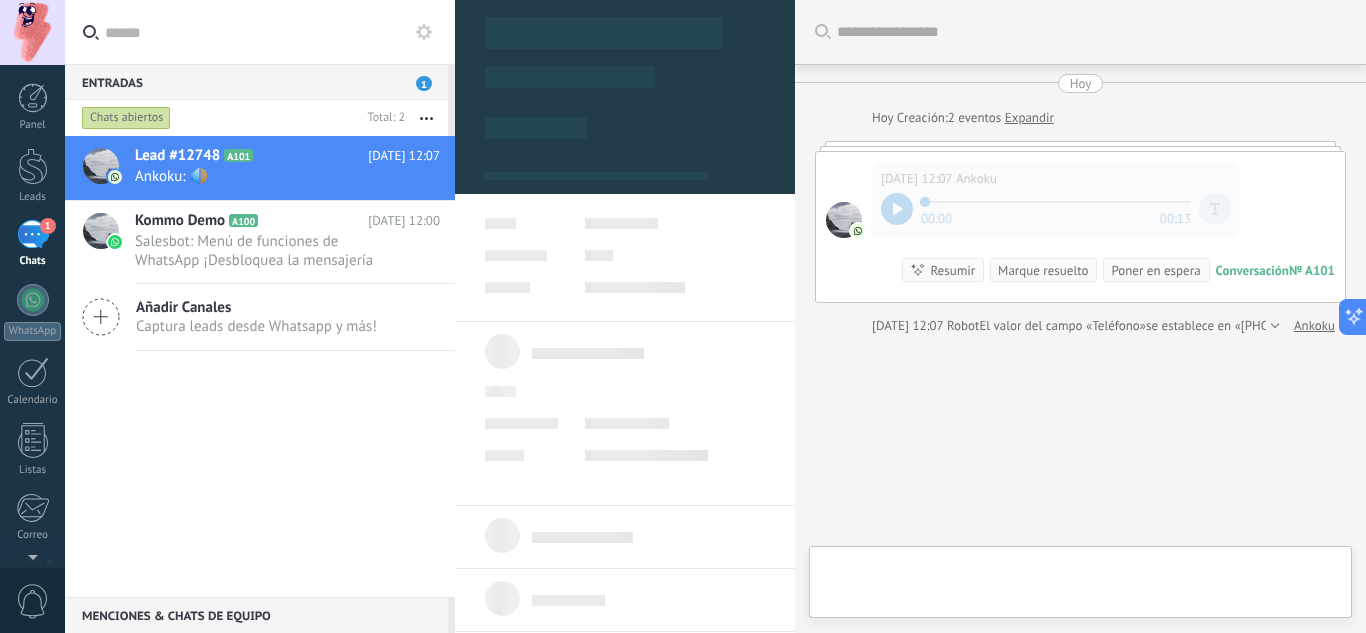 scroll, scrollTop: 52, scrollLeft: 0, axis: vertical 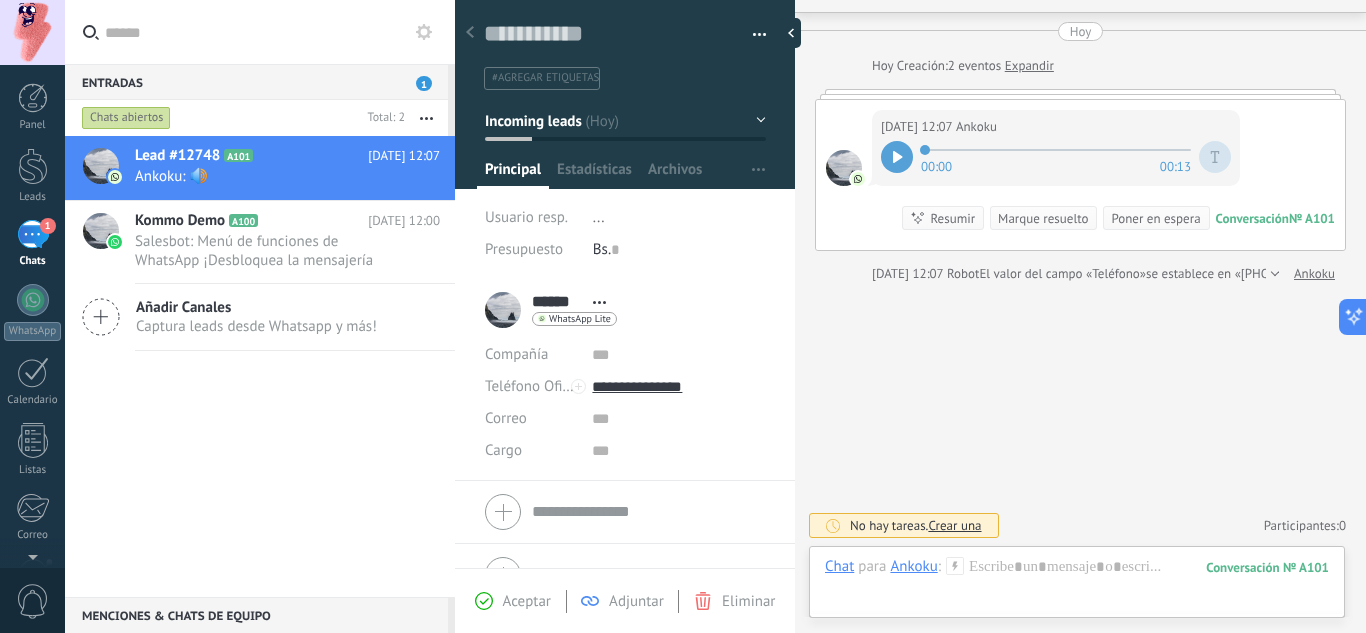 click 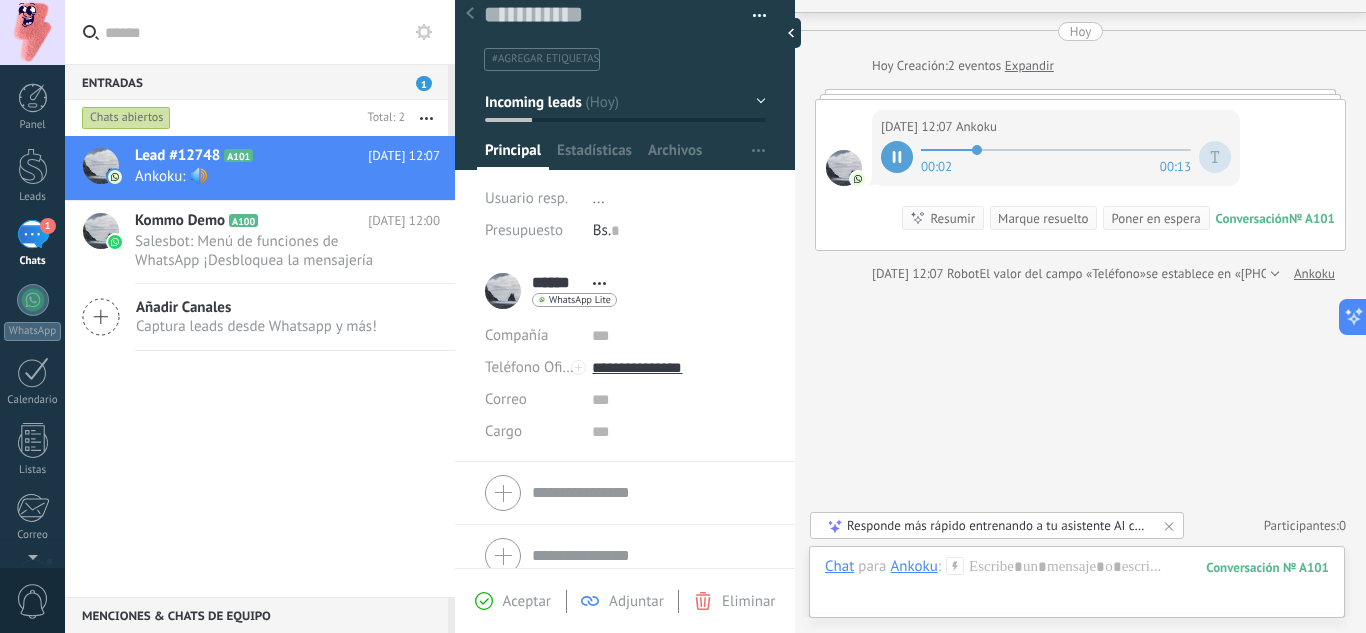 scroll, scrollTop: 0, scrollLeft: 0, axis: both 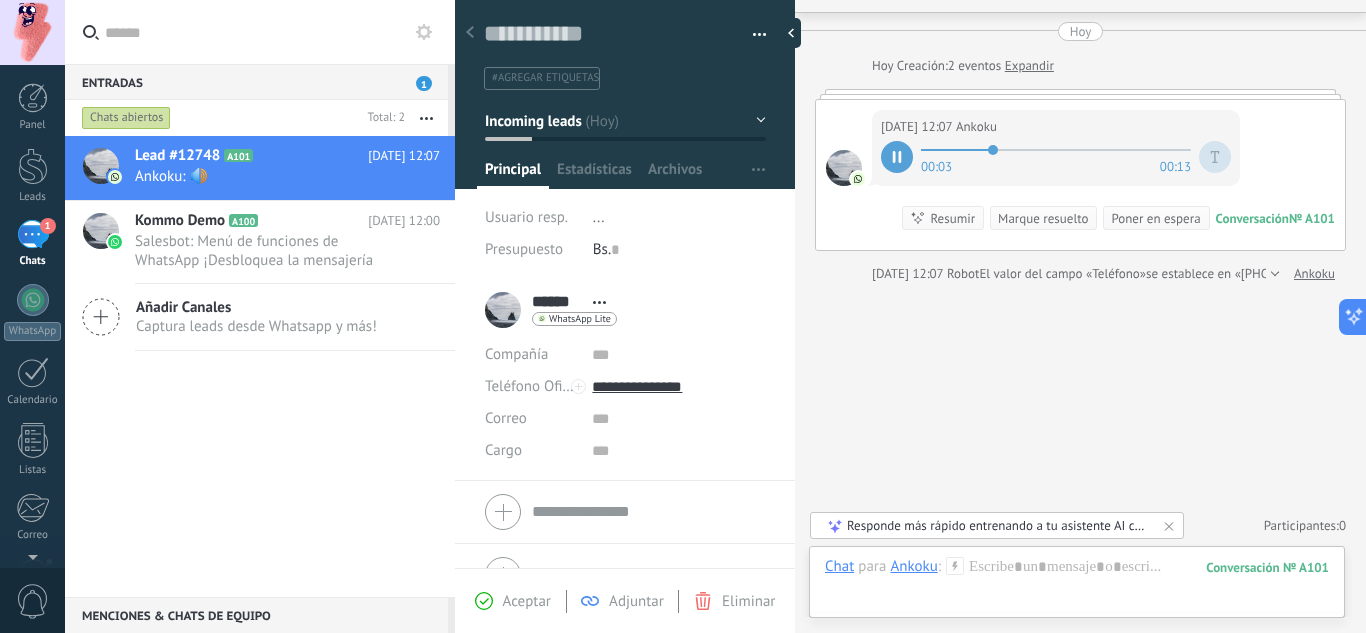 click on "Incoming leads" at bounding box center (625, 121) 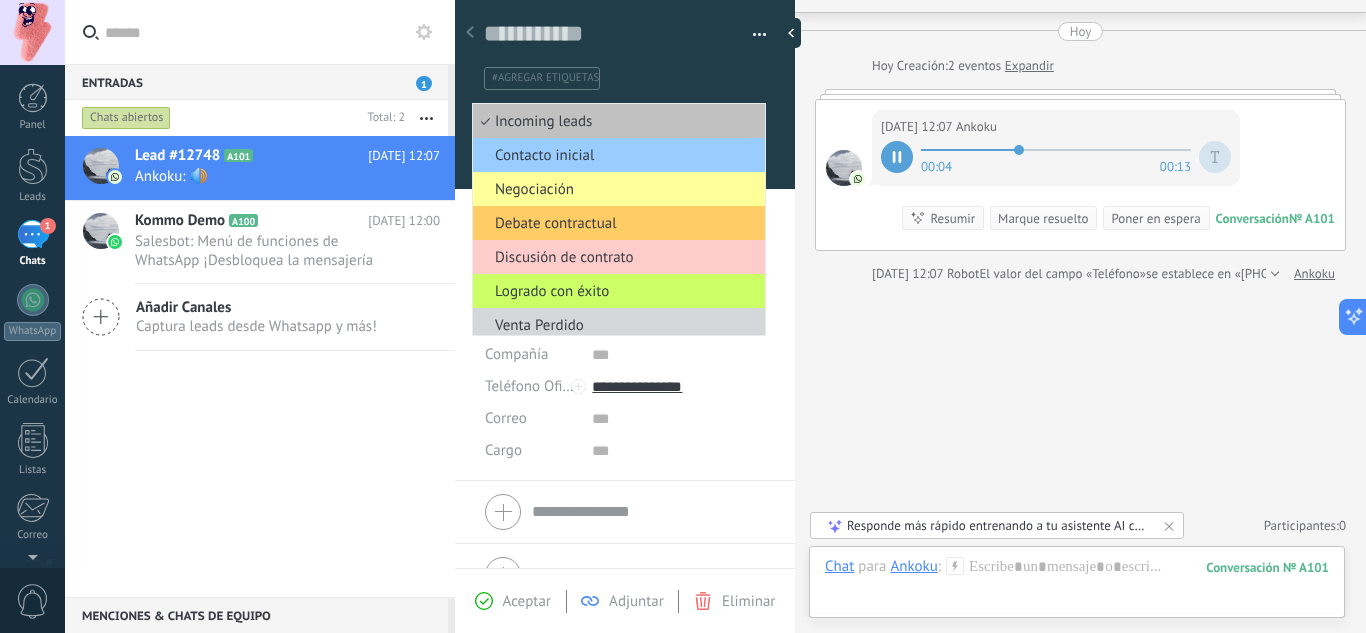 click on "Buscar Carga más Hoy Hoy Creación:  2  eventos   Expandir Hoy 12:07 Ankoku  00:04 00:13 Conversación  № A101 Conversación № A101 Resumir Resumir Marque resuelto Poner en espera Hoy 12:07 Ankoku: 🔊 Conversación № A101 Hoy 12:07 Robot  El valor del campo «Teléfono»  se establece en «+584245000864» Ankoku No hay tareas.  Crear una Participantes:  0 Agregar usuario Bots:  0" at bounding box center (1080, 290) 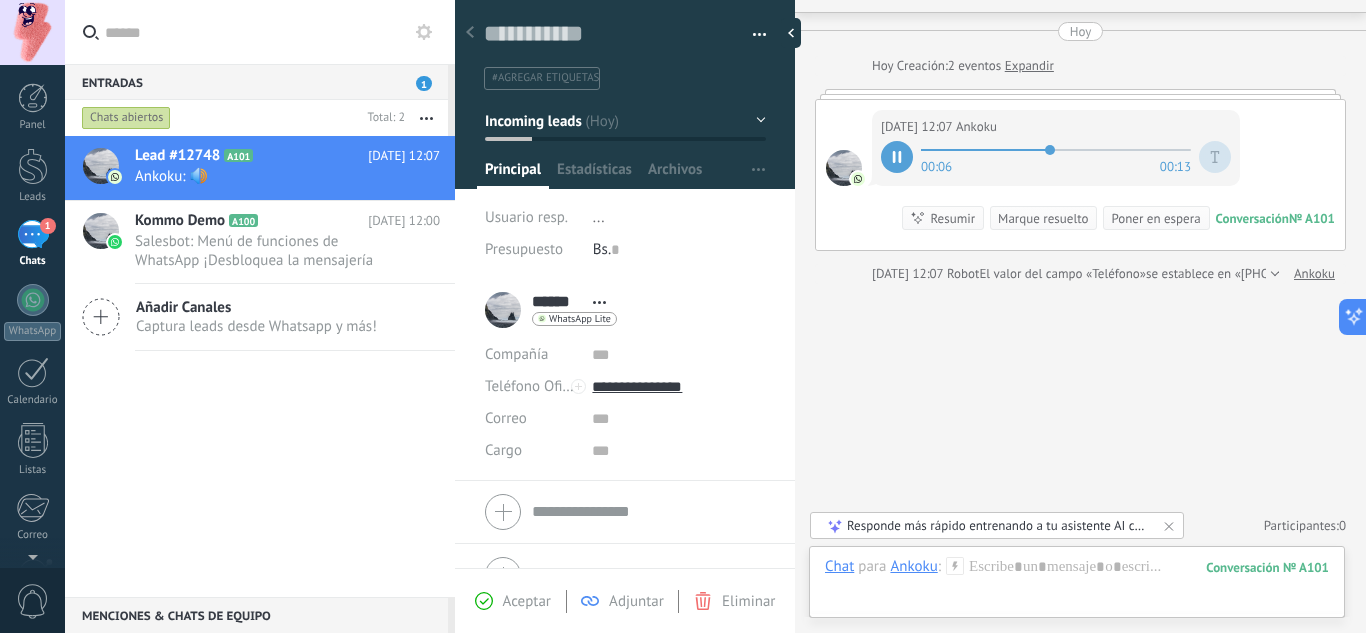 click 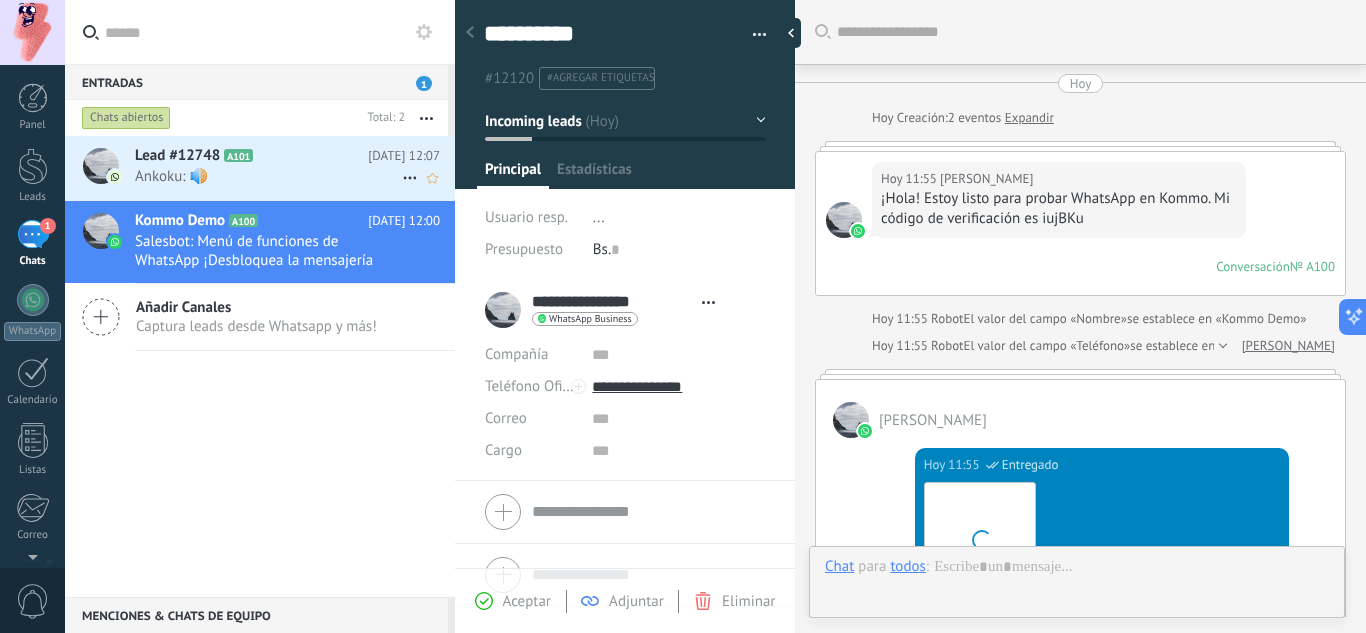 scroll, scrollTop: 30, scrollLeft: 0, axis: vertical 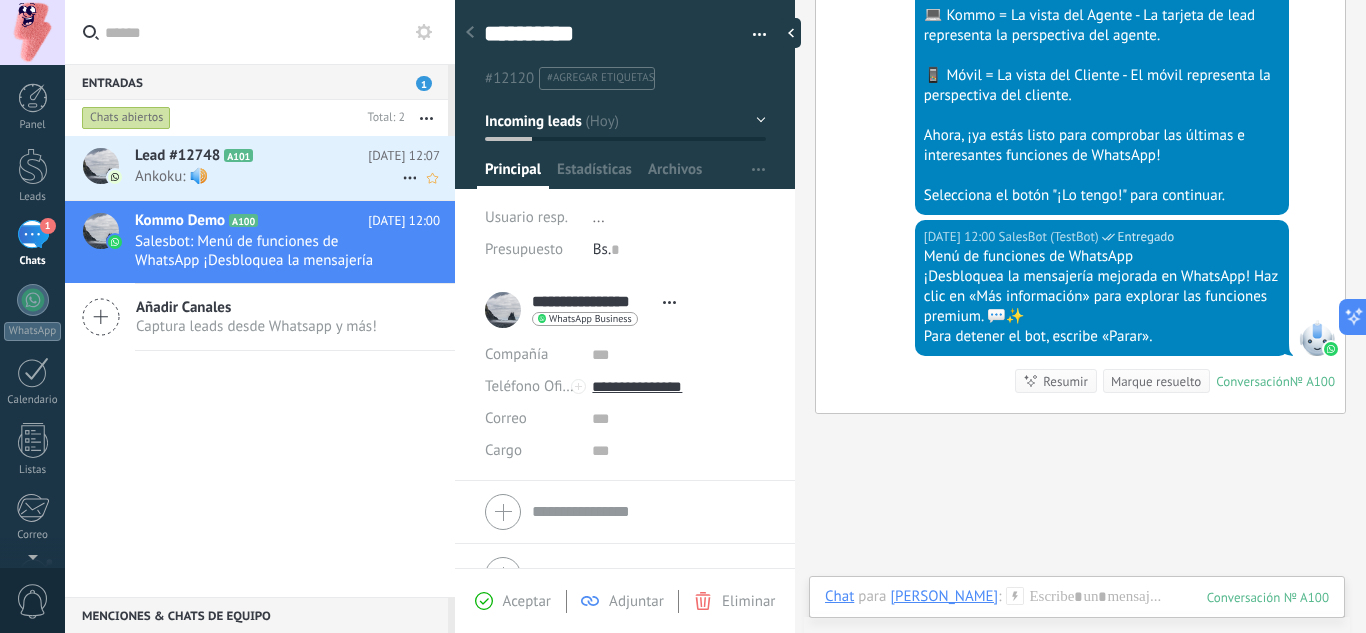 click on "Ankoku: 🔊" at bounding box center (268, 176) 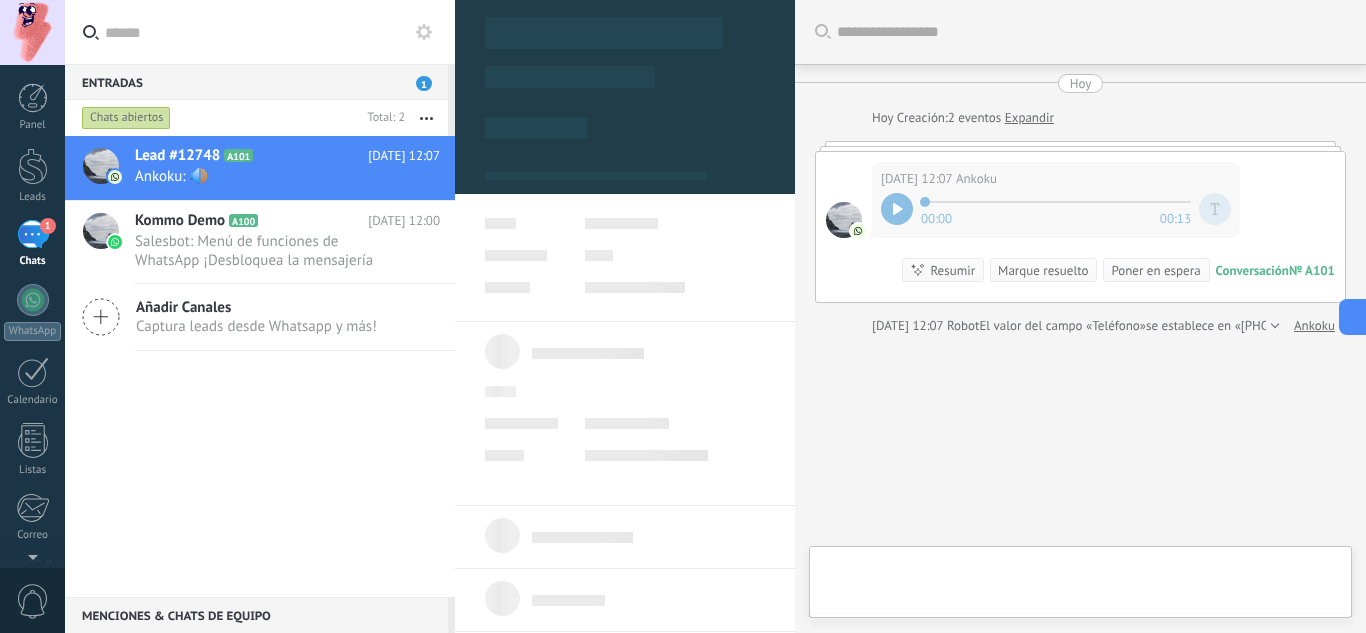 scroll, scrollTop: 30, scrollLeft: 0, axis: vertical 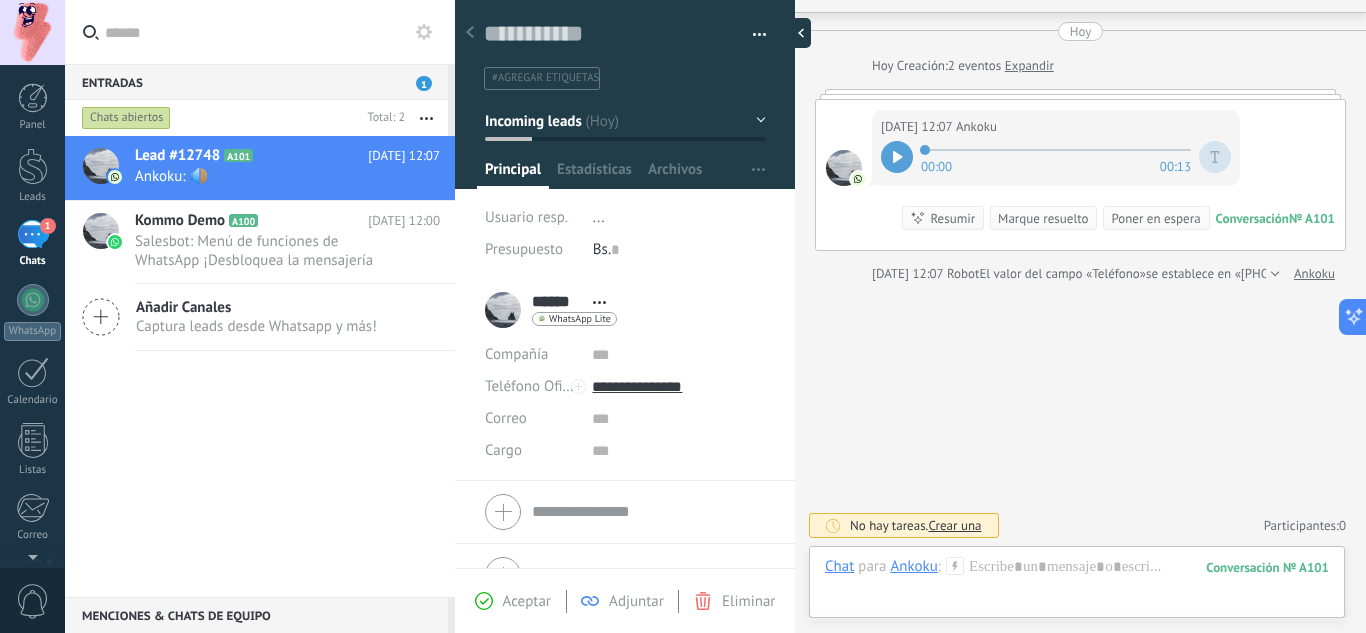 click at bounding box center [796, 33] 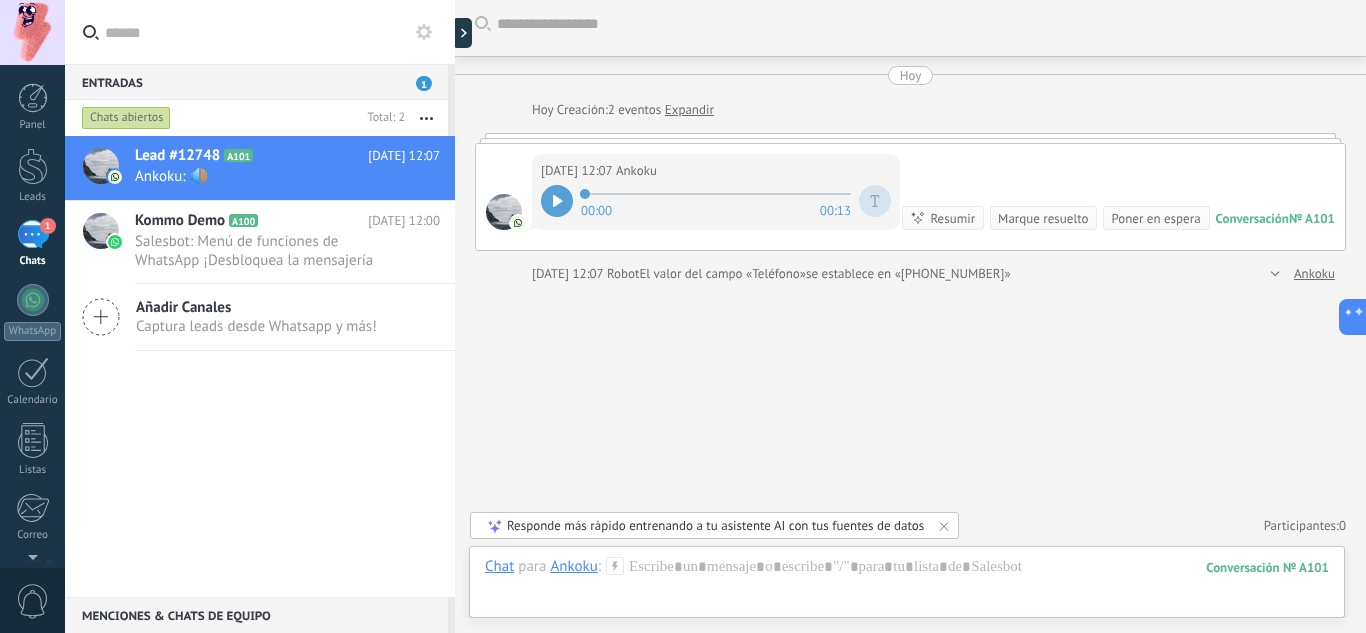 scroll, scrollTop: 0, scrollLeft: 0, axis: both 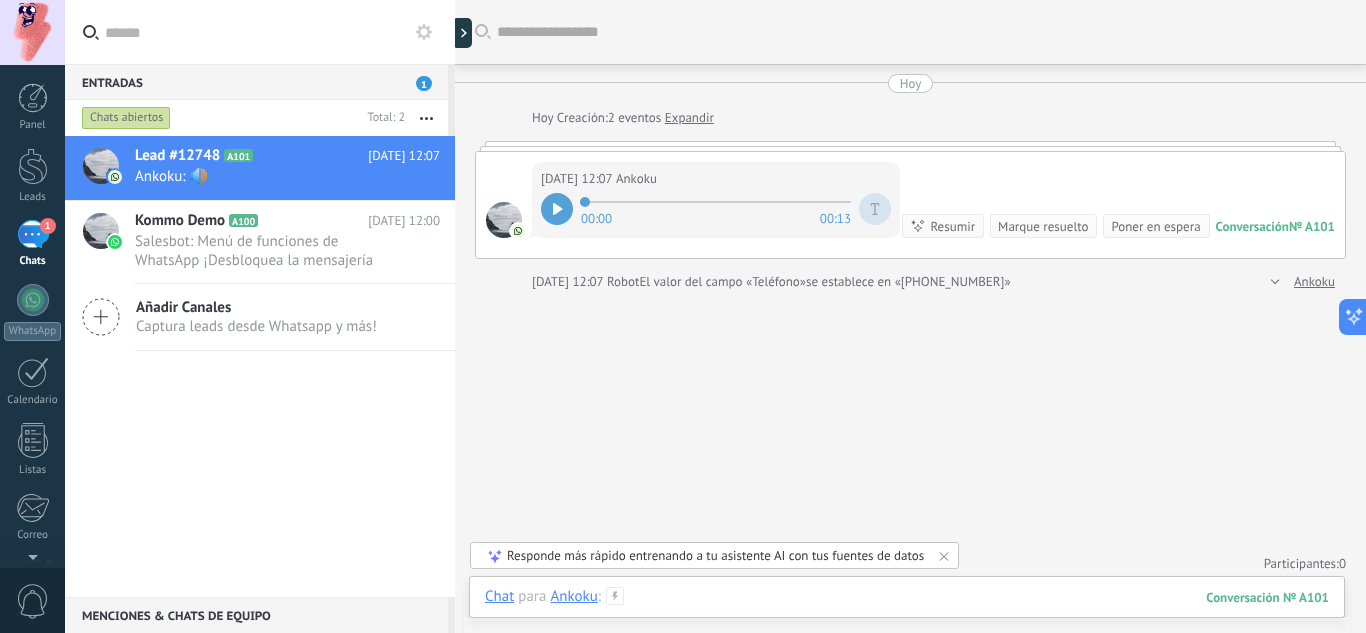 click at bounding box center [907, 617] 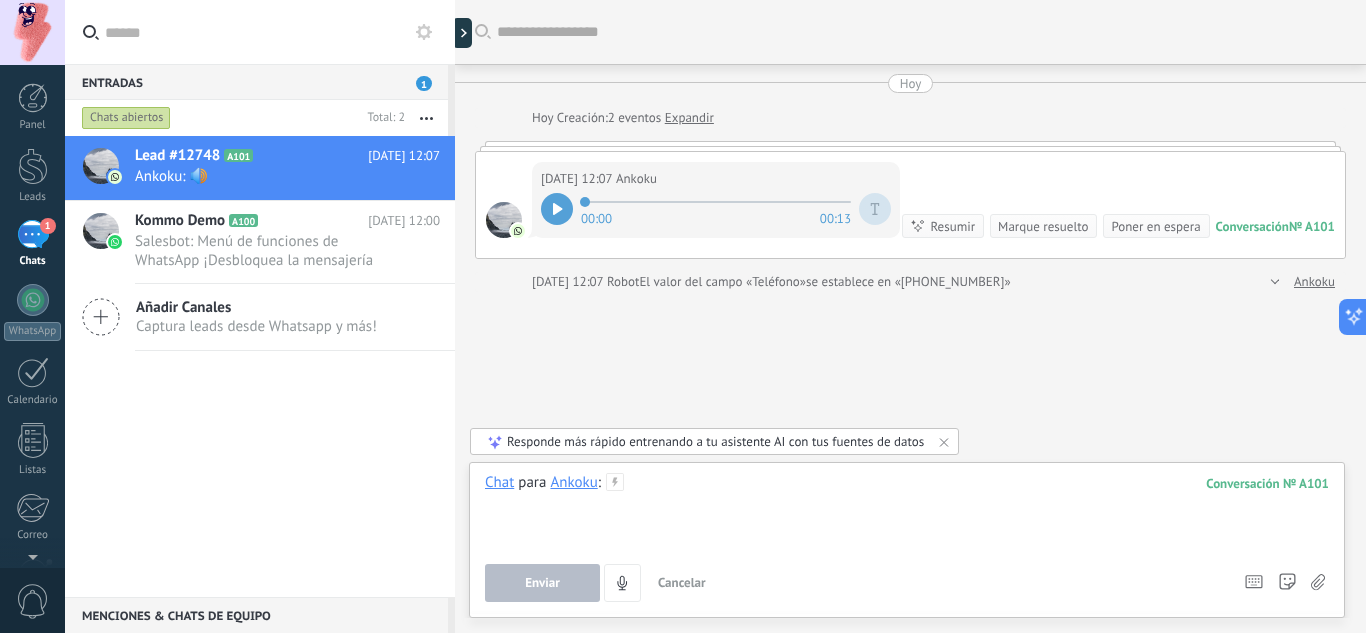 type 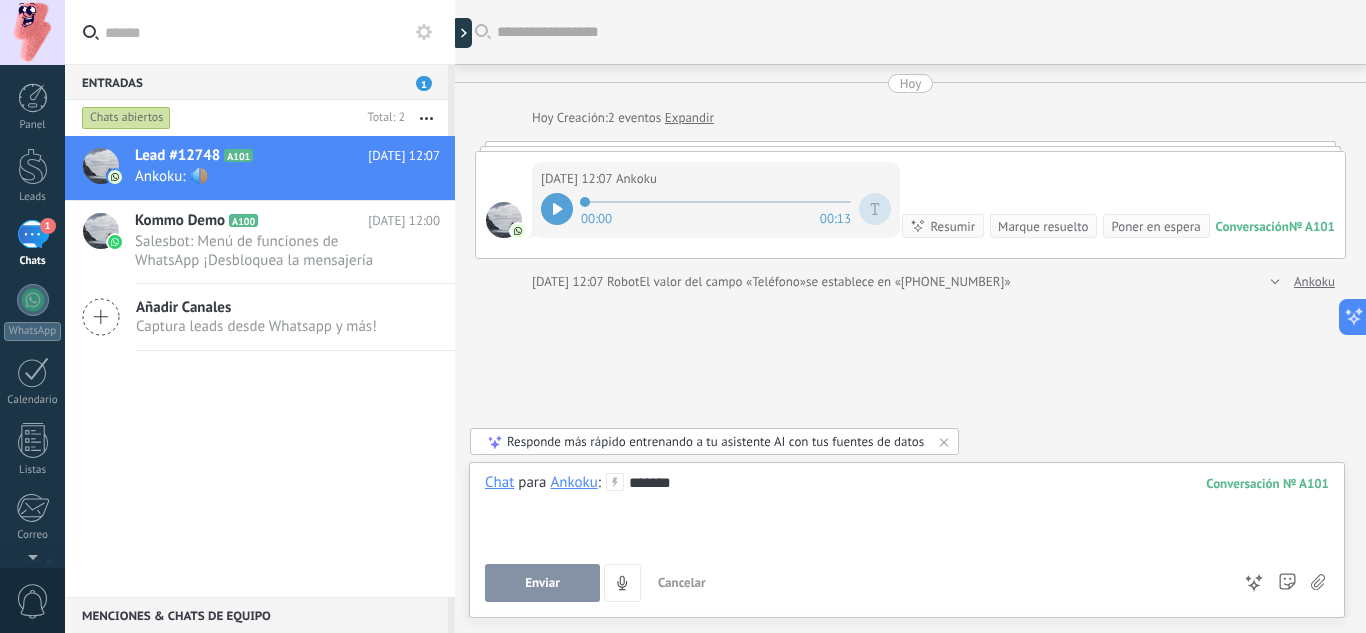click on "Enviar" at bounding box center (542, 583) 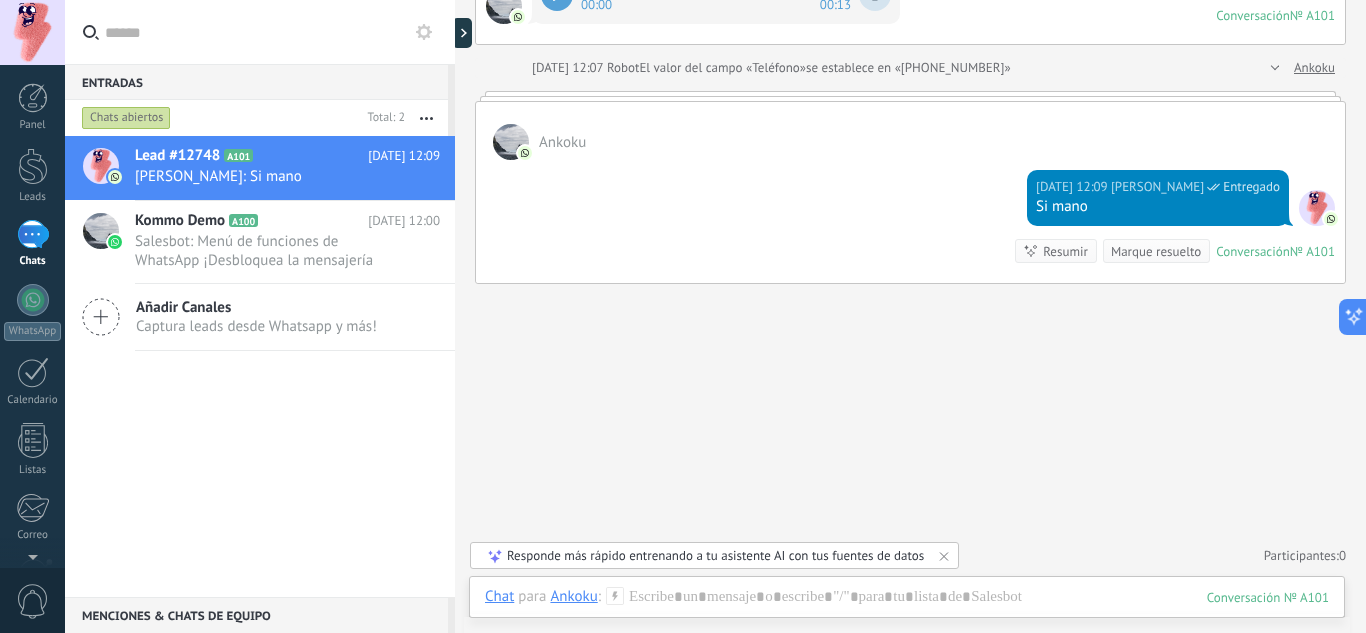 scroll, scrollTop: 0, scrollLeft: 0, axis: both 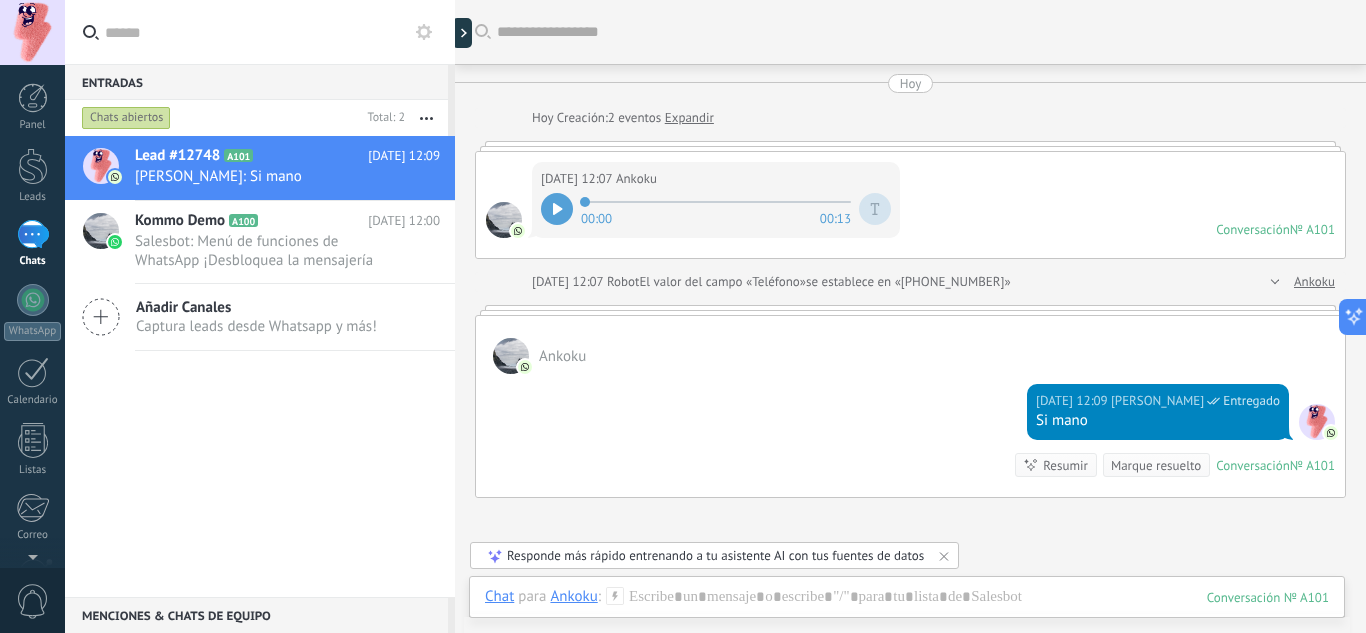 click at bounding box center [426, 118] 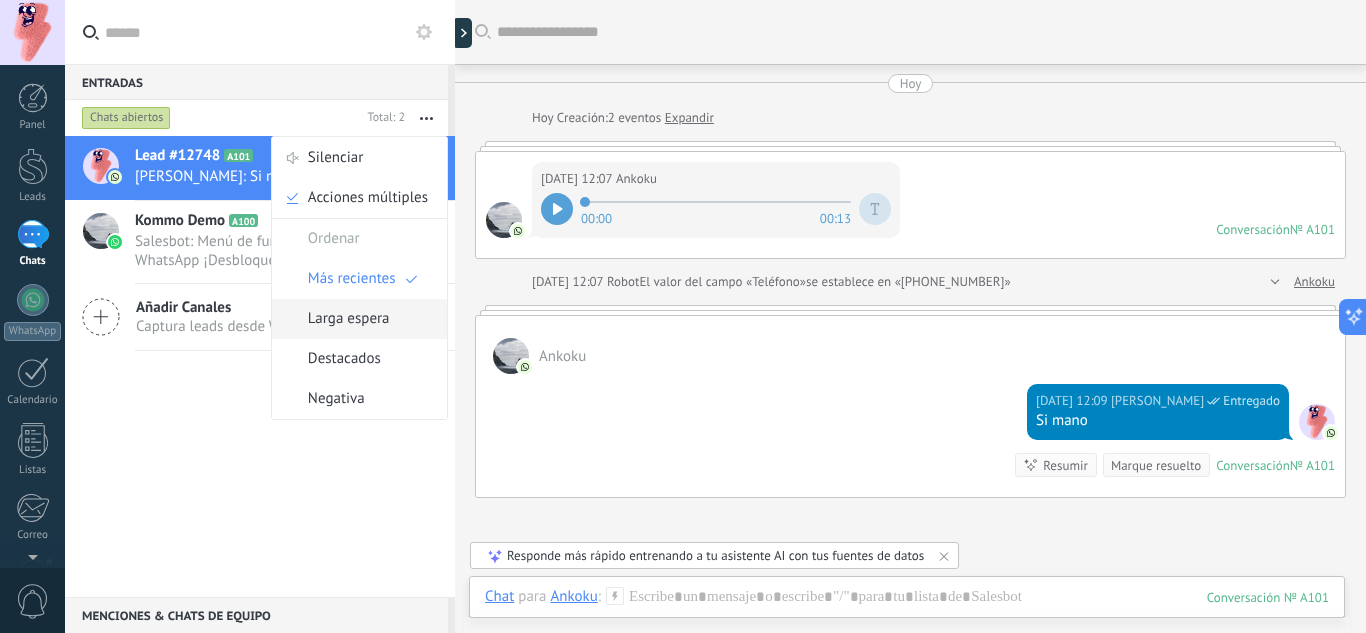 click on "Larga espera" at bounding box center (349, 319) 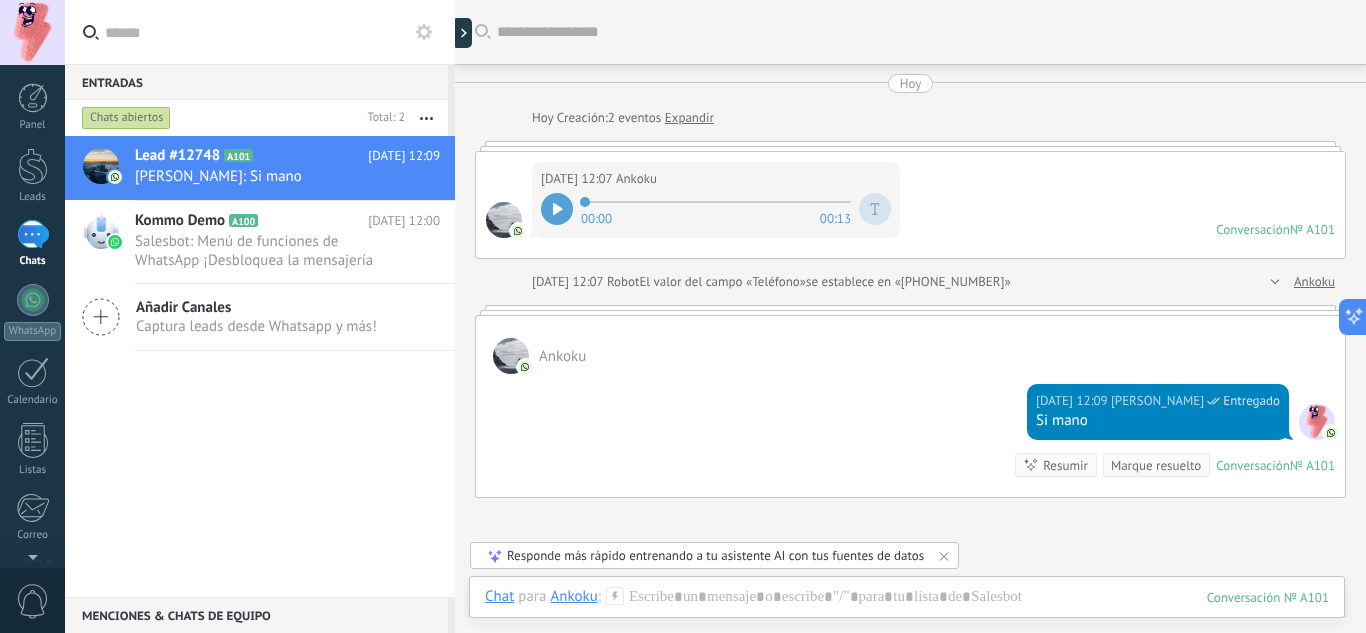 click at bounding box center [426, 118] 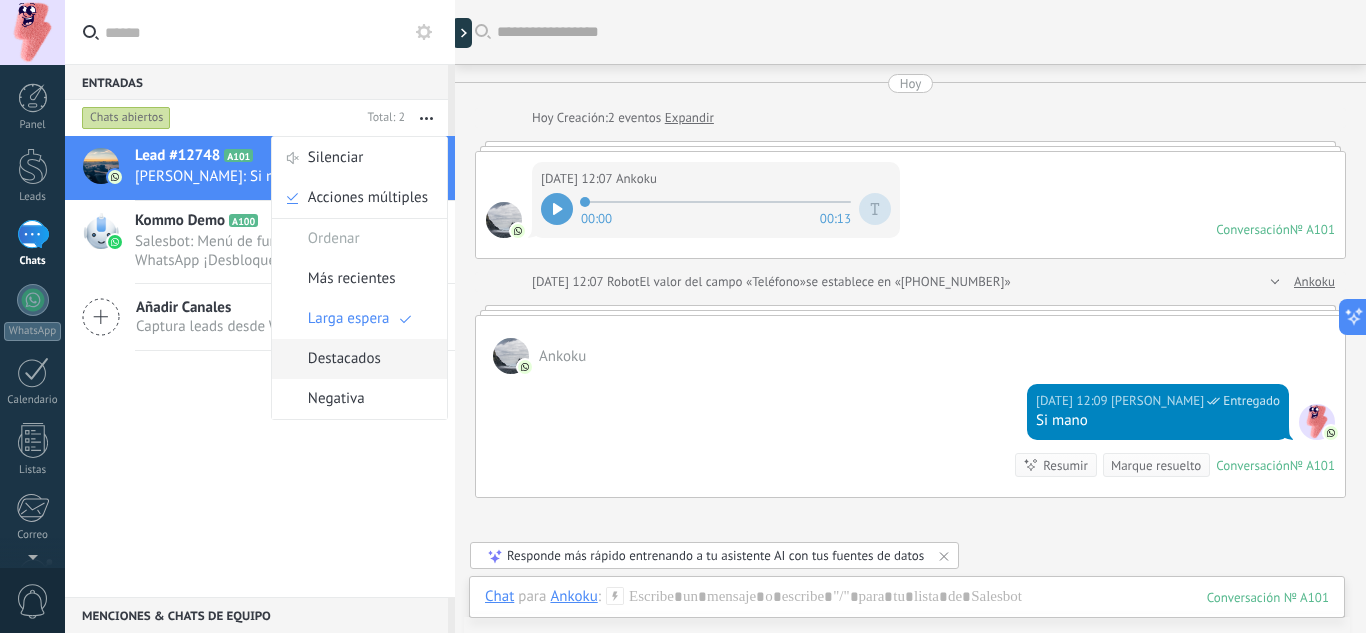 click on "Destacados" at bounding box center [344, 359] 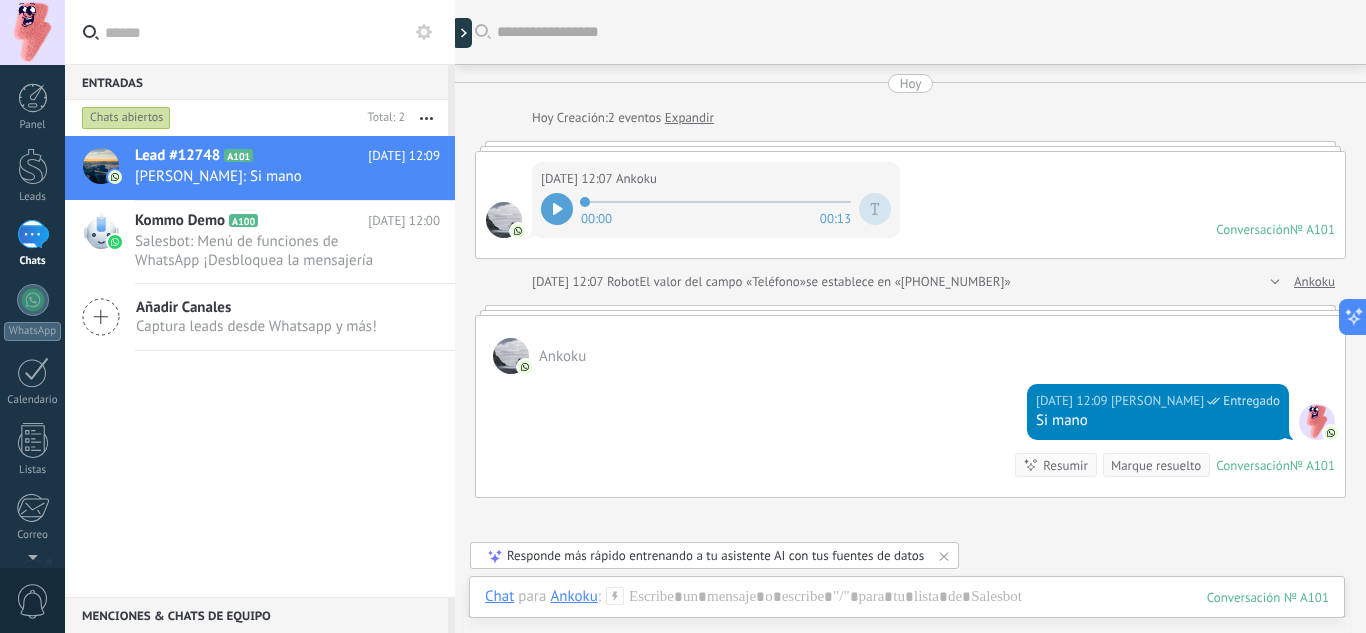 click at bounding box center (426, 118) 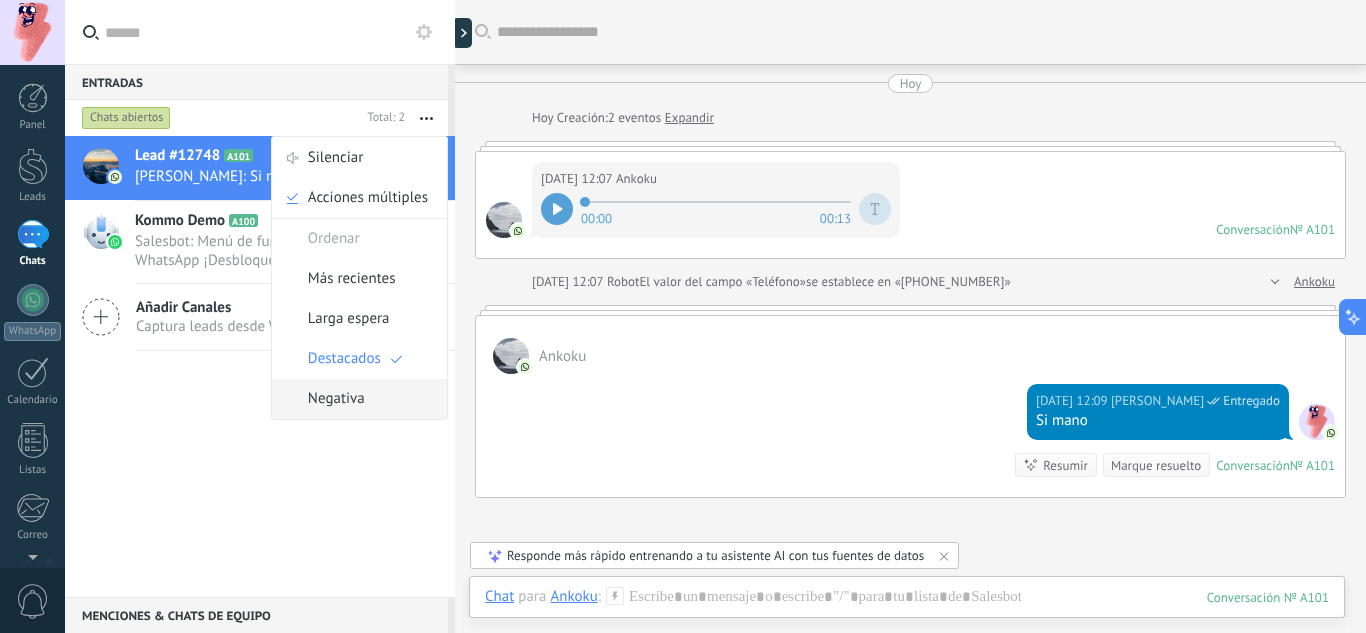 click on "Negativa" at bounding box center [359, 399] 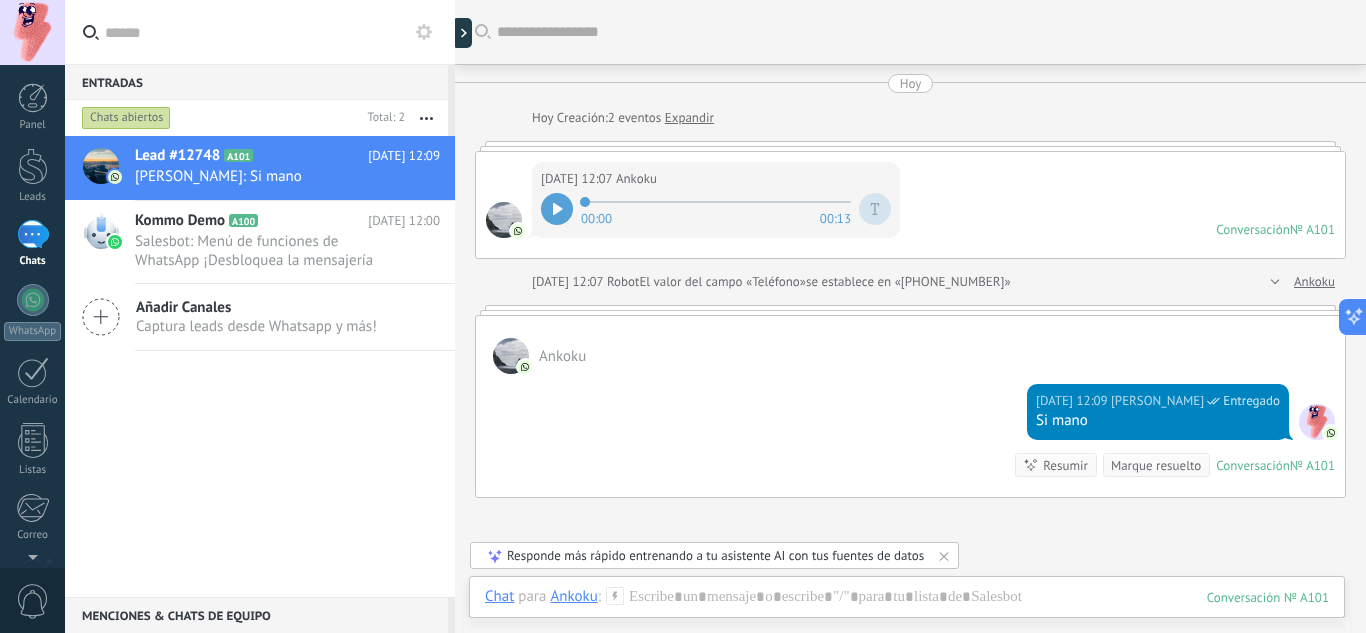 click at bounding box center (426, 118) 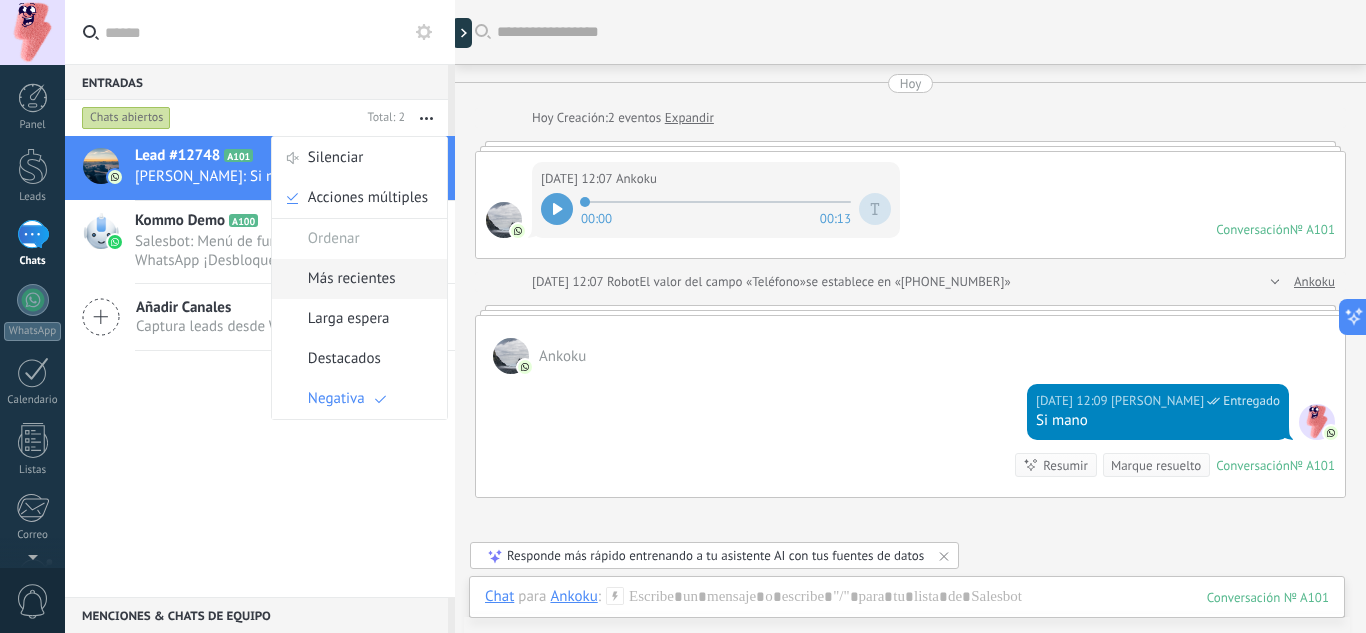 click on "Más recientes" at bounding box center [359, 279] 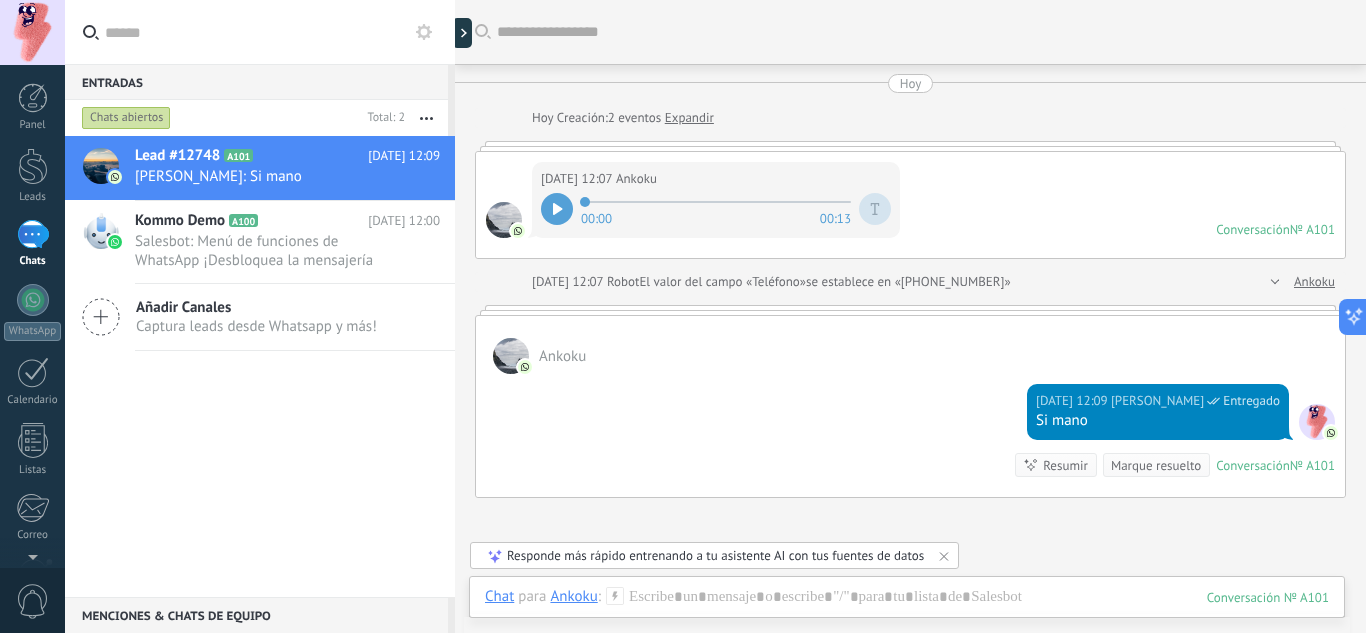 click at bounding box center (426, 118) 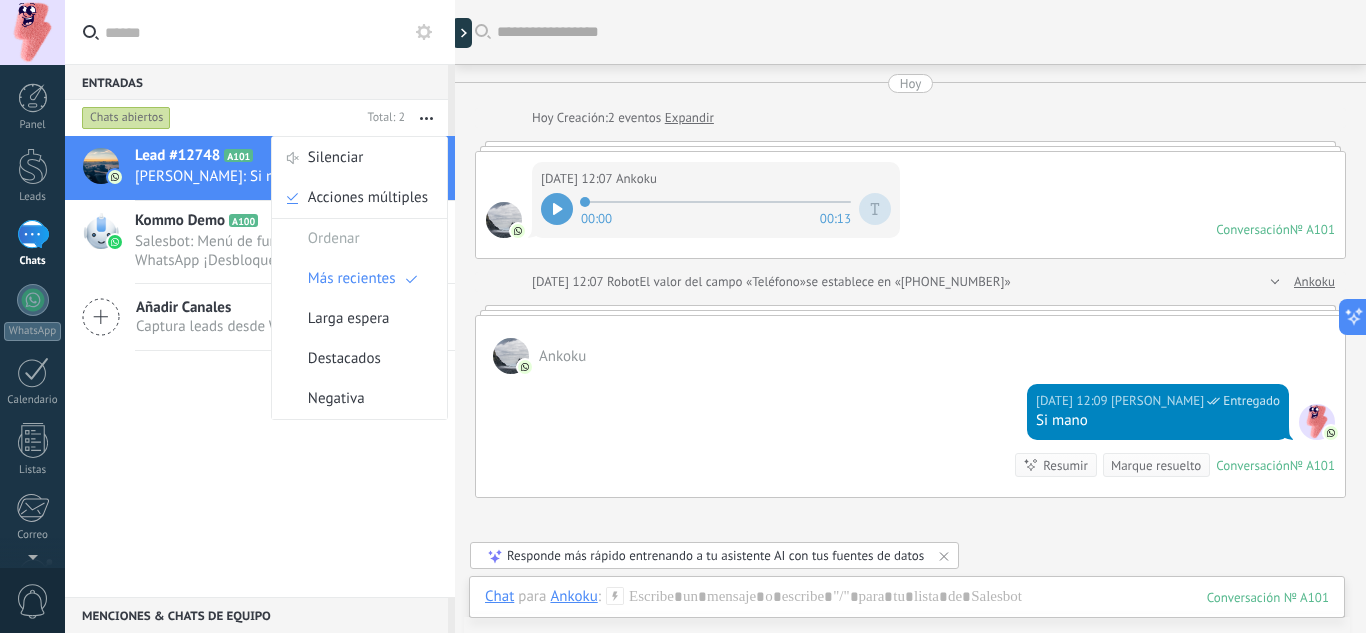 click on "Entradas
0" at bounding box center (256, 82) 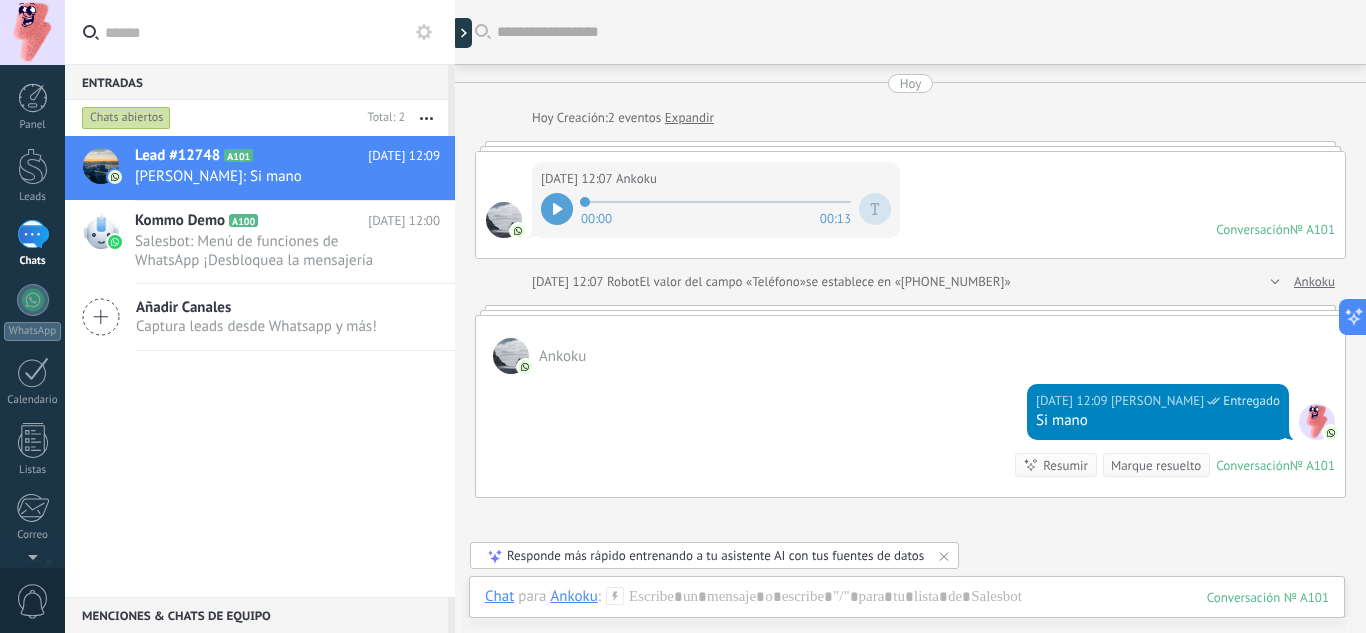 click on "Chats abiertos" at bounding box center (126, 118) 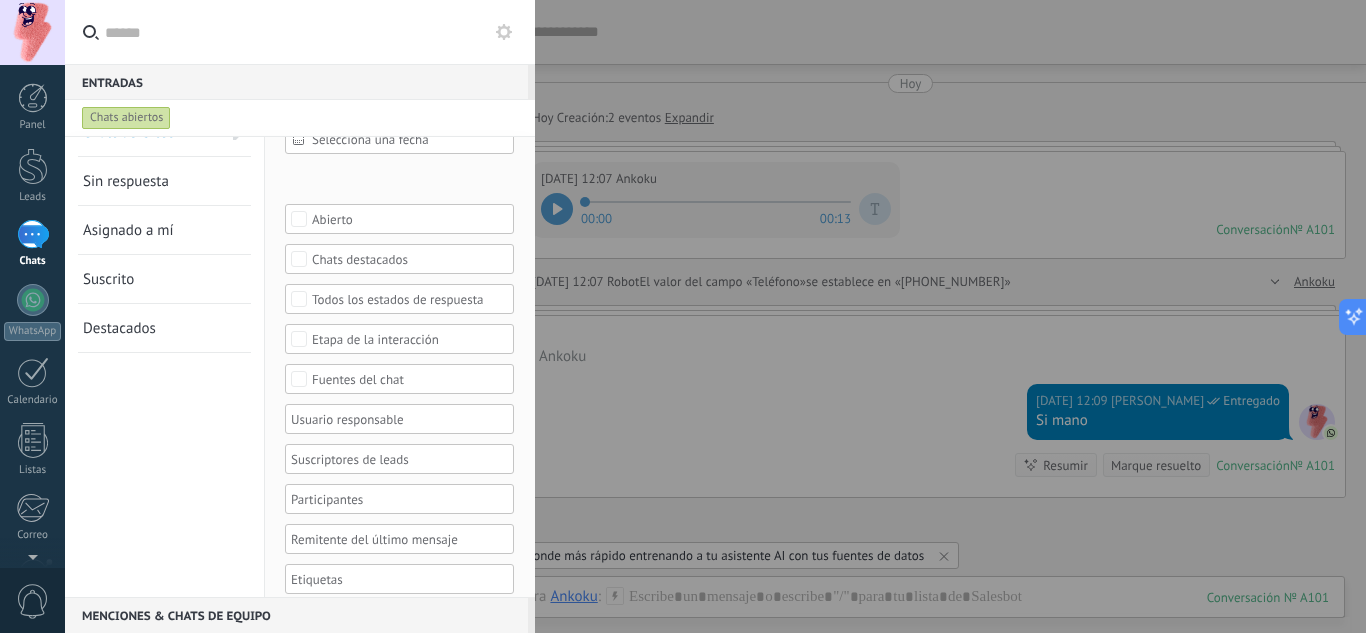 scroll, scrollTop: 0, scrollLeft: 0, axis: both 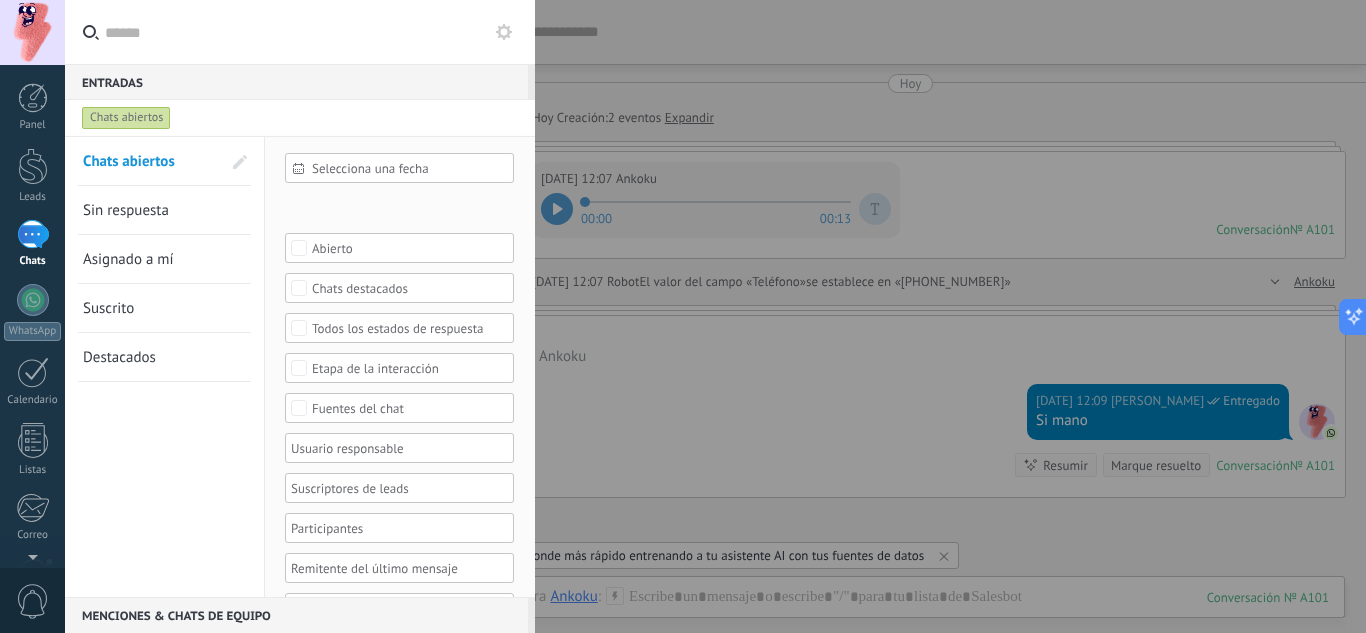 click on "Sin respuesta" at bounding box center (126, 210) 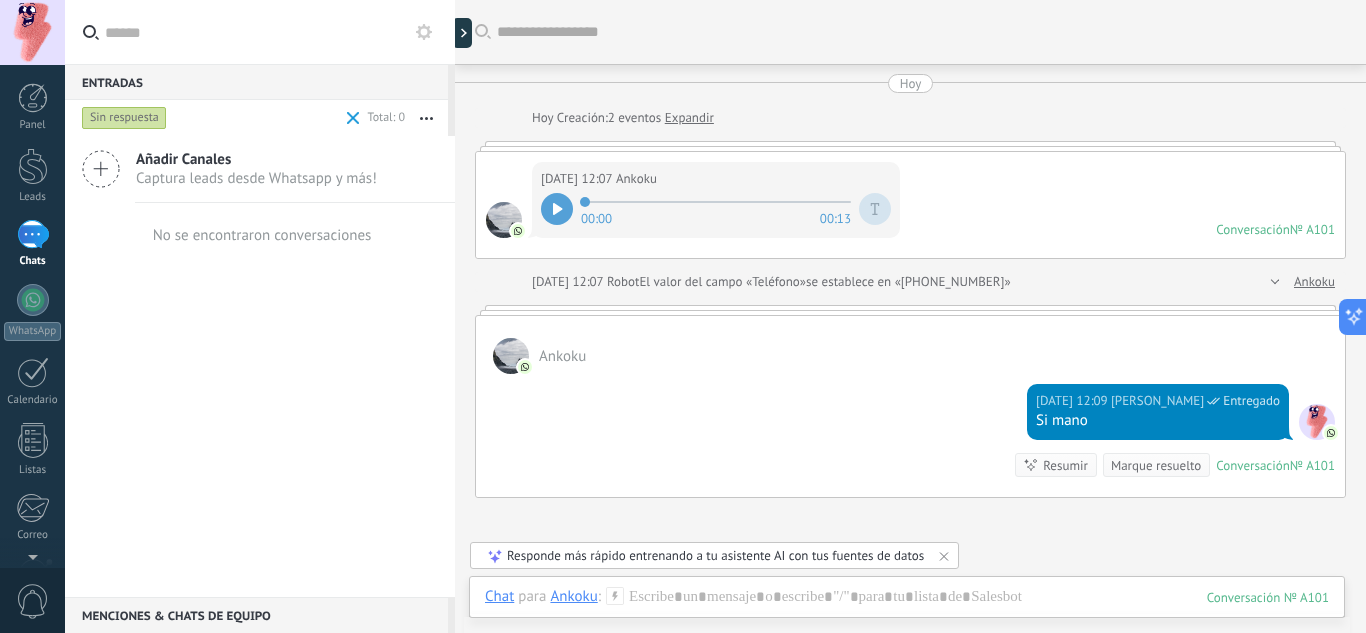 click at bounding box center [426, 118] 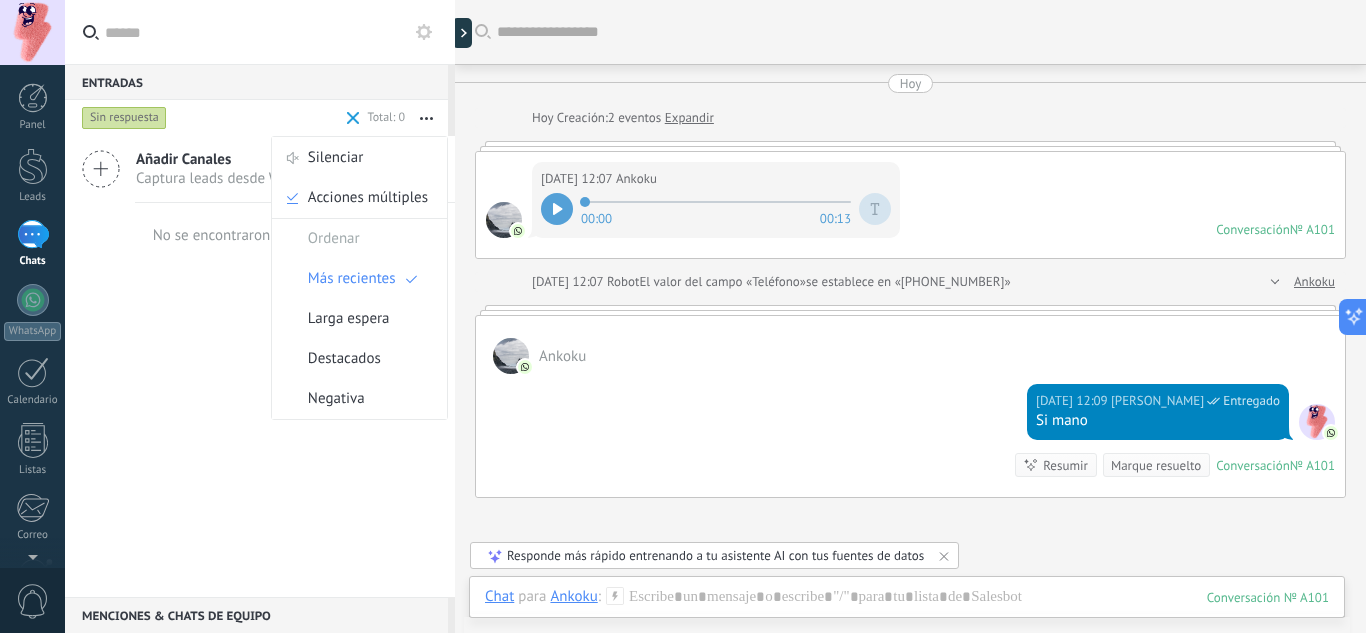 click on "Sin respuesta" at bounding box center (124, 118) 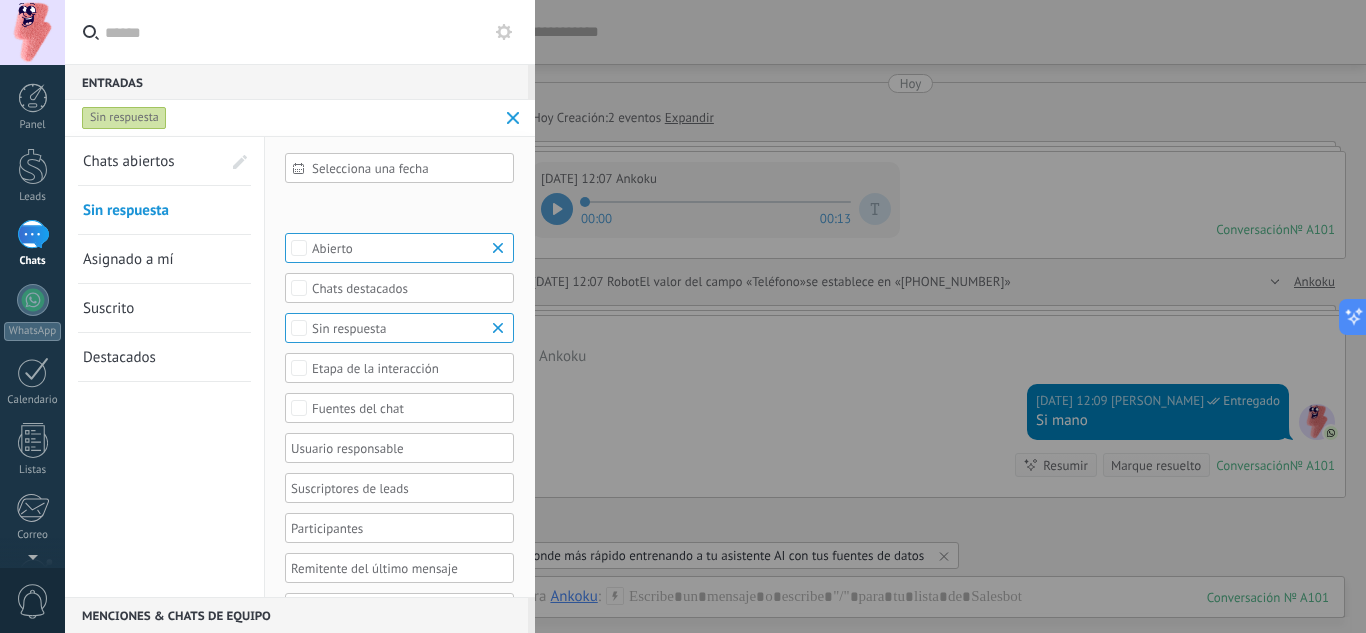 click on "Chats abiertos" at bounding box center [129, 161] 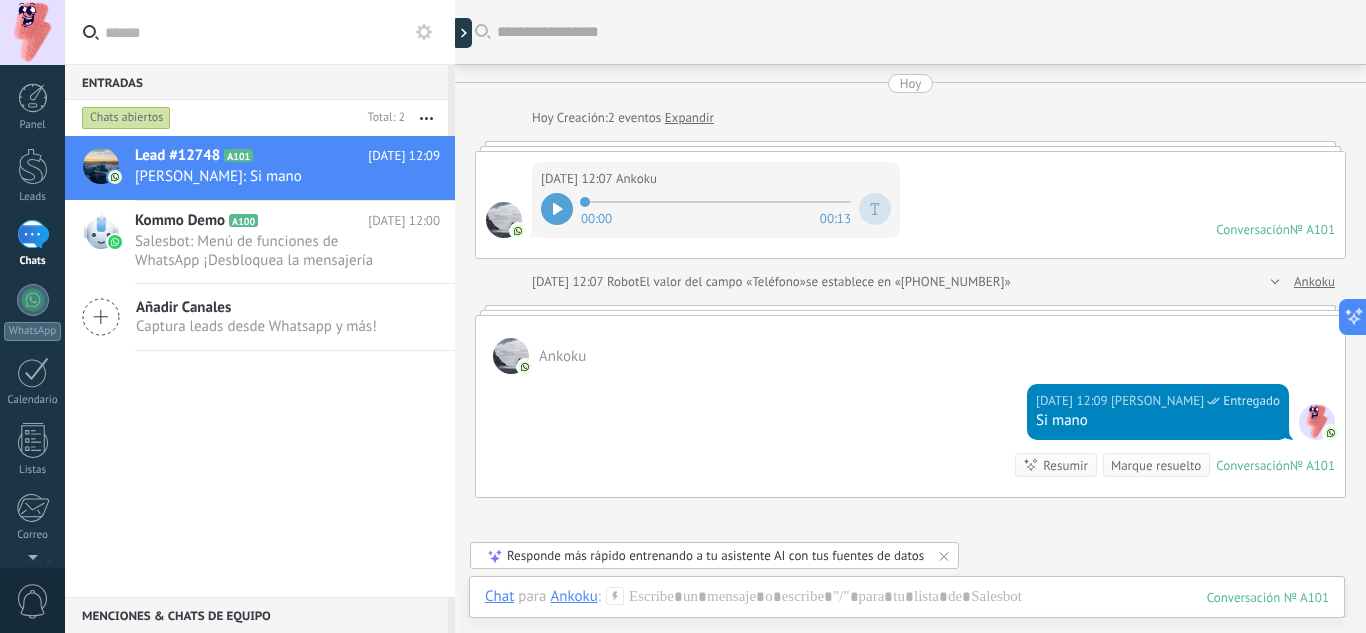 click on "Chats abiertos" at bounding box center (126, 118) 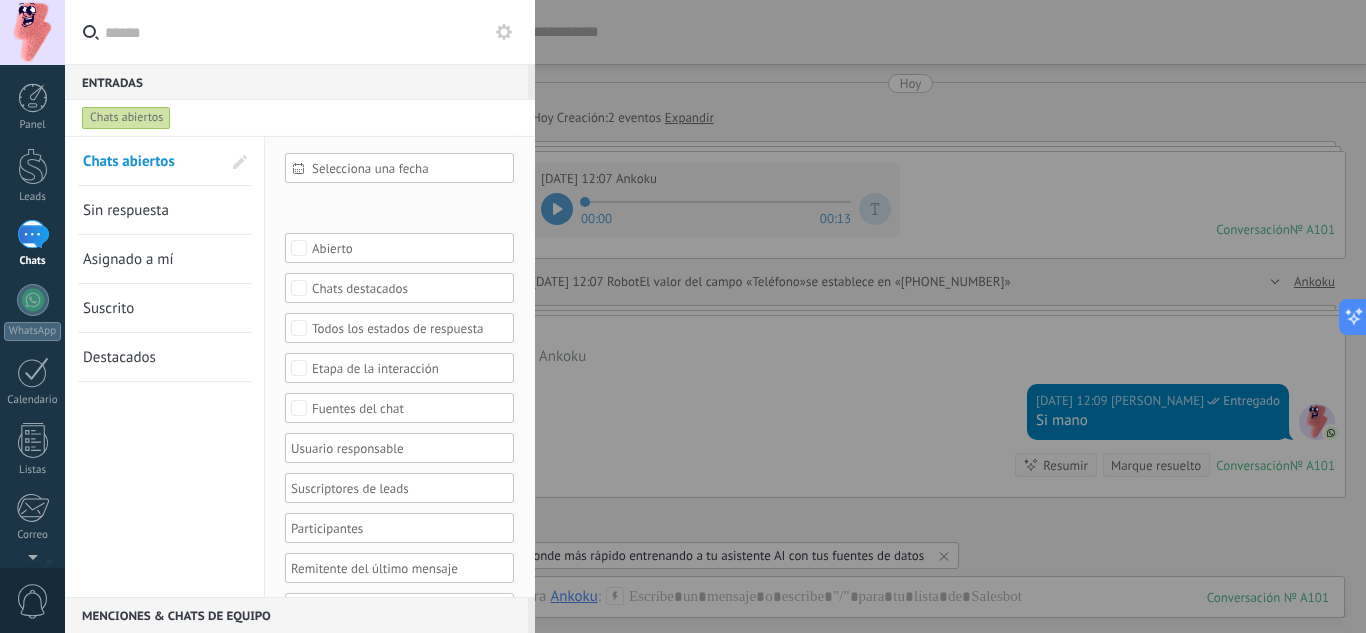 click at bounding box center [683, 316] 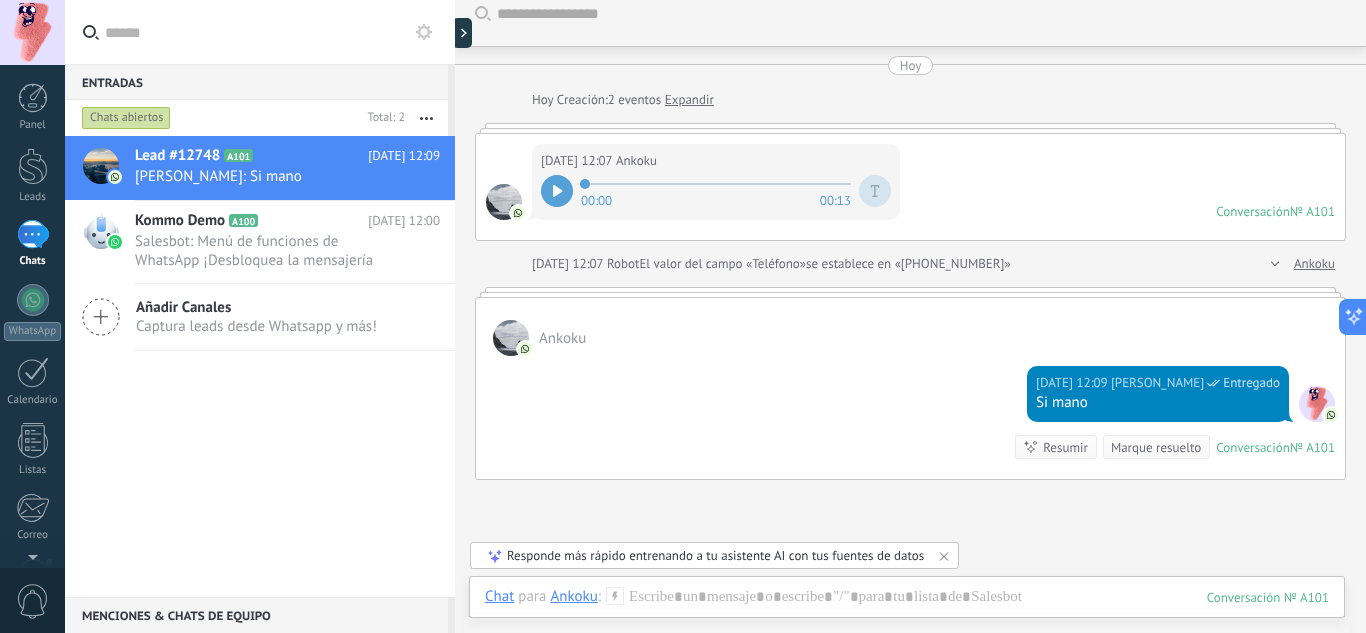 scroll, scrollTop: 0, scrollLeft: 0, axis: both 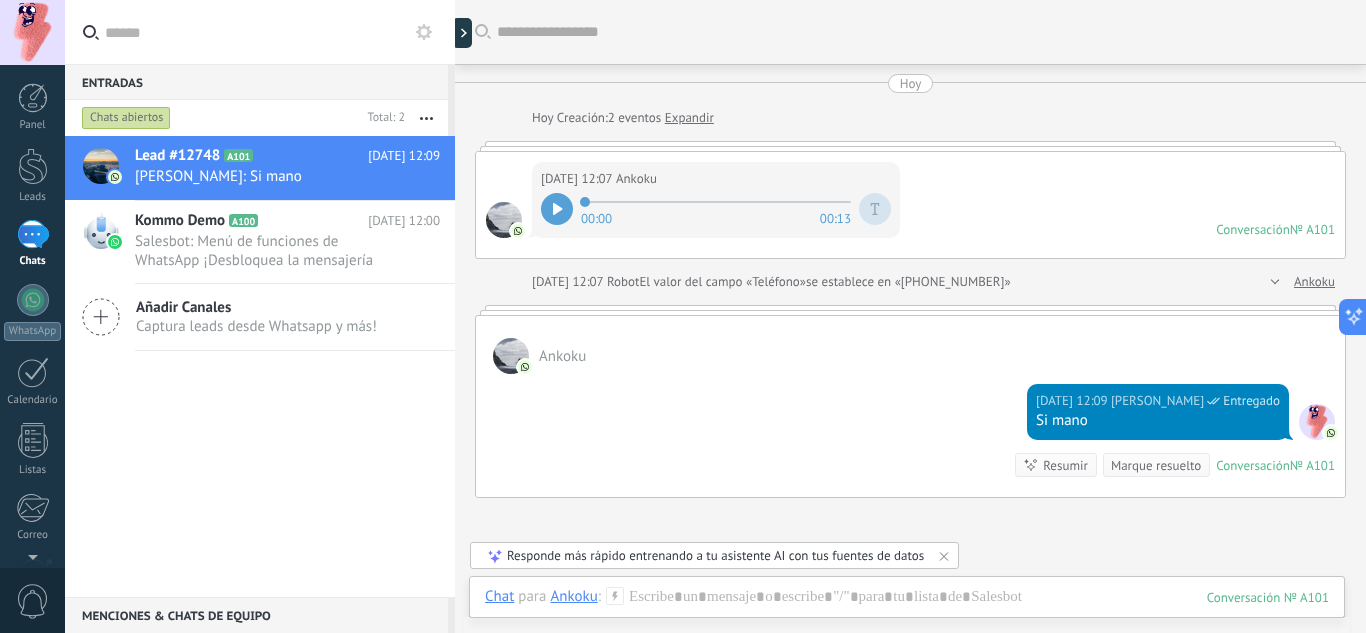 click on "se establece en «[PHONE_NUMBER]»" at bounding box center (908, 282) 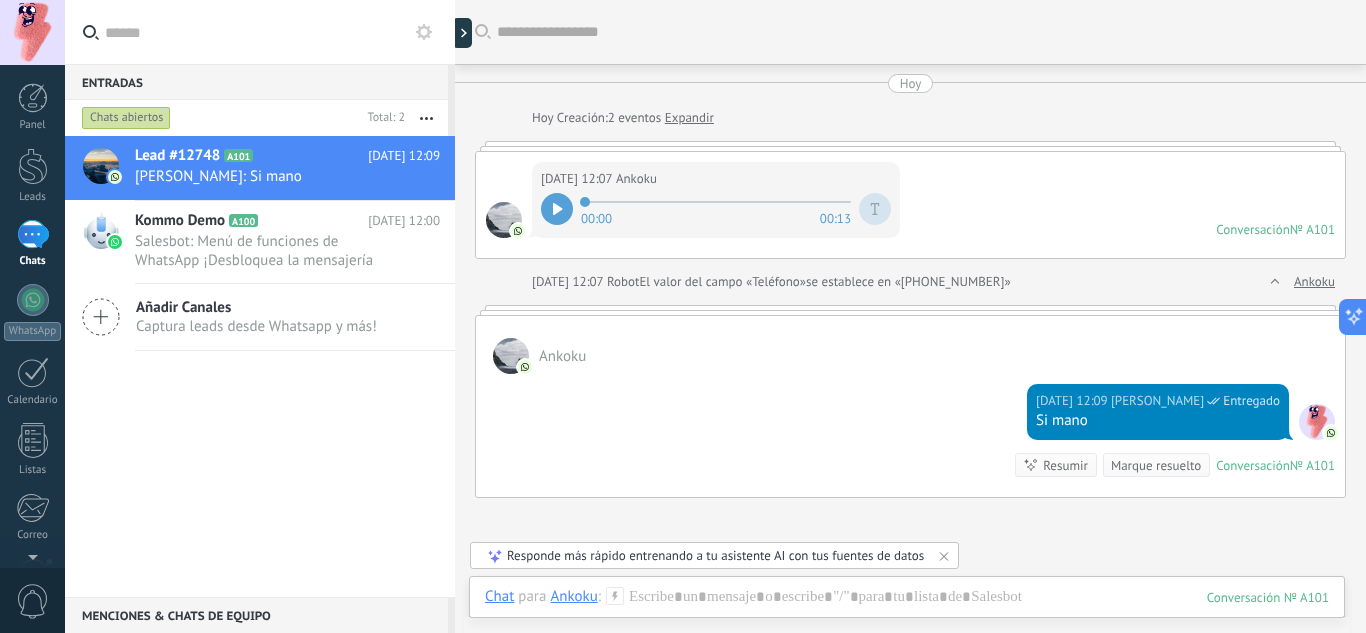 click on "se establece en «[PHONE_NUMBER]»" at bounding box center [908, 282] 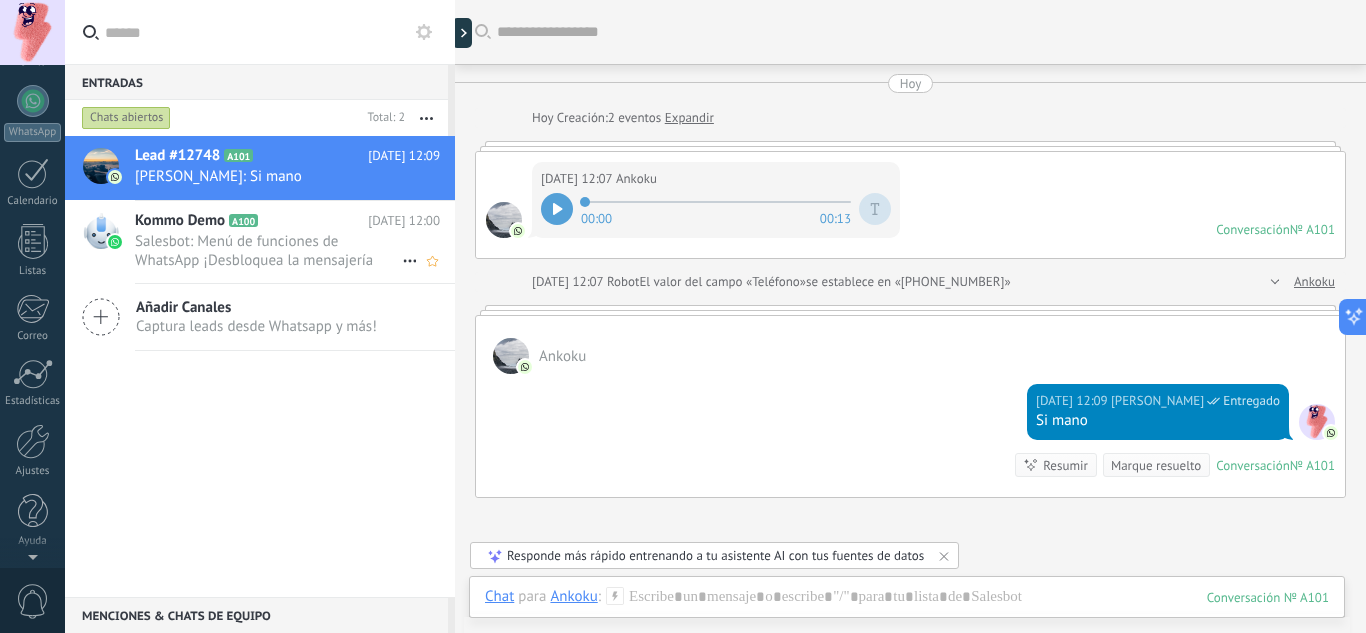 scroll, scrollTop: 0, scrollLeft: 0, axis: both 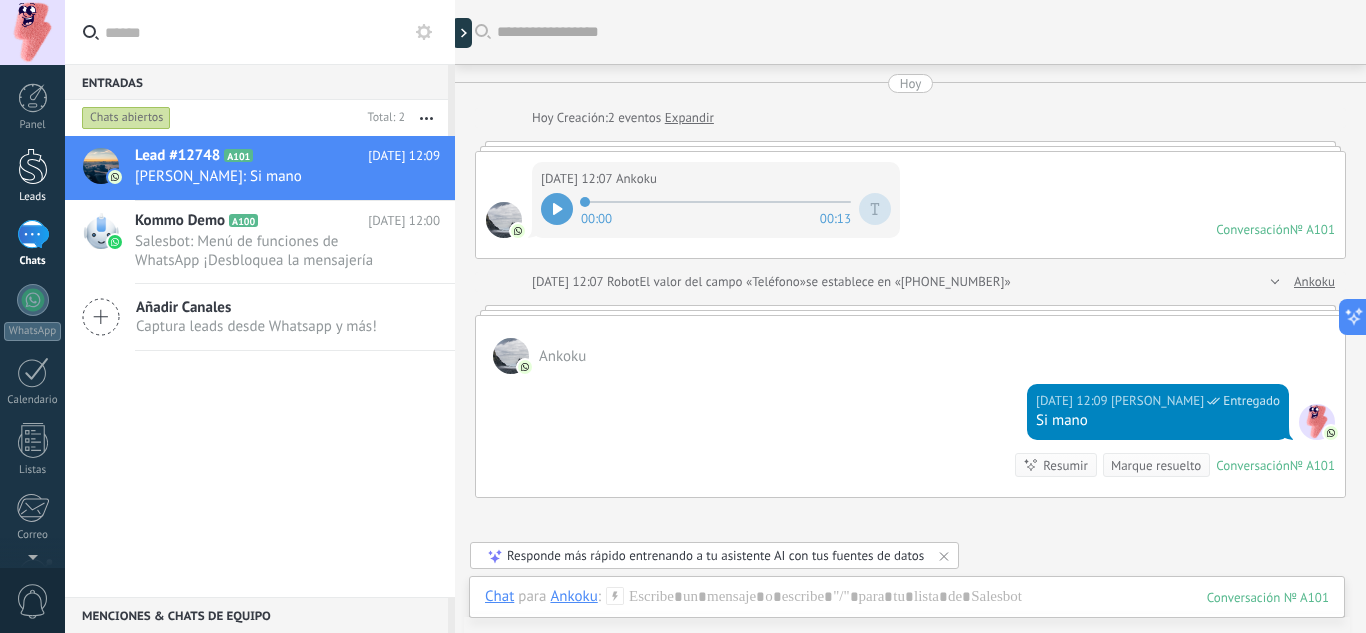 click at bounding box center (33, 166) 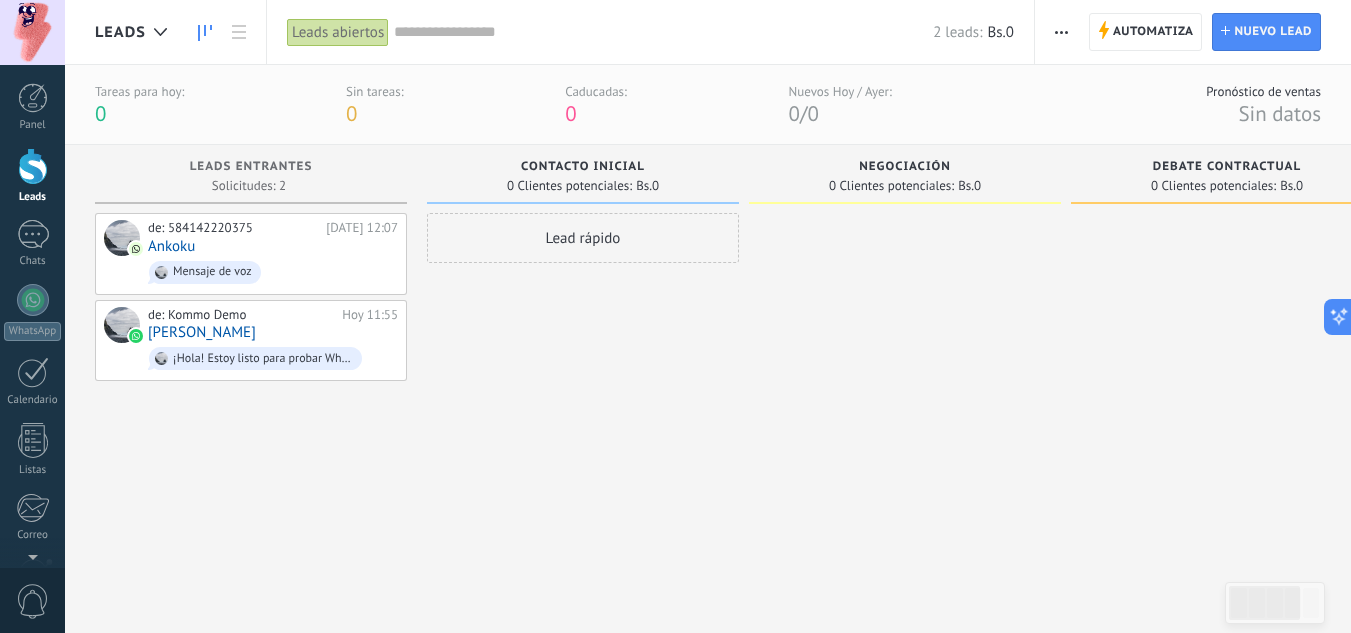 click on "Lead rápido" at bounding box center (583, 399) 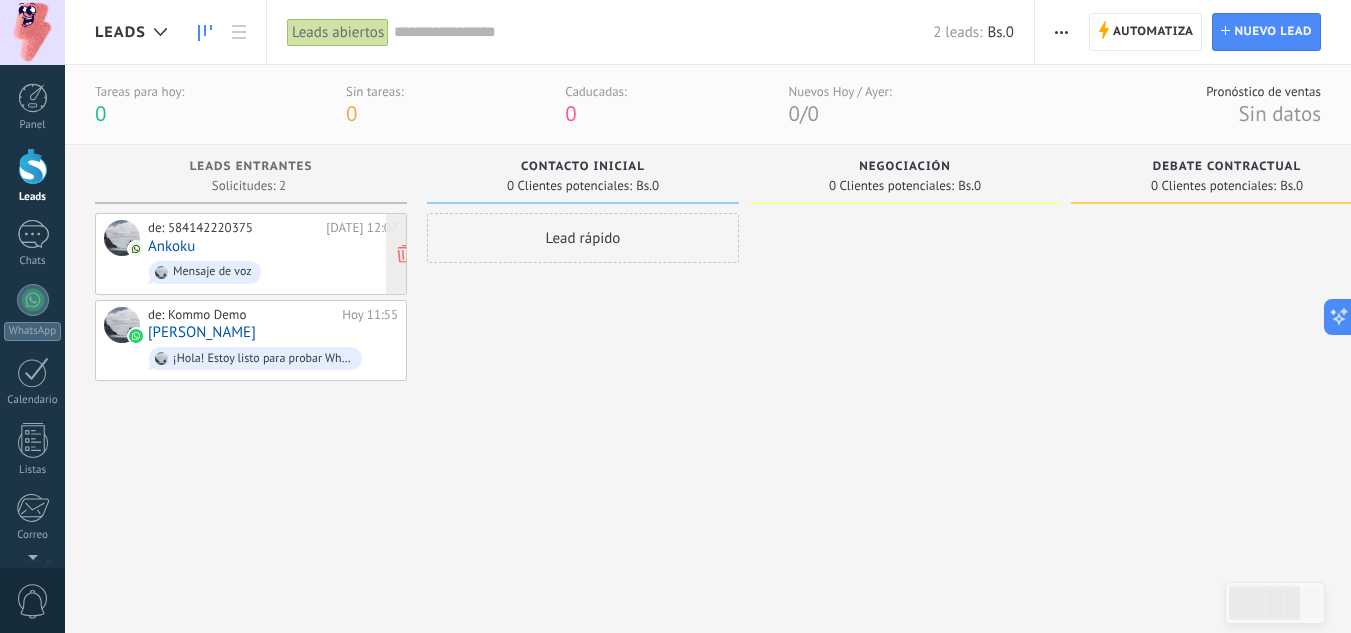 click on "Ankoku" at bounding box center (171, 246) 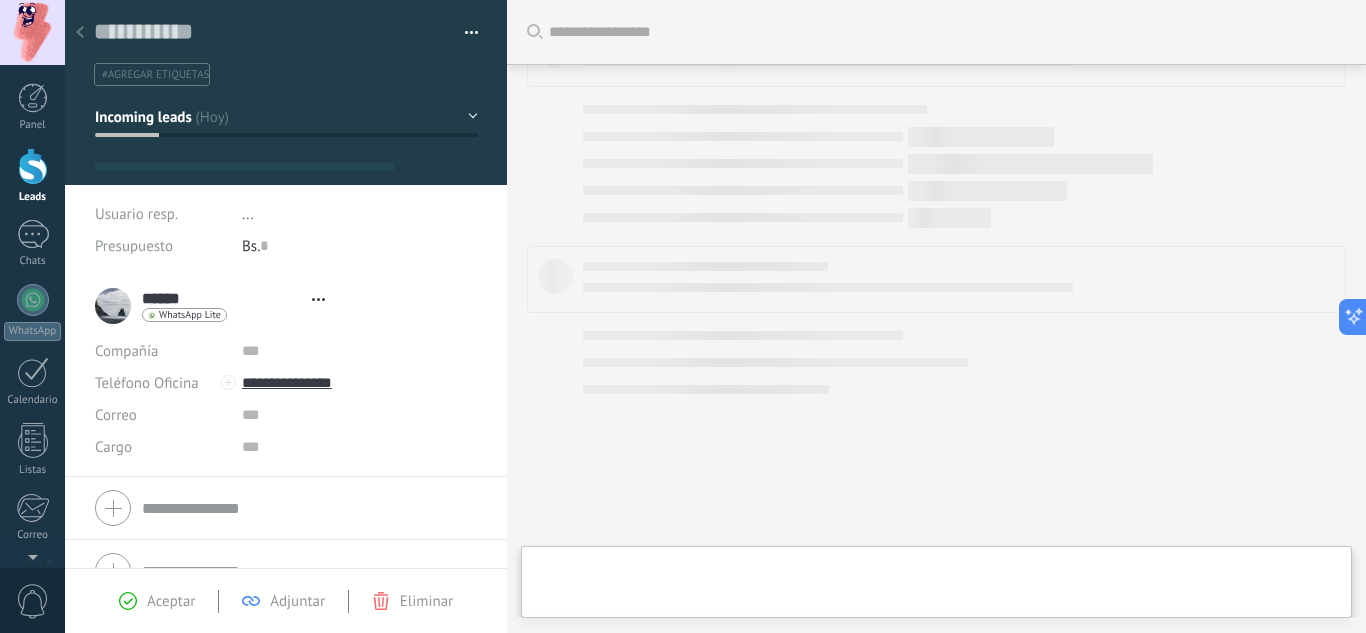 type on "**********" 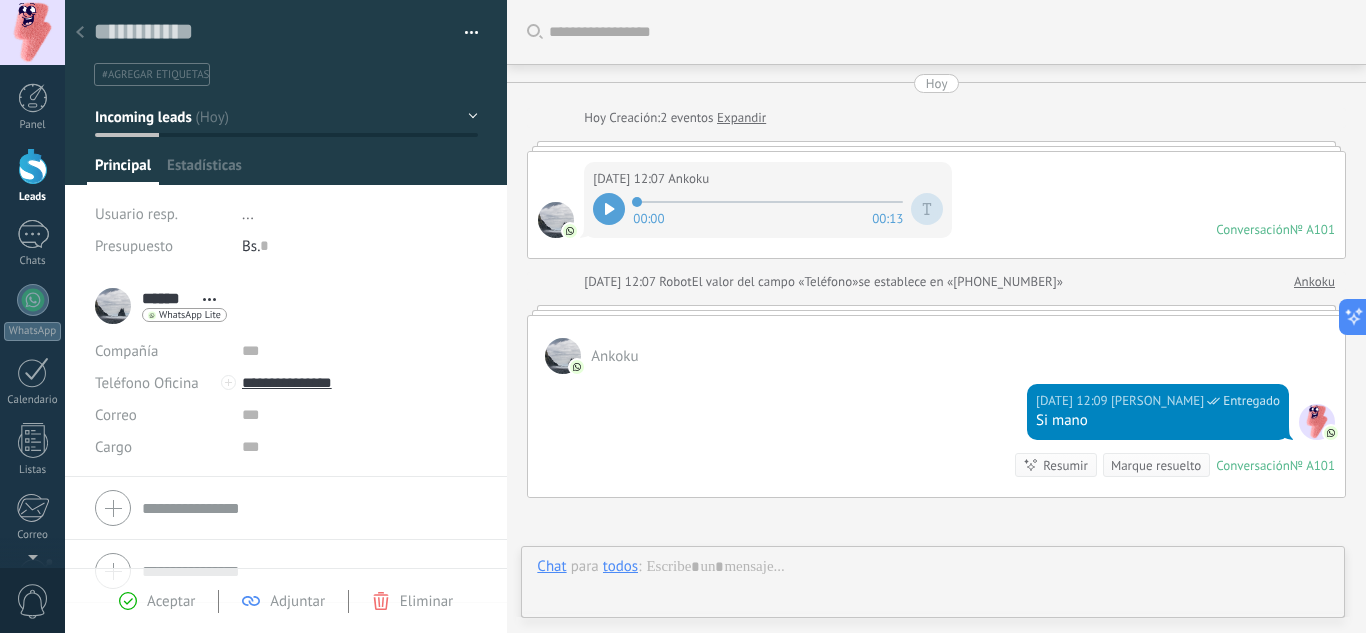 scroll, scrollTop: 214, scrollLeft: 0, axis: vertical 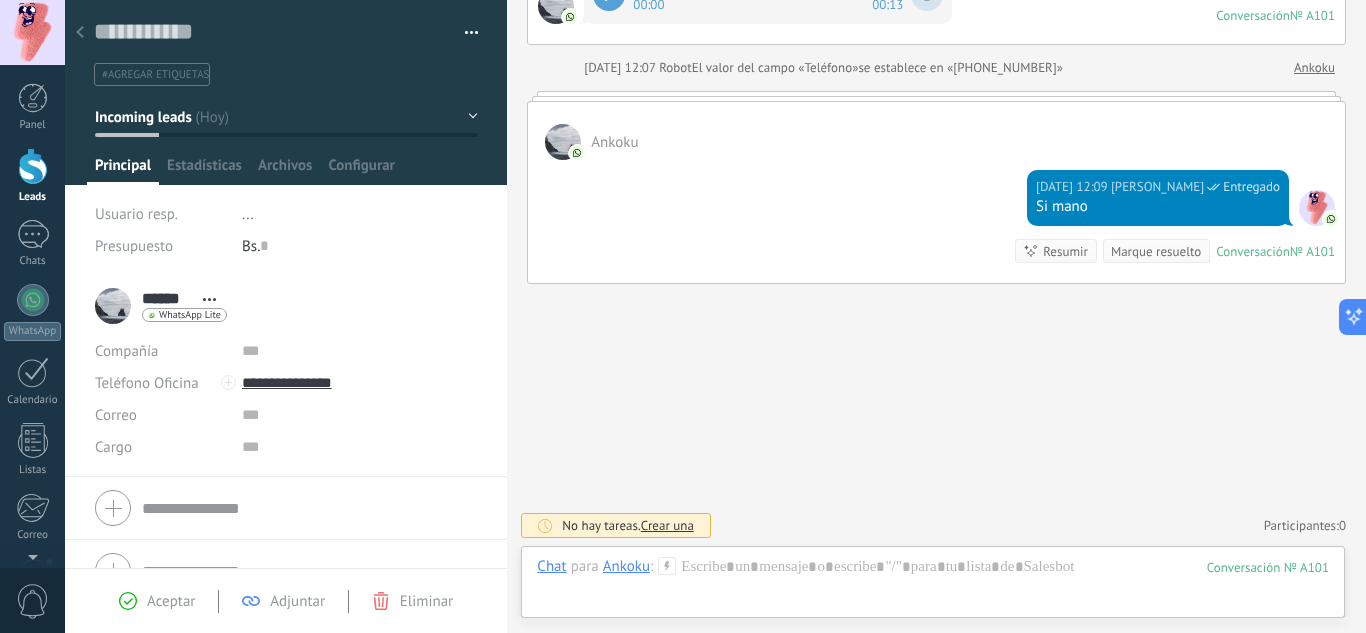 click on "******" at bounding box center (167, 298) 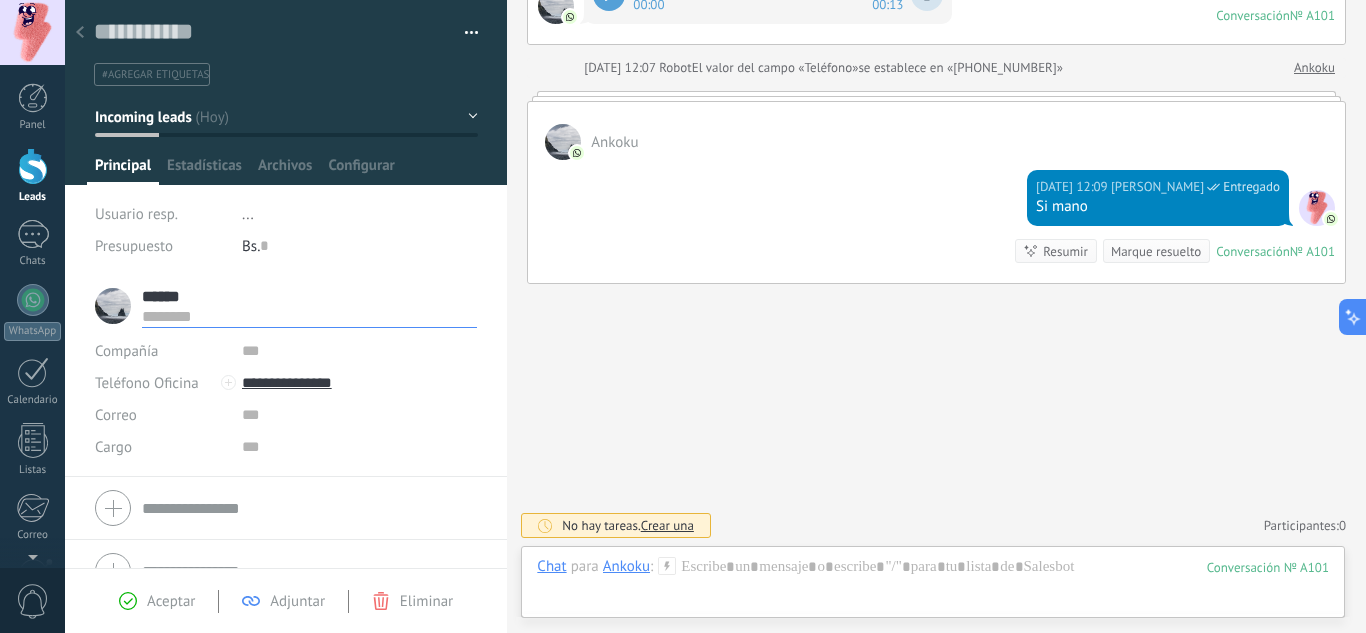click on "******" at bounding box center [309, 296] 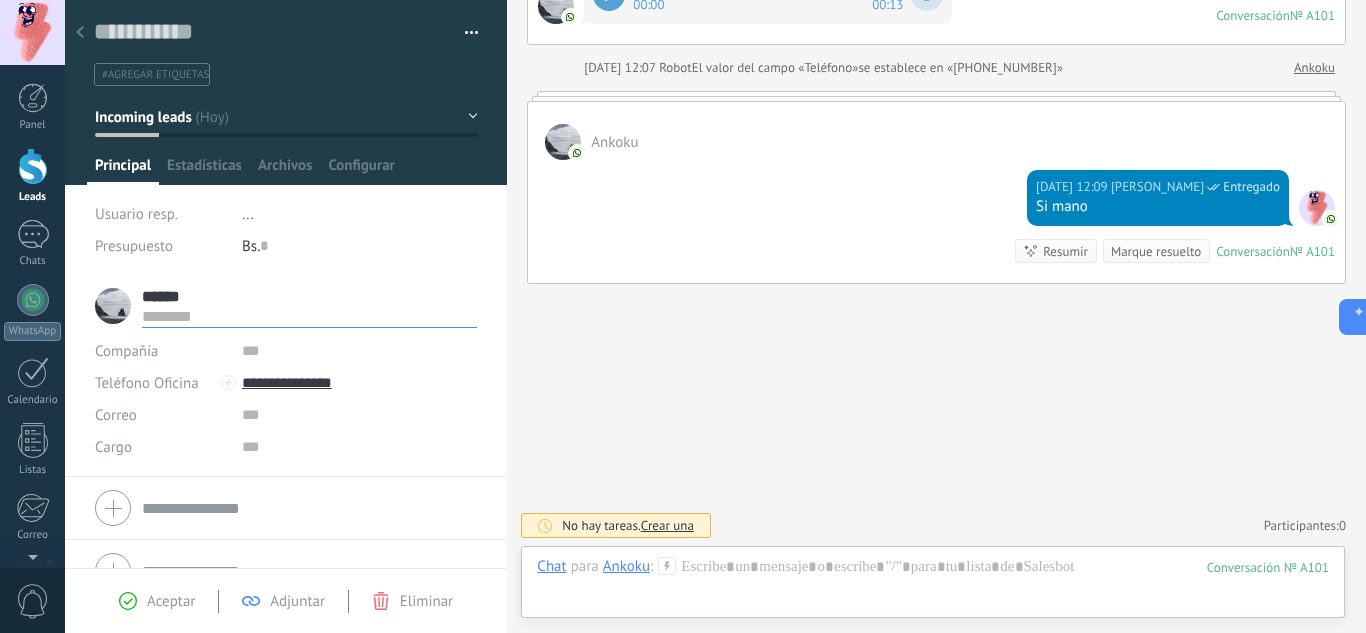 drag, startPoint x: 209, startPoint y: 296, endPoint x: 153, endPoint y: 299, distance: 56.0803 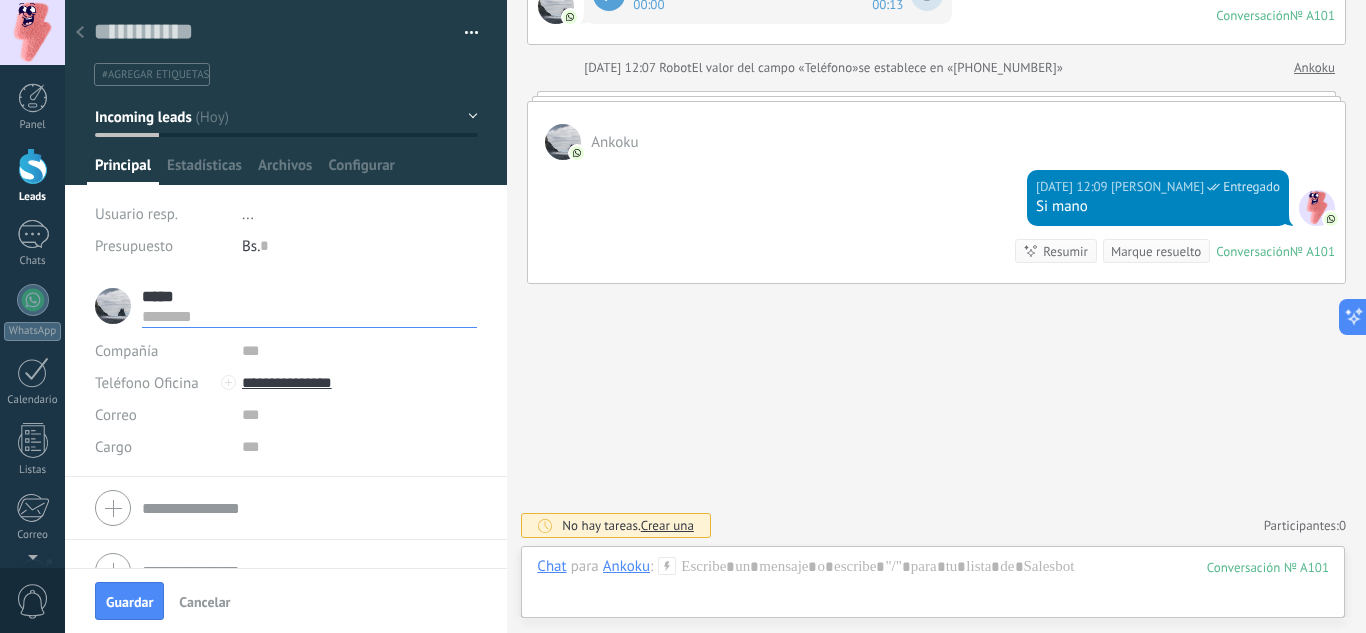 type on "******" 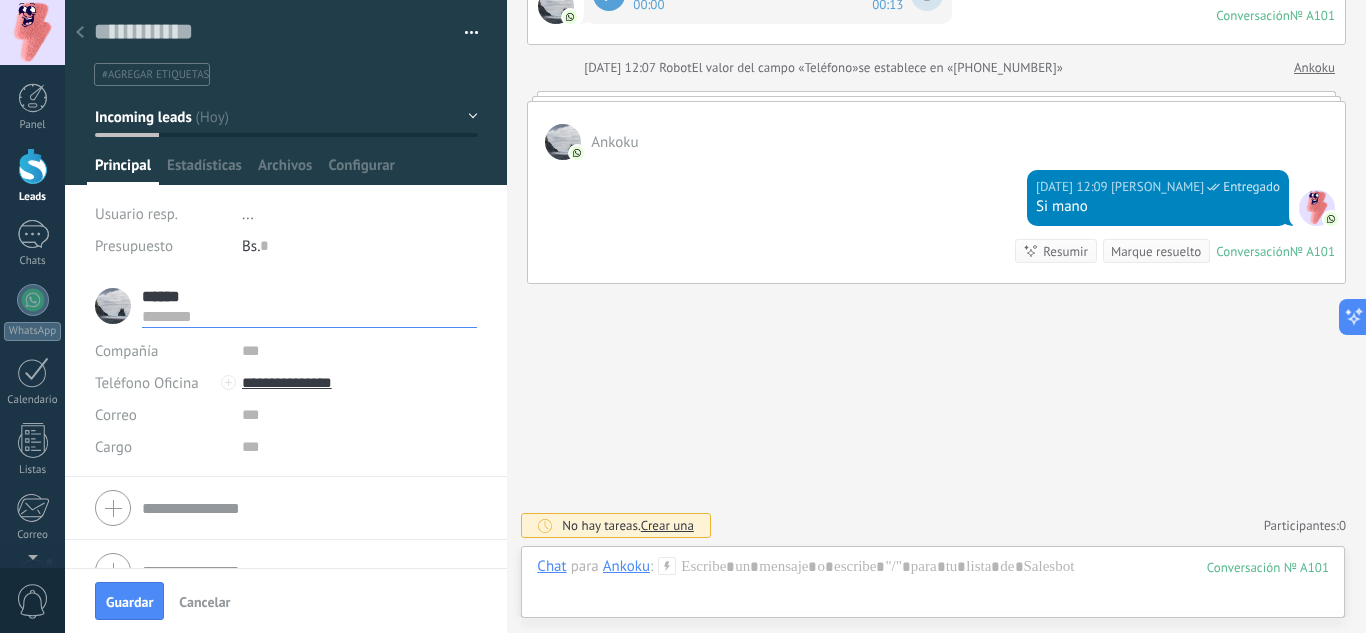 click on "Usuario resp. ... Presupuesto
Bs.
0" at bounding box center [286, 236] 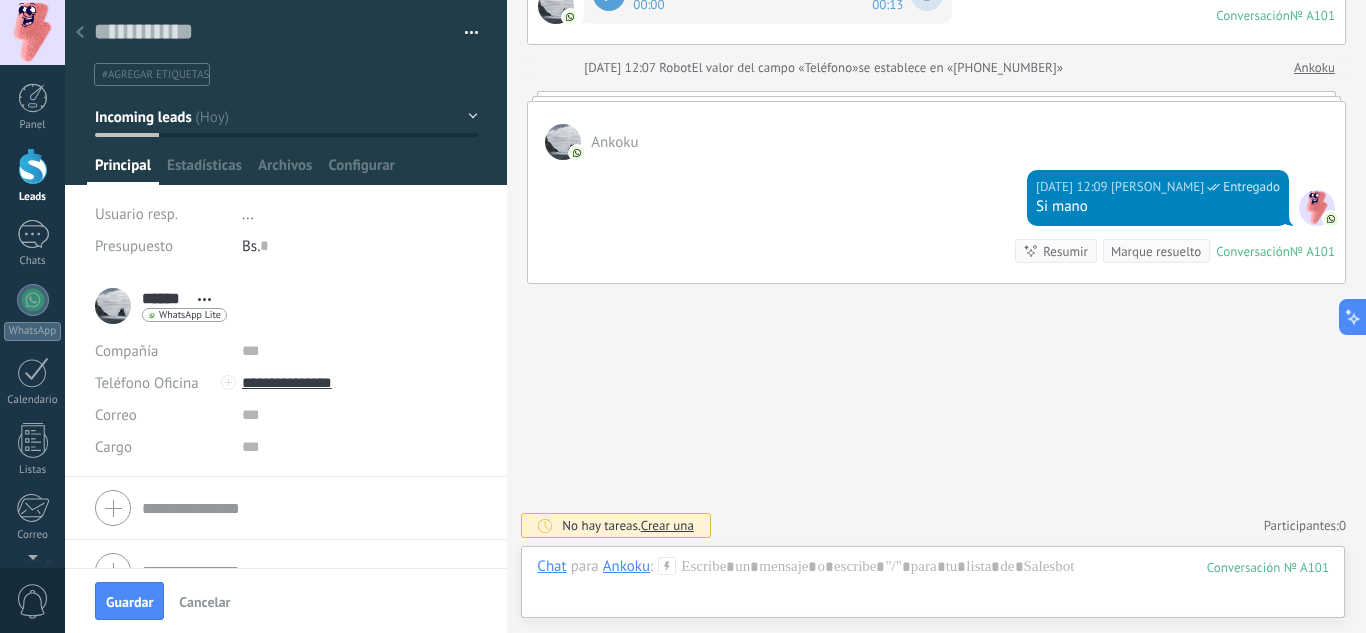 scroll, scrollTop: 0, scrollLeft: 0, axis: both 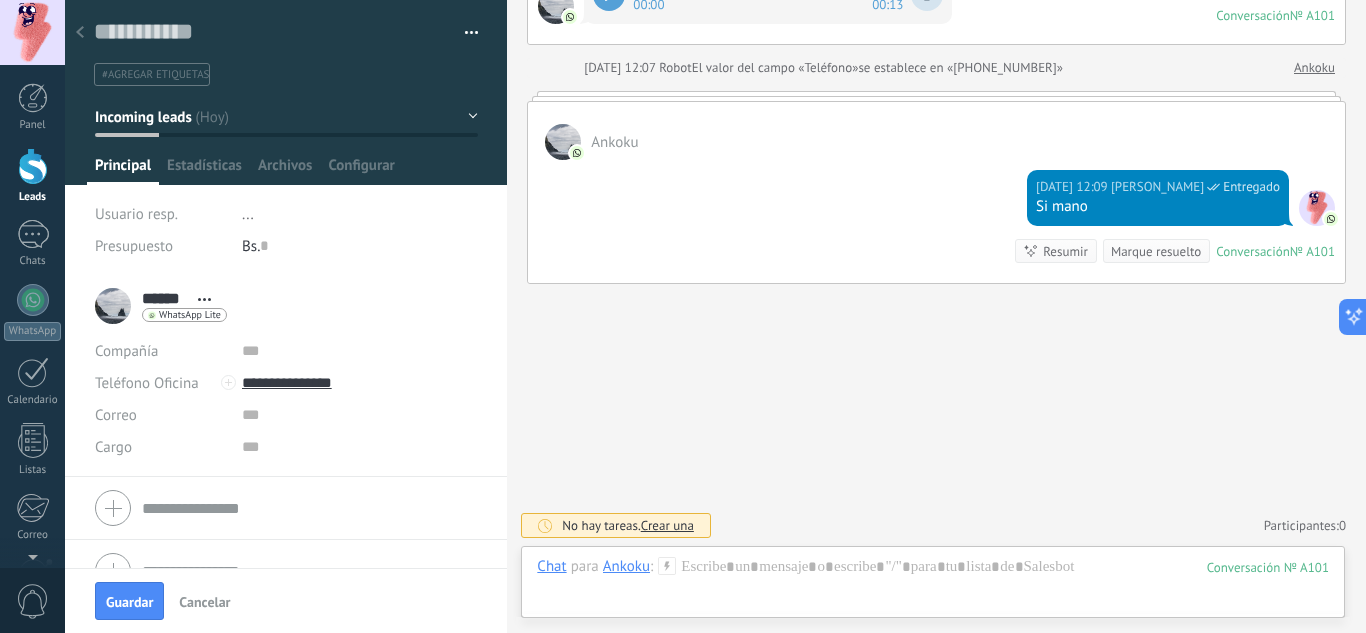 click on "Buscar Carga más Hoy Hoy Creación:  2  eventos   Expandir Hoy 12:07 Ankoku  00:00 00:13 Conversación  № A101 Conversación № A101 Hoy 12:07 Robot  El valor del campo «Teléfono»  se establece en «+584245000864» Ankoku Ankoku  Hoy 12:09 Marcos Rodriguez  Entregado Si mano Conversación  № A101 Conversación № A101 Resumir Resumir Marque resuelto Hoy 12:09 Marcos Rodriguez: Si mano Conversación № A101 No hay tareas.  Crear una Participantes:  0 Agregar usuario Bots:  0" at bounding box center [936, 209] 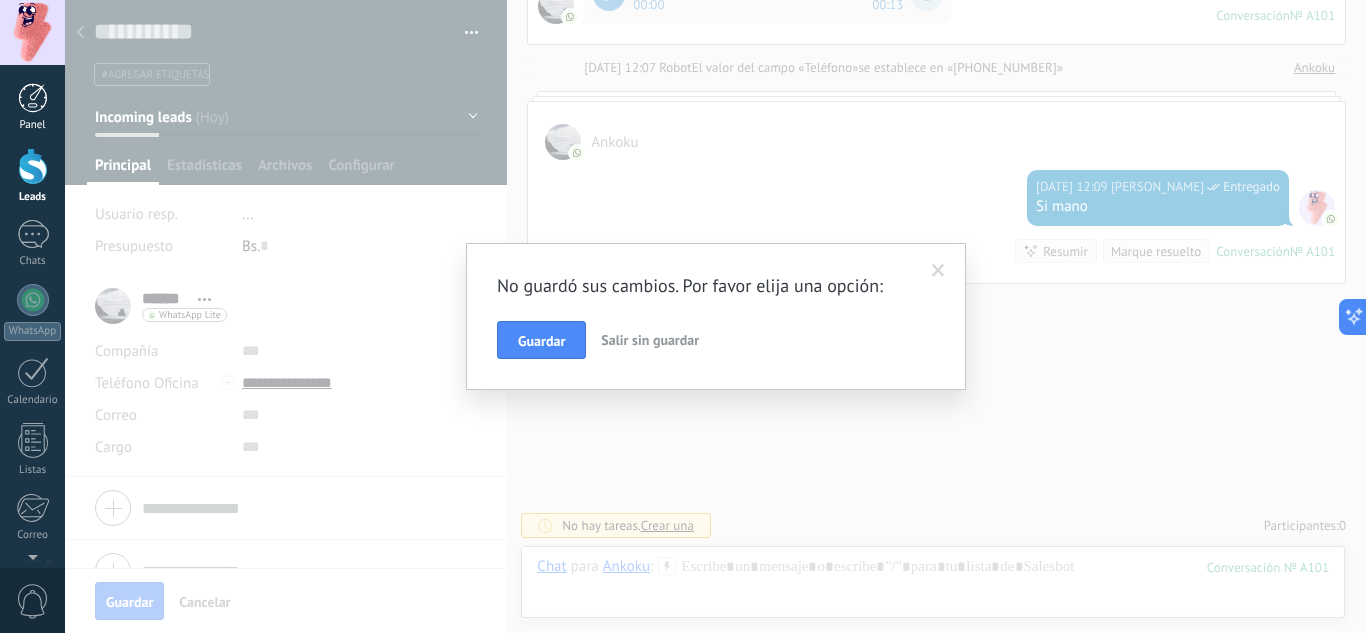 click on "Panel" at bounding box center [33, 125] 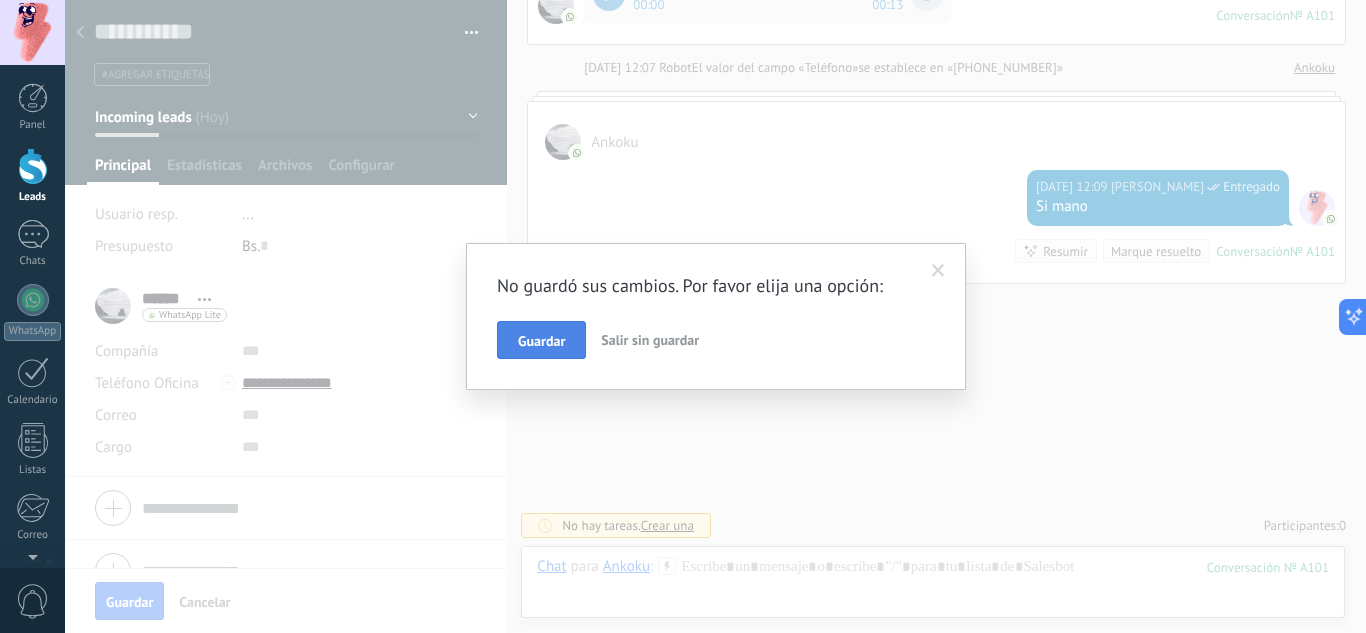 click on "Guardar" at bounding box center (541, 341) 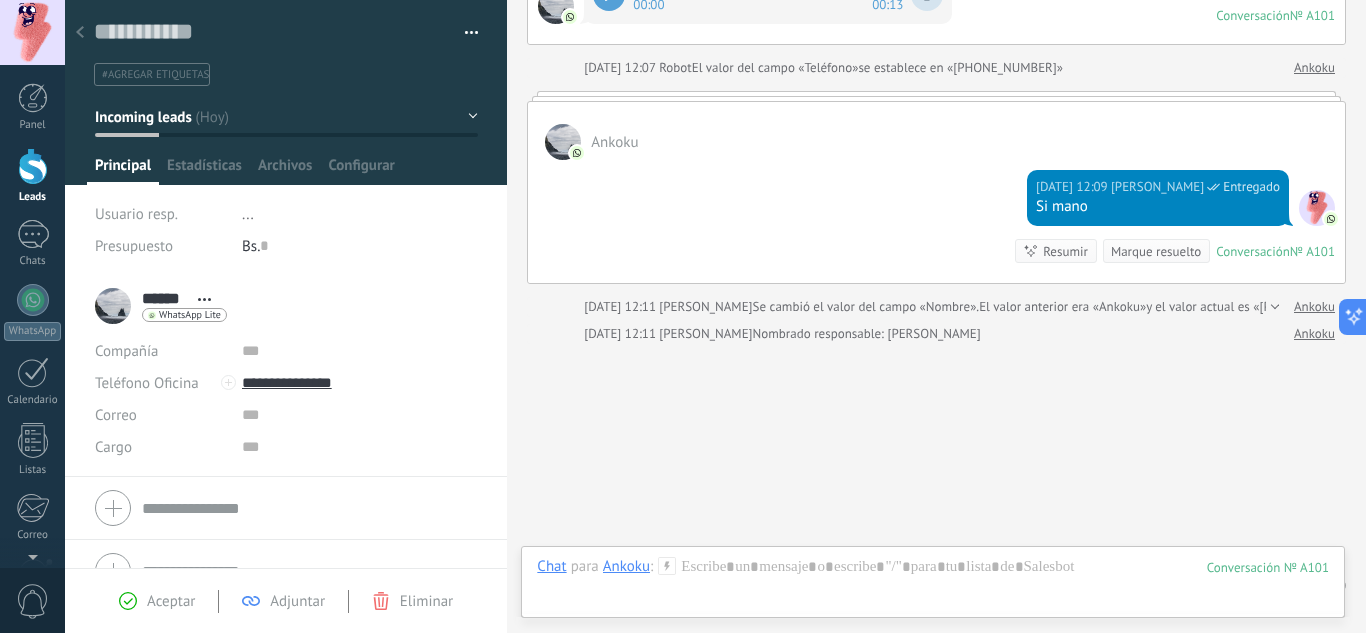 scroll, scrollTop: 274, scrollLeft: 0, axis: vertical 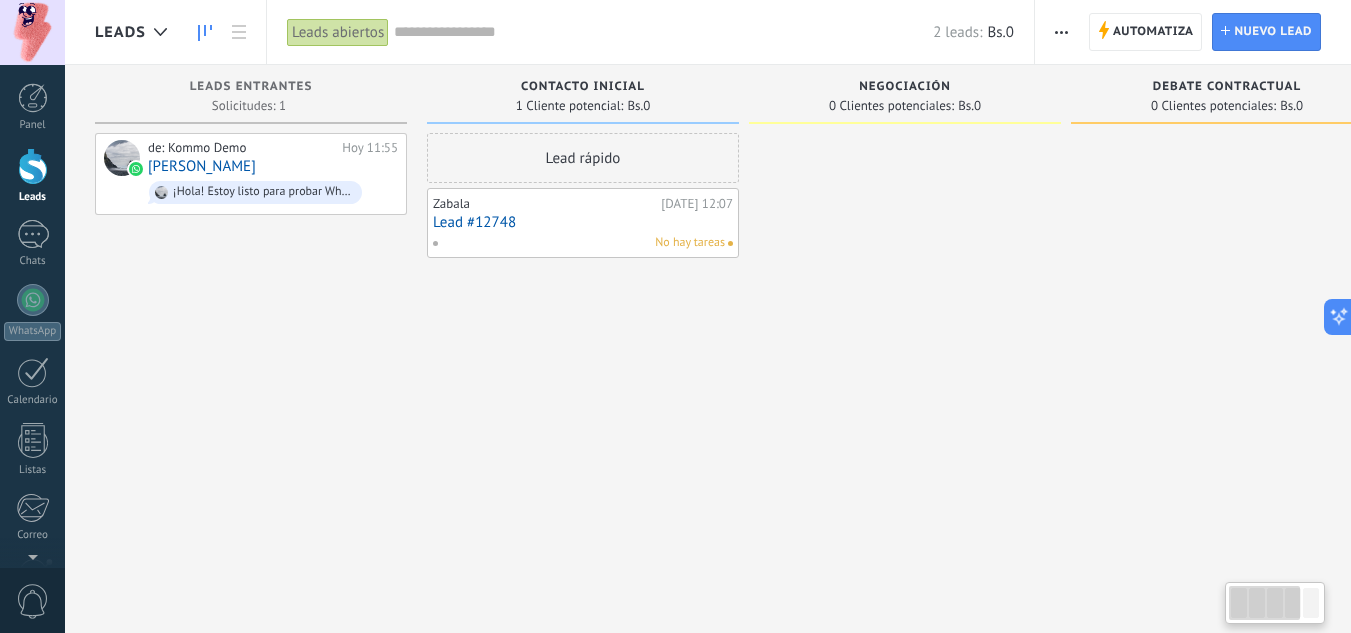 click on "Lead #12748" at bounding box center (583, 222) 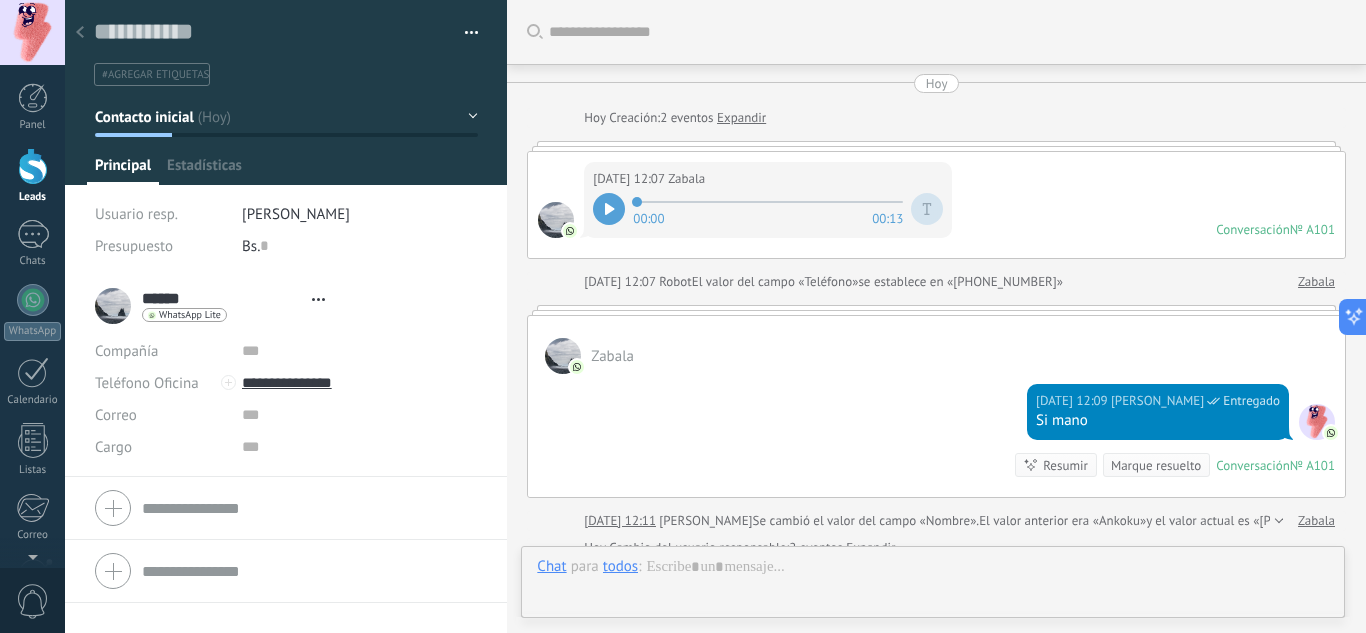 scroll, scrollTop: 301, scrollLeft: 0, axis: vertical 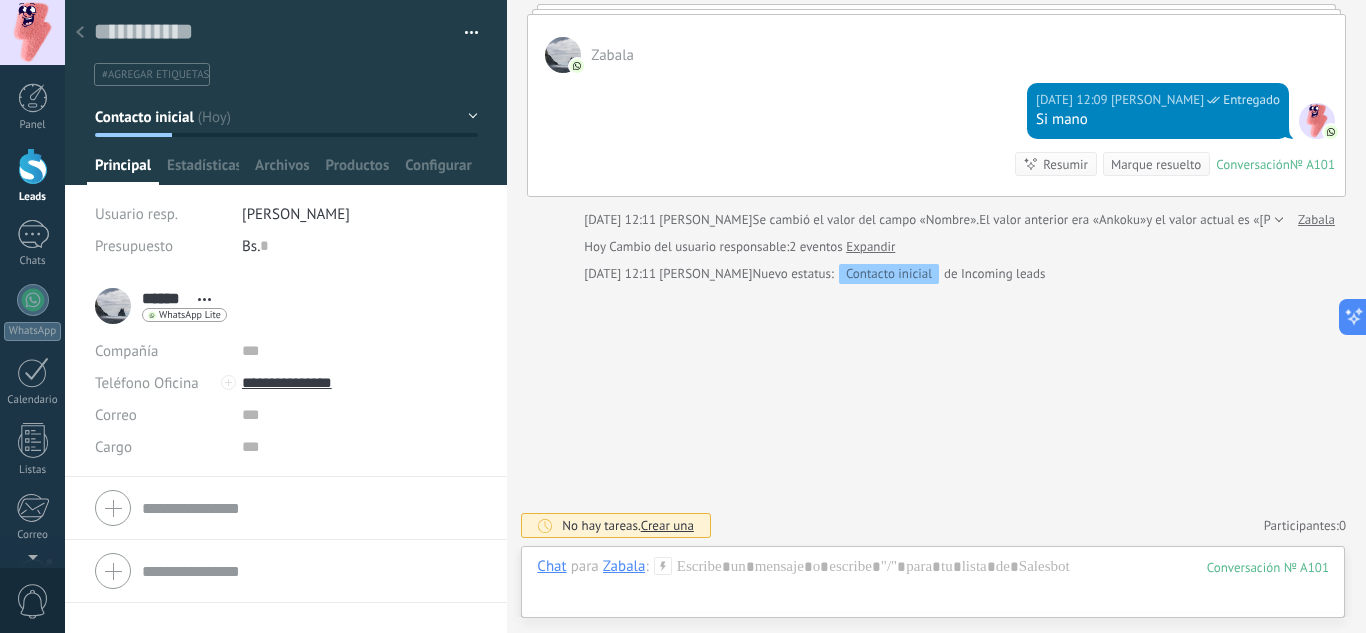 click on "Hoy 12:09 Marcos Rodriguez  Entregado Si mano Conversación  № A101 Conversación № A101 Resumir Resumir Marque resuelto" at bounding box center (936, 134) 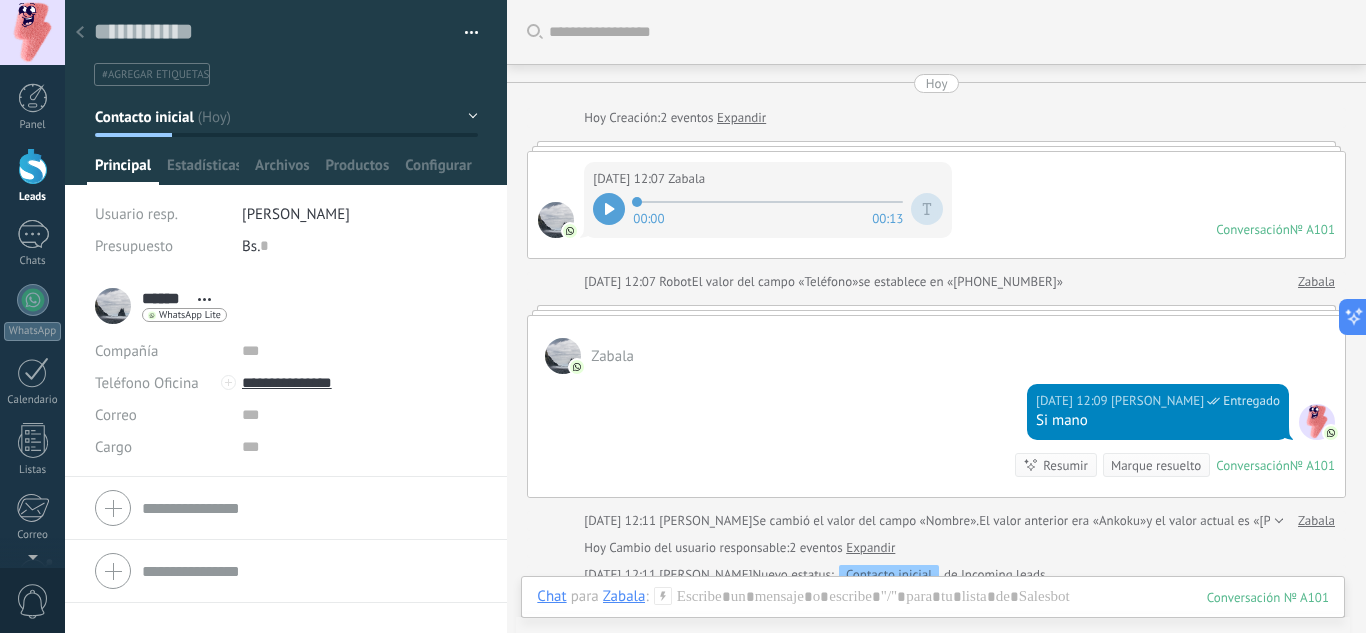 scroll, scrollTop: 301, scrollLeft: 0, axis: vertical 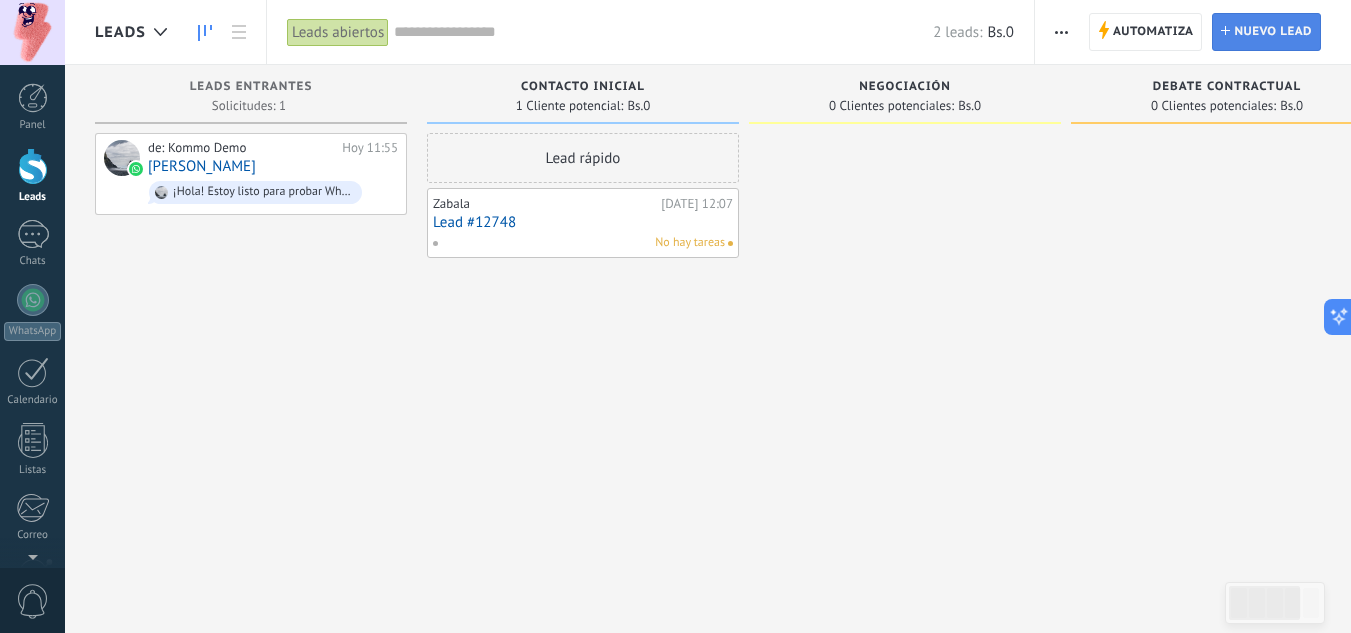 click on "Nuevo lead" at bounding box center (1273, 32) 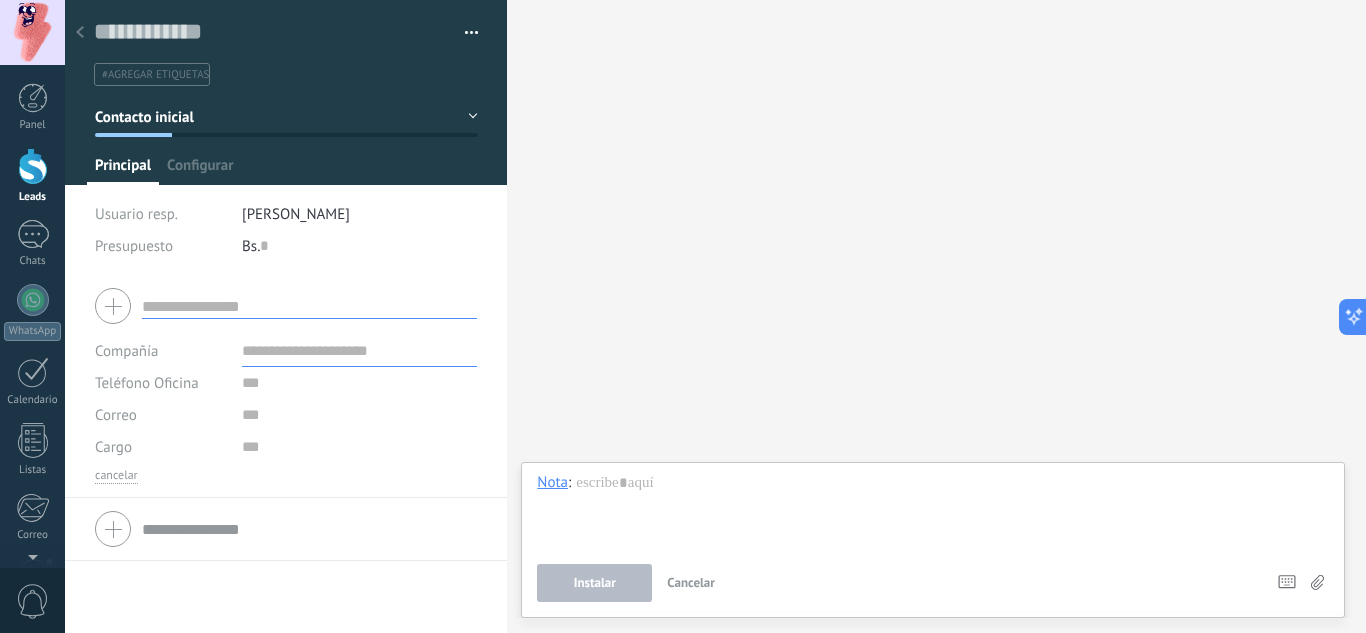 click 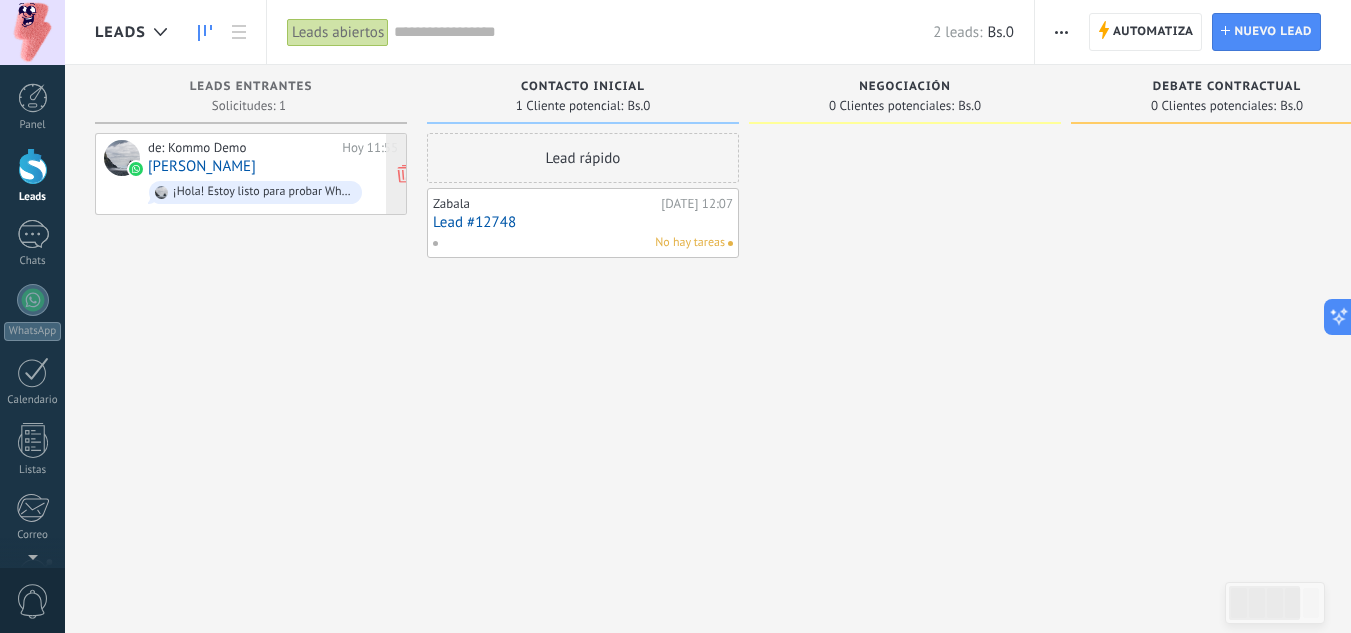 click on "de: Kommo Demo Hoy 11:55 Marcos Rodriguez ¡Hola! Estoy listo para probar WhatsApp en Kommo. Mi código de verificación es iujBKu" at bounding box center [273, 174] 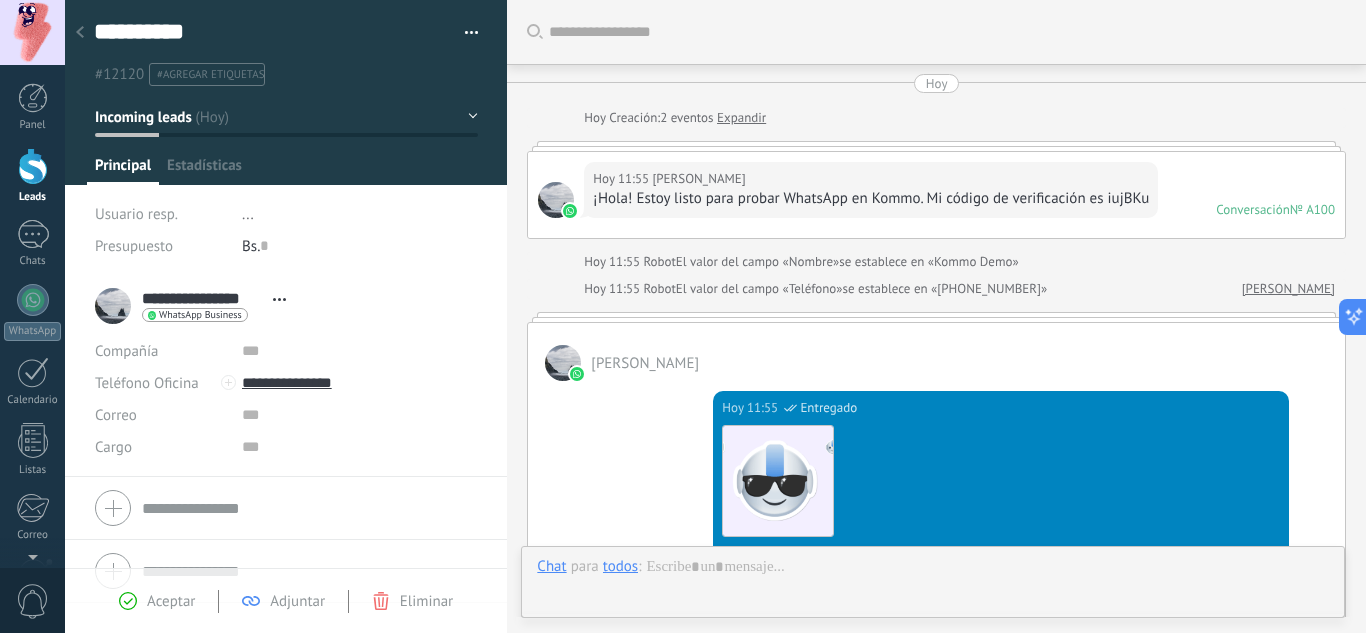 scroll, scrollTop: 893, scrollLeft: 0, axis: vertical 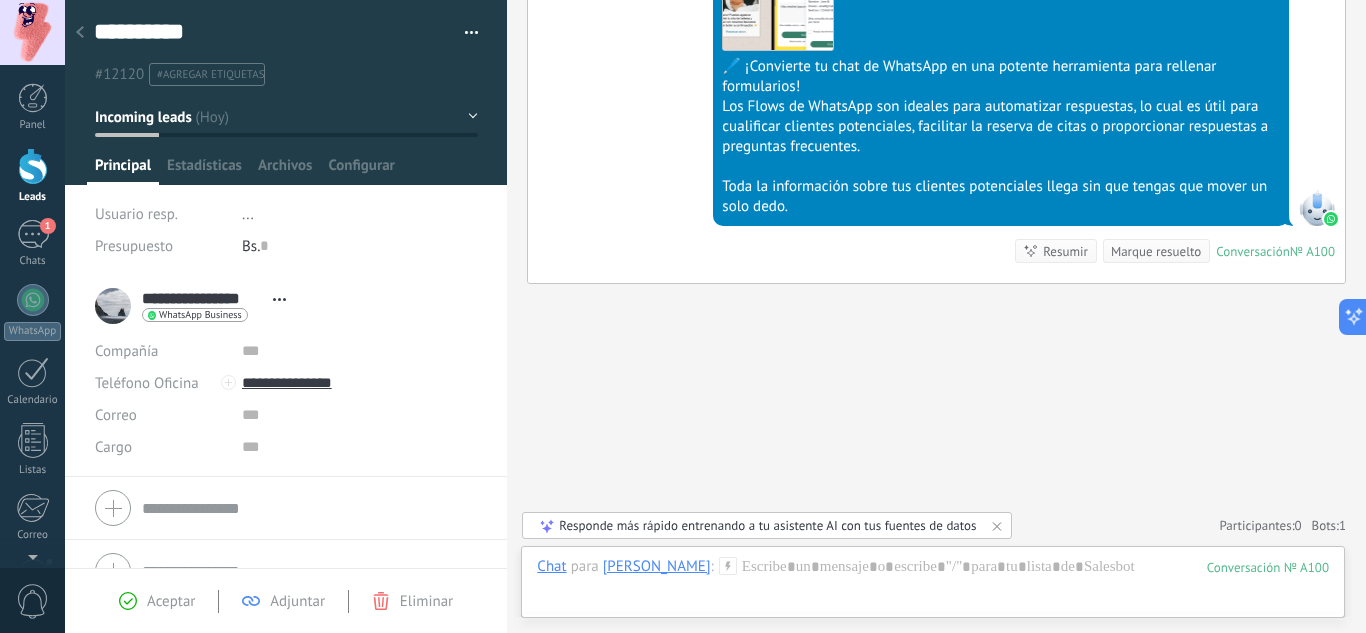 click at bounding box center (33, 166) 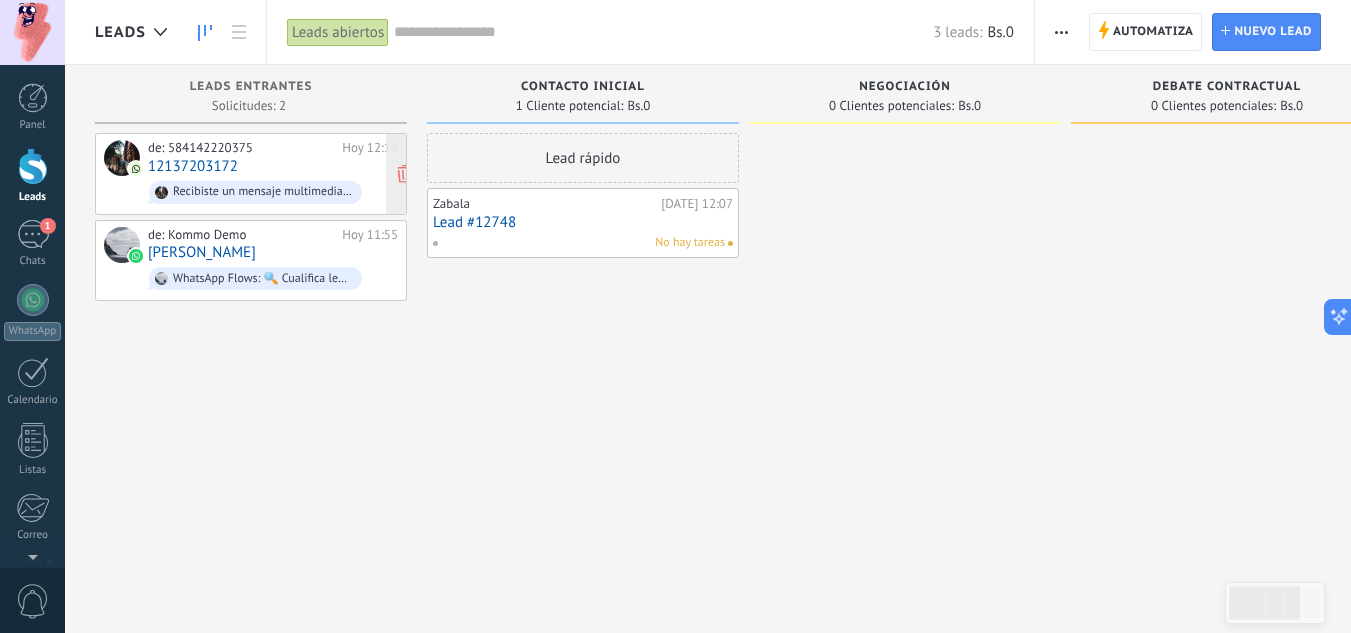 click on "de: 584142220375 Hoy 12:14 12137203172 Recibiste un mensaje multimedia (id del mensaje: 2D39CAF4533C28EBBF). Espera a que se cargue o se visualice en tu aplicación móvil WhatsApp conectada." at bounding box center [273, 174] 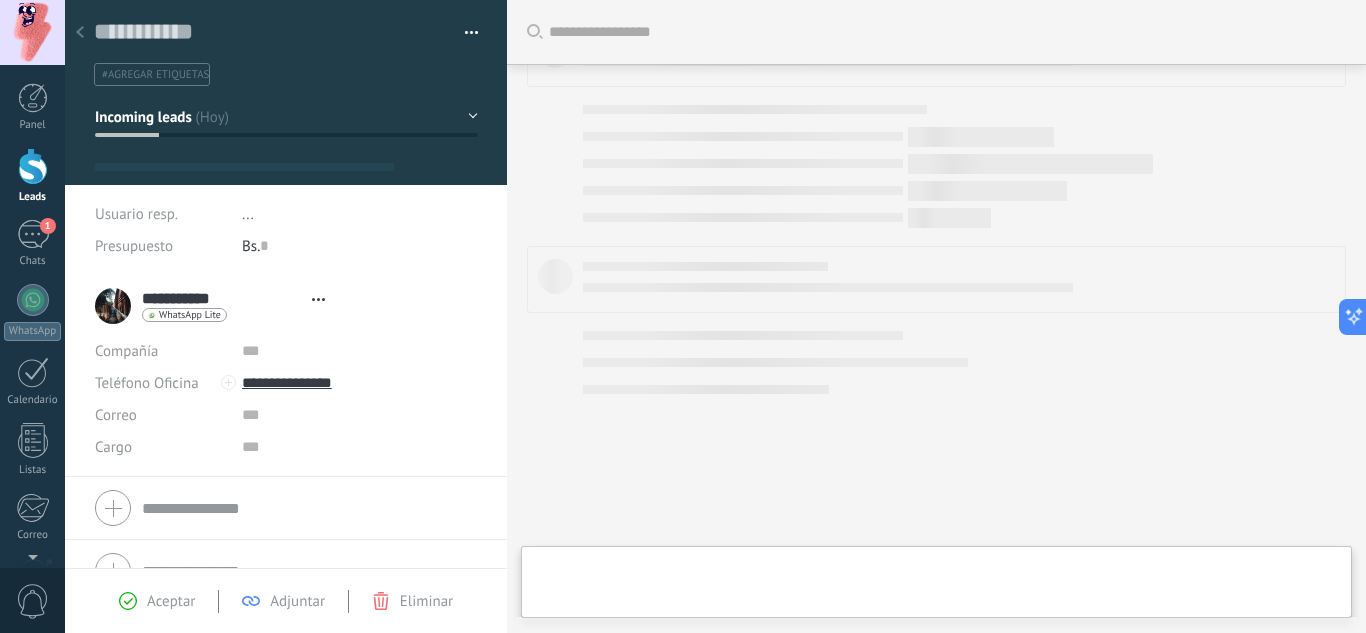 type on "**********" 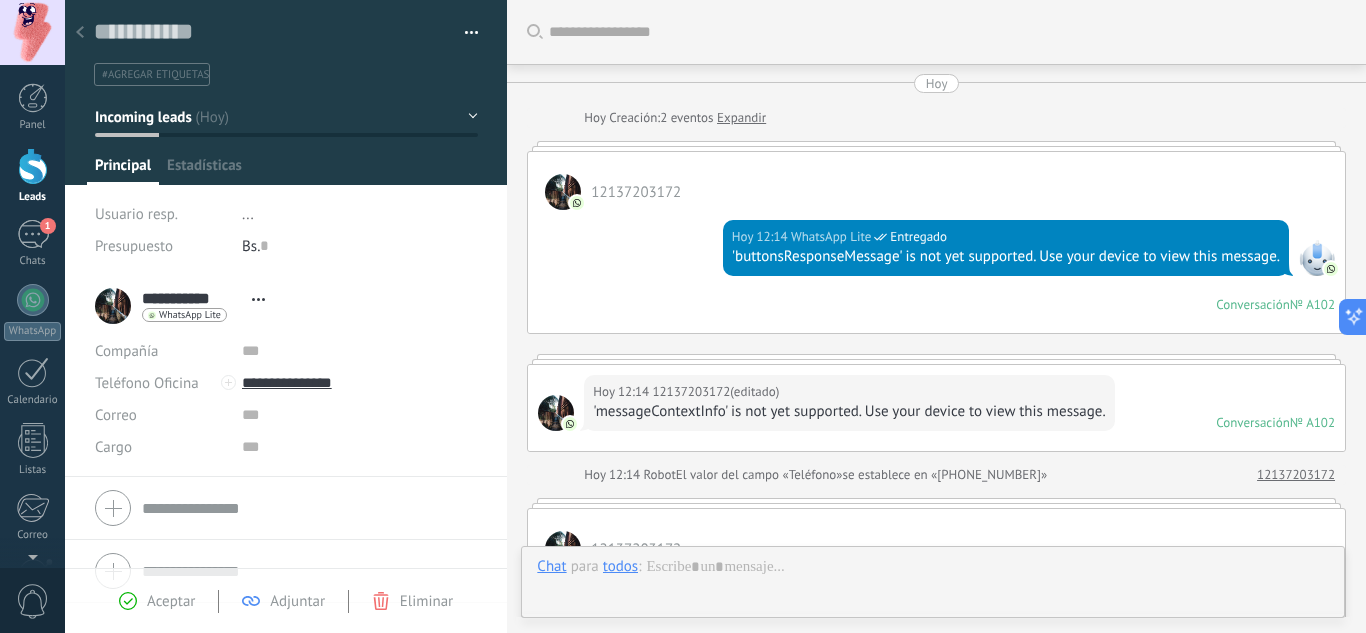scroll, scrollTop: 662, scrollLeft: 0, axis: vertical 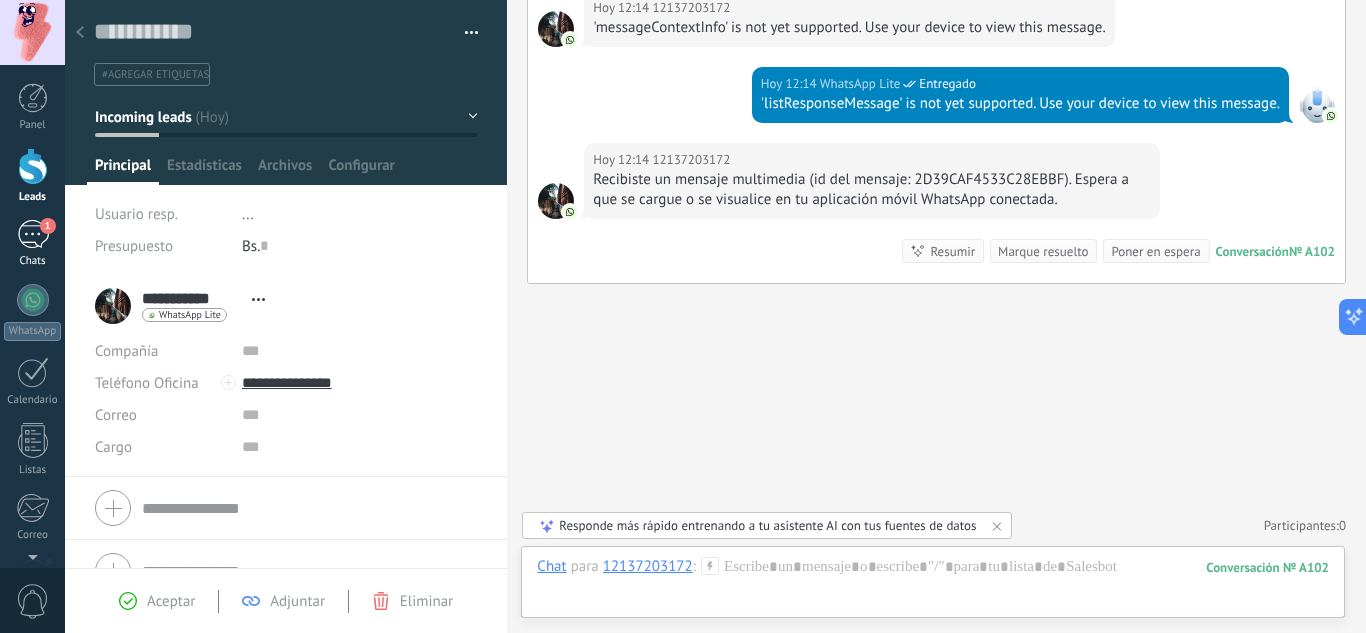 click on "1" at bounding box center (33, 234) 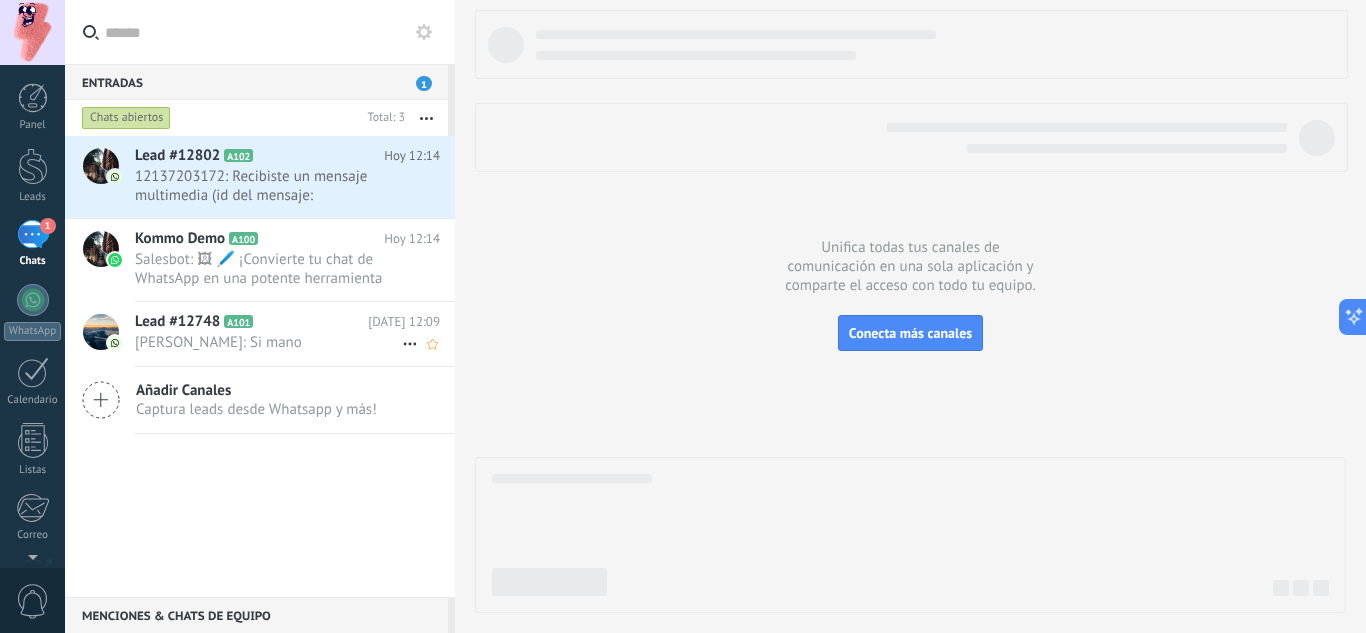 click on "Marcos Rodriguez: Si mano" at bounding box center (268, 342) 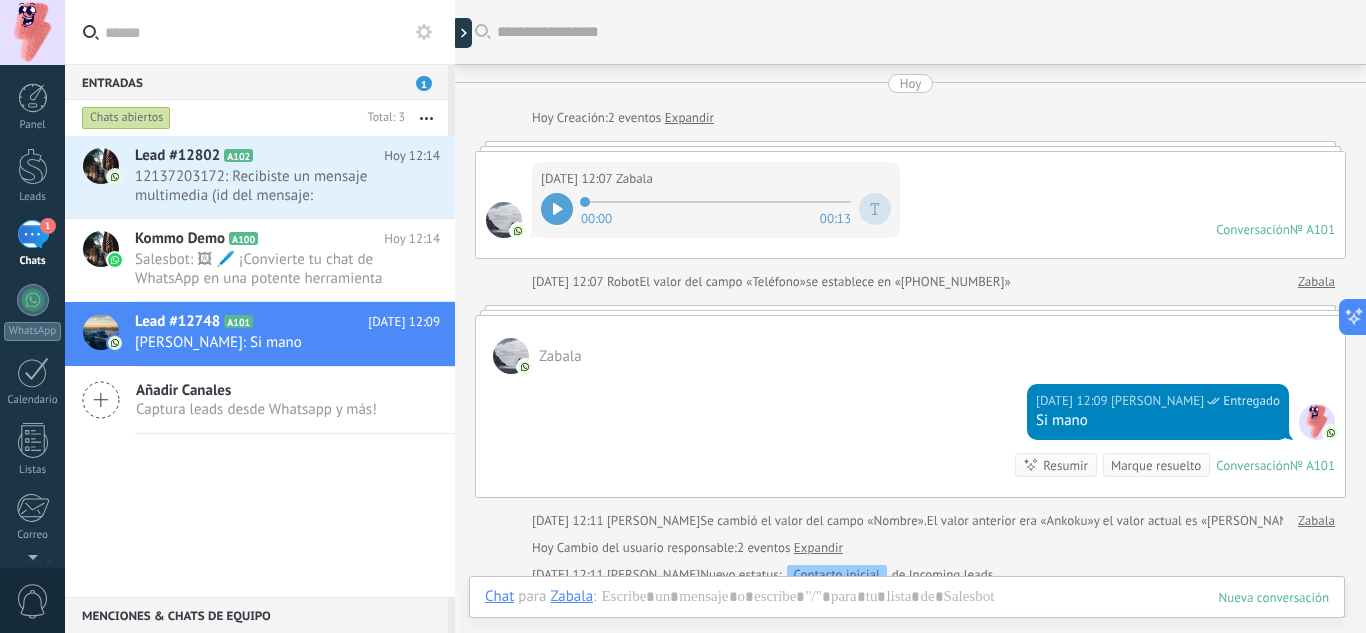 scroll, scrollTop: 85, scrollLeft: 0, axis: vertical 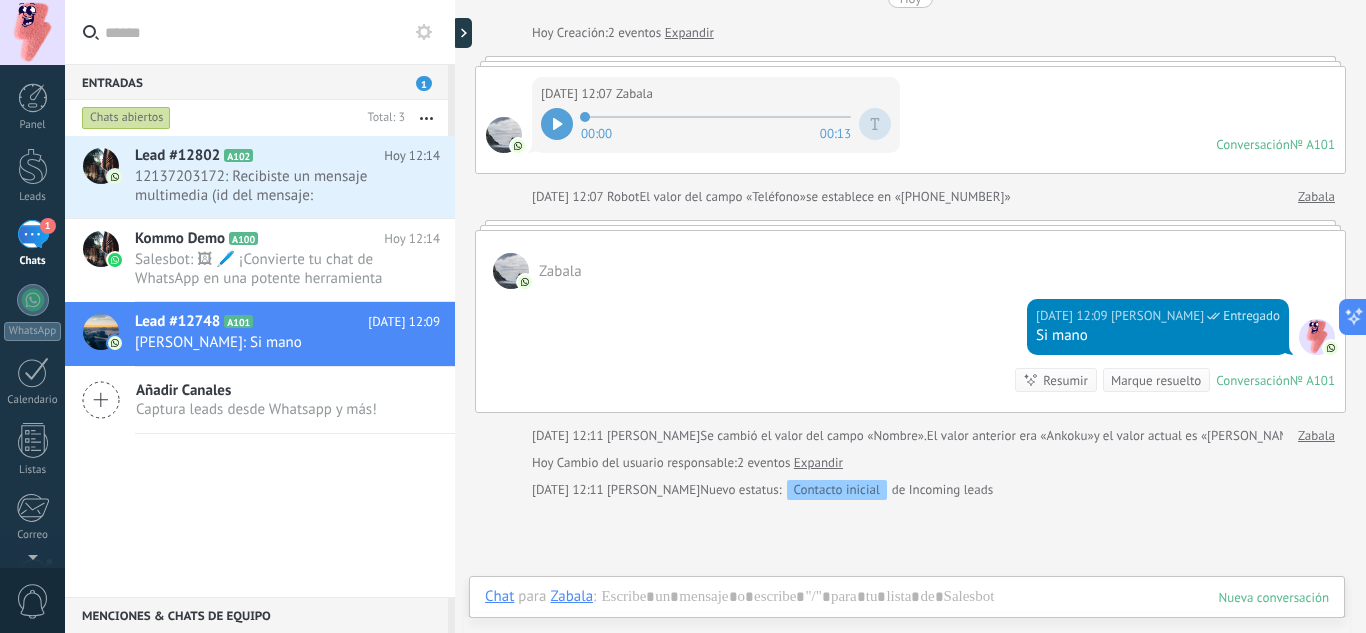 click on "Chat Correo Nota Tarea Chat   para   Zabala : Enviar Cancelar Rastrear clics en links ? Reducir links largos y rastrear clics: cuando se habilita, los URLs que envías serán reemplazados con links de rastreo. Una vez clickeados, un evento se registrará en el feed del lead. Abajo seleccione las fuentes que utilizan esta  en Ajustes Las plantillas no pueden ser editadas La sesión de mensajería finaliza en: Atajos – ejecutar bots y plantillas – seleccionar acción – mencionar a un colega – seleccionar el destinatario – insertar valor del campo Kommo AI Beta Corregir gramática y ortografía Hacerlo profesional Hacerlo amistoso Hacerlo ingenioso Hacerlo más largo Hacerlo más corto Simplificarlo" at bounding box center (907, 612) 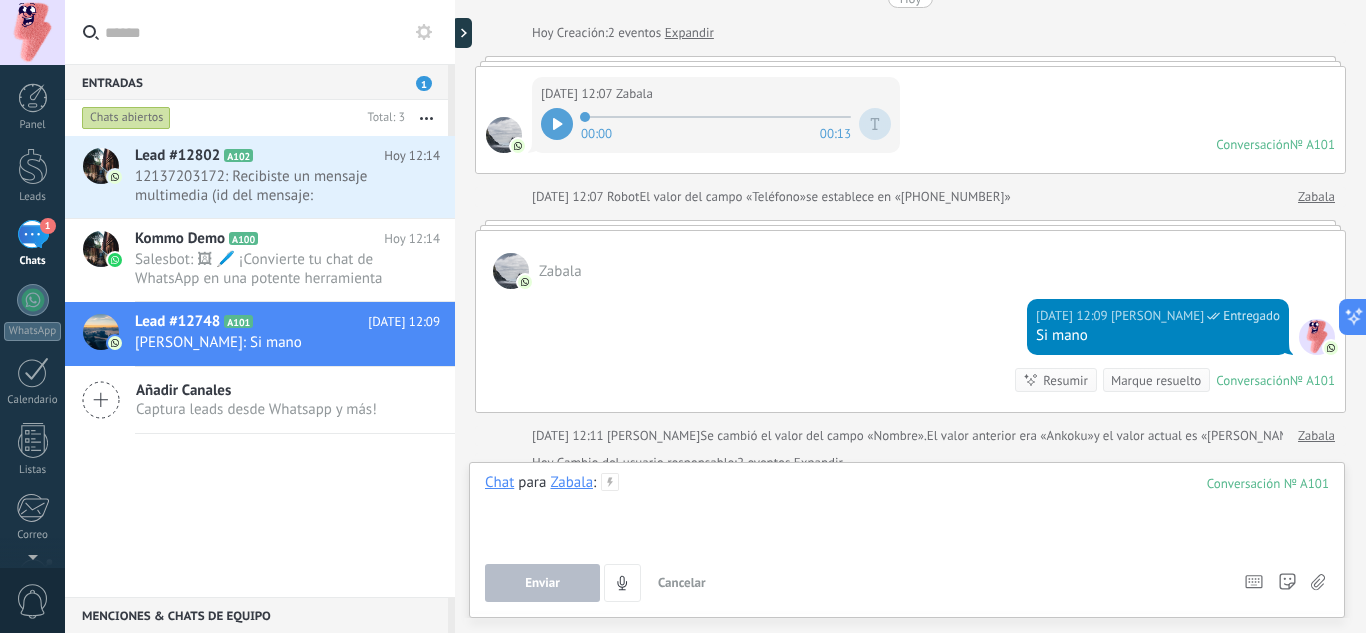 click at bounding box center (907, 511) 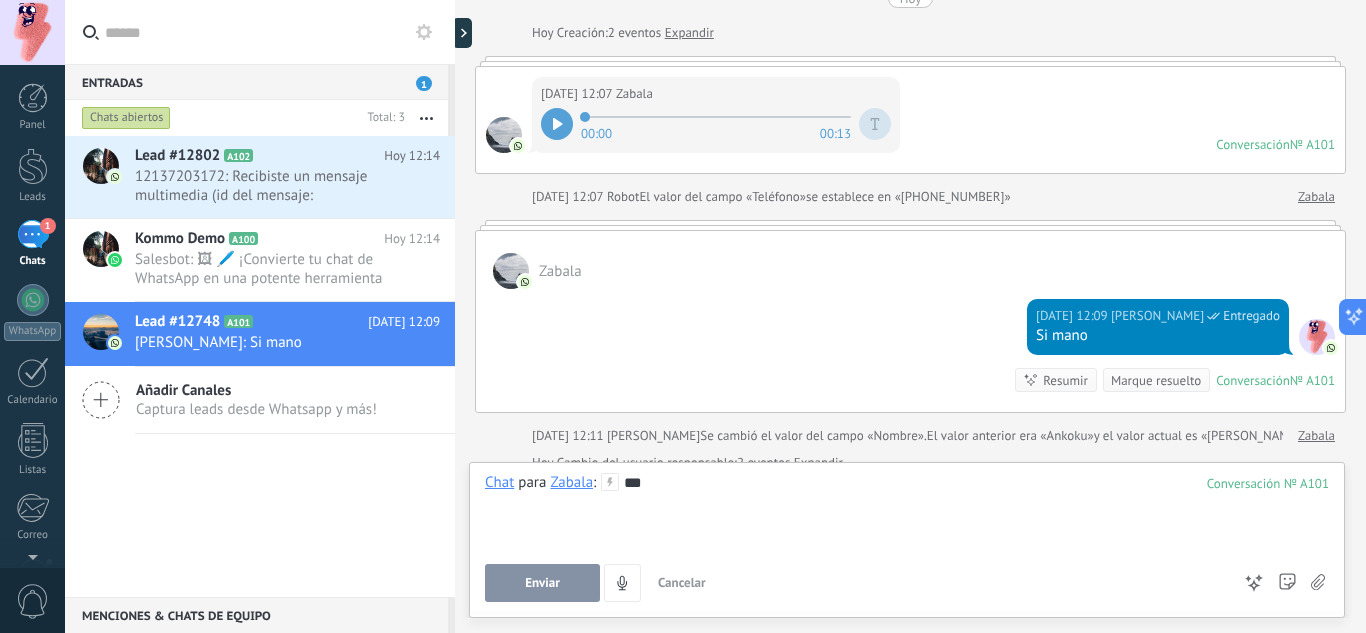 click on "Enviar" at bounding box center (542, 583) 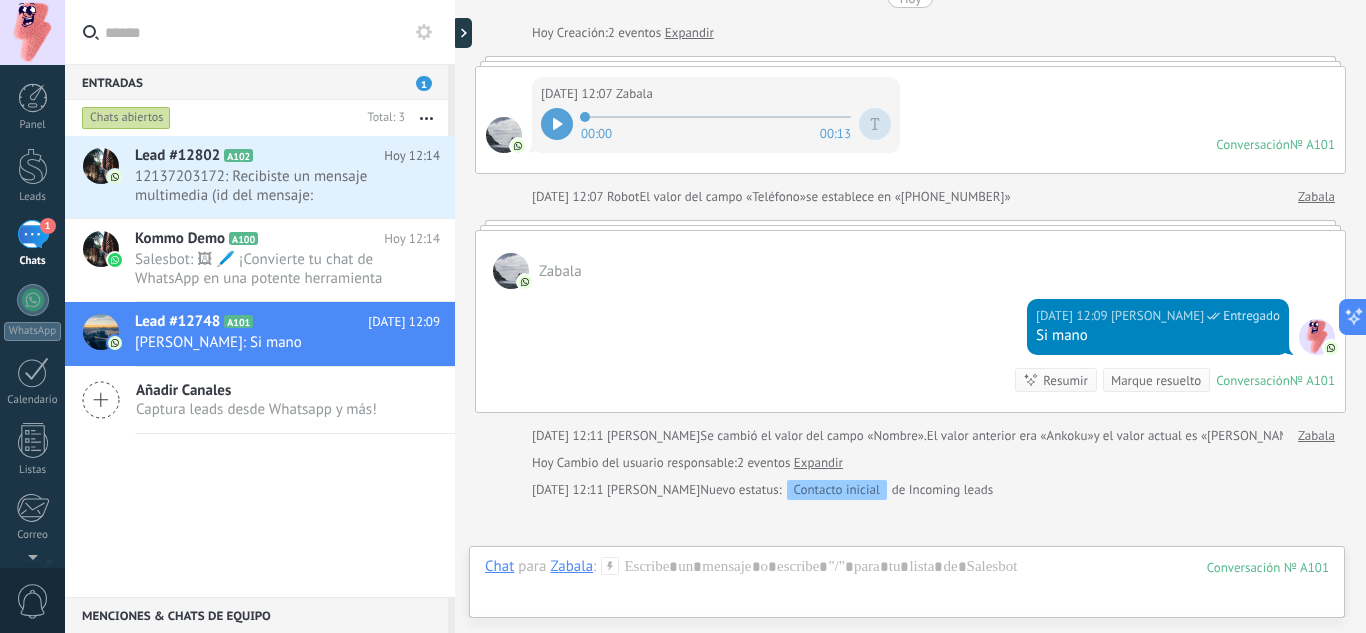 scroll, scrollTop: 288, scrollLeft: 0, axis: vertical 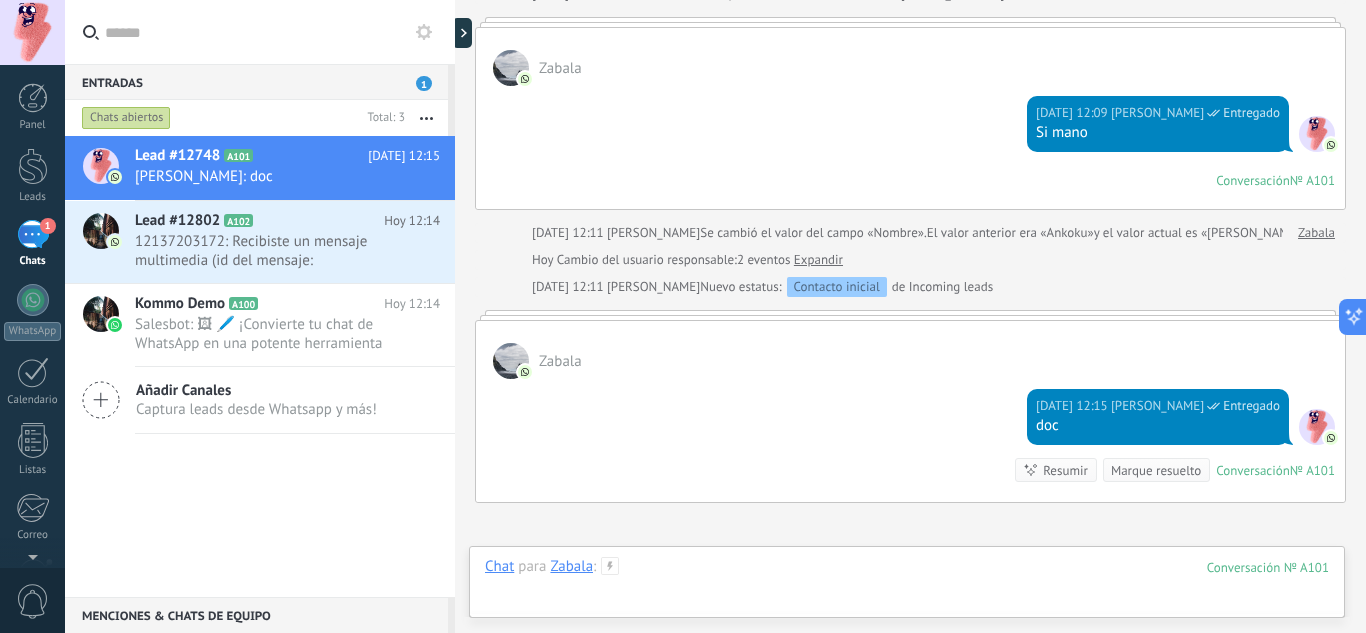 click at bounding box center (907, 587) 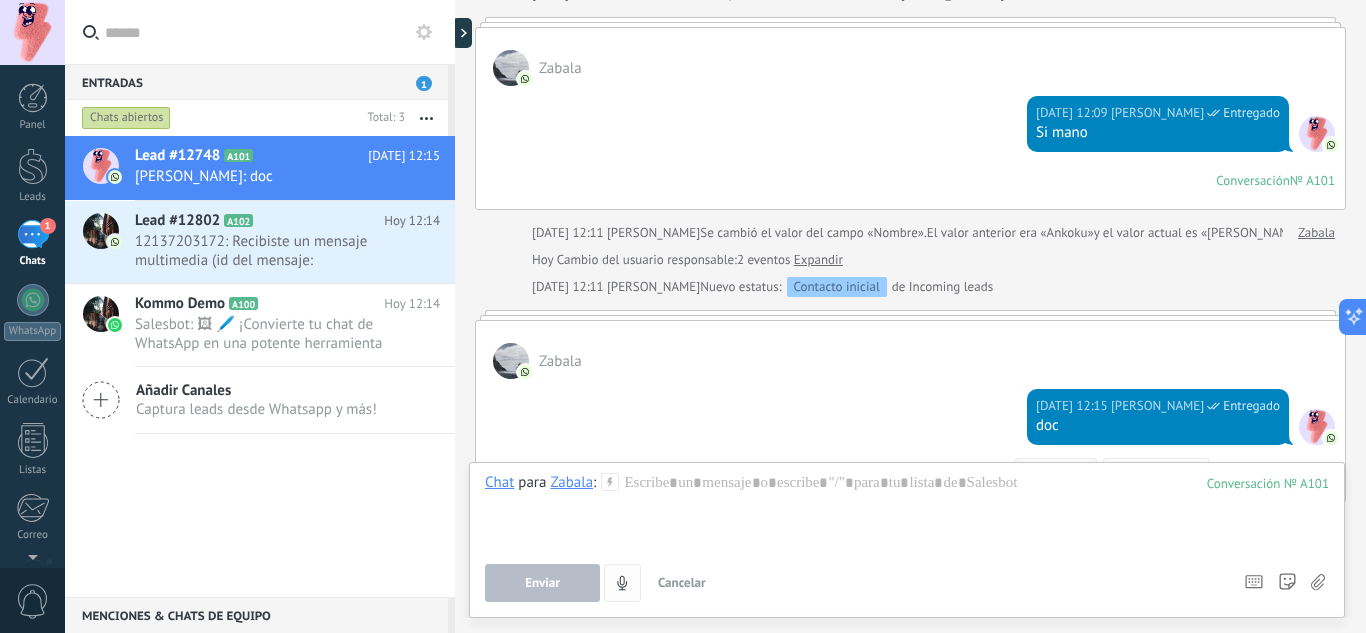 click at bounding box center [622, 583] 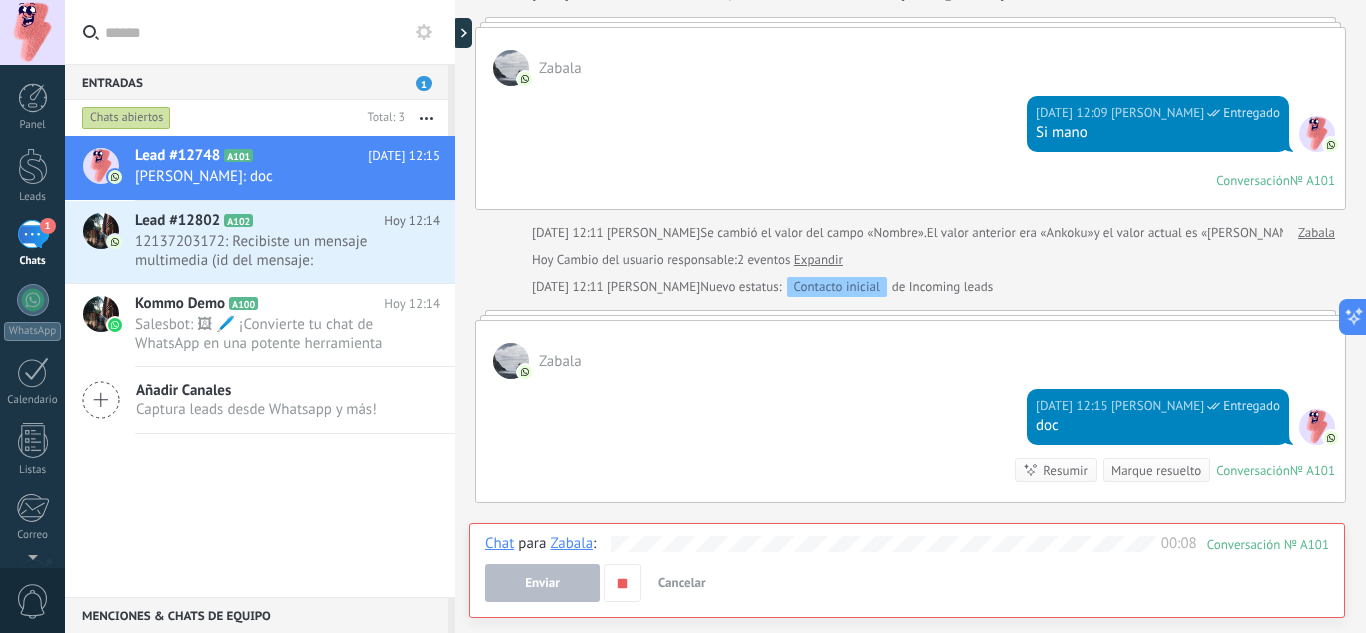 click on "Enviar" at bounding box center [542, 583] 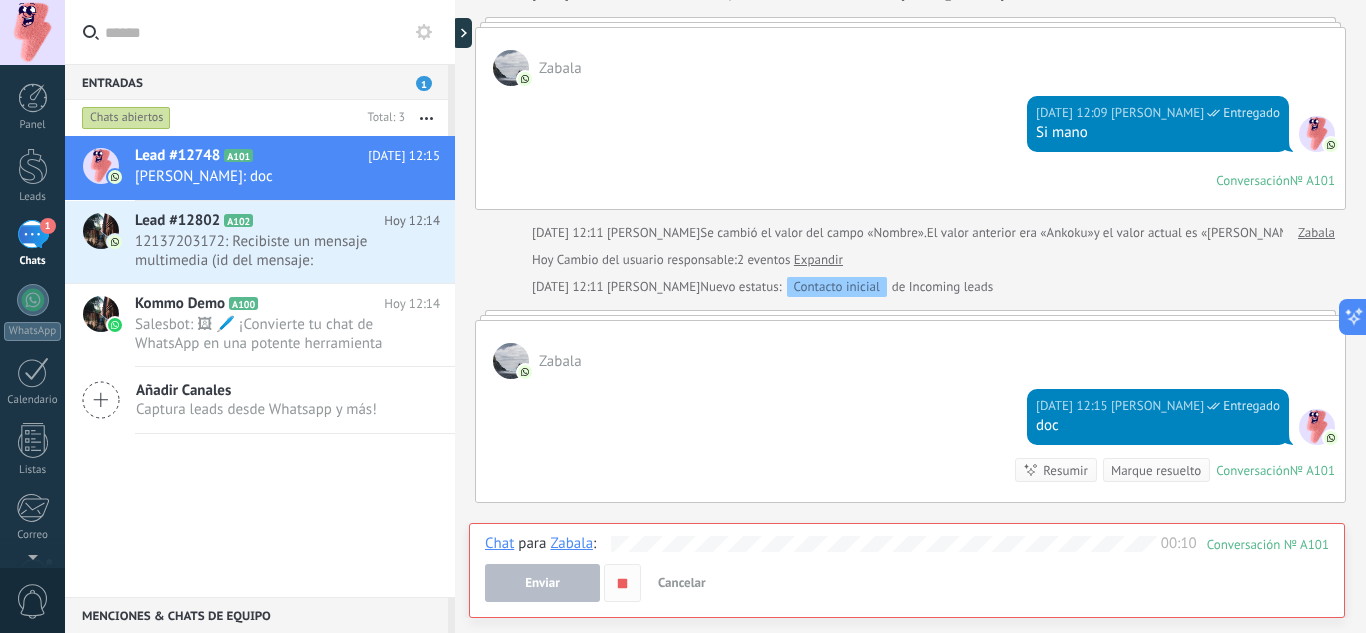 click 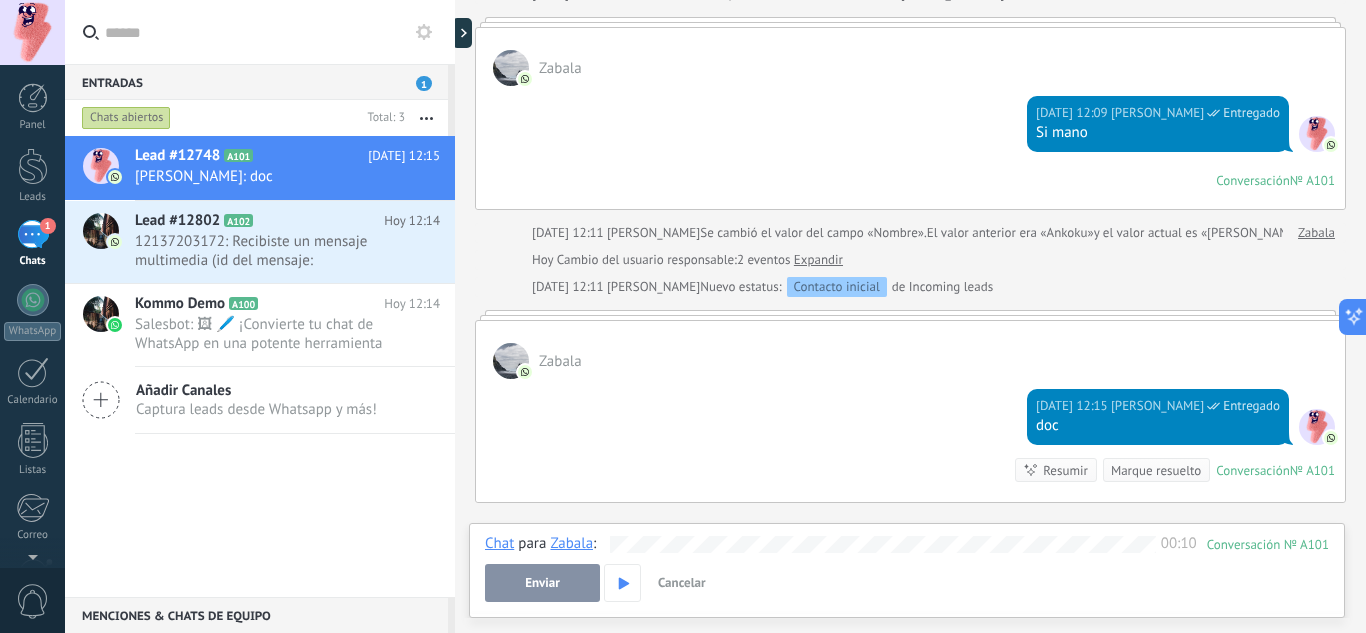click on "Enviar" at bounding box center (542, 583) 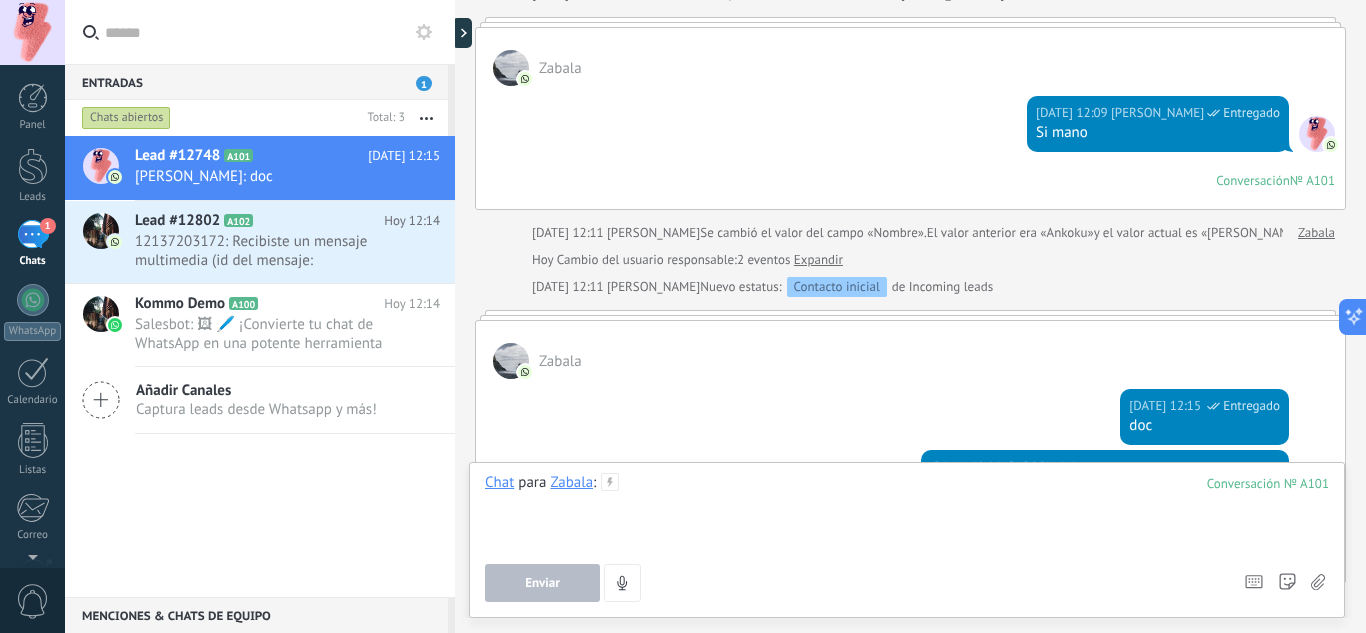 scroll, scrollTop: 373, scrollLeft: 0, axis: vertical 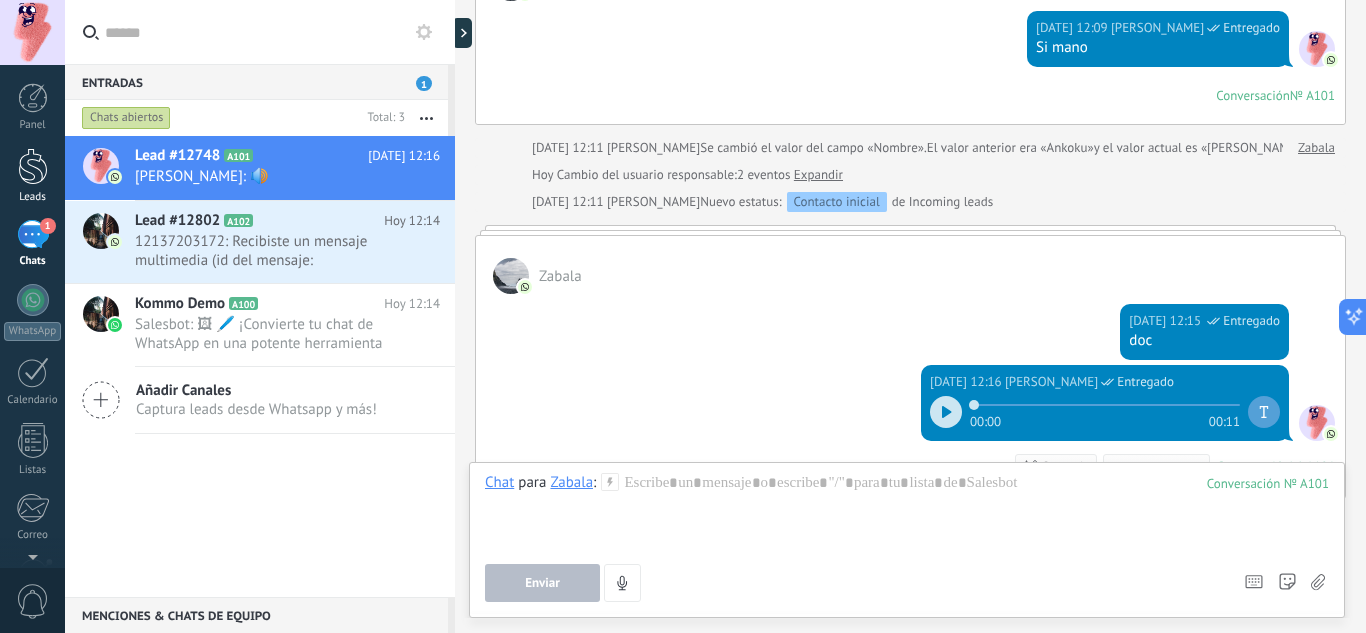click at bounding box center (33, 166) 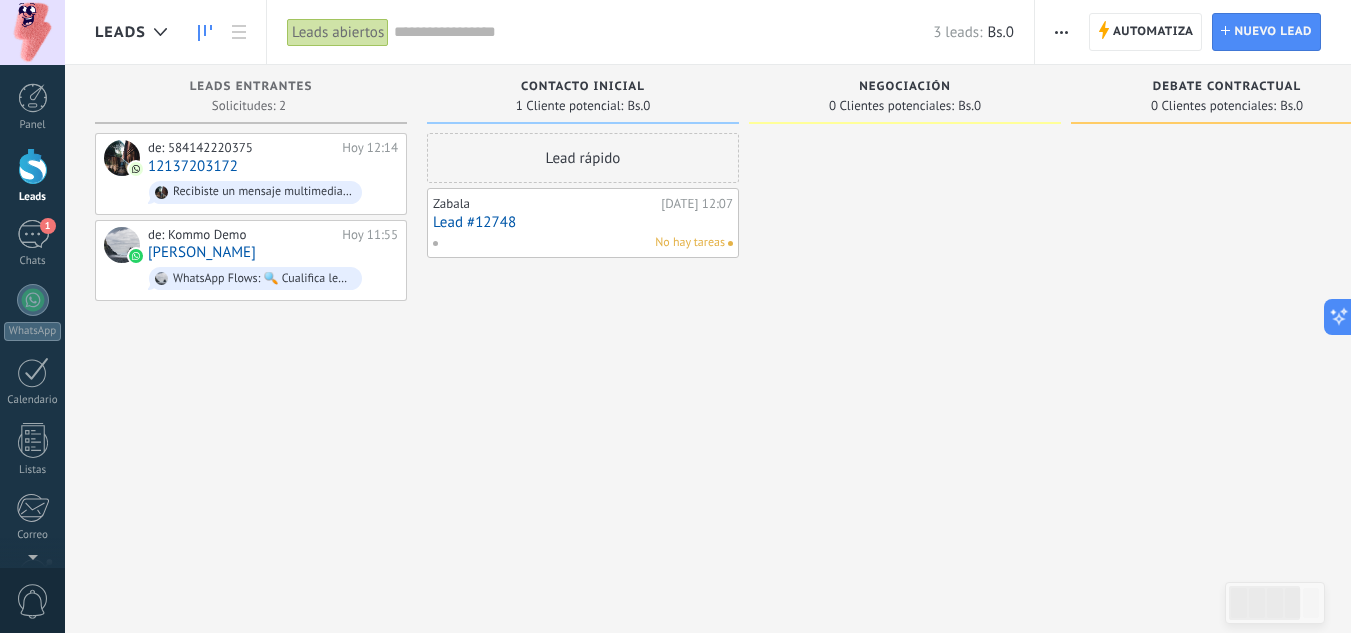 click on "No hay tareas" at bounding box center [578, 243] 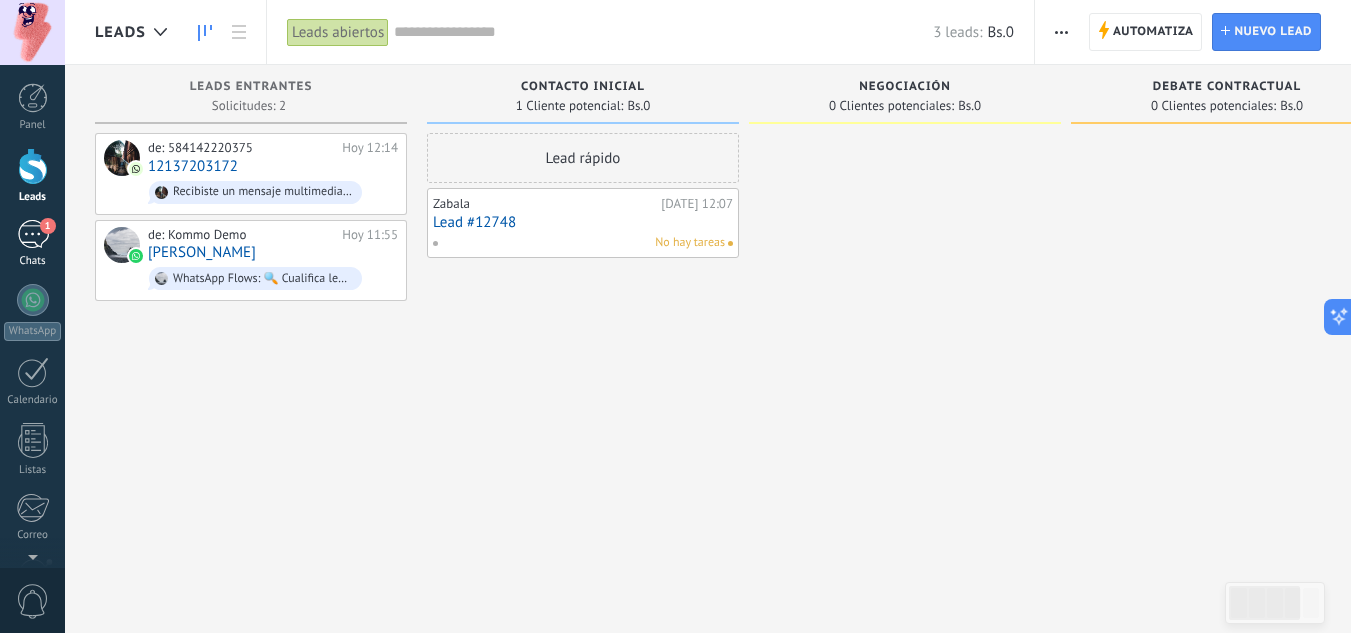 click on "1" at bounding box center [33, 234] 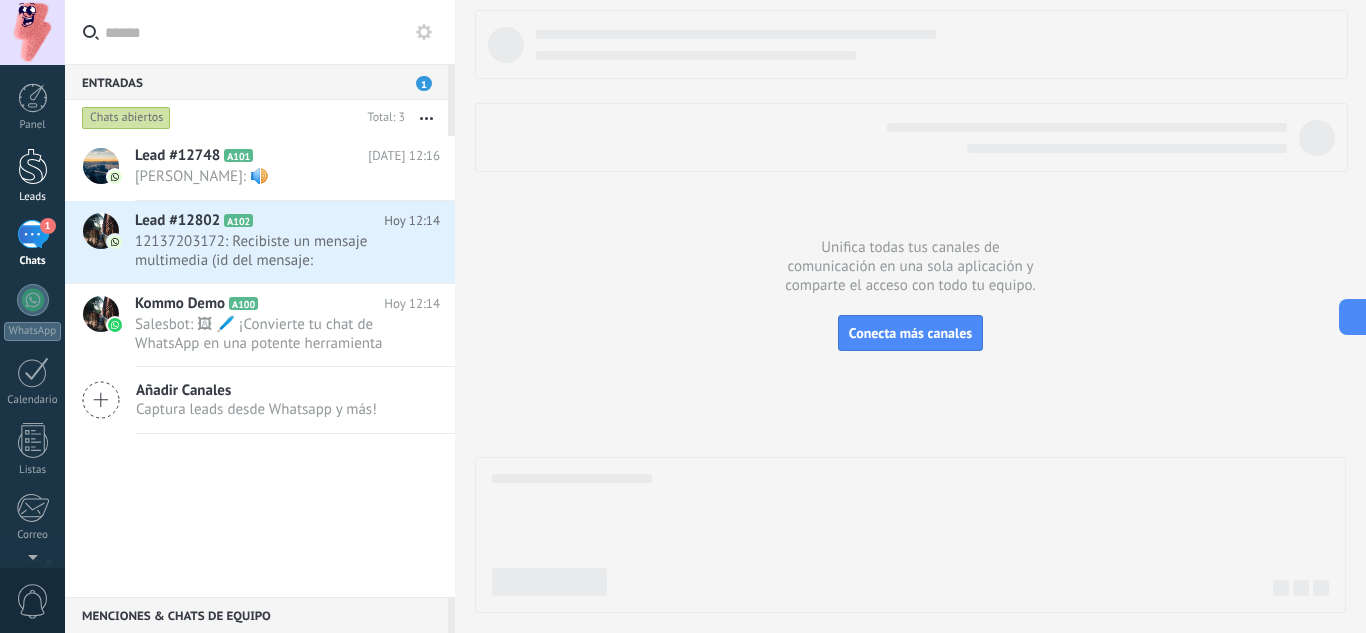 click at bounding box center (33, 166) 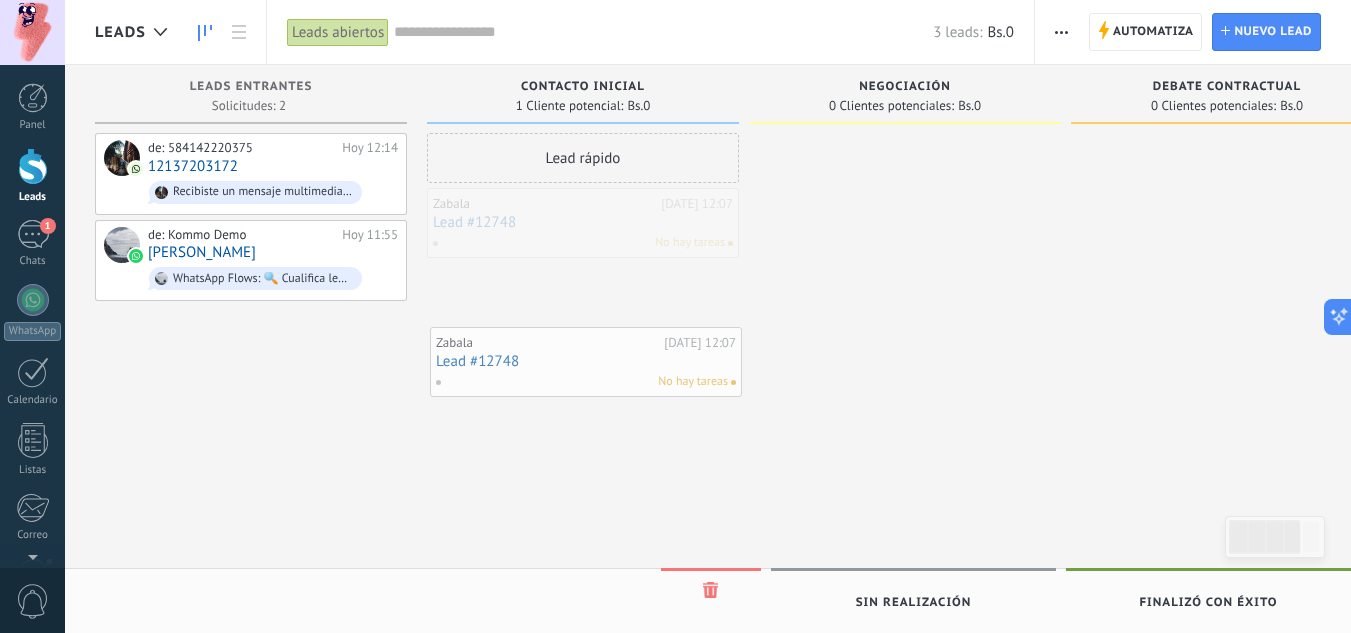 drag, startPoint x: 693, startPoint y: 234, endPoint x: 702, endPoint y: 261, distance: 28.460499 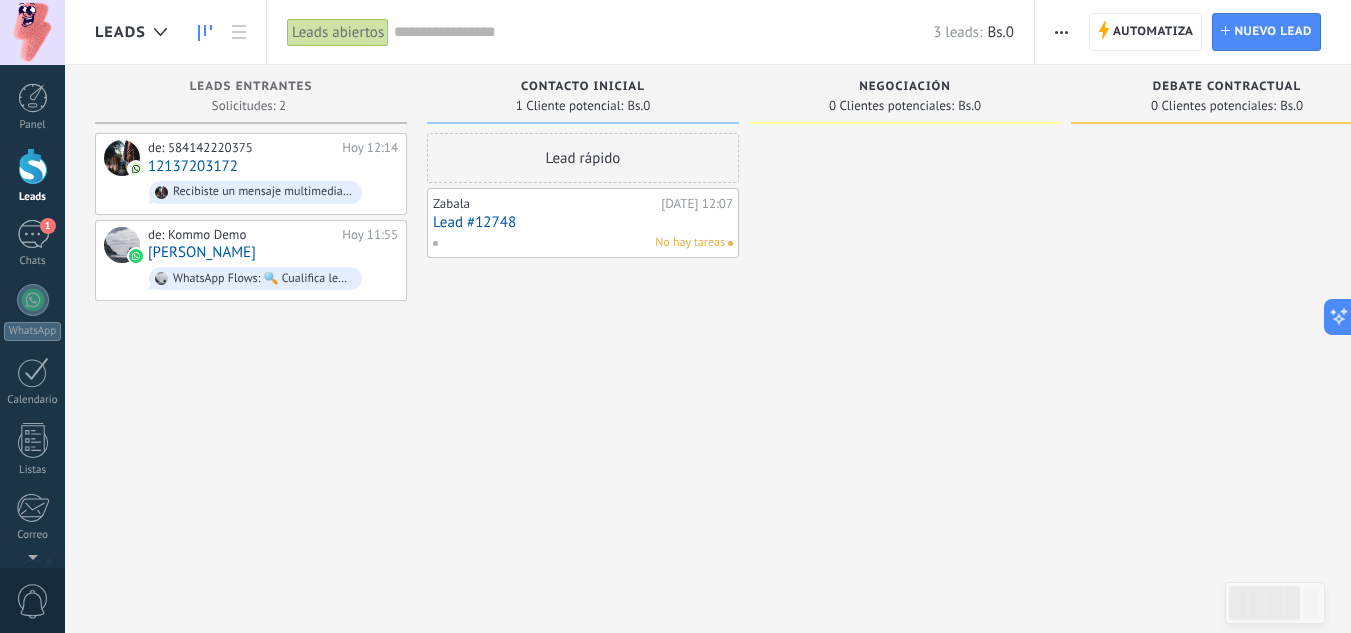 drag, startPoint x: 607, startPoint y: 238, endPoint x: 491, endPoint y: 322, distance: 143.22011 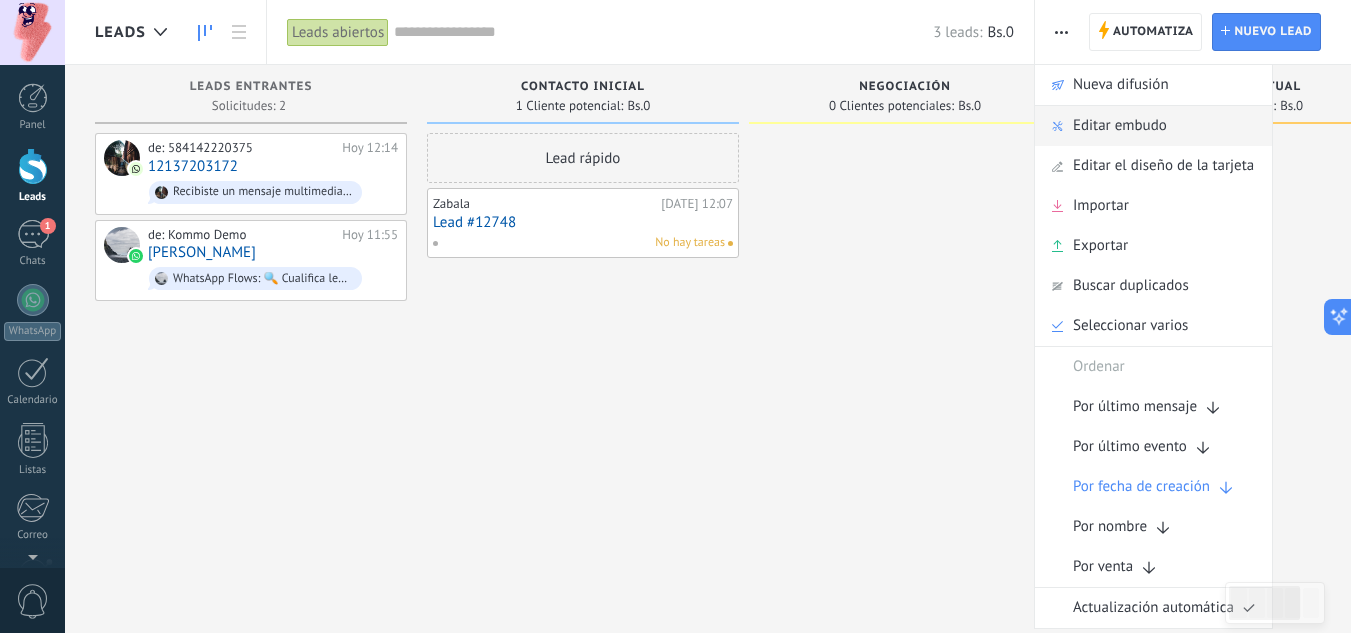 click on "Editar embudo" at bounding box center [1120, 126] 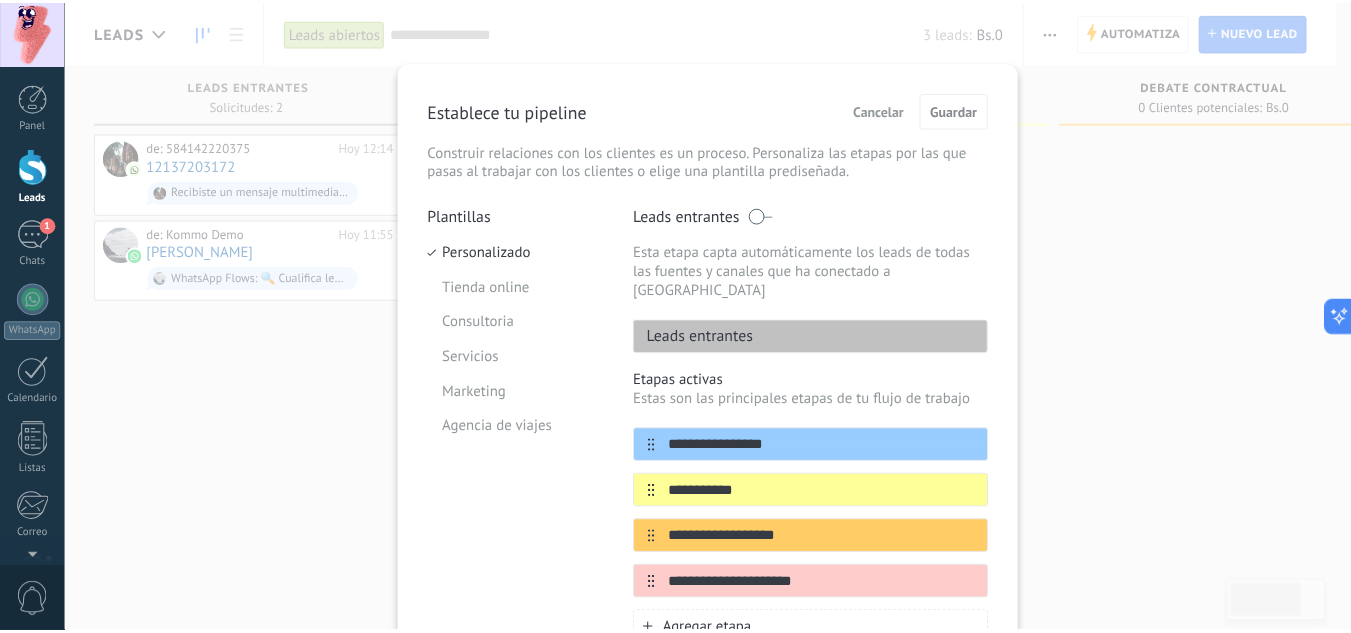 scroll, scrollTop: 0, scrollLeft: 0, axis: both 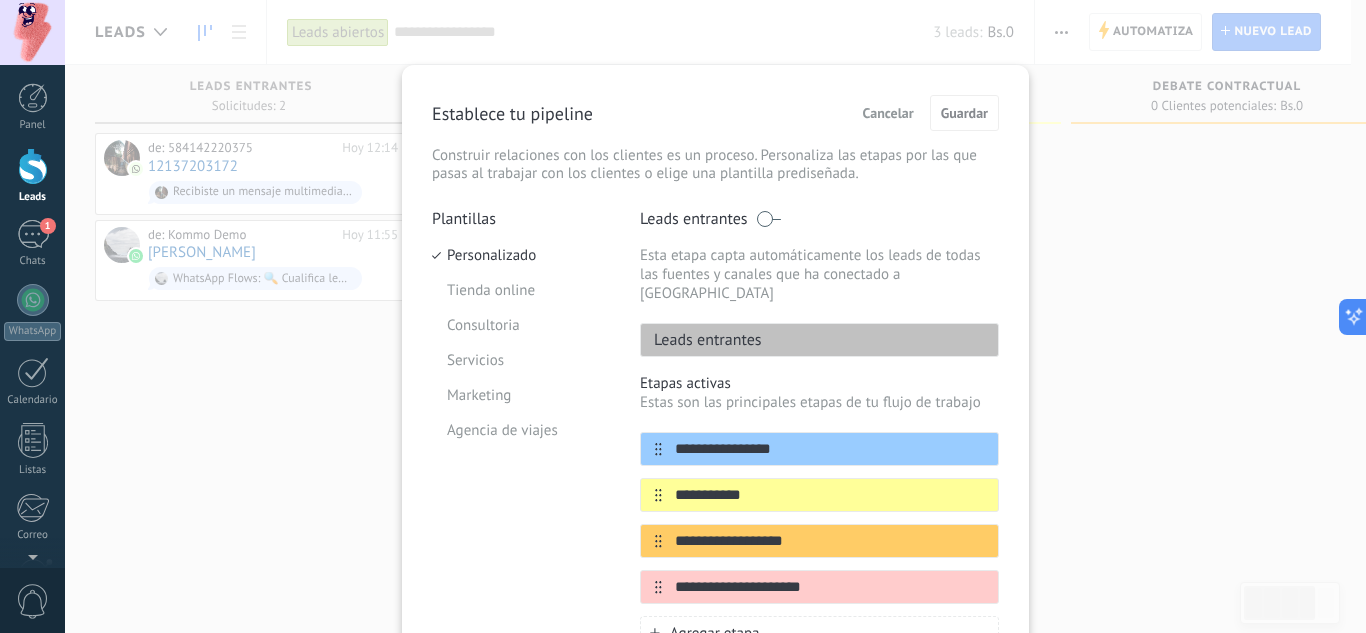 click on "**********" at bounding box center [715, 316] 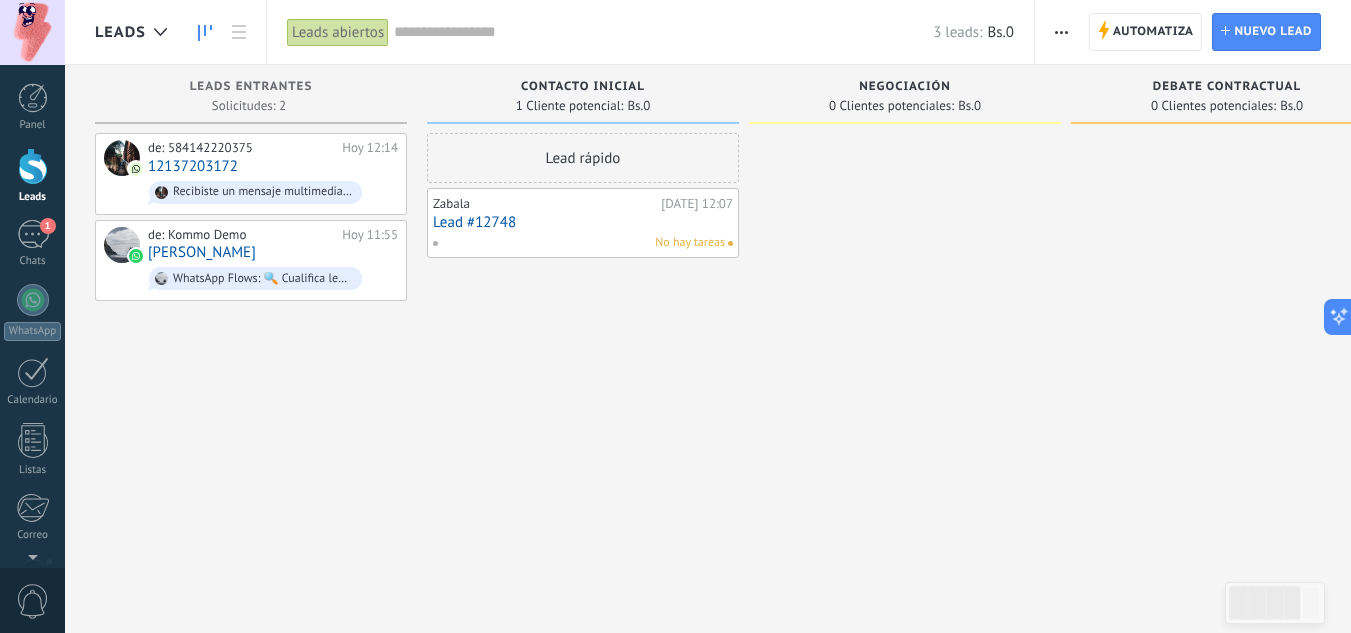 click on "Automatiza Nueva difusión Editar embudo Editar el diseño de la tarjeta Importar Exportar Buscar duplicados Seleccionar varios Ordenar Por último mensaje Por último evento Por fecha de creación Por nombre Por venta Actualización automática" at bounding box center [1062, 32] 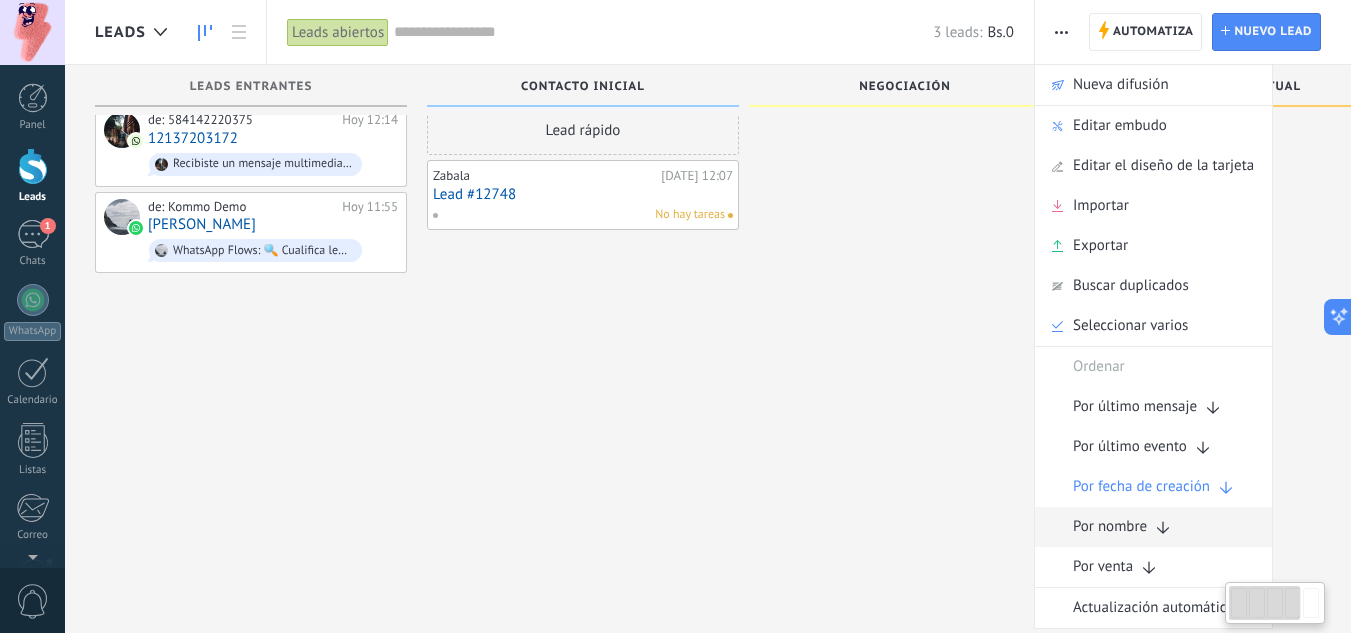 scroll, scrollTop: 34, scrollLeft: 0, axis: vertical 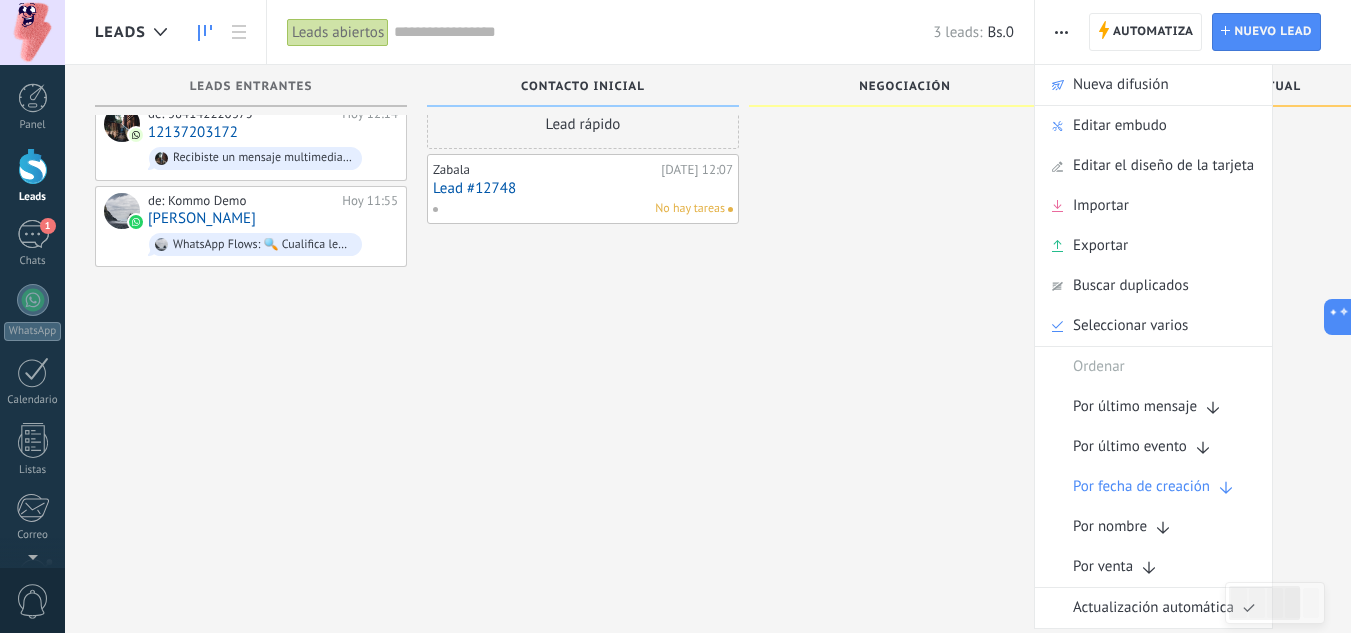 click at bounding box center [905, 285] 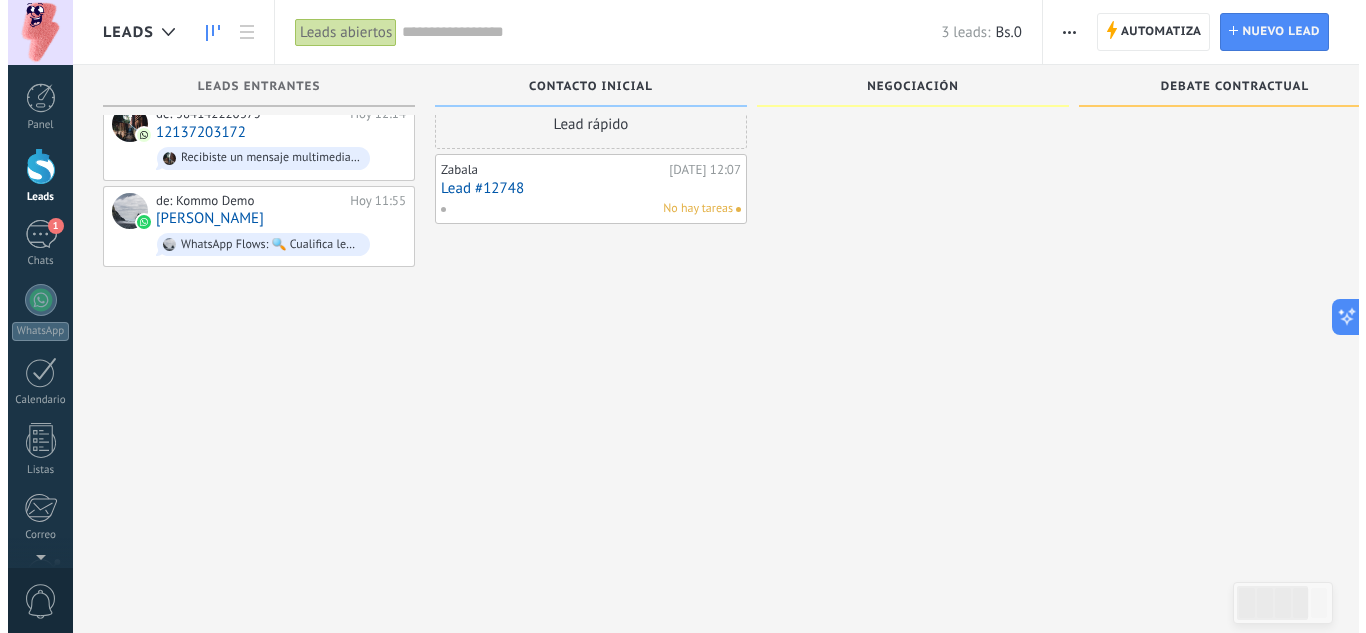 scroll, scrollTop: 0, scrollLeft: 0, axis: both 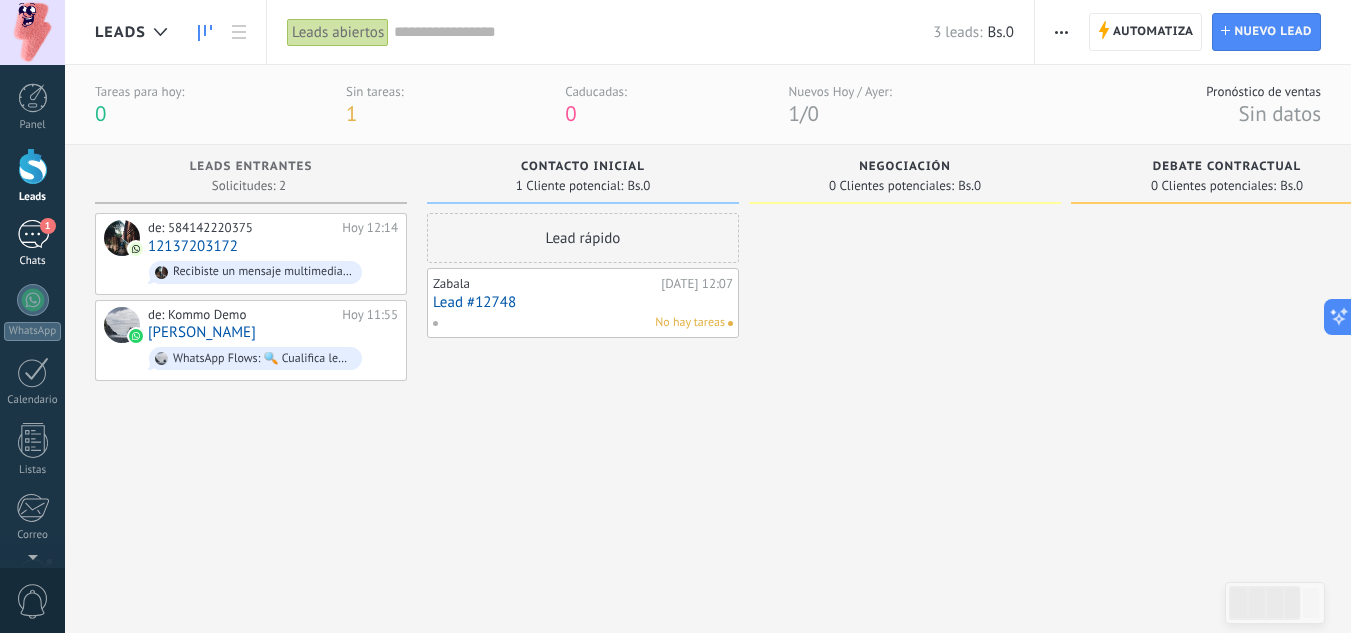 click on "1" at bounding box center (33, 234) 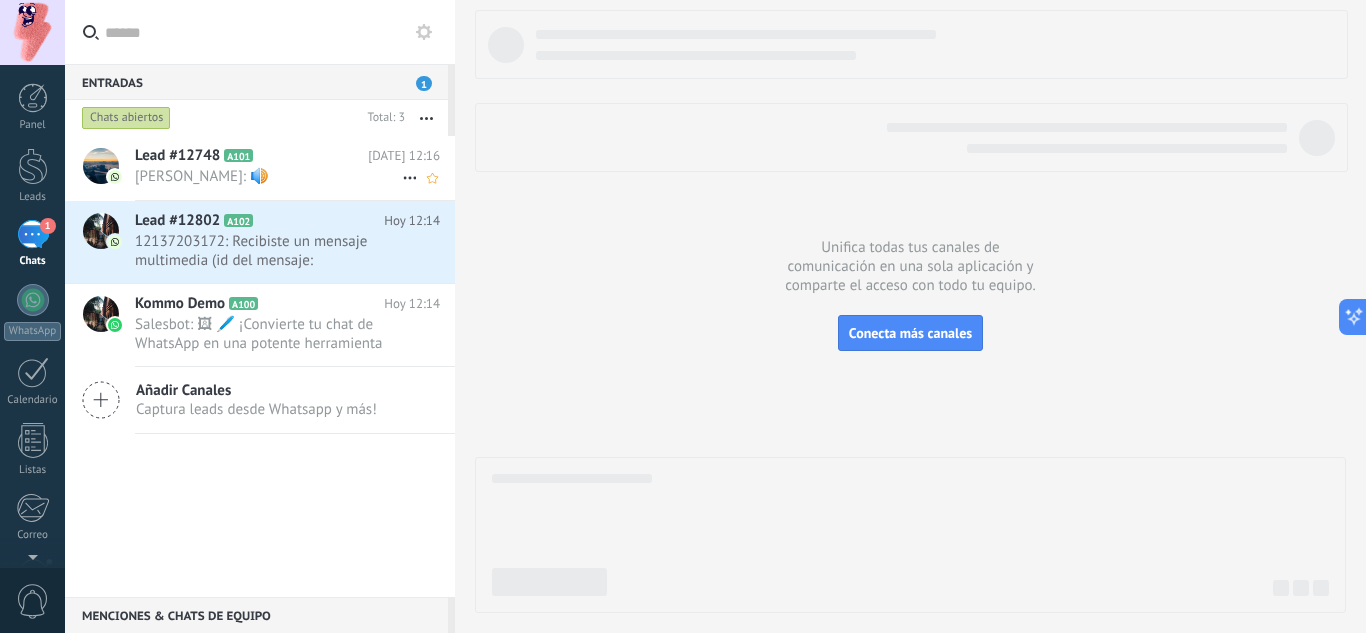 click on "Lead #12748
A101" at bounding box center [251, 156] 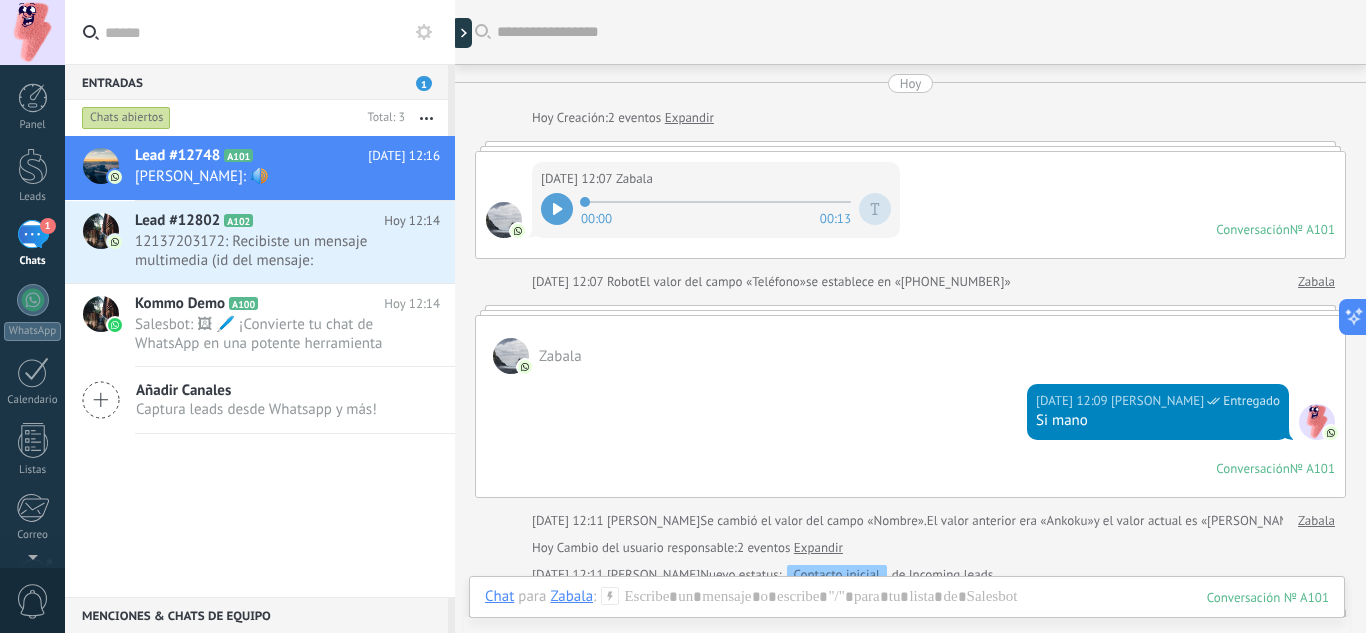 scroll, scrollTop: 488, scrollLeft: 0, axis: vertical 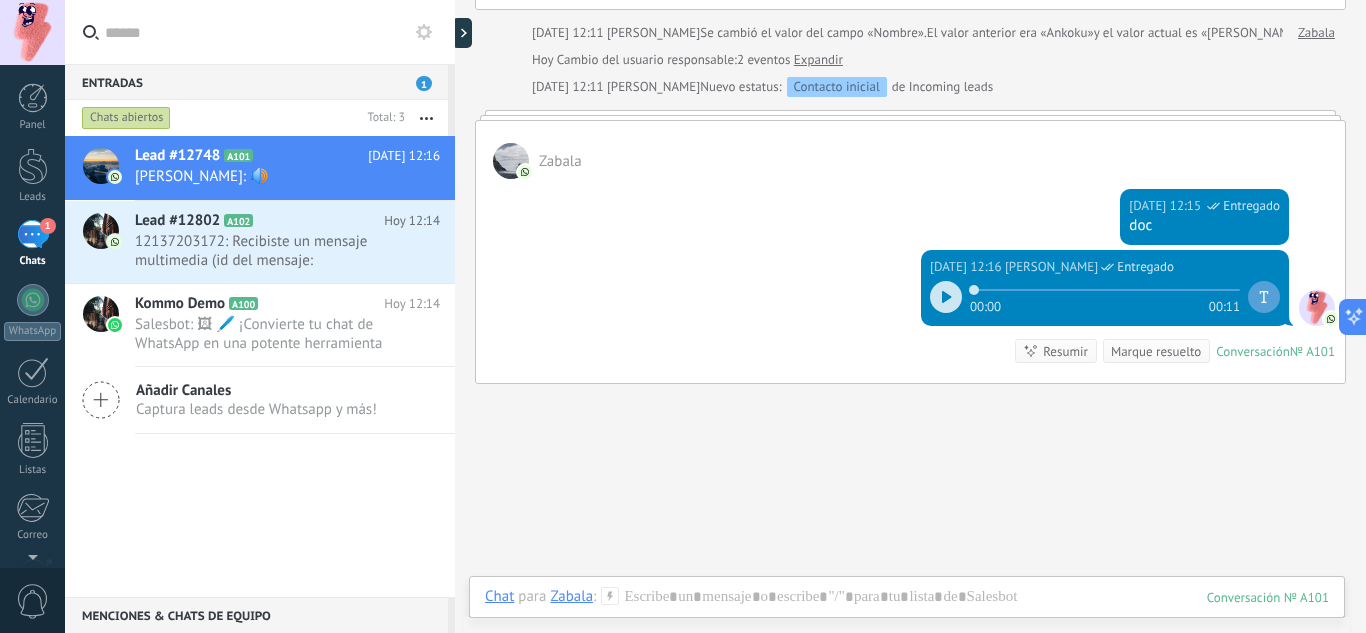 click at bounding box center [946, 297] 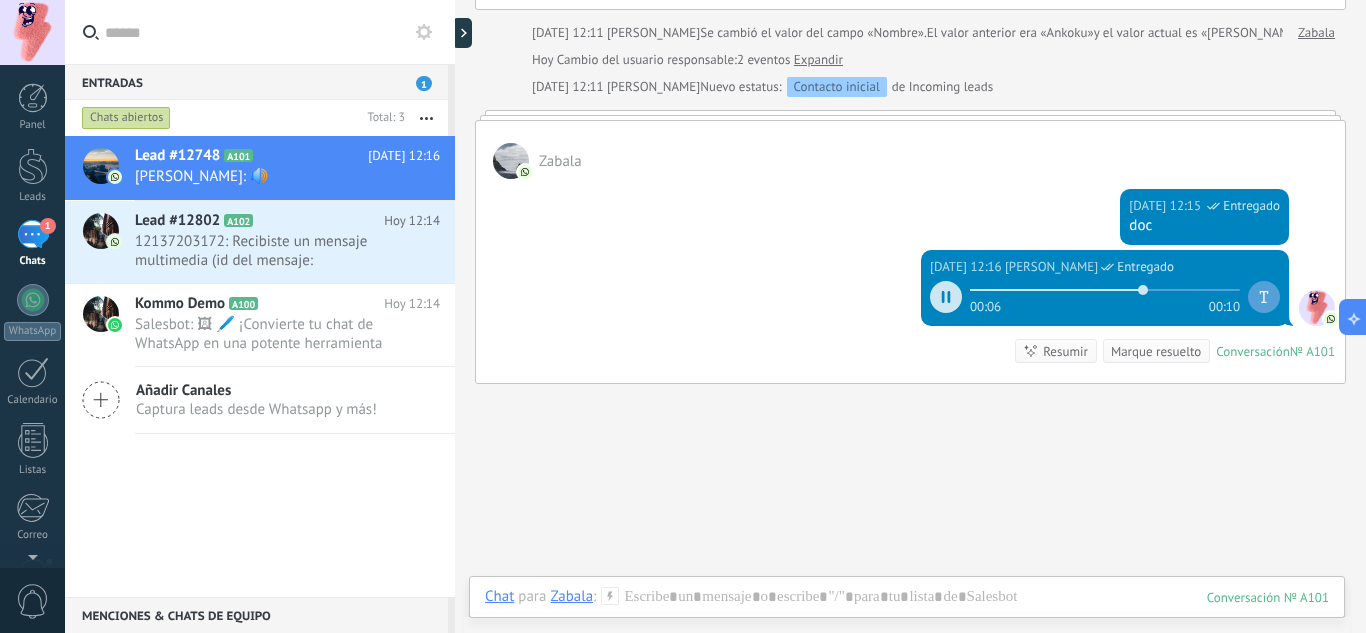 click at bounding box center (946, 297) 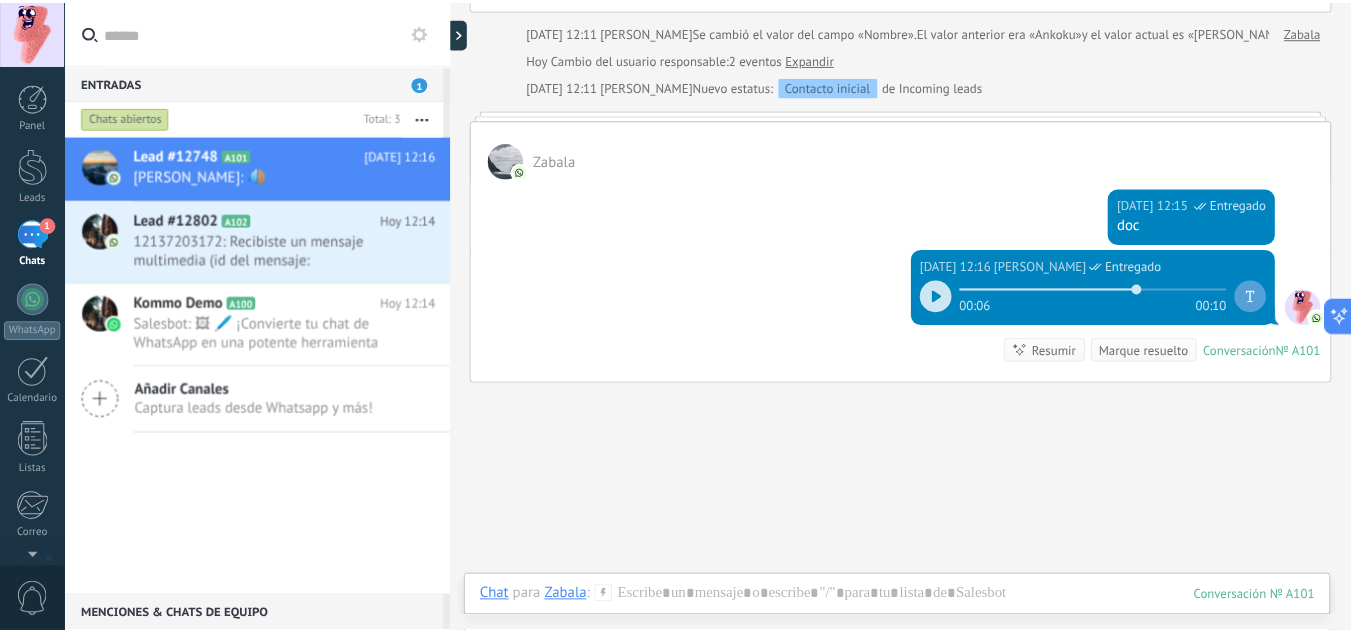 scroll, scrollTop: 0, scrollLeft: 0, axis: both 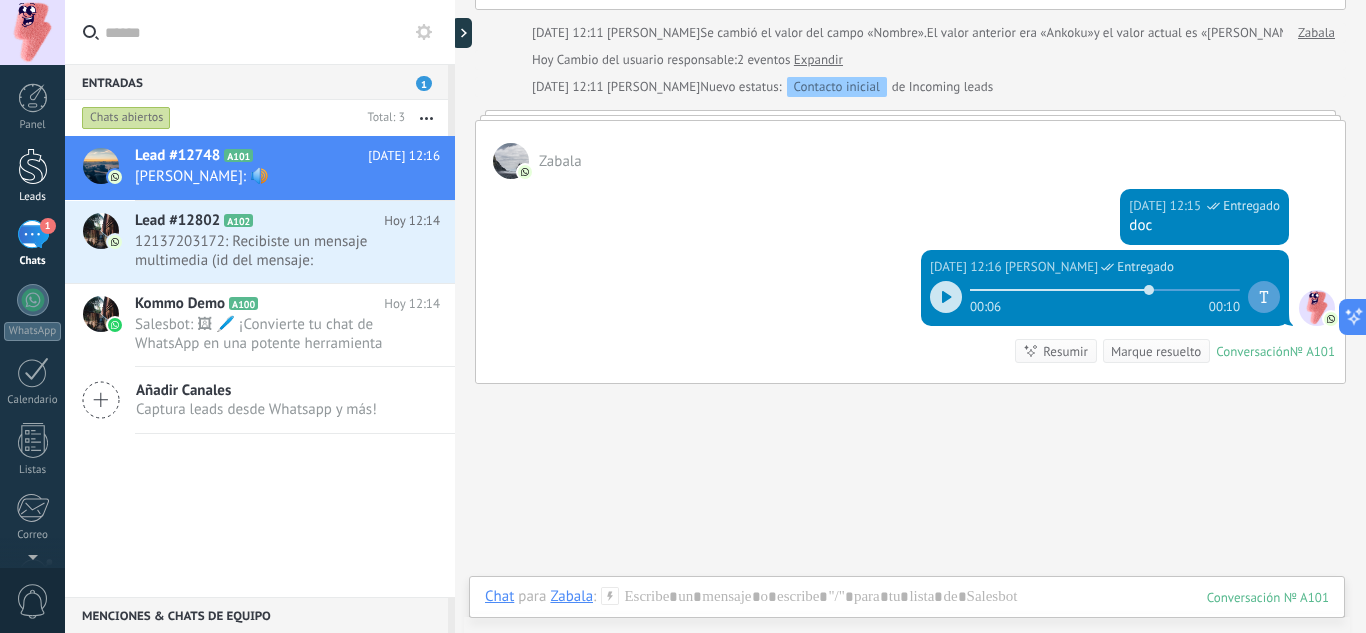 click on "Leads" at bounding box center [33, 197] 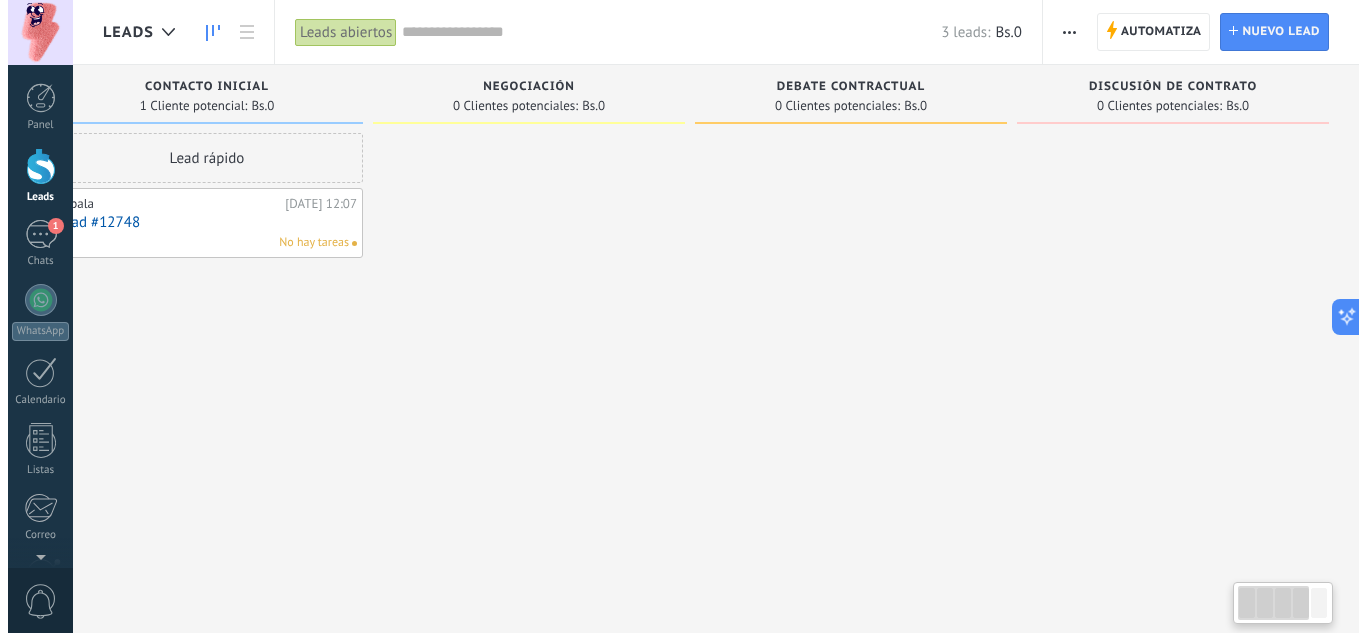 scroll, scrollTop: 0, scrollLeft: 0, axis: both 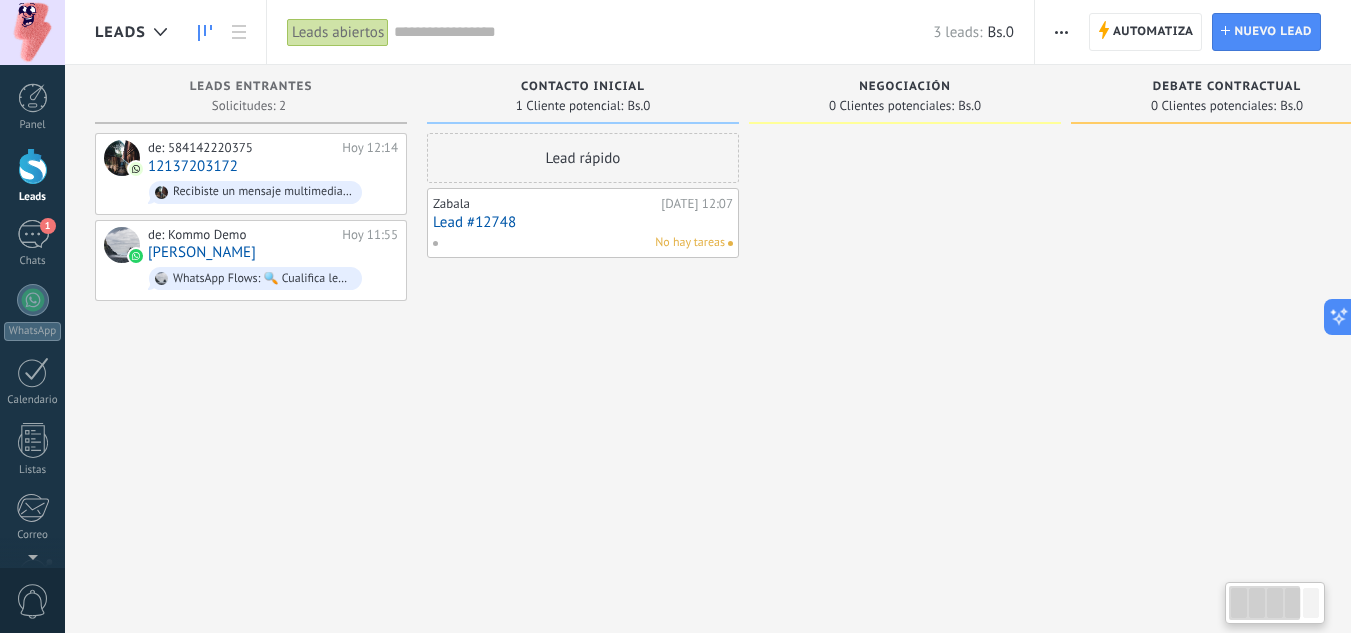drag, startPoint x: 1284, startPoint y: 616, endPoint x: 850, endPoint y: 377, distance: 495.45636 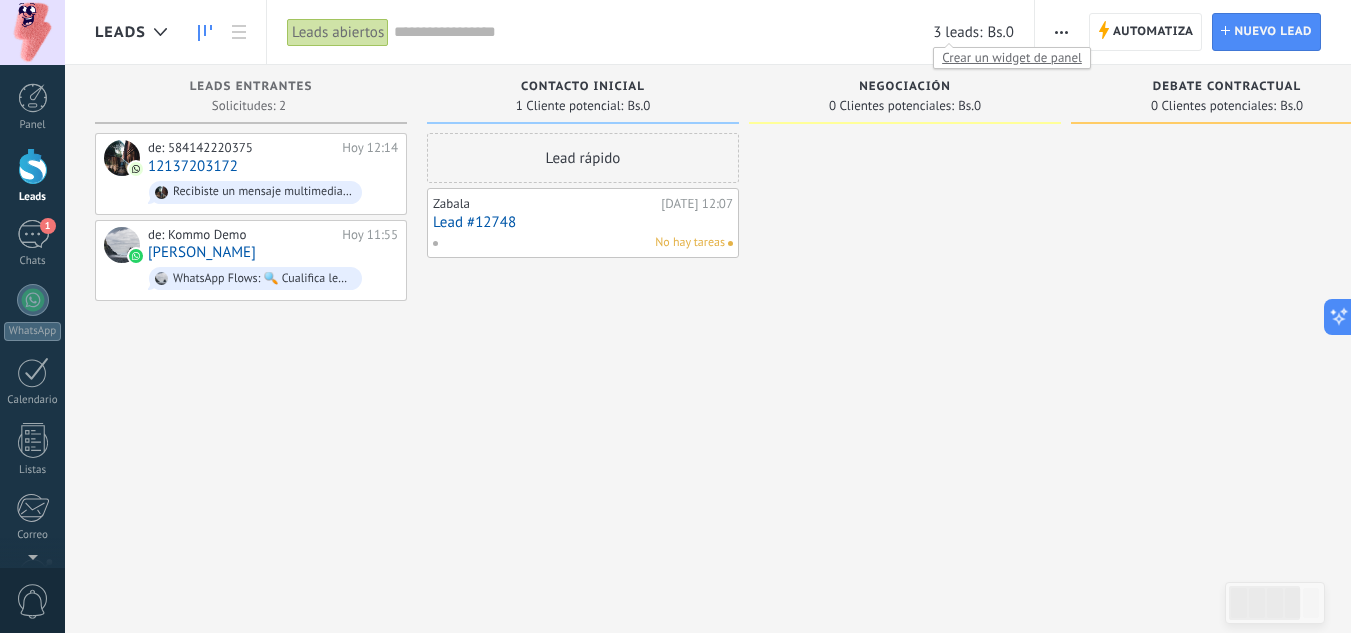 click on "3  leads:" at bounding box center [957, 32] 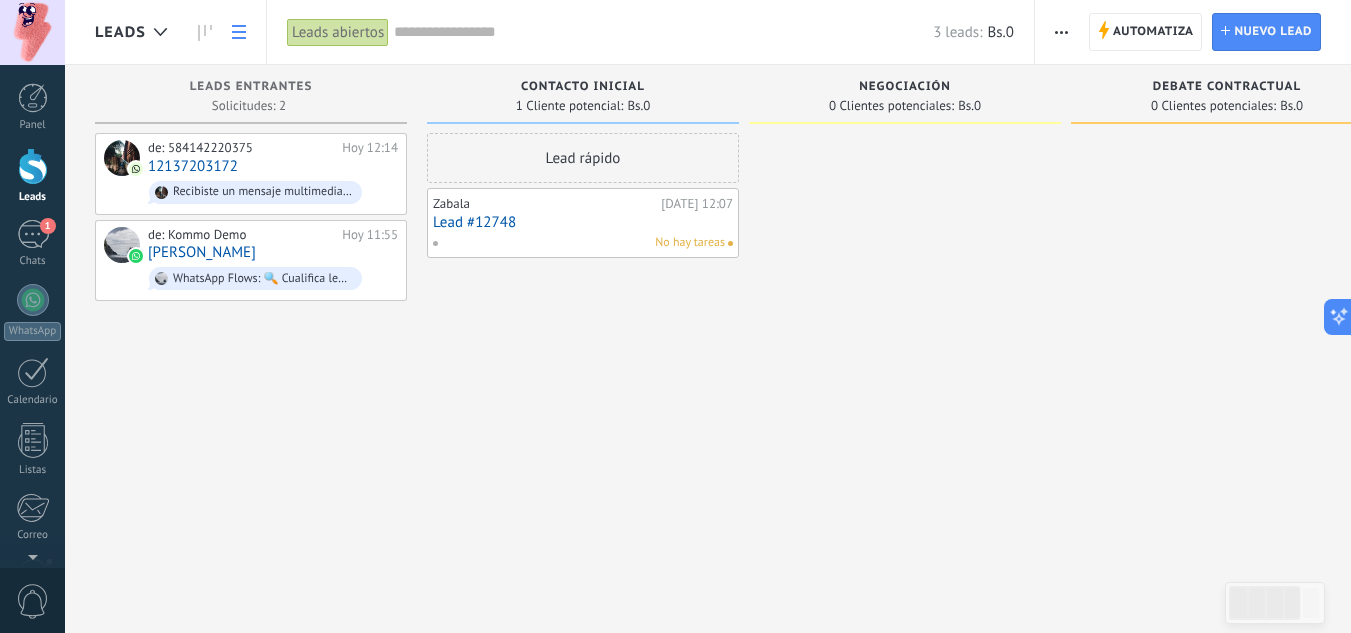 click at bounding box center (239, 32) 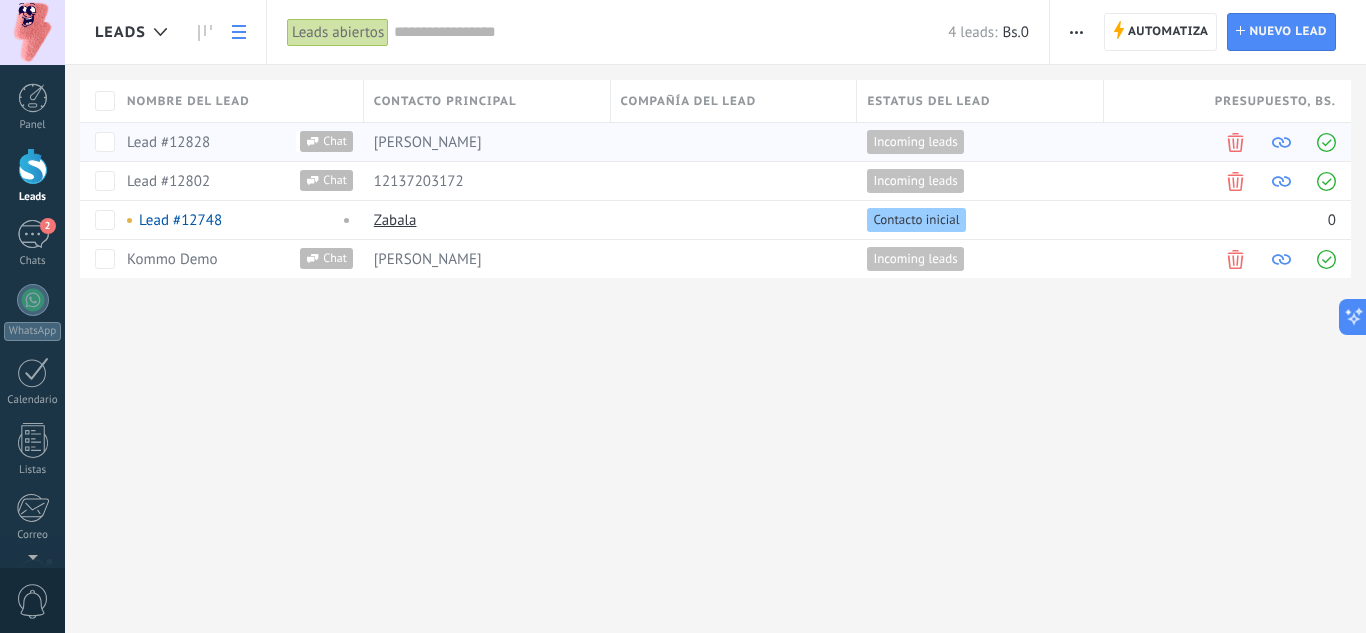 click on "[PERSON_NAME]" at bounding box center (482, 142) 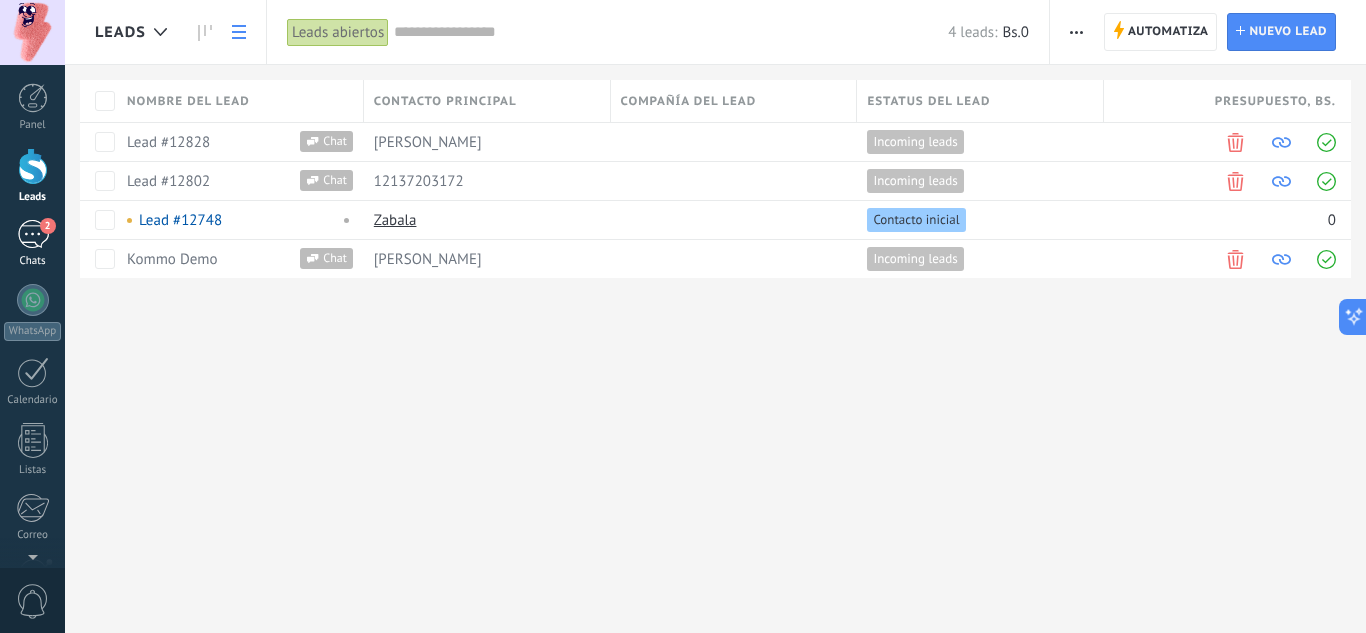click on "2" at bounding box center (33, 234) 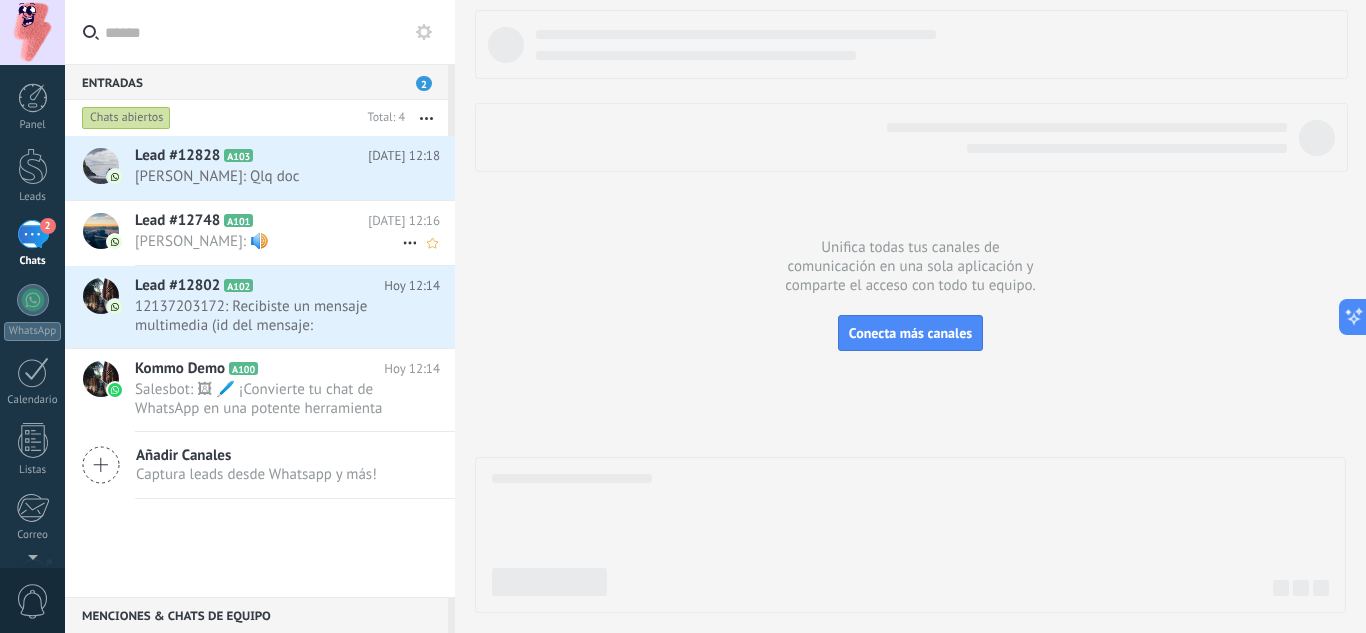 click on "[PERSON_NAME]: 🔊" at bounding box center [268, 241] 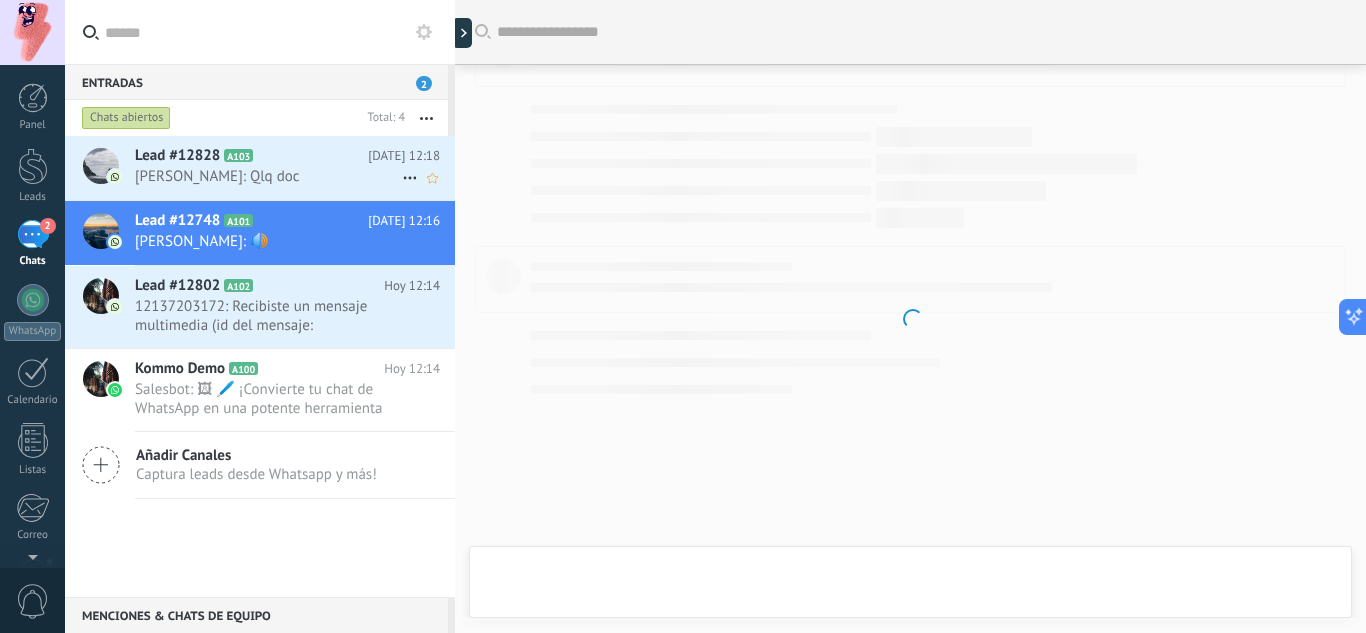 click on "[PERSON_NAME]: Qlq doc" at bounding box center [268, 176] 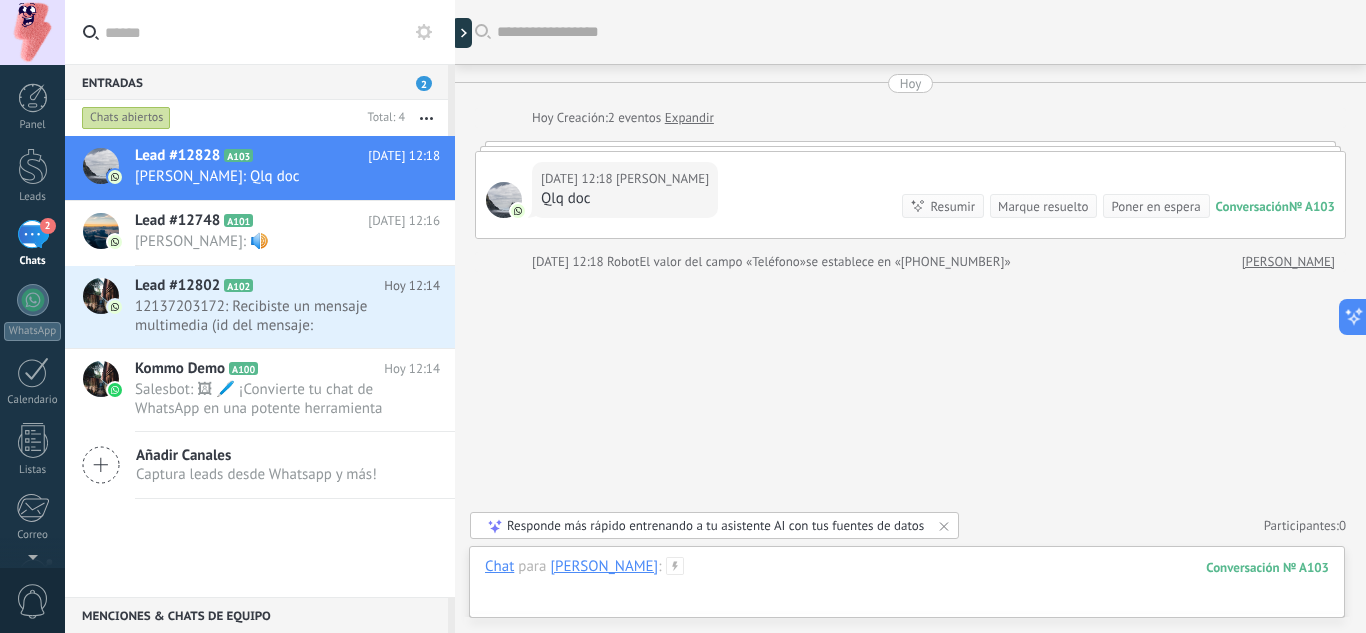 click at bounding box center (907, 587) 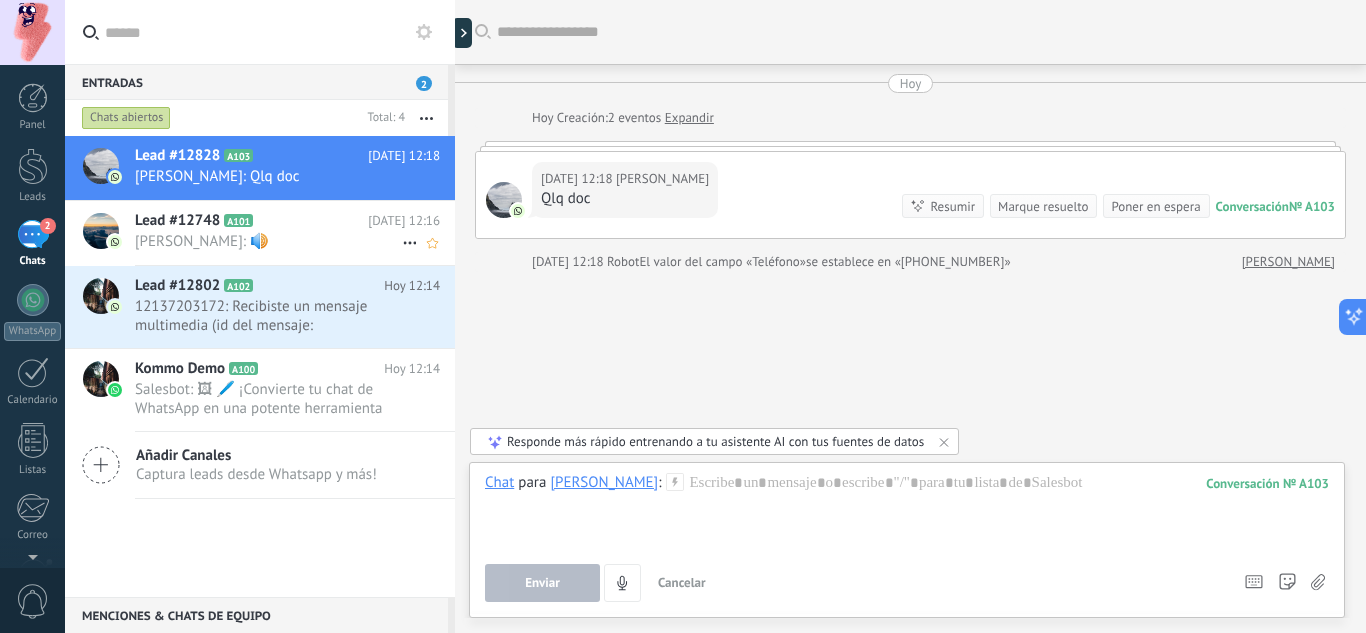 click on "[PERSON_NAME]: 🔊" at bounding box center [268, 241] 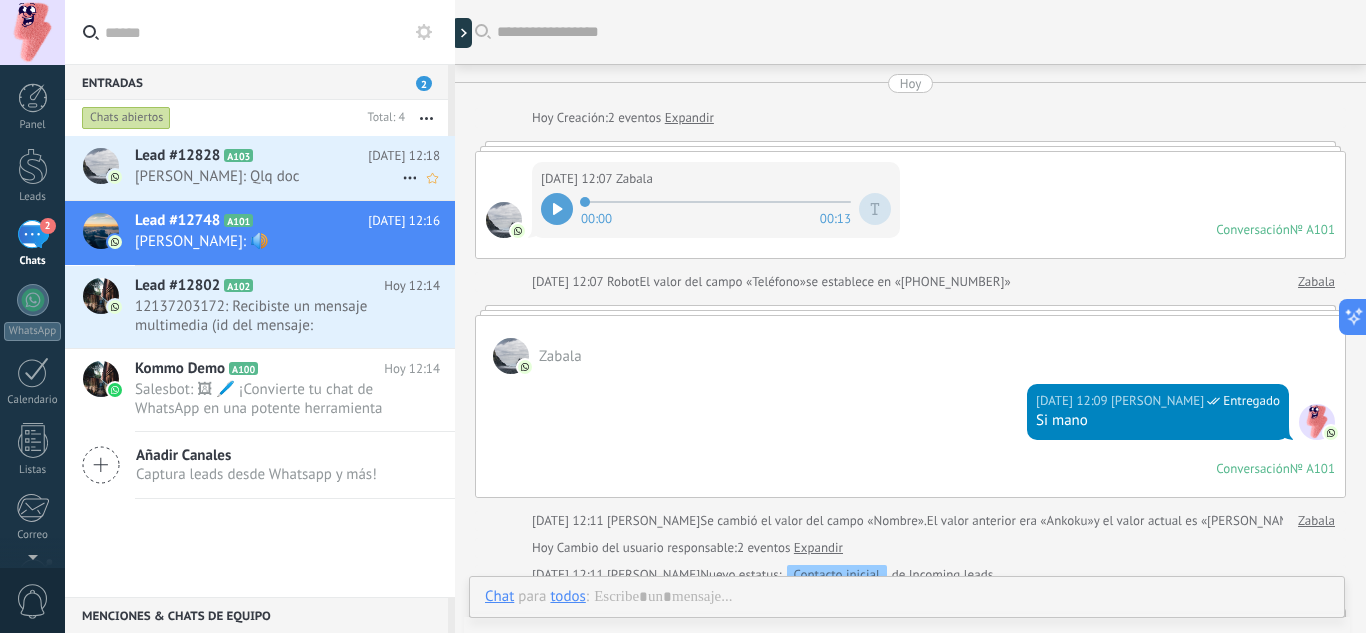 scroll, scrollTop: 488, scrollLeft: 0, axis: vertical 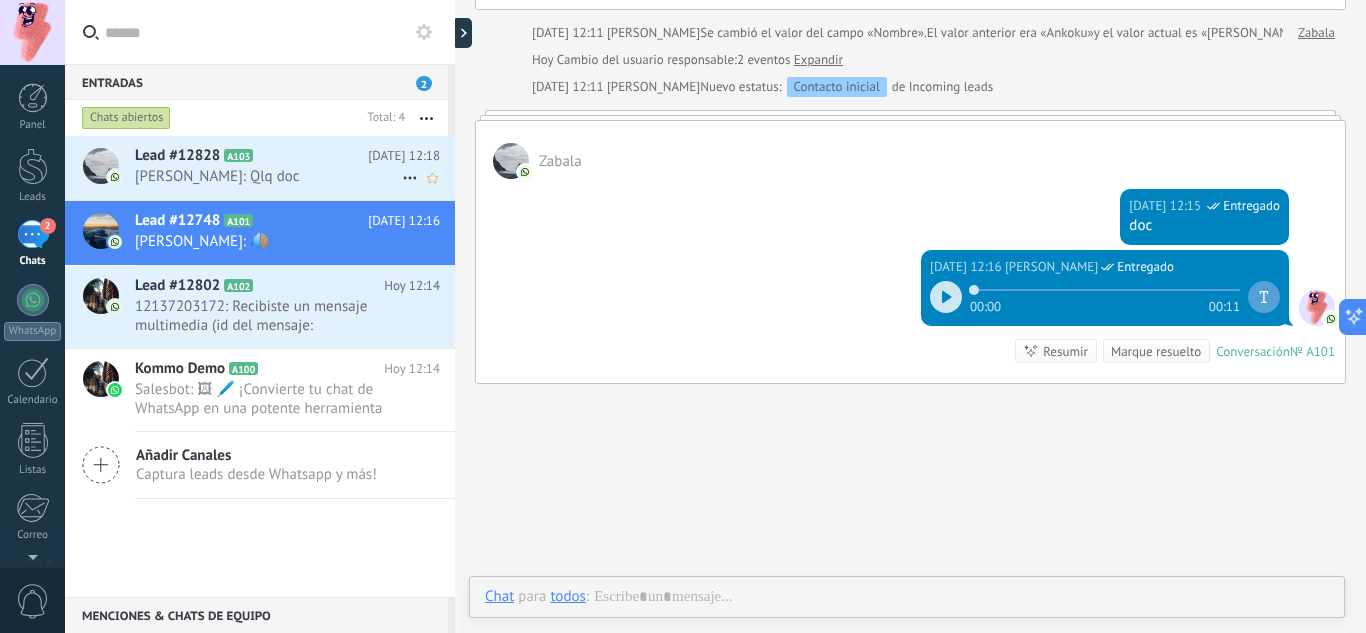 click on "[PERSON_NAME]: Qlq doc" at bounding box center [268, 176] 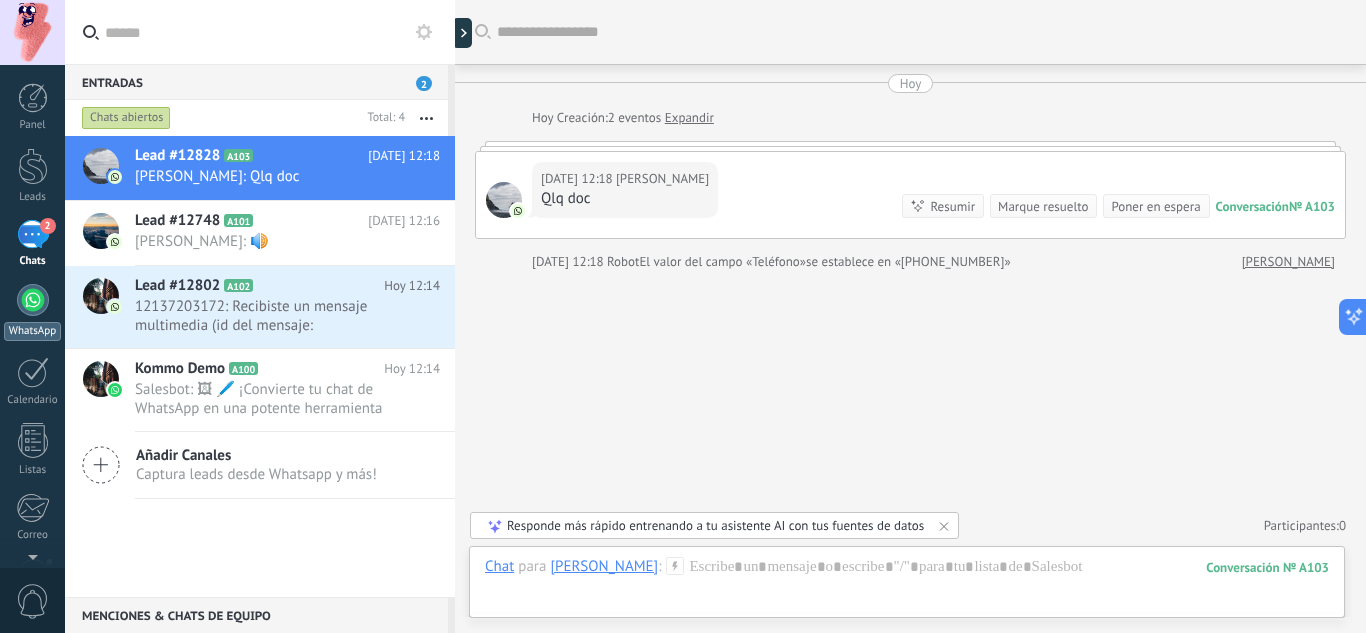click on "WhatsApp" at bounding box center [32, 331] 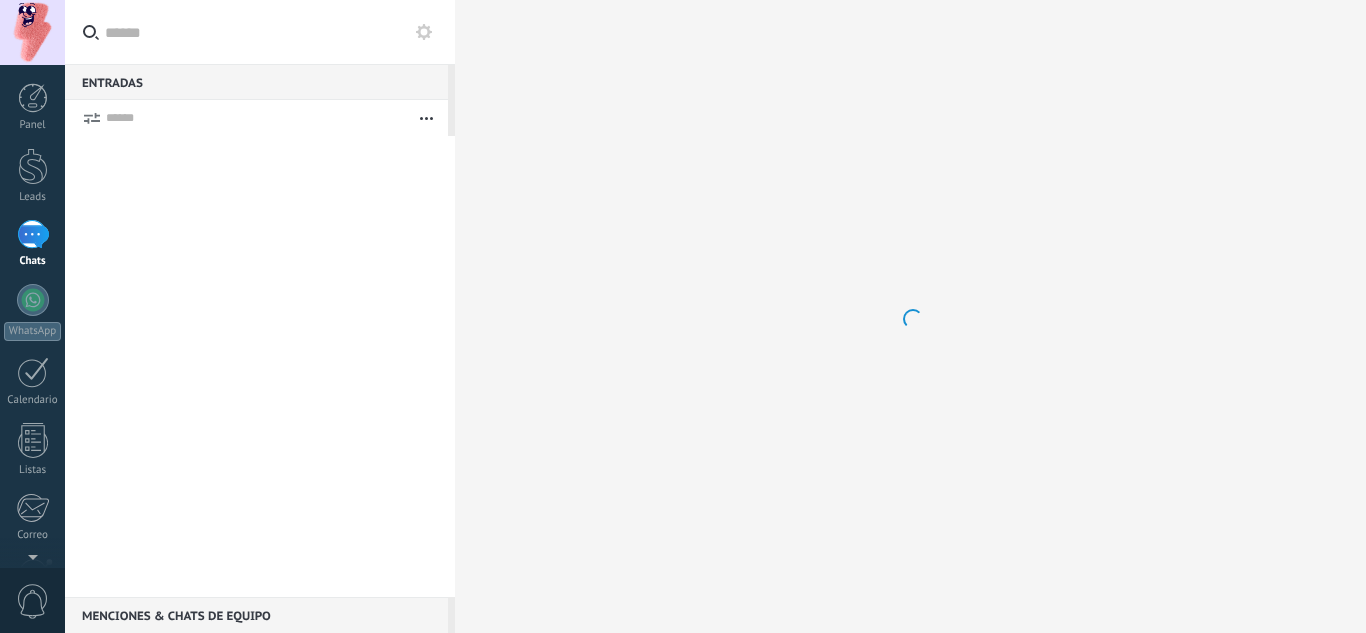 scroll, scrollTop: 0, scrollLeft: 0, axis: both 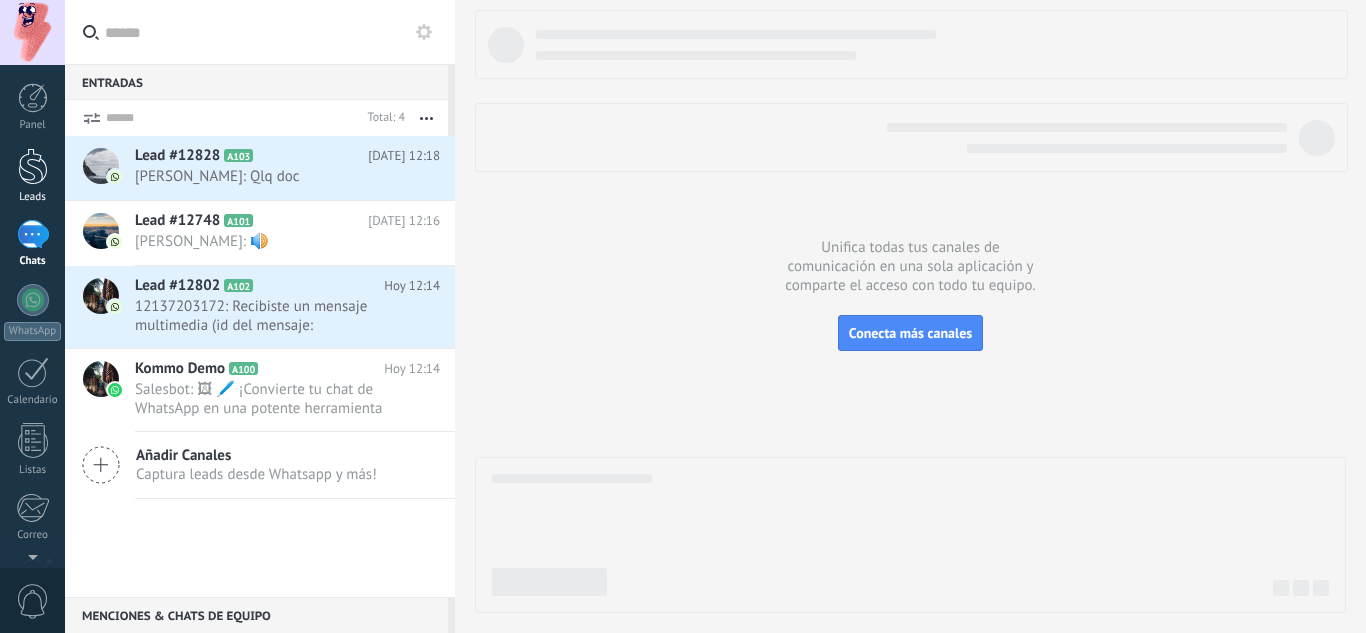 click at bounding box center [33, 166] 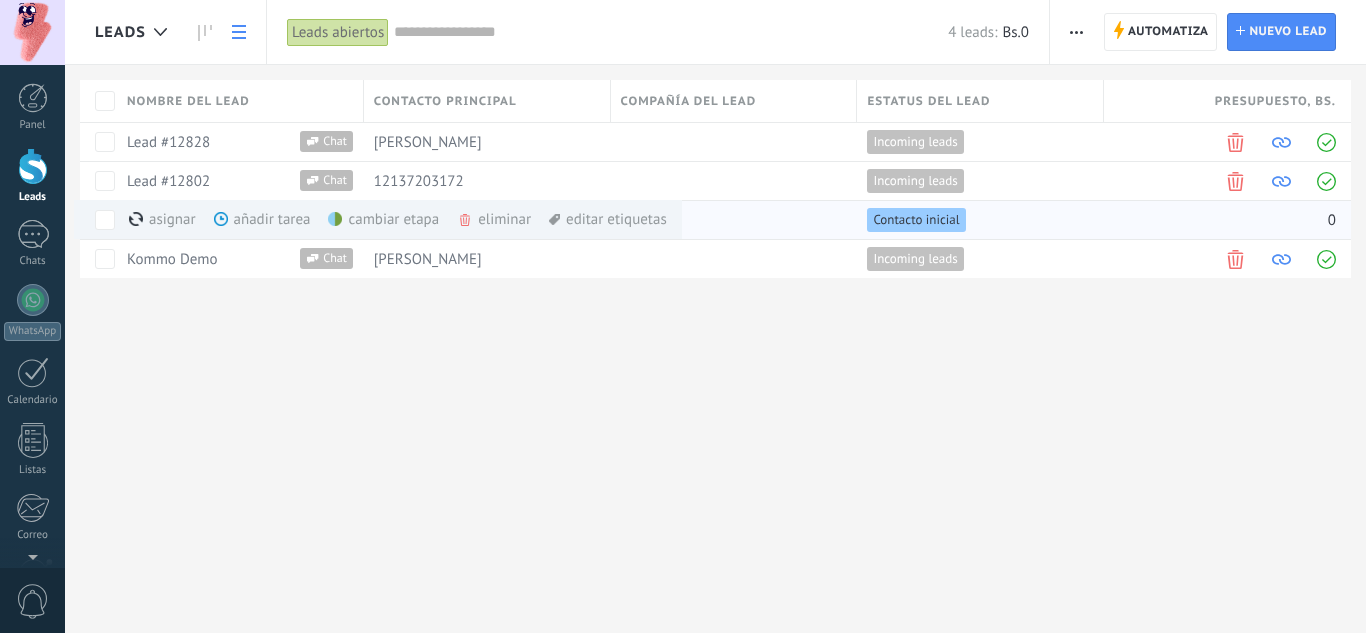 click on "eliminar màs" at bounding box center (528, 219) 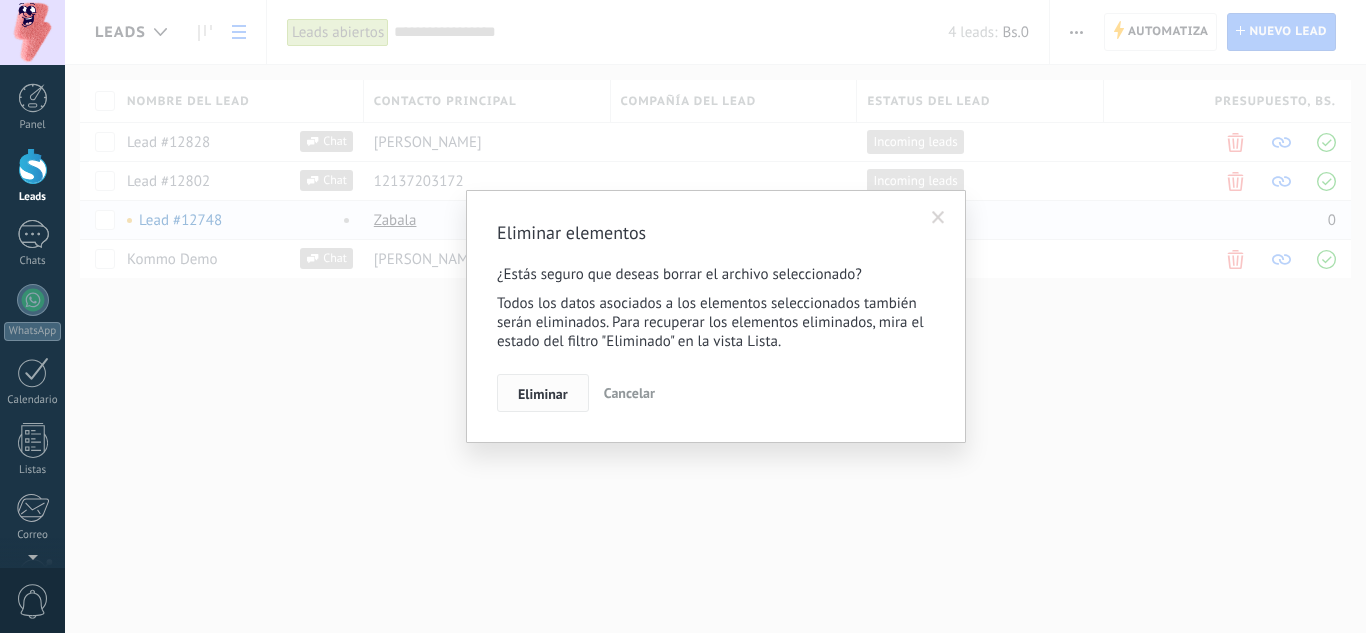 click on "Eliminar" at bounding box center [543, 394] 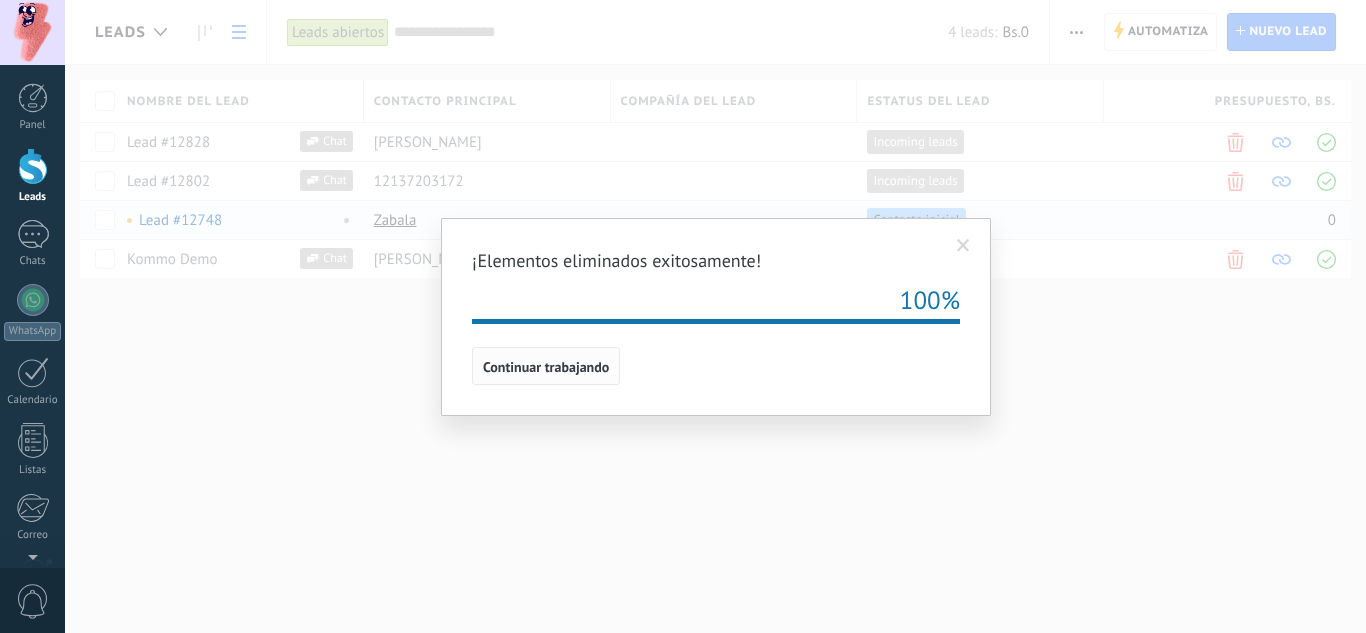 click on "Continuar trabajando" at bounding box center [546, 367] 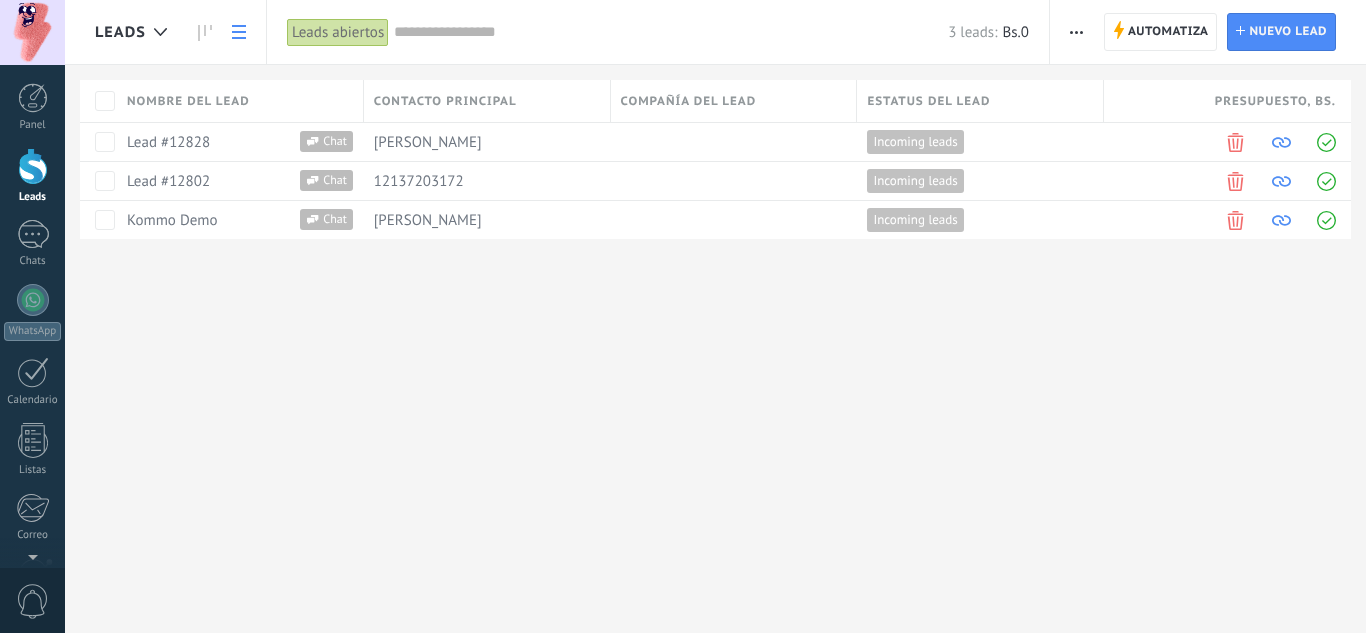 click on "Leads Automatiza Nueva difusión Editar embudo [PERSON_NAME] de la lista Importar Exportar Buscar duplicados Automatiza Automatiza Lead Nuevo lead Leads abiertos Aplicar 3  leads:  Bs.0 Leads abiertos Mis leads Leads ganados Leads perdidos Leads sin tareas Leads atrasados Eliminados Guardar Propiedades de leads Todo el tiempo Todo el tiempo [DATE] [DATE] Últimos  ** 30  dias Esta semana La última semana Este mes El mes pasado Este trimestre Este año   Ninguno Incoming leads Contacto inicial Negociación Debate contractual Discusión de contrato Logrado con éxito Venta Perdido Etapas activas Seleccionar todo Presupuesto insuficiente No hay necesidad para el producto No satisfecho con las condiciones Comprado del competidor Razón no definida Razones de pérdidas Seleccionar todo Tel. Correo Formulario Chat Todo valores Seleccionar todo Kommo Demo 584142220375 Todo valores Seleccionar todo [DATE] [DATE] Esta semana Este mes Este trimestre No hay tareas atrasadas Todo valores - Estadísticas Seleccionar campo **" at bounding box center (715, 152) 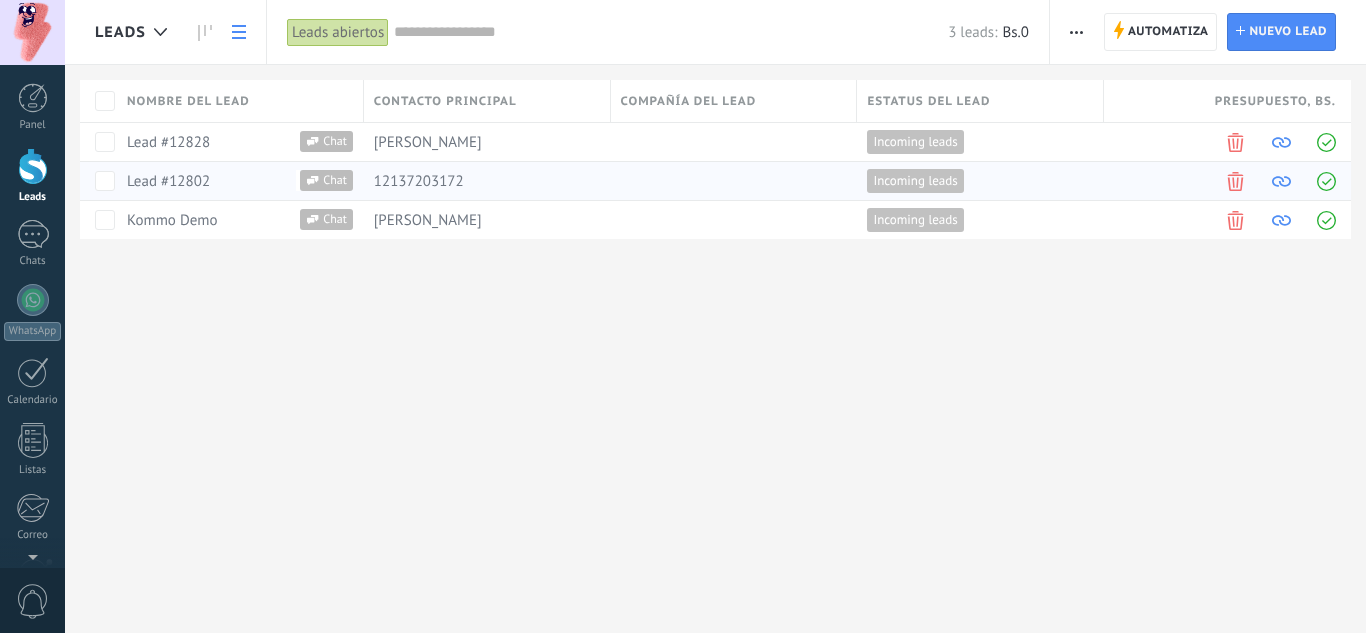 click on "12137203172" at bounding box center (419, 181) 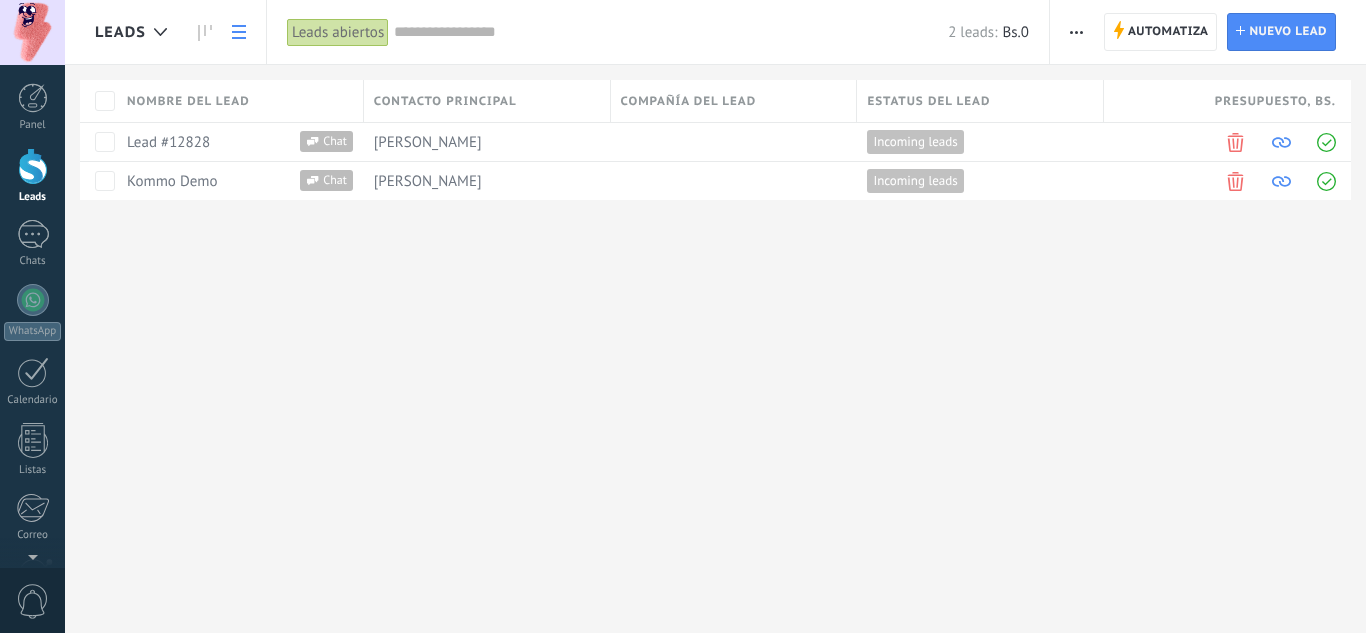 click on "Leads Automatiza Nueva difusión Editar embudo [PERSON_NAME] de la lista Importar Exportar Buscar duplicados Automatiza Automatiza Lead Nuevo lead Leads abiertos Aplicar 2  leads:  Bs.0 Leads abiertos Mis leads Leads ganados Leads perdidos Leads sin tareas Leads atrasados Eliminados Guardar Propiedades de leads Todo el tiempo Todo el tiempo [DATE] [DATE] Últimos  ** 30  dias Esta semana La última semana Este mes El mes pasado Este trimestre Este año   Ninguno Incoming leads Contacto inicial Negociación Debate contractual Discusión de contrato Logrado con éxito Venta Perdido Etapas activas Seleccionar todo Presupuesto insuficiente No hay necesidad para el producto No satisfecho con las condiciones Comprado del competidor Razón no definida Razones de pérdidas Seleccionar todo Tel. Correo Formulario Chat Todo valores Seleccionar todo Kommo Demo 584142220375 Todo valores Seleccionar todo [DATE] [DATE] Esta semana Este mes Este trimestre No hay tareas atrasadas Todo valores - Estadísticas Seleccionar campo **" at bounding box center [715, 132] 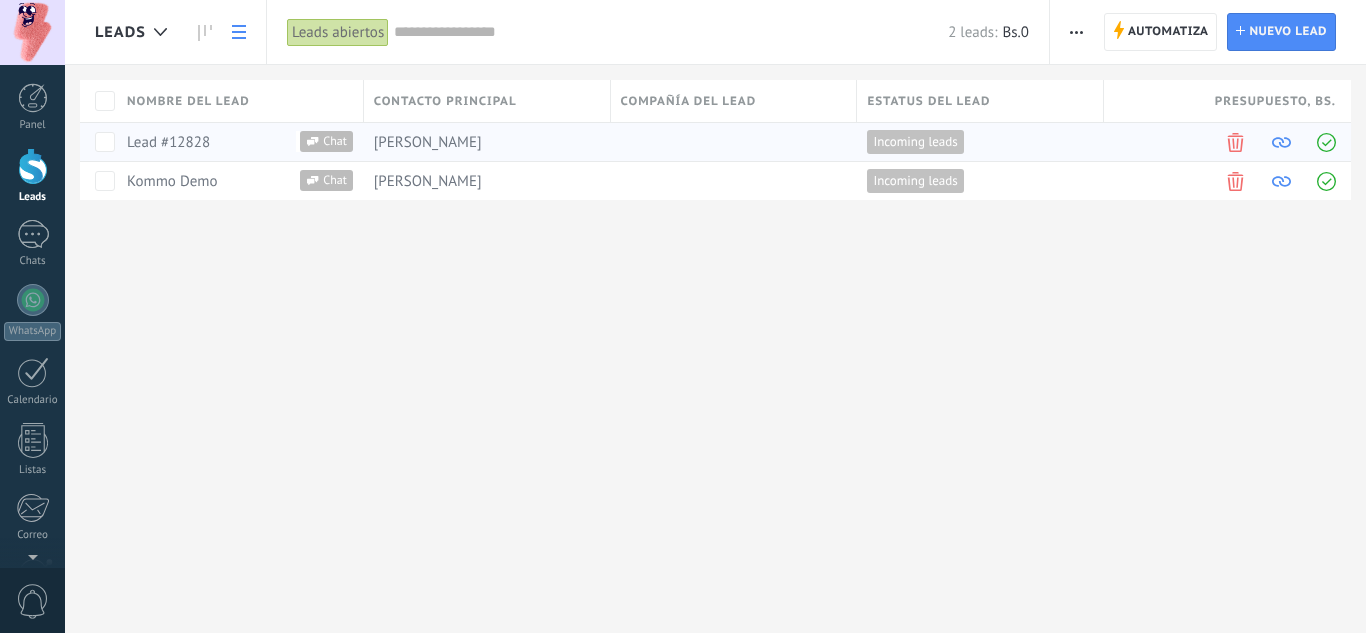 click at bounding box center [1235, 142] 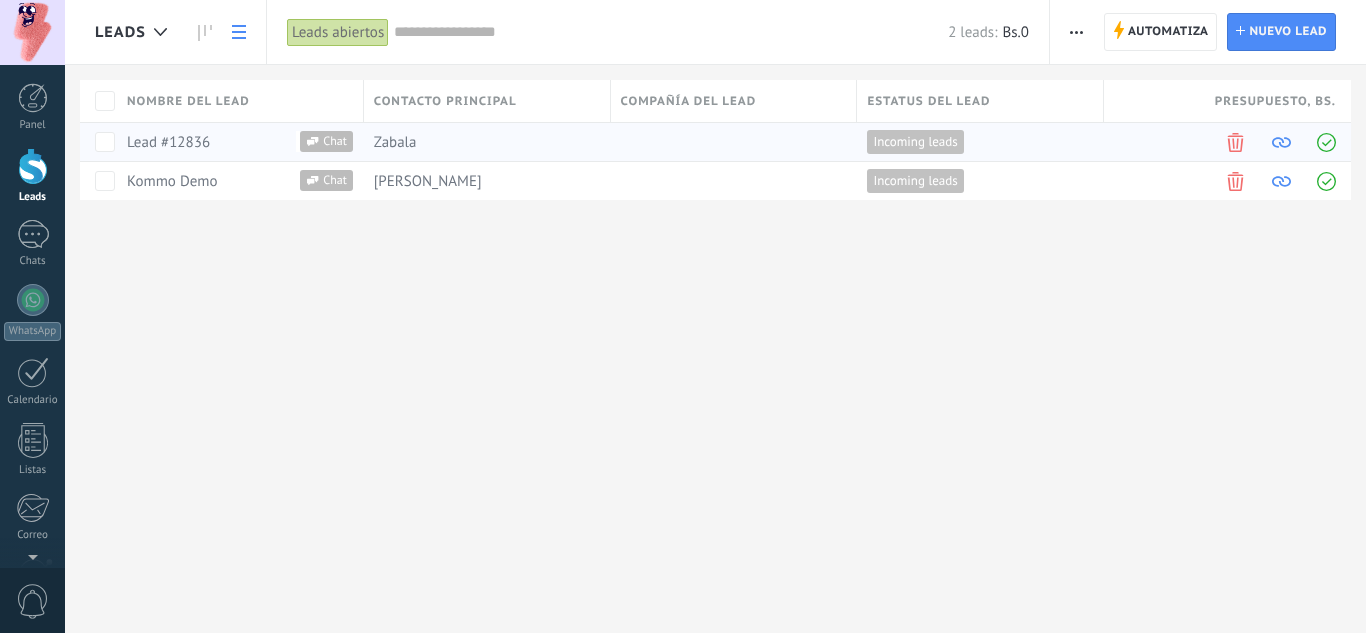 click at bounding box center [1235, 142] 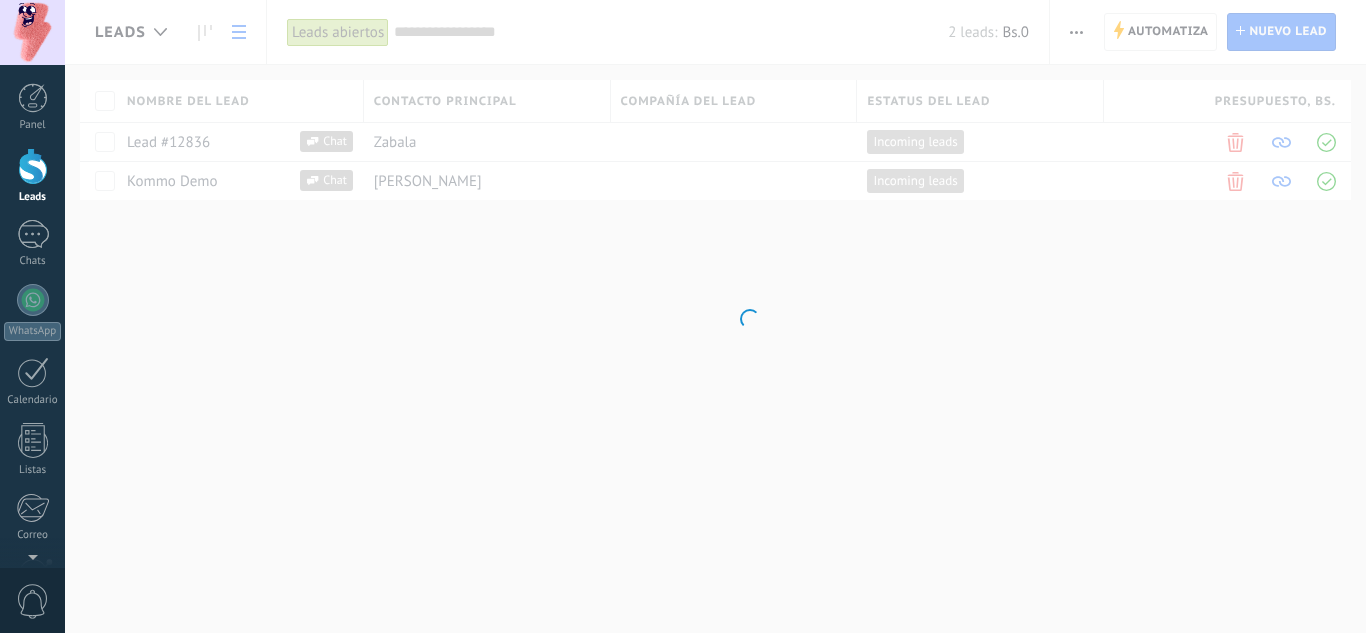 click on ".abccls-1,.abccls-2{fill-rule:evenodd}.abccls-2{fill:#fff} .abfcls-1{fill:none}.abfcls-2{fill:#fff} .abncls-1{isolation:isolate}.abncls-2{opacity:.06}.abncls-2,.abncls-3,.abncls-6{mix-blend-mode:multiply}.abncls-3{opacity:.15}.abncls-4,.abncls-8{fill:#fff}.abncls-5{fill:url(#abnlinear-gradient)}.abncls-6{opacity:.04}.abncls-7{fill:url(#abnlinear-gradient-2)}.abncls-8{fill-rule:evenodd} .abqst0{fill:#ffa200} .abwcls-1{fill:#252525} .cls-1{isolation:isolate} .acicls-1{fill:none} .aclcls-1{fill:#232323} .acnst0{display:none} .addcls-1,.addcls-2{fill:none;stroke-miterlimit:10}.addcls-1{stroke:#dfe0e5}.addcls-2{stroke:#a1a7ab} .adecls-1,.adecls-2{fill:none;stroke-miterlimit:10}.adecls-1{stroke:#dfe0e5}.adecls-2{stroke:#a1a7ab} .adqcls-1{fill:#8591a5;fill-rule:evenodd} .aeccls-1{fill:#5c9f37} .aeecls-1{fill:#f86161} .aejcls-1{fill:#8591a5;fill-rule:evenodd} .aekcls-1{fill-rule:evenodd} .aelcls-1{fill-rule:evenodd;fill:currentColor} .aemcls-1{fill-rule:evenodd;fill:currentColor} .aencls-2{fill:#f86161;opacity:.3}" at bounding box center [683, 316] 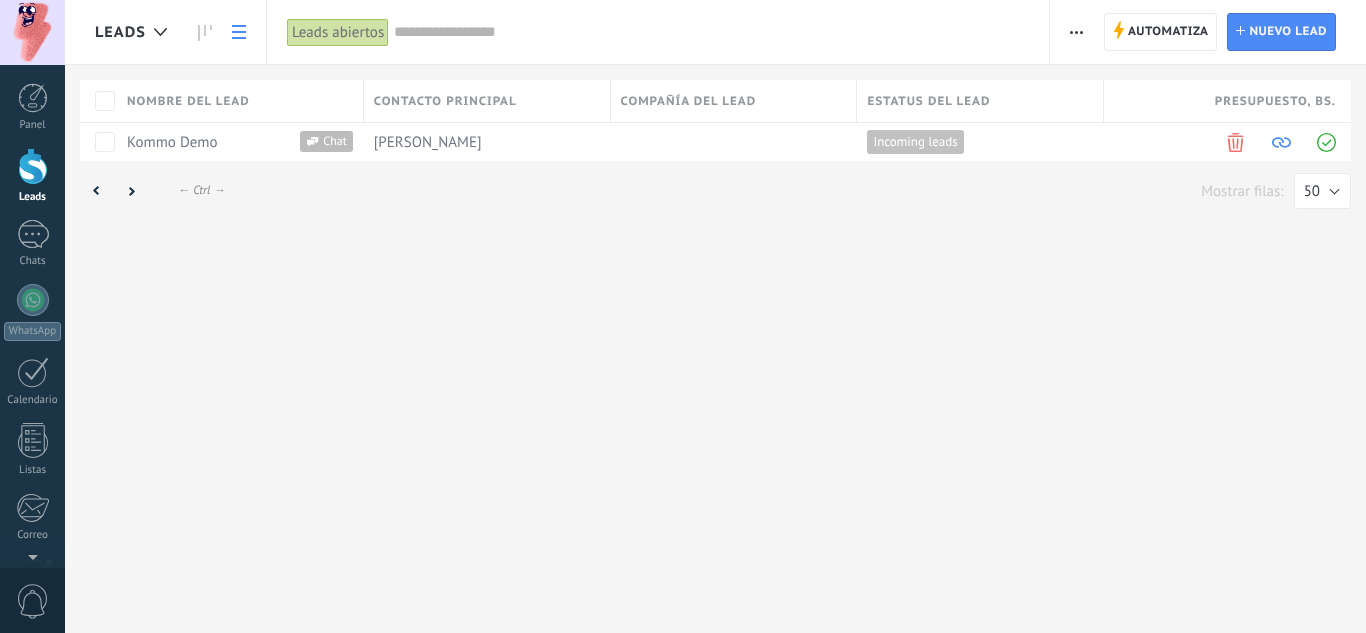 click on "Leads Automatiza Nueva difusión Editar embudo Imprimir Ajustes de la lista Importar Exportar Buscar duplicados Automatiza Automatiza Lead Nuevo lead Leads abiertos Aplicar Leads abiertos Mis leads Leads ganados Leads perdidos Leads sin tareas Leads atrasados Eliminados Guardar Propiedades de leads Todo el tiempo Todo el tiempo [DATE] [DATE] Últimos  ** 30  dias Esta semana La última semana Este mes El mes pasado Este trimestre Este año   Ninguno Incoming leads Contacto inicial Negociación Debate contractual Discusión de contrato Logrado con éxito Venta Perdido Etapas activas Seleccionar todo Presupuesto insuficiente No hay necesidad para el producto No satisfecho con las condiciones Comprado del competidor Razón no definida Razones de pérdidas Seleccionar todo Tel. Correo Formulario Chat Todo valores Seleccionar todo Kommo Demo 584142220375 Todo valores Seleccionar todo [DATE] [DATE] Esta semana Este mes Este trimestre No hay tareas atrasadas Todo valores - Estadísticas Seleccionar campo utm_content gclid" at bounding box center (715, 316) 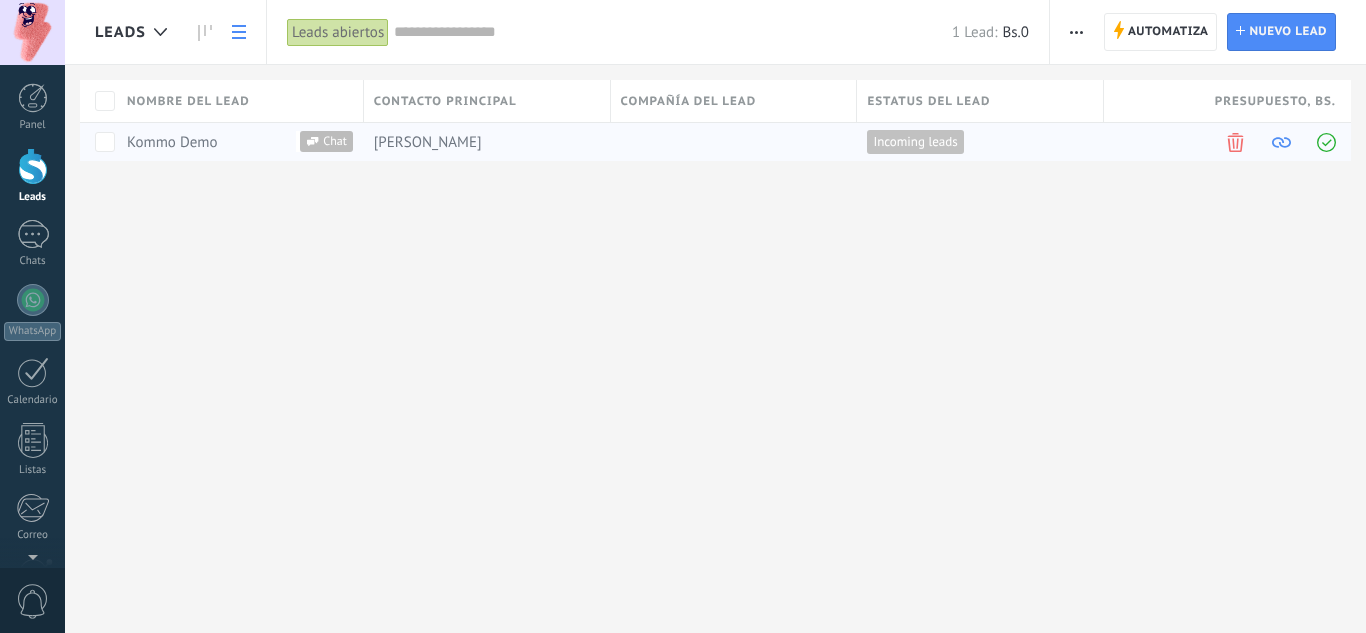 click at bounding box center [1235, 142] 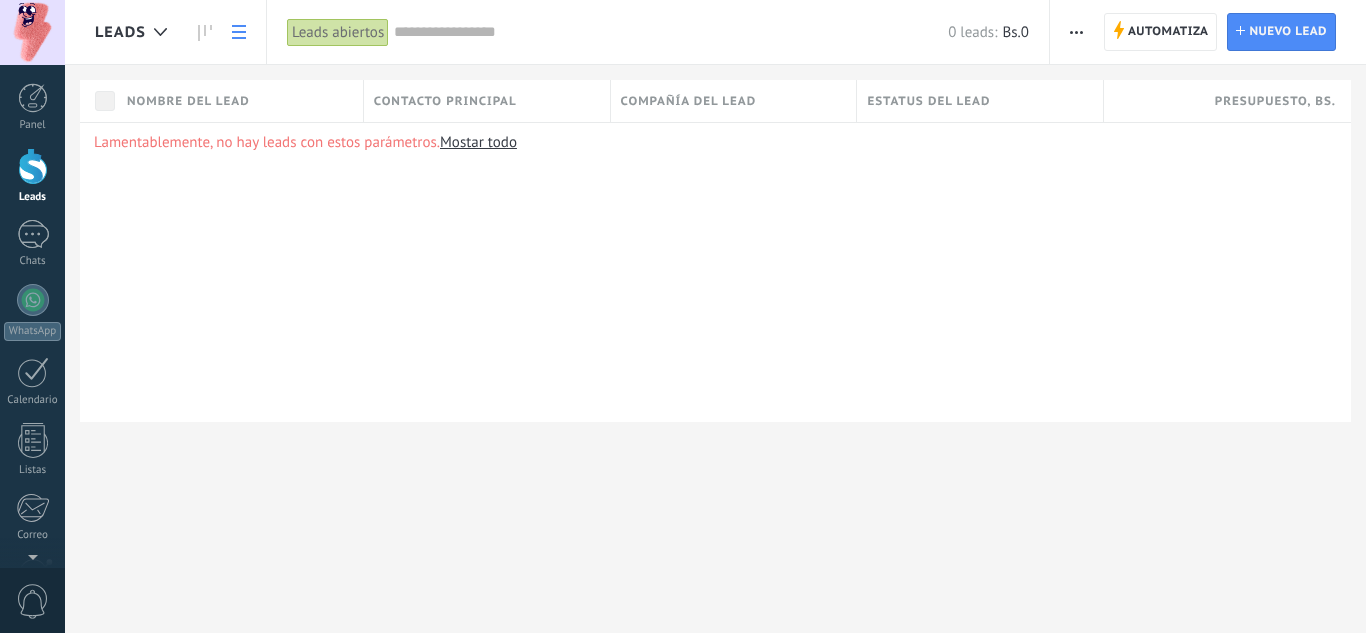 click at bounding box center (33, 166) 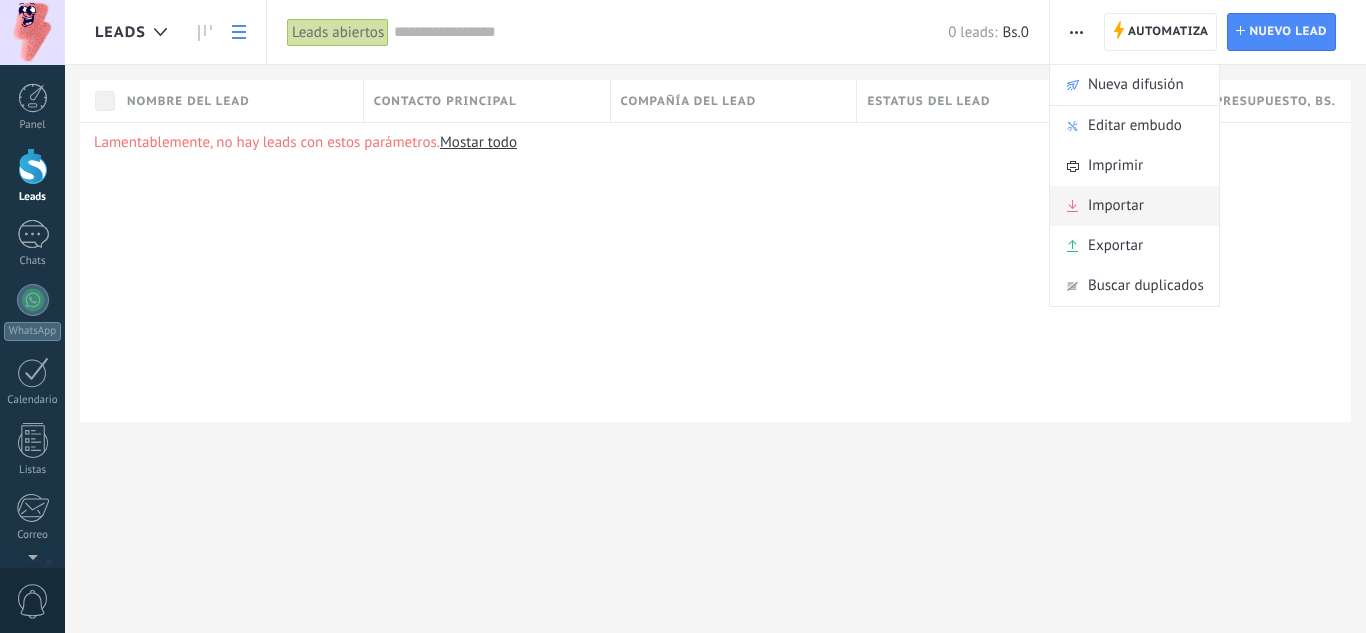 click on "Importar" at bounding box center (1134, 206) 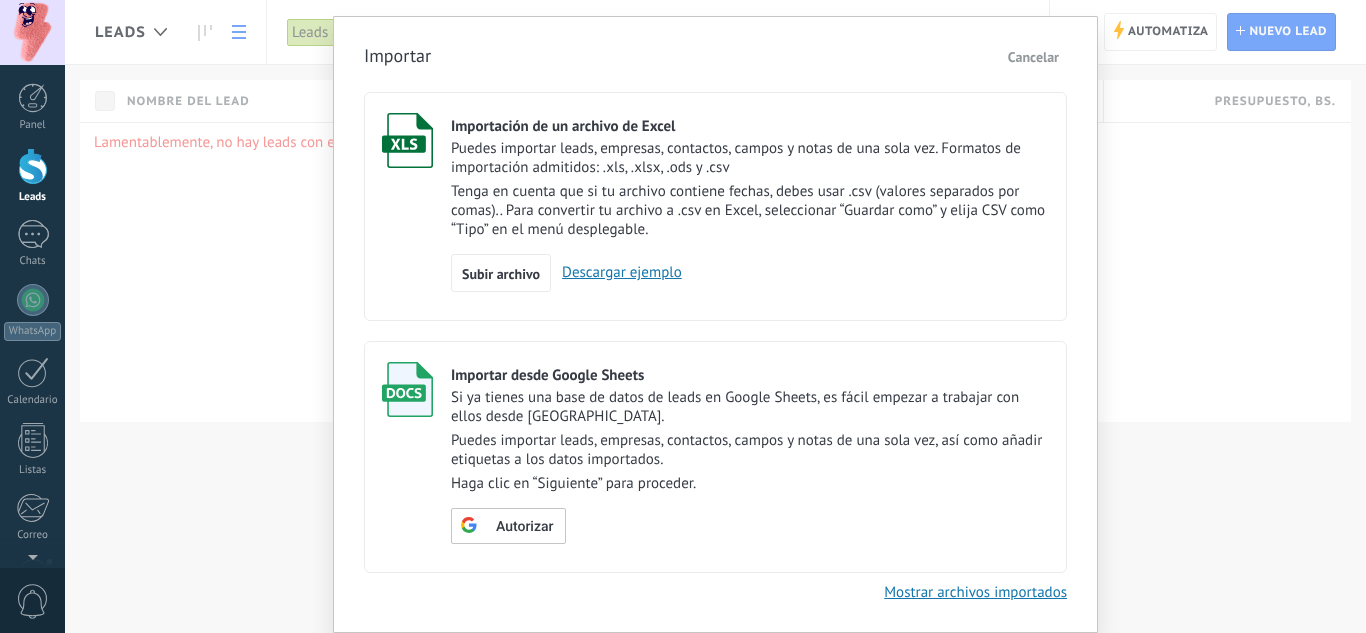 scroll, scrollTop: 14, scrollLeft: 0, axis: vertical 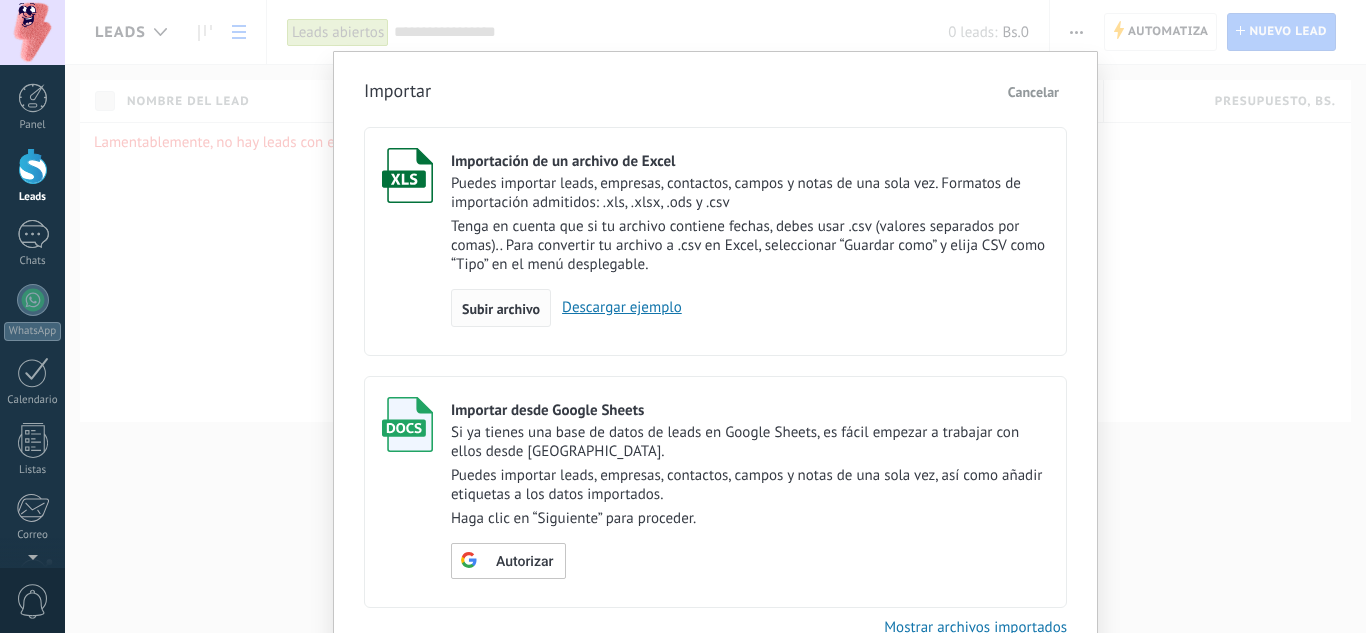 click on "Subir archivo" at bounding box center (501, 309) 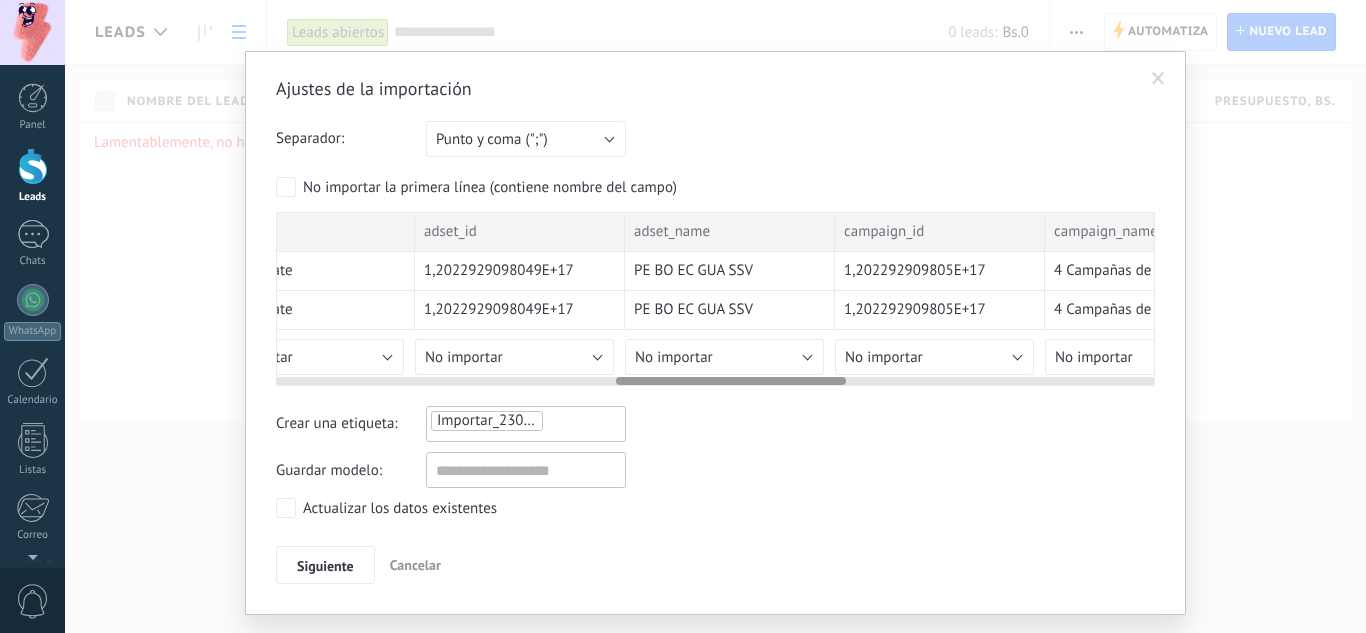scroll, scrollTop: 0, scrollLeft: 1705, axis: horizontal 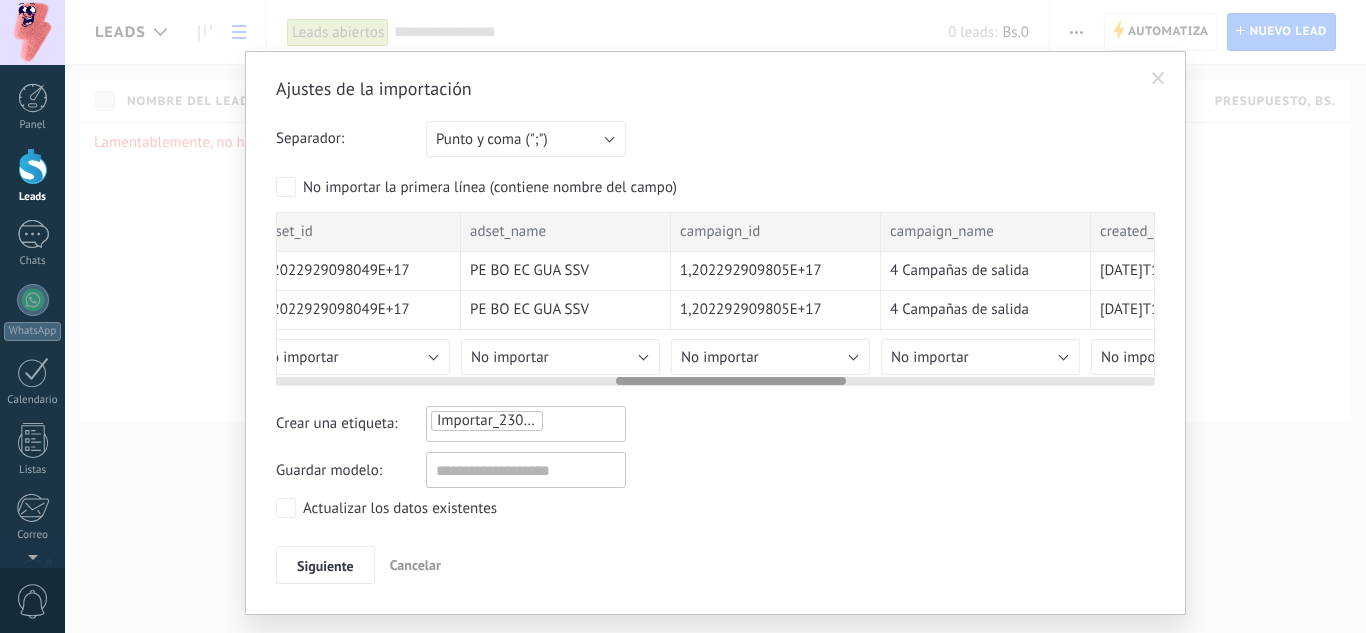 drag, startPoint x: 406, startPoint y: 383, endPoint x: 853, endPoint y: 369, distance: 447.21918 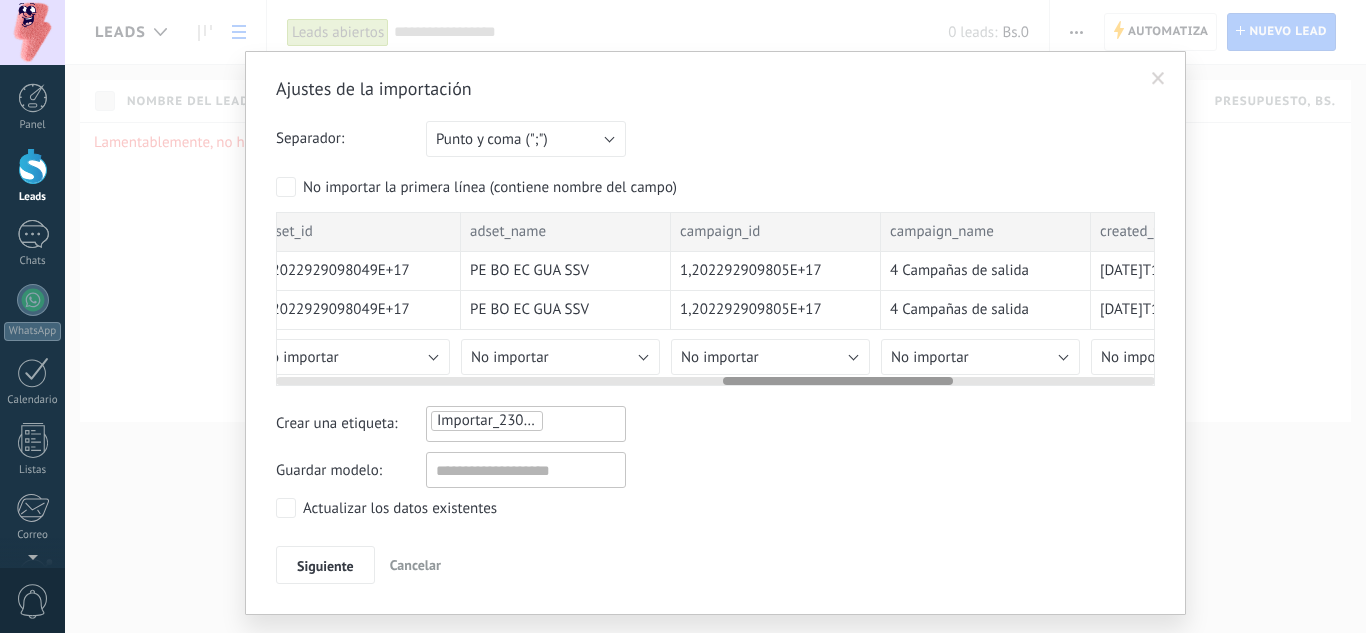 scroll, scrollTop: 60, scrollLeft: 0, axis: vertical 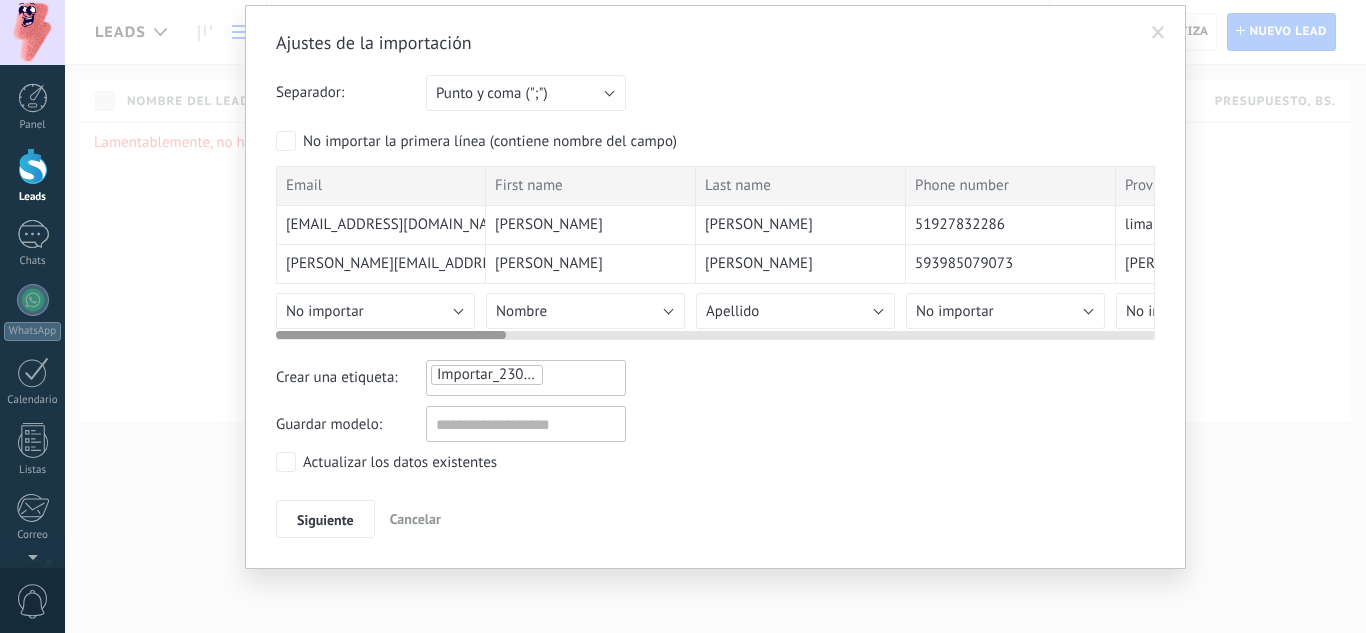 drag, startPoint x: 804, startPoint y: 333, endPoint x: 178, endPoint y: 333, distance: 626 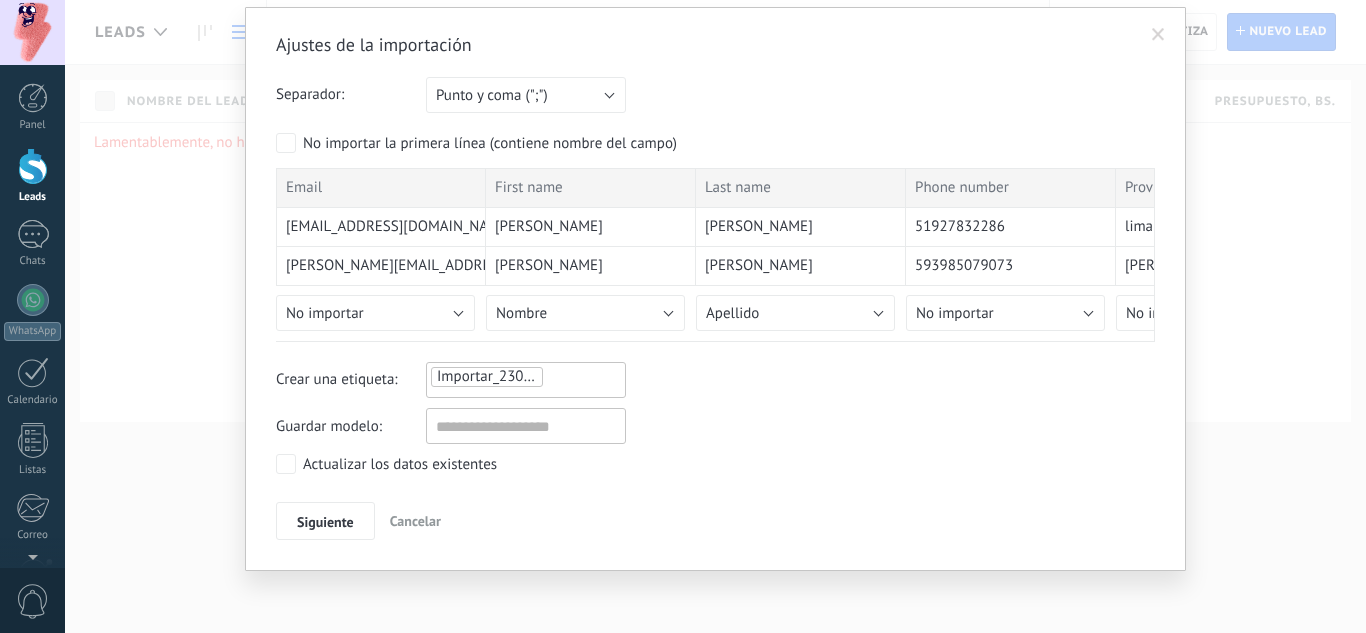 scroll, scrollTop: 60, scrollLeft: 0, axis: vertical 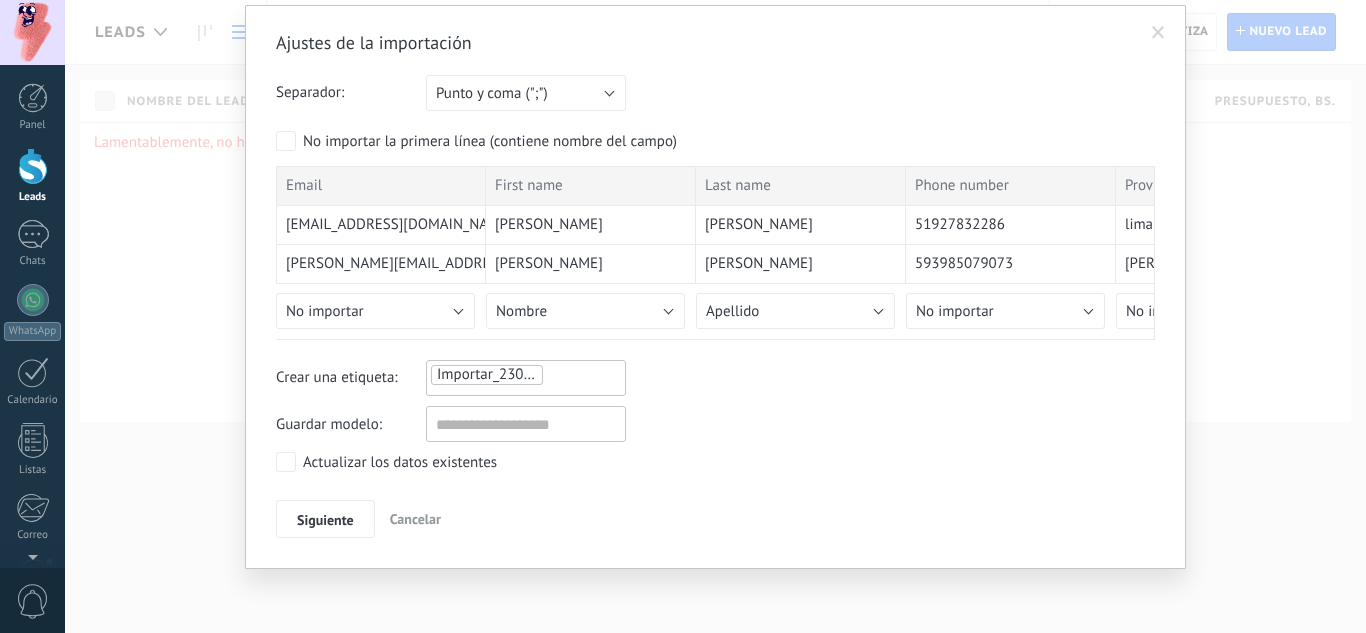 click on "Importar_23072025_1224" at bounding box center [498, 375] 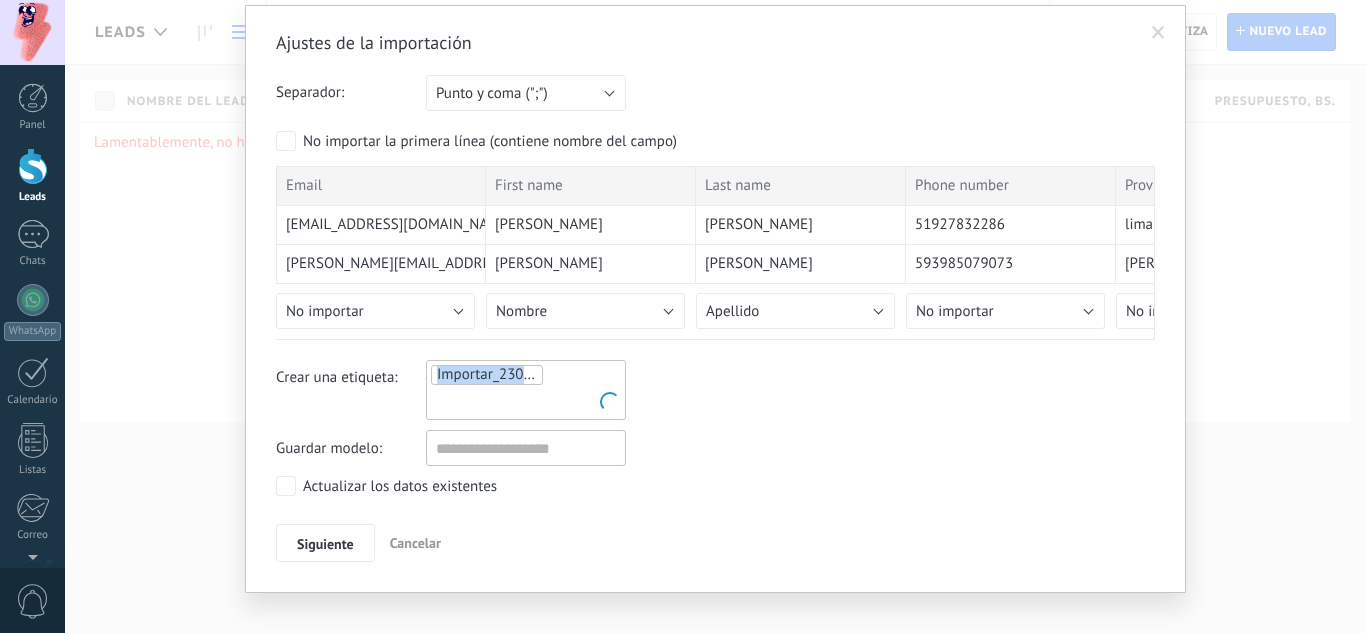 click on "Importar_23072025_1224" at bounding box center (526, 390) 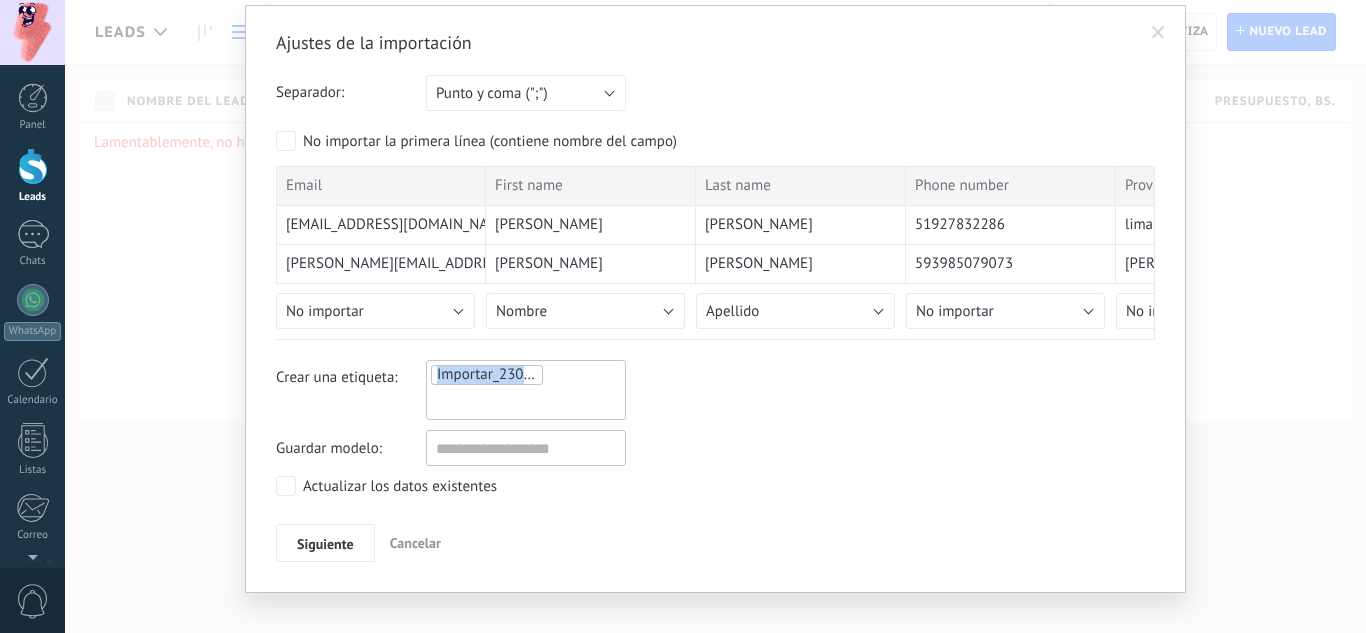 click on "Importar_23072025_1224" at bounding box center [526, 390] 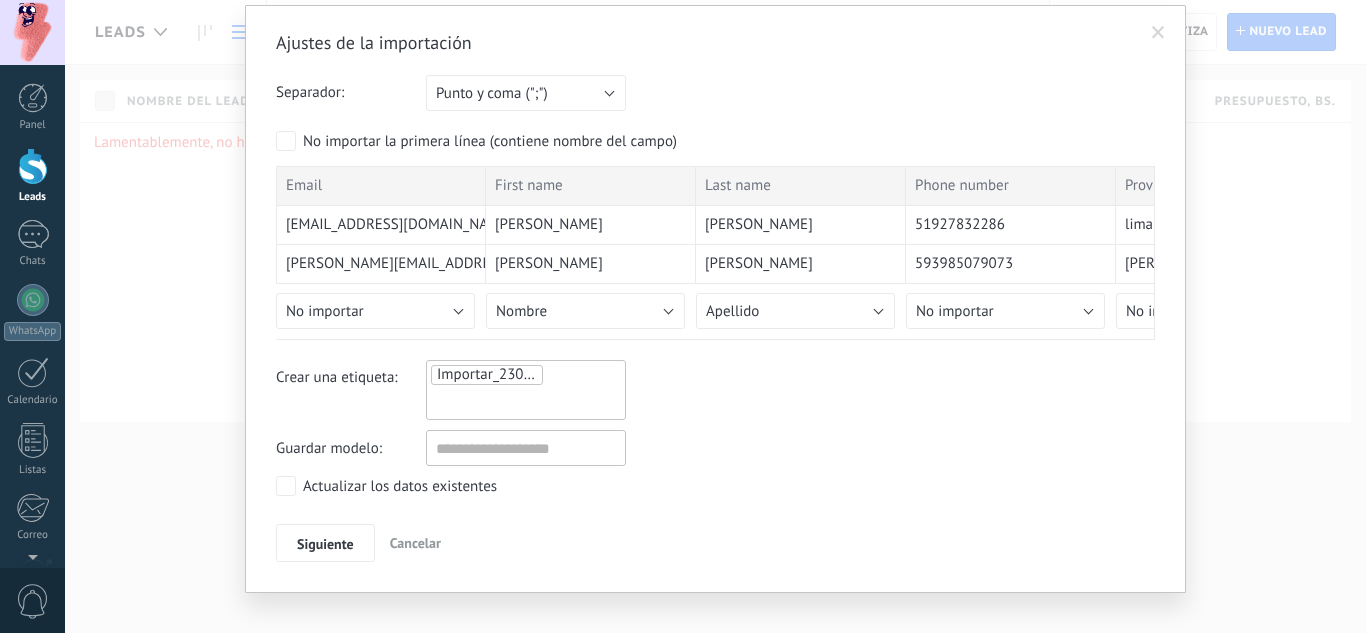 click at bounding box center [514, 402] 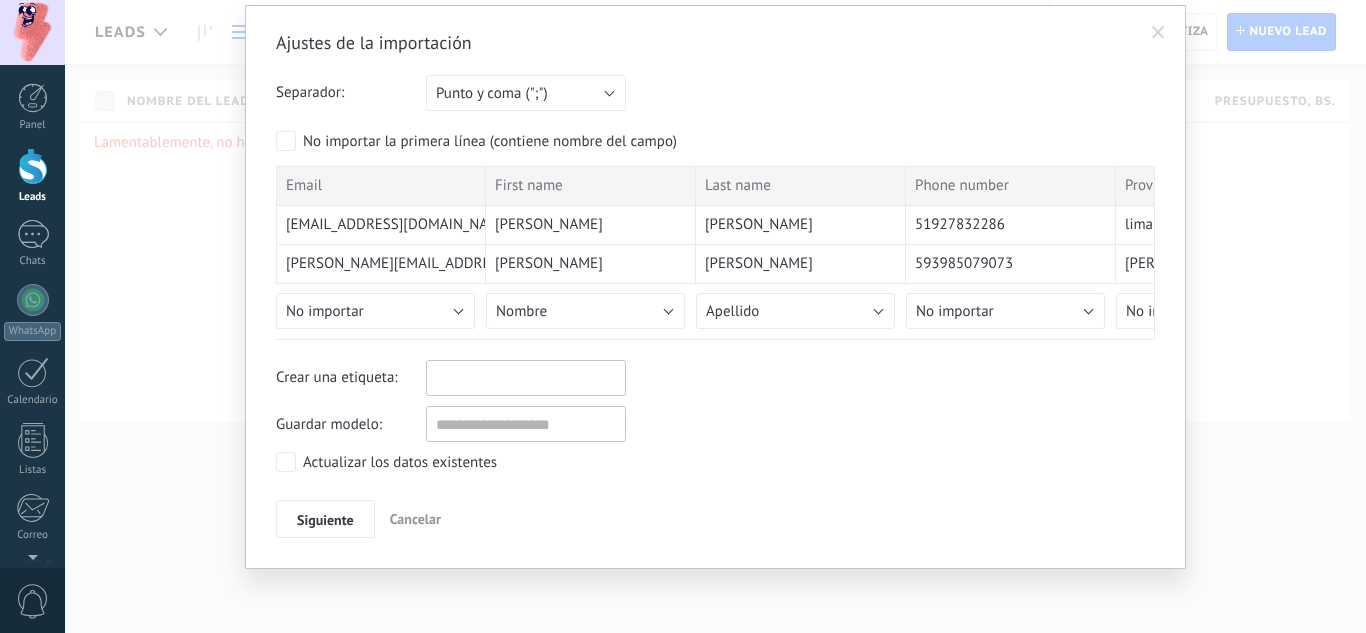 click at bounding box center [482, 378] 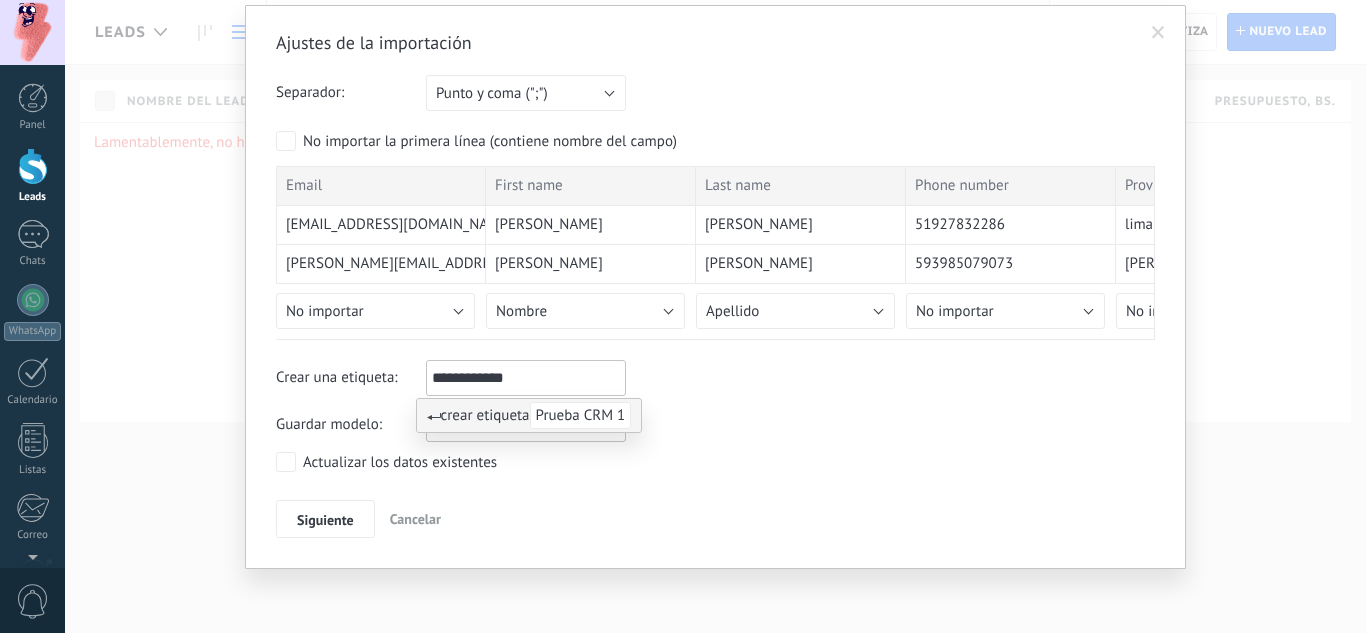 type on "**********" 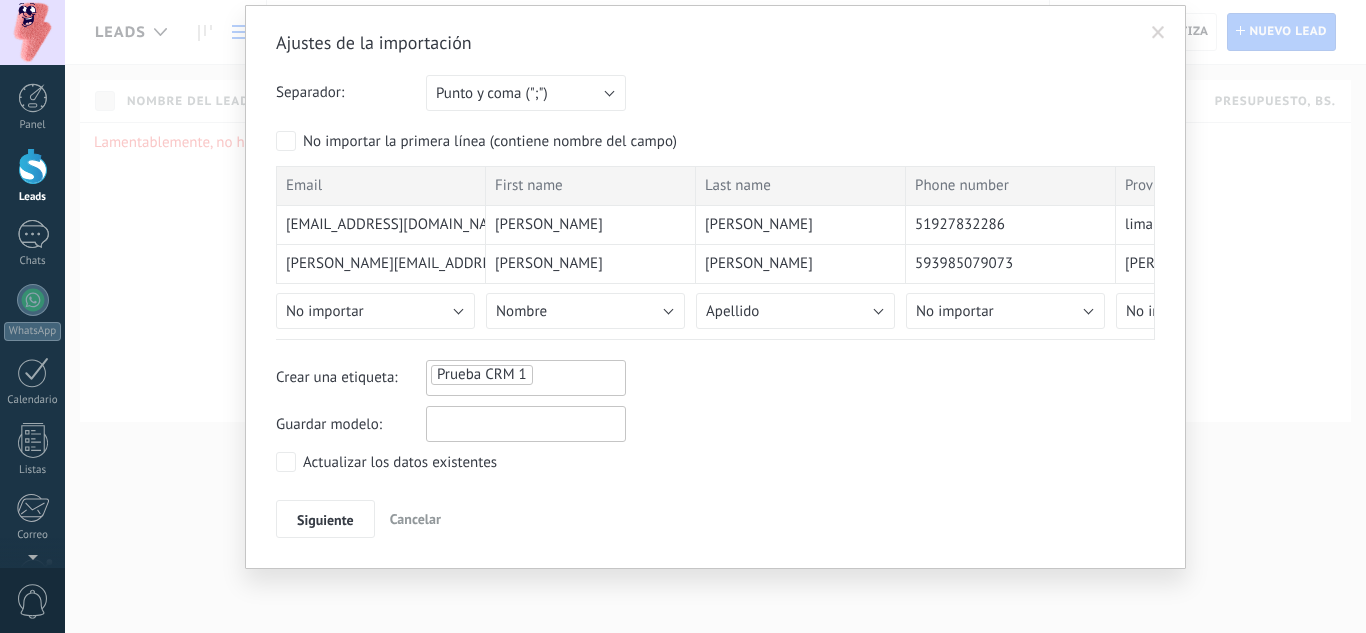 click at bounding box center [526, 424] 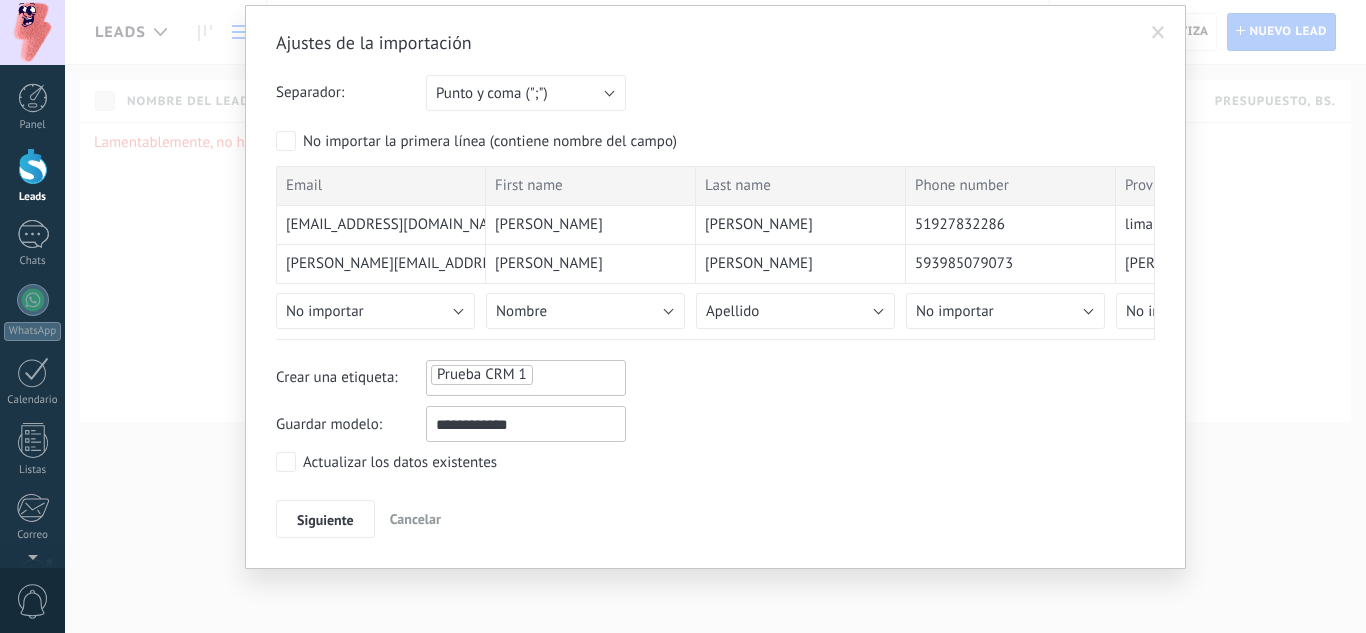 type on "**********" 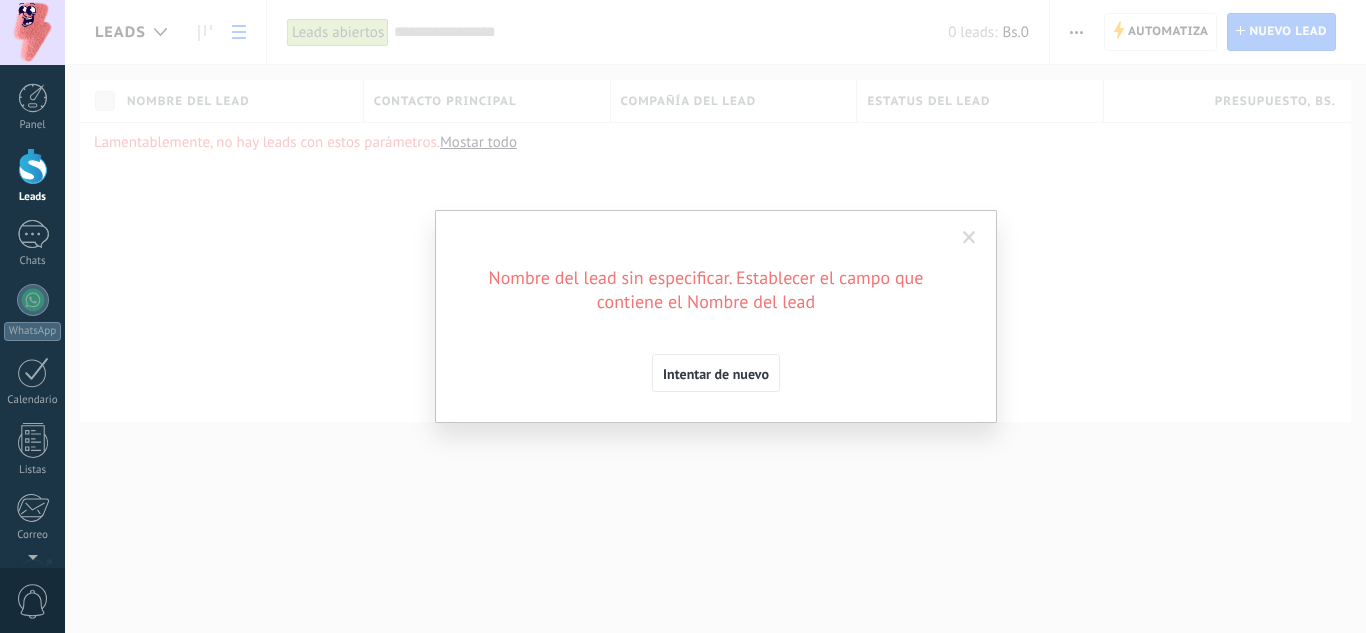 scroll, scrollTop: 0, scrollLeft: 0, axis: both 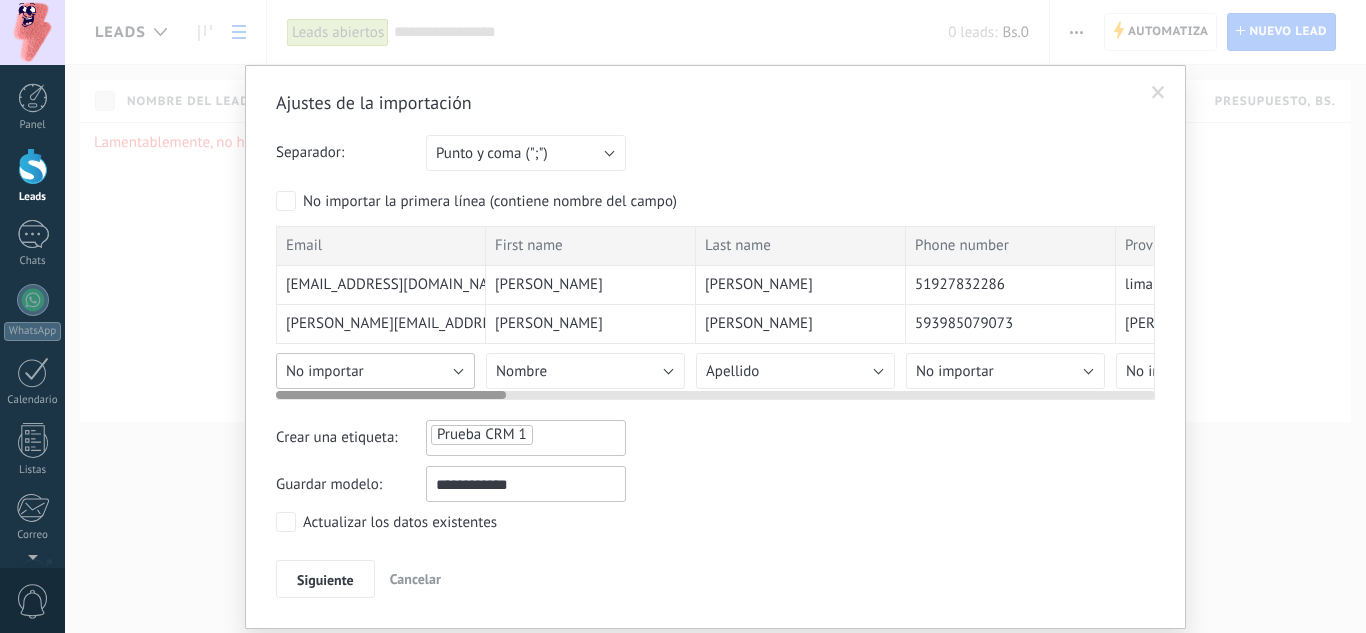 click on "No importar" at bounding box center [375, 371] 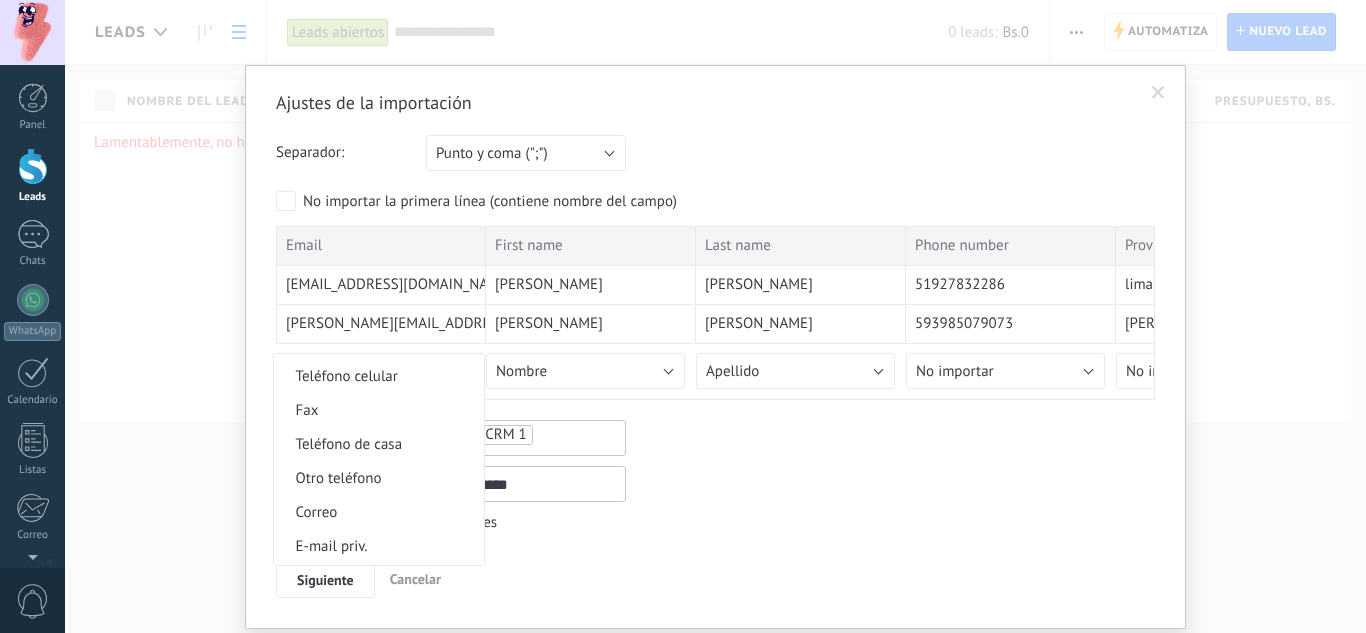 scroll, scrollTop: 600, scrollLeft: 0, axis: vertical 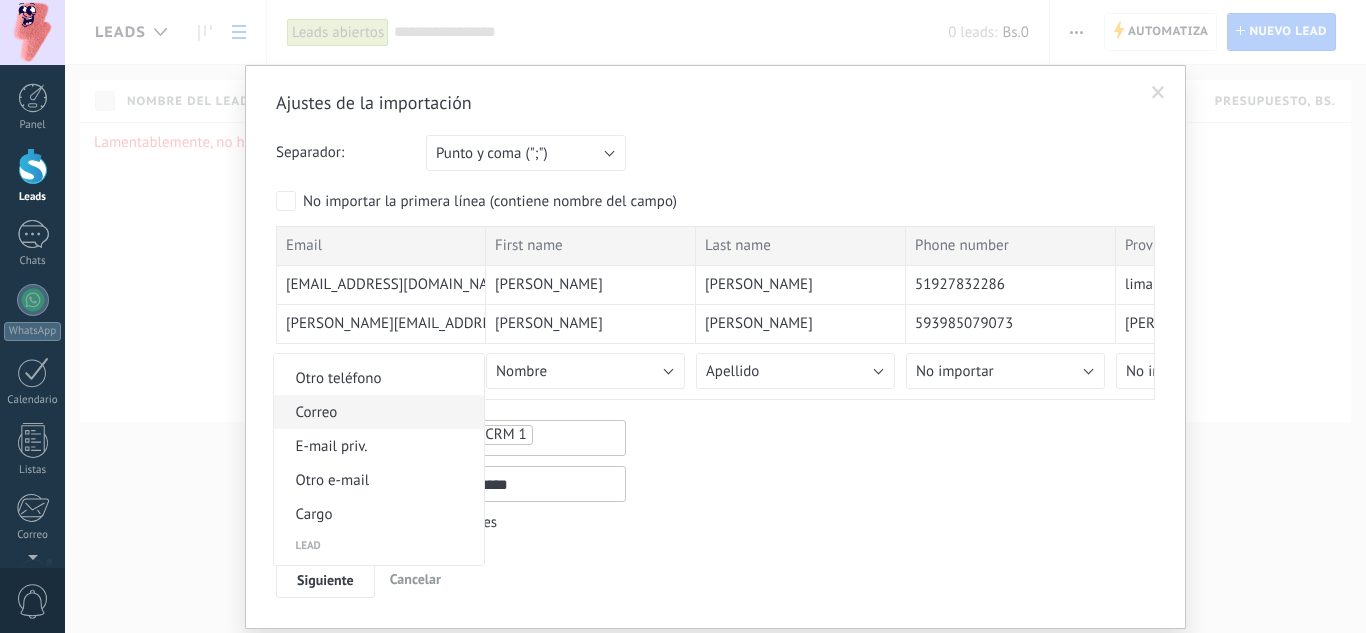 click on "Correo" at bounding box center [376, 412] 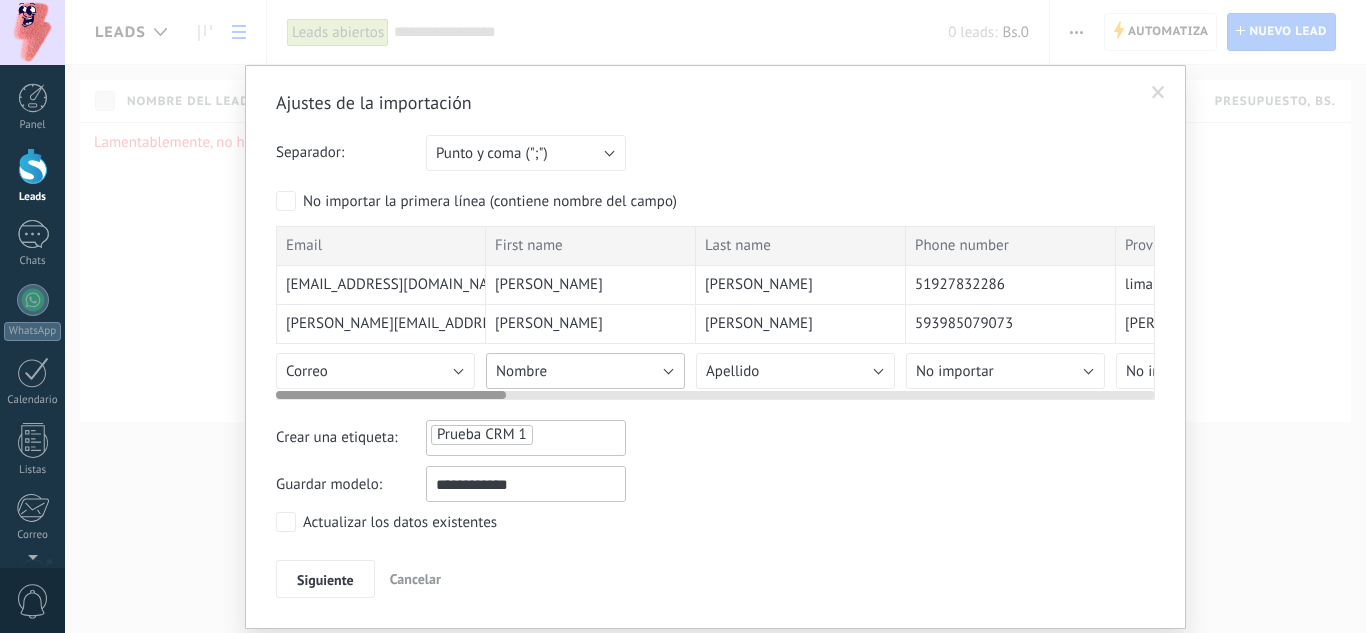 click on "Nombre" at bounding box center (585, 371) 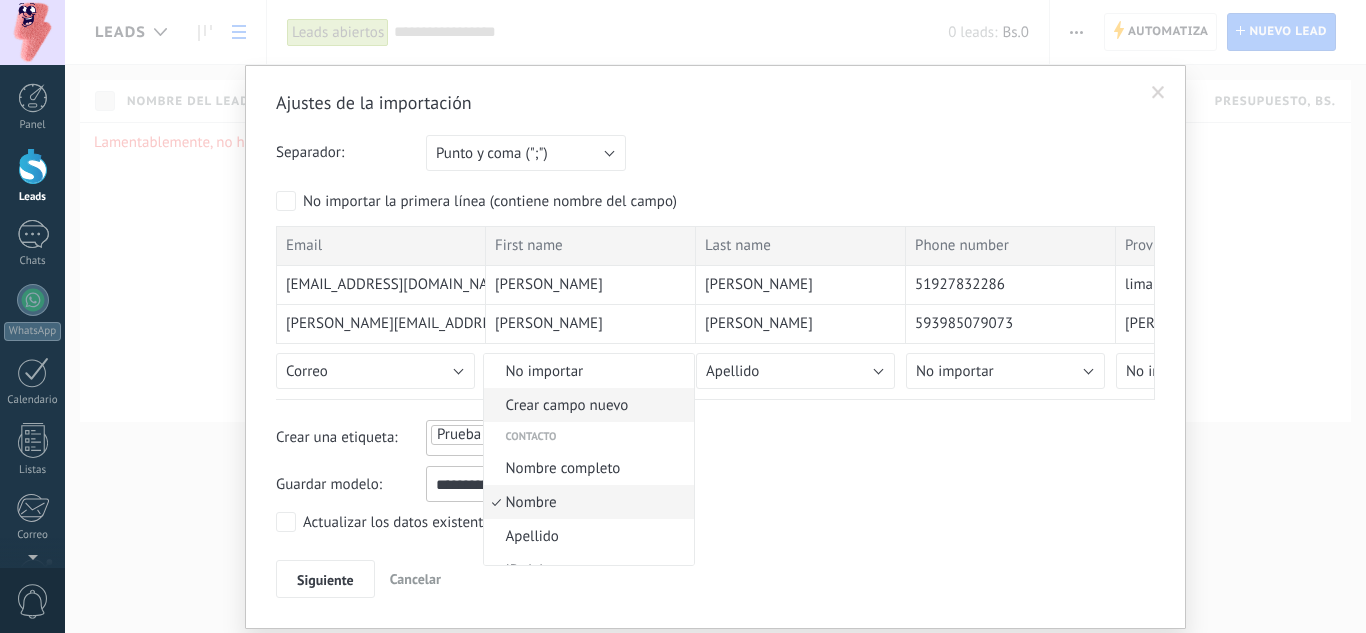 scroll, scrollTop: 45, scrollLeft: 0, axis: vertical 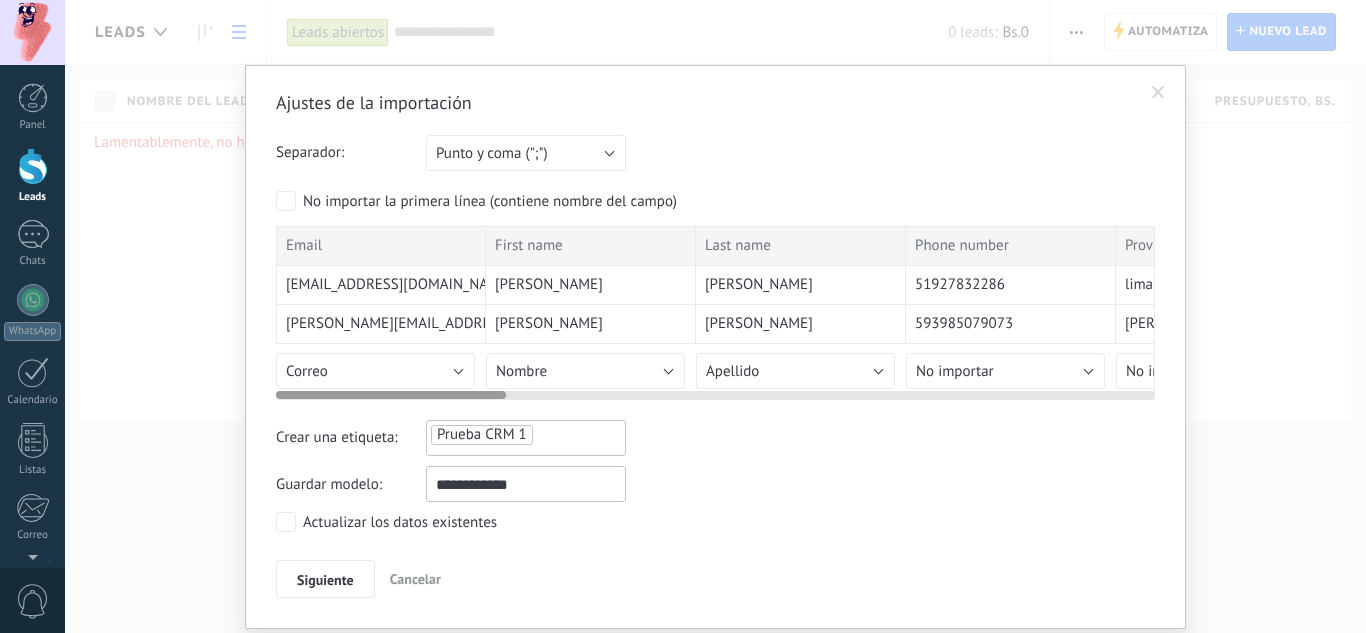 click at bounding box center (715, 391) 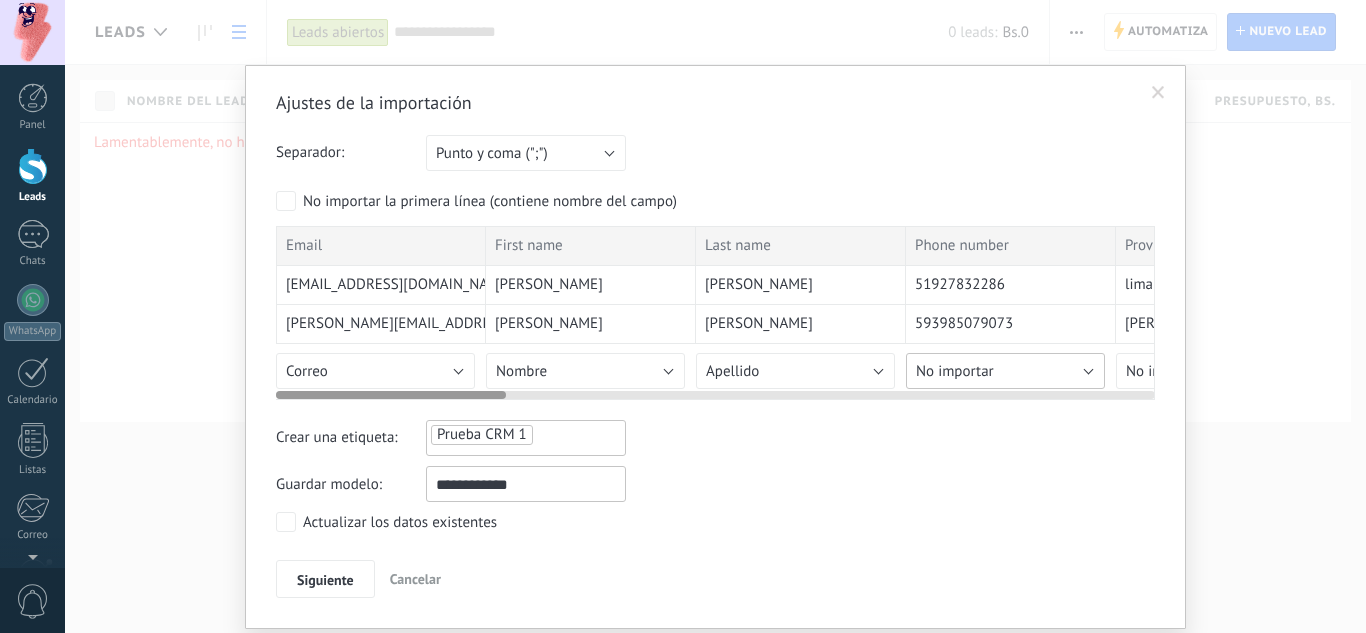 click on "No importar" at bounding box center (1005, 371) 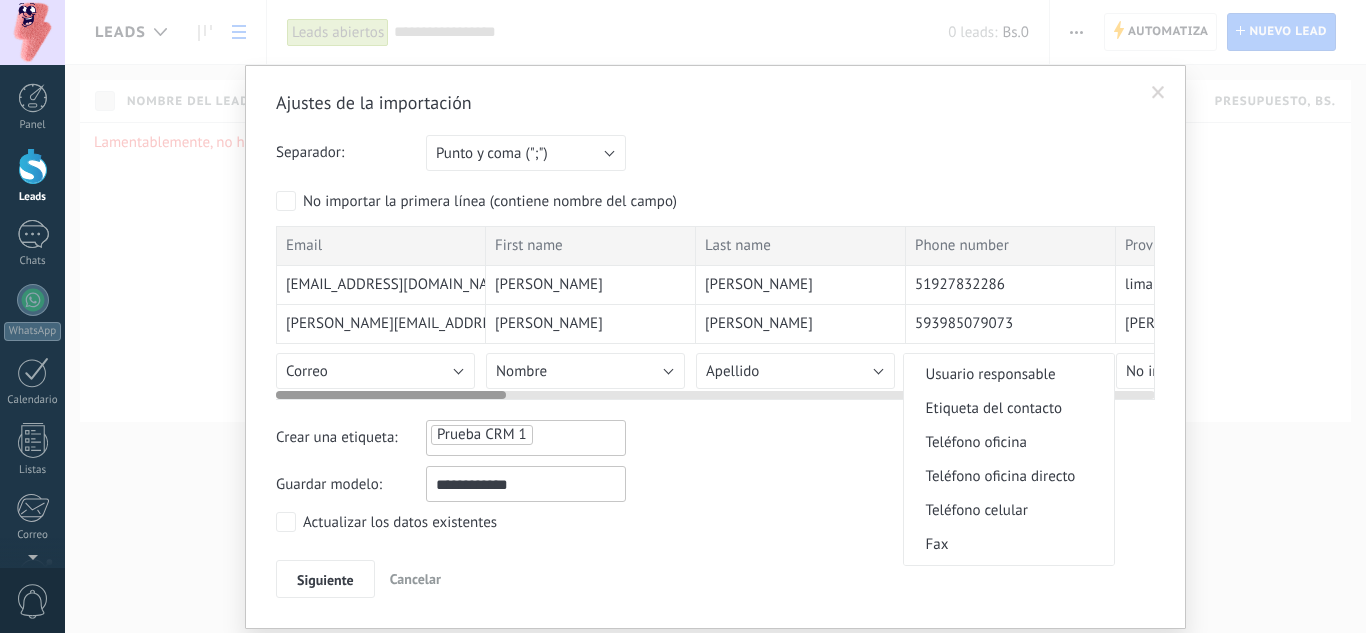 scroll, scrollTop: 400, scrollLeft: 0, axis: vertical 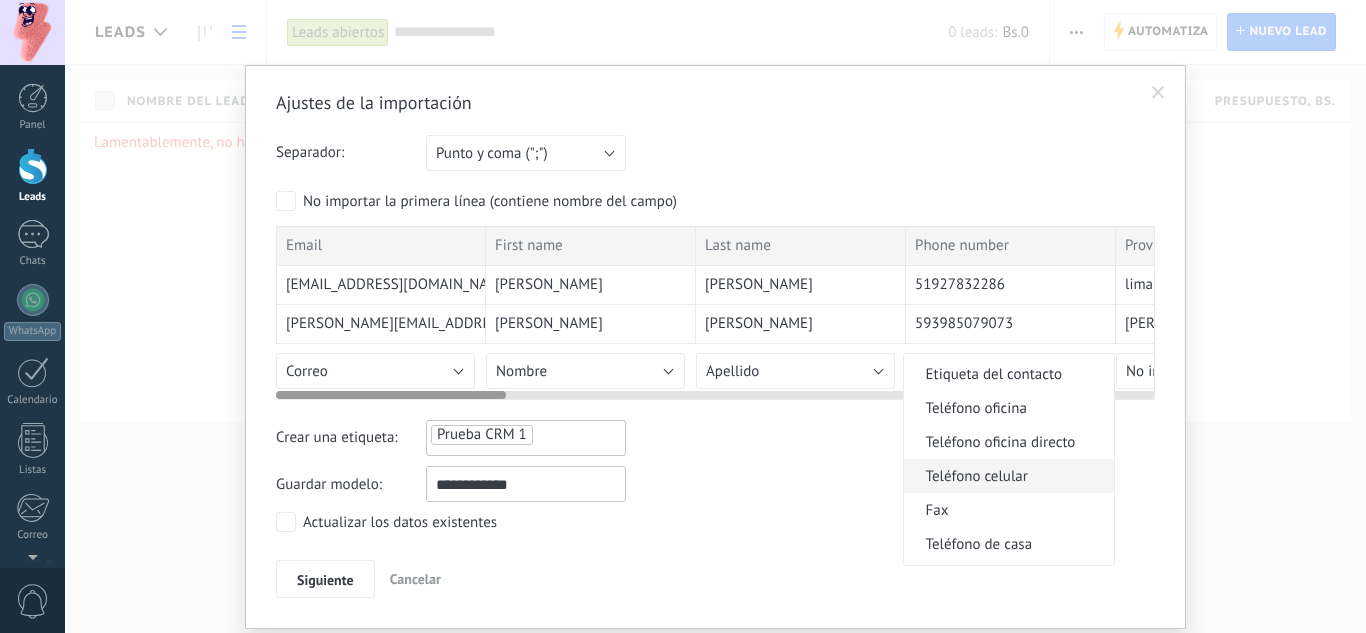 click on "Teléfono celular" at bounding box center (1006, 476) 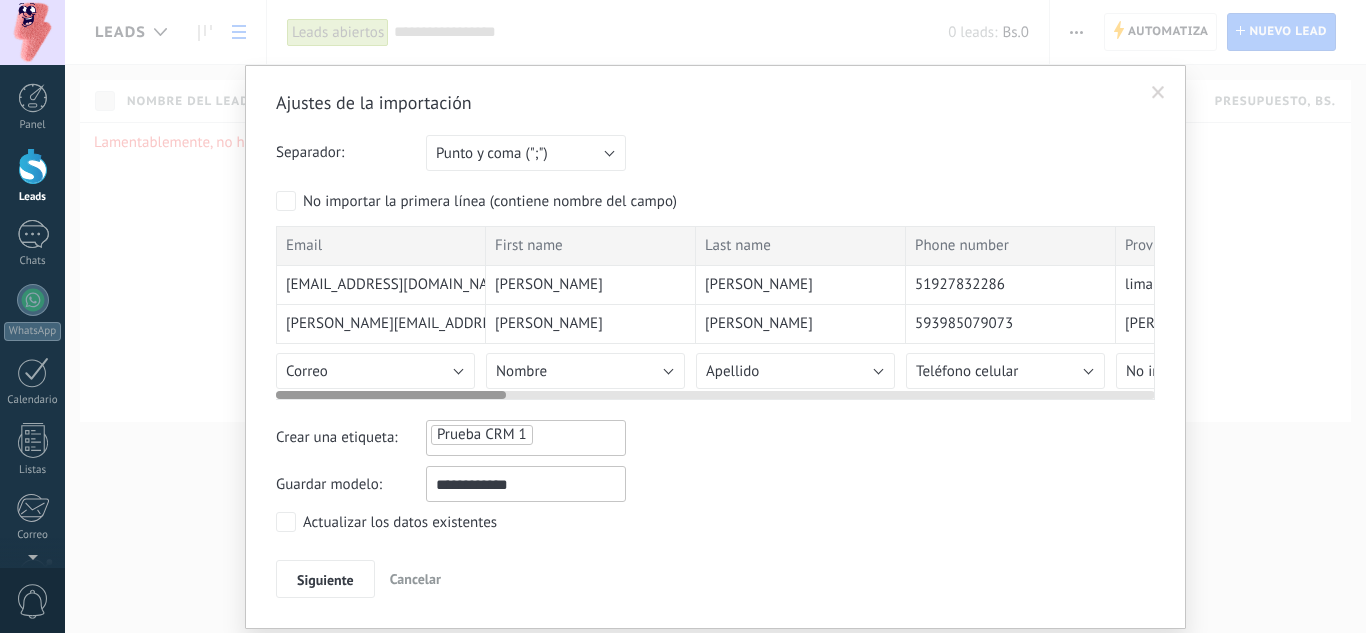 drag, startPoint x: 607, startPoint y: 582, endPoint x: 786, endPoint y: 554, distance: 181.17671 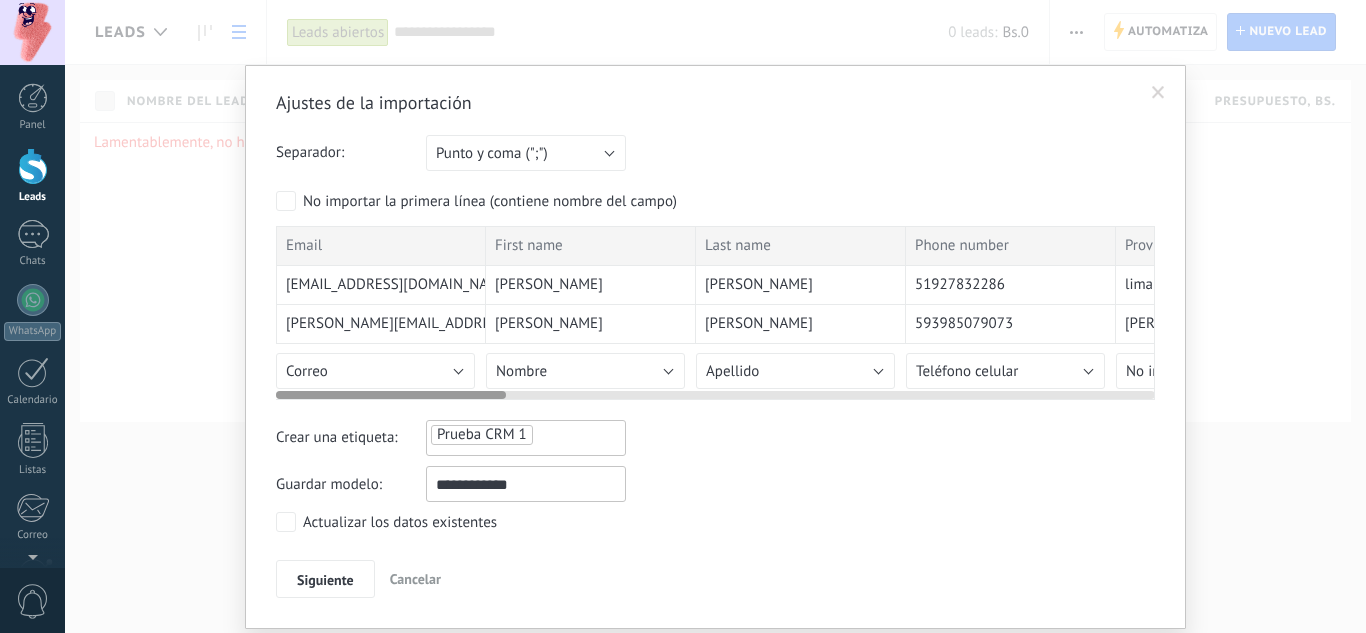 drag, startPoint x: 1039, startPoint y: 393, endPoint x: 1106, endPoint y: 397, distance: 67.11929 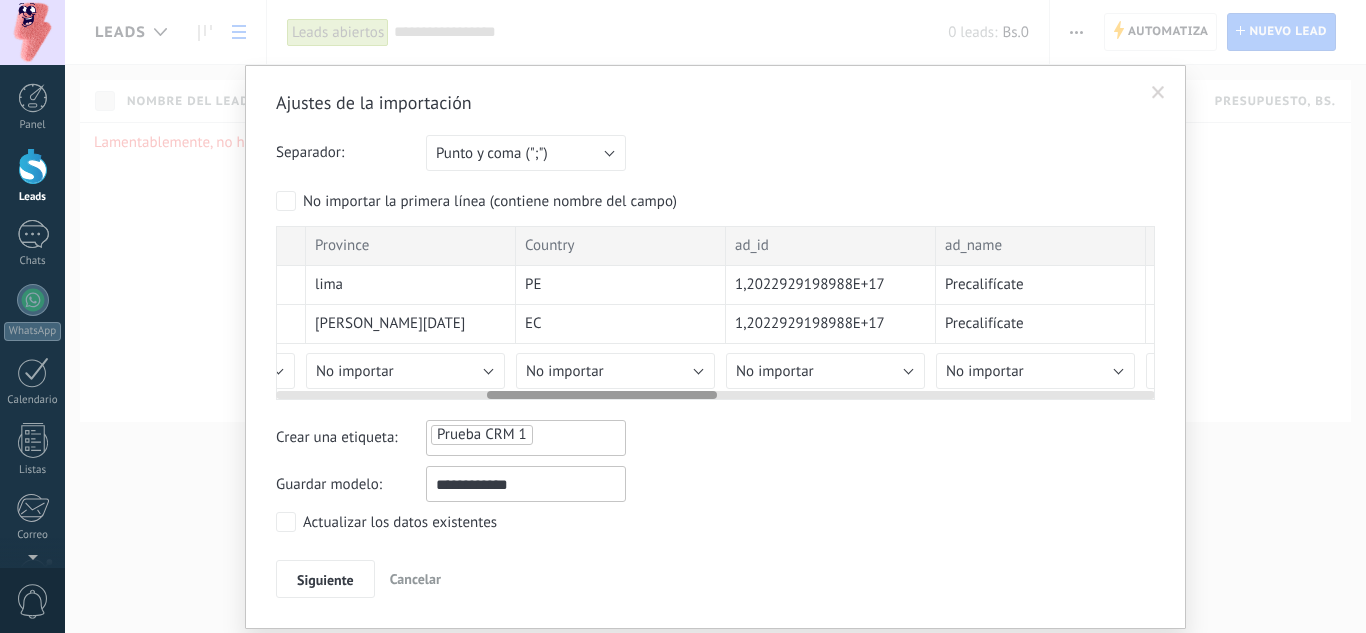 drag, startPoint x: 449, startPoint y: 392, endPoint x: 638, endPoint y: 395, distance: 189.0238 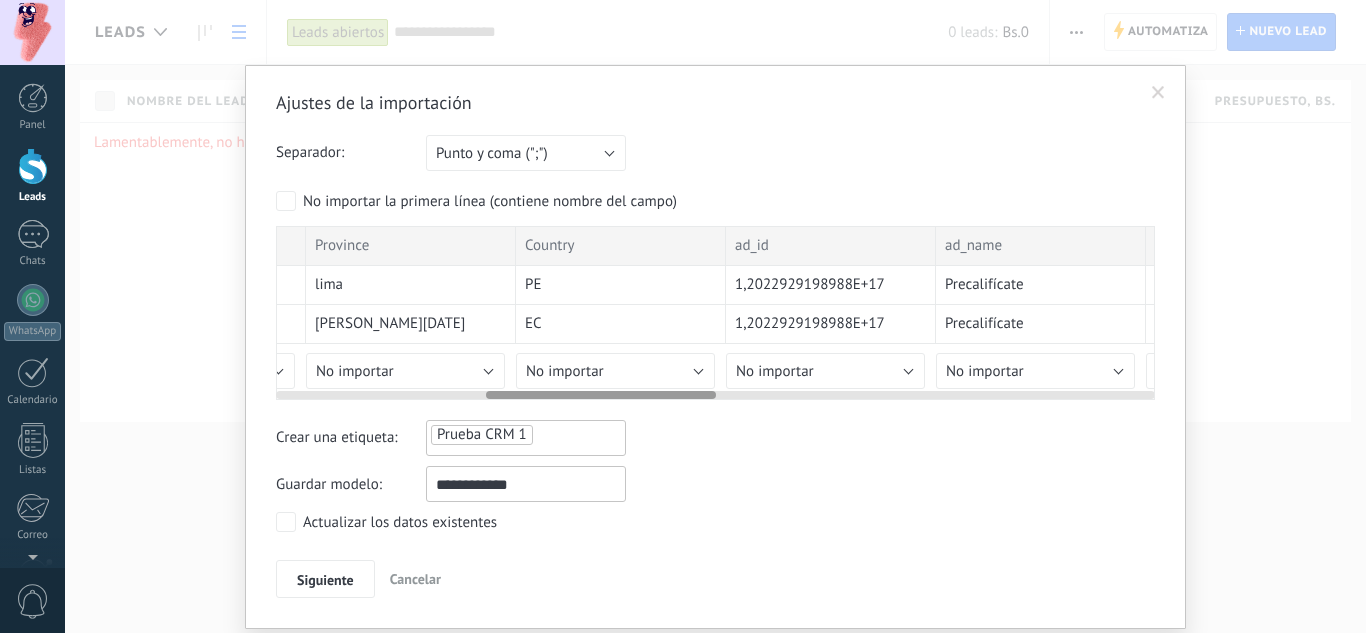 scroll, scrollTop: 0, scrollLeft: 807, axis: horizontal 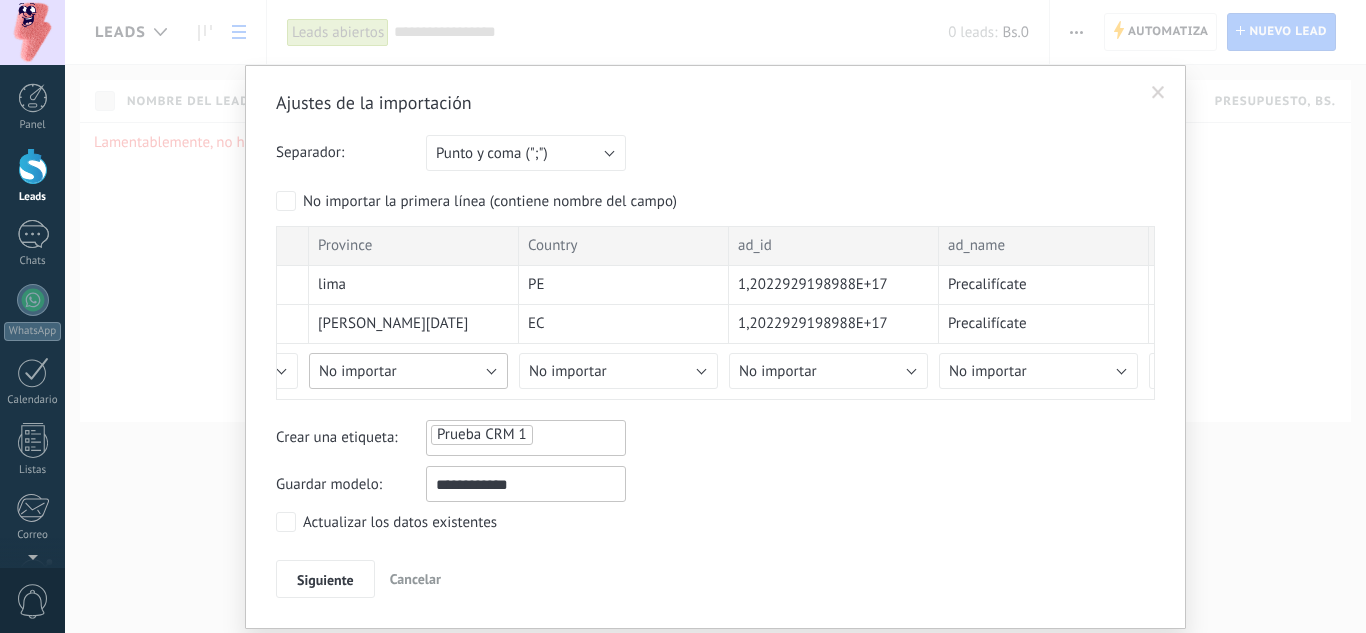 click on "No importar" at bounding box center [408, 371] 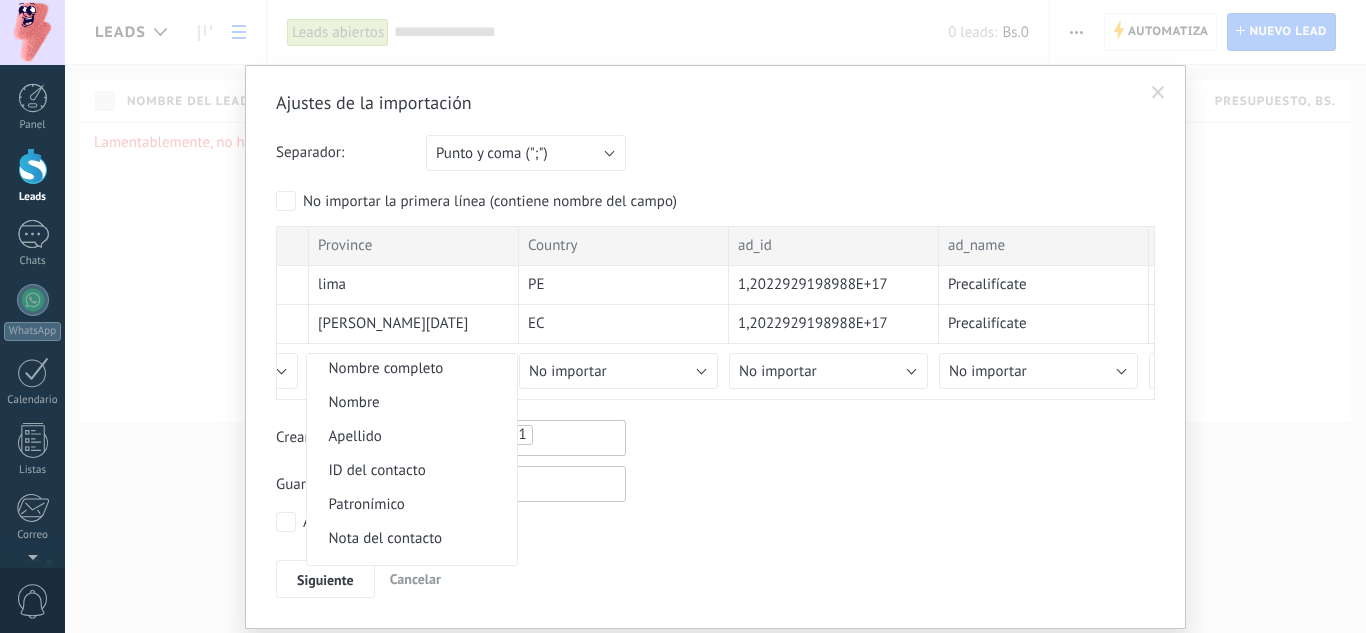 scroll, scrollTop: 200, scrollLeft: 0, axis: vertical 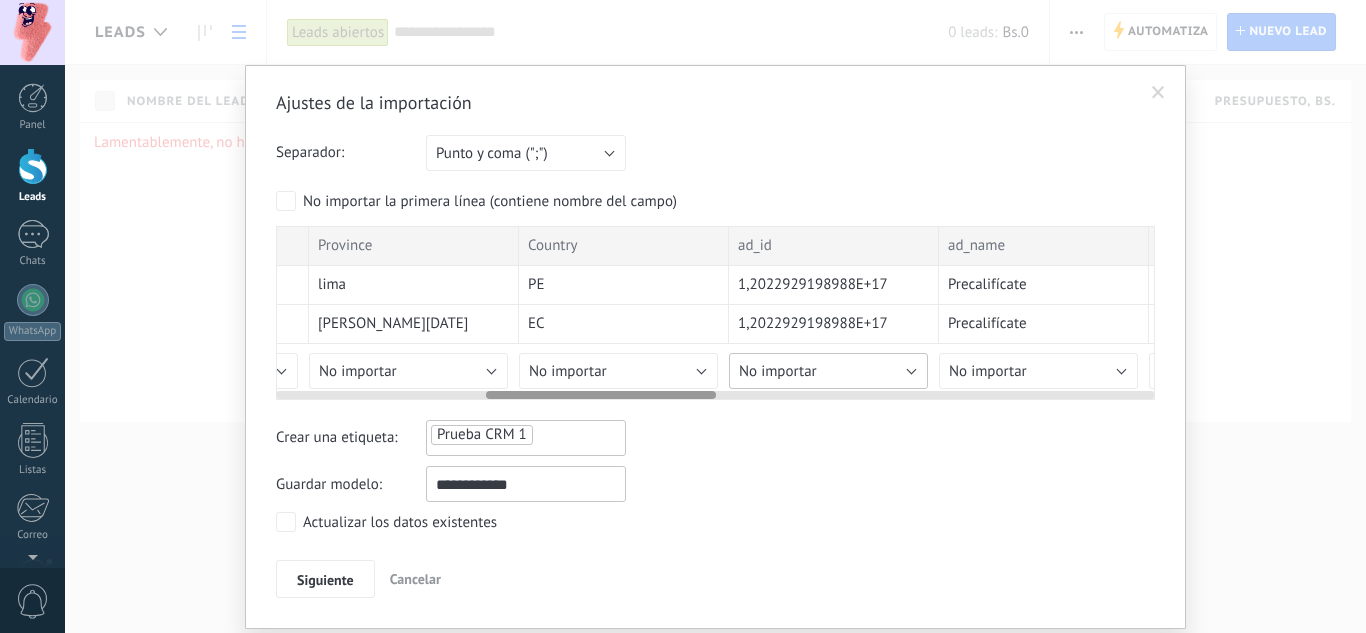 click on "No importar" at bounding box center [778, 371] 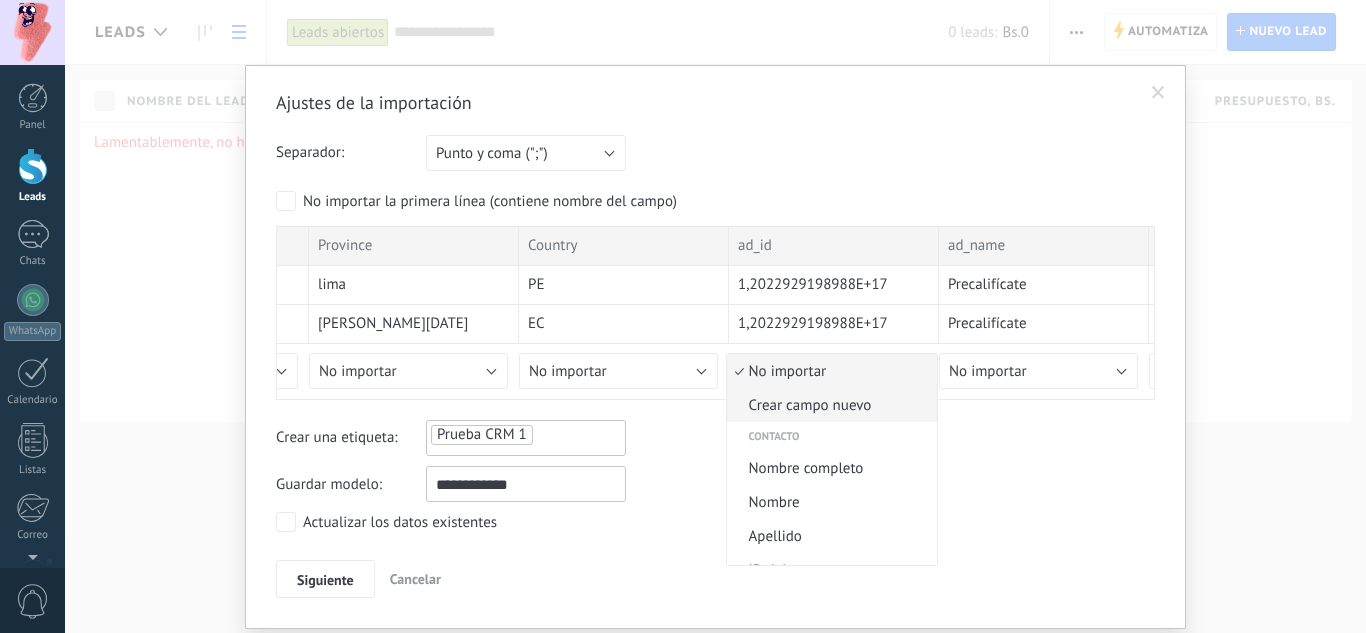 click on "Crear campo nuevo" at bounding box center [829, 405] 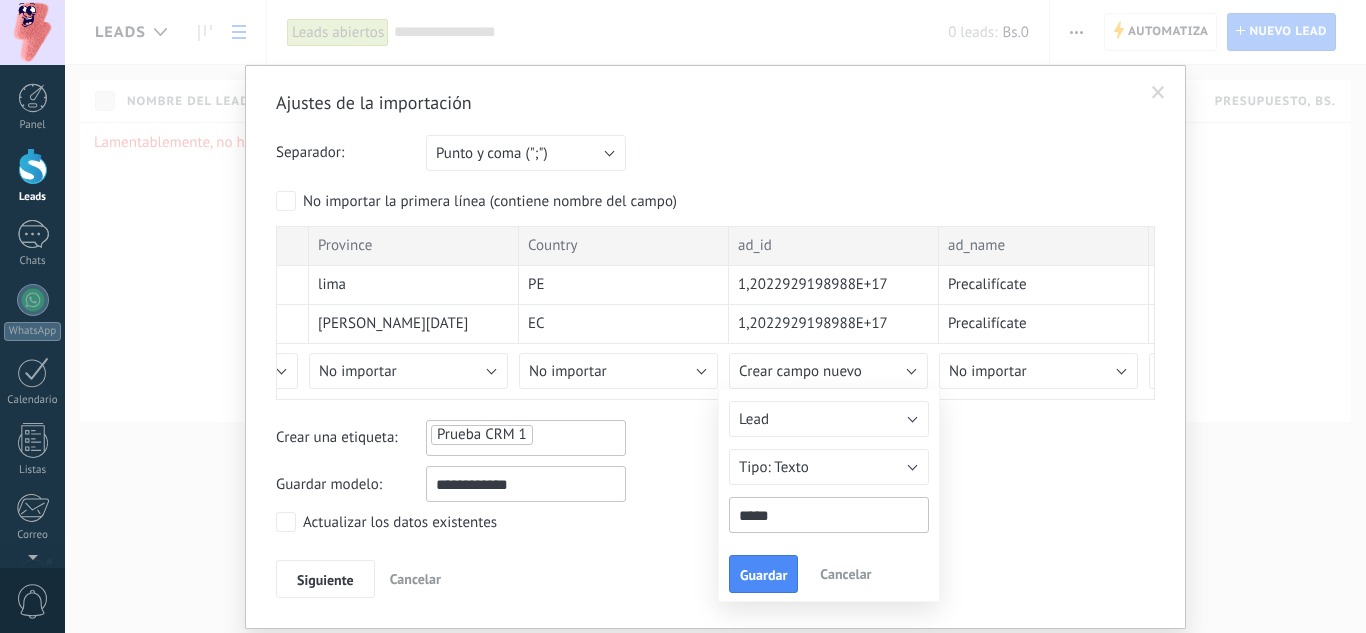 click on "*****" at bounding box center [829, 515] 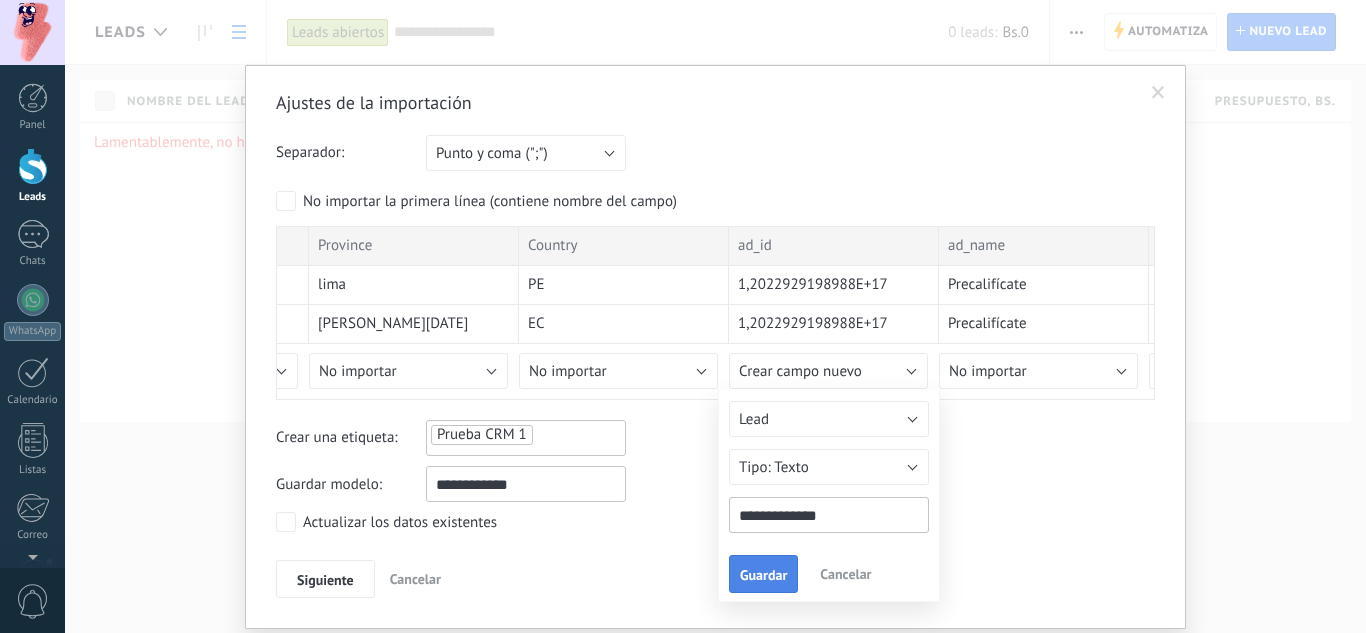 type on "**********" 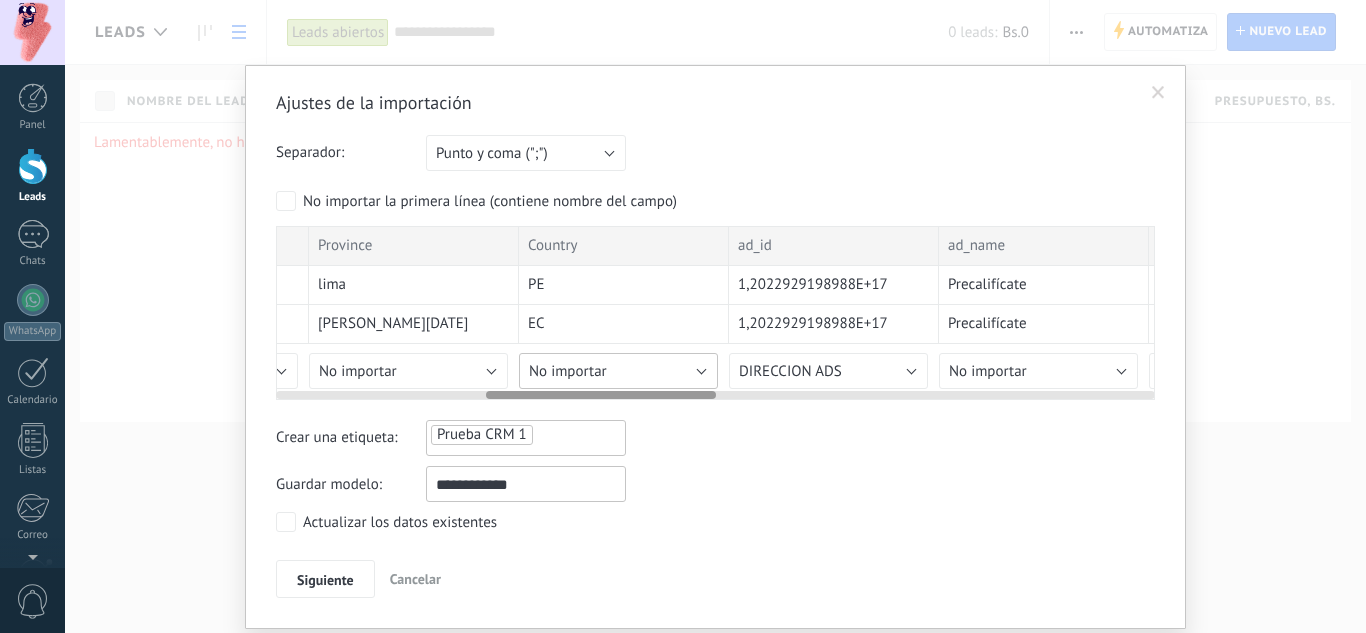 click on "No importar" at bounding box center (618, 371) 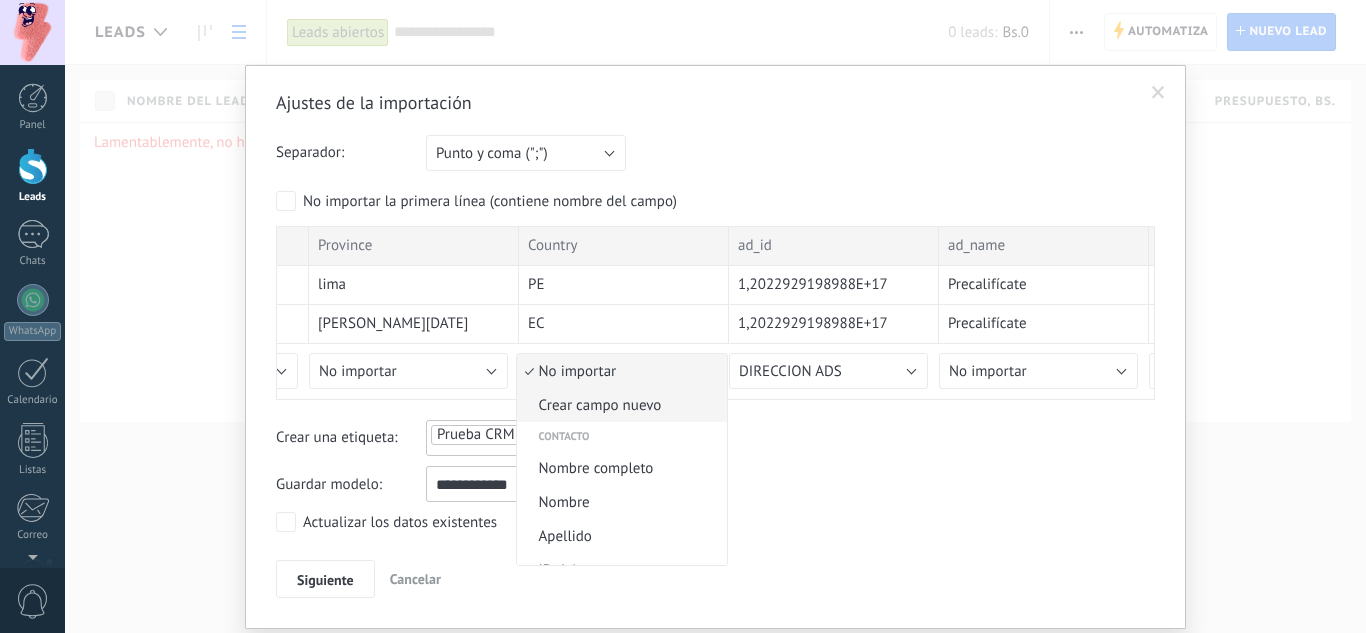 click on "Crear campo nuevo" at bounding box center (619, 405) 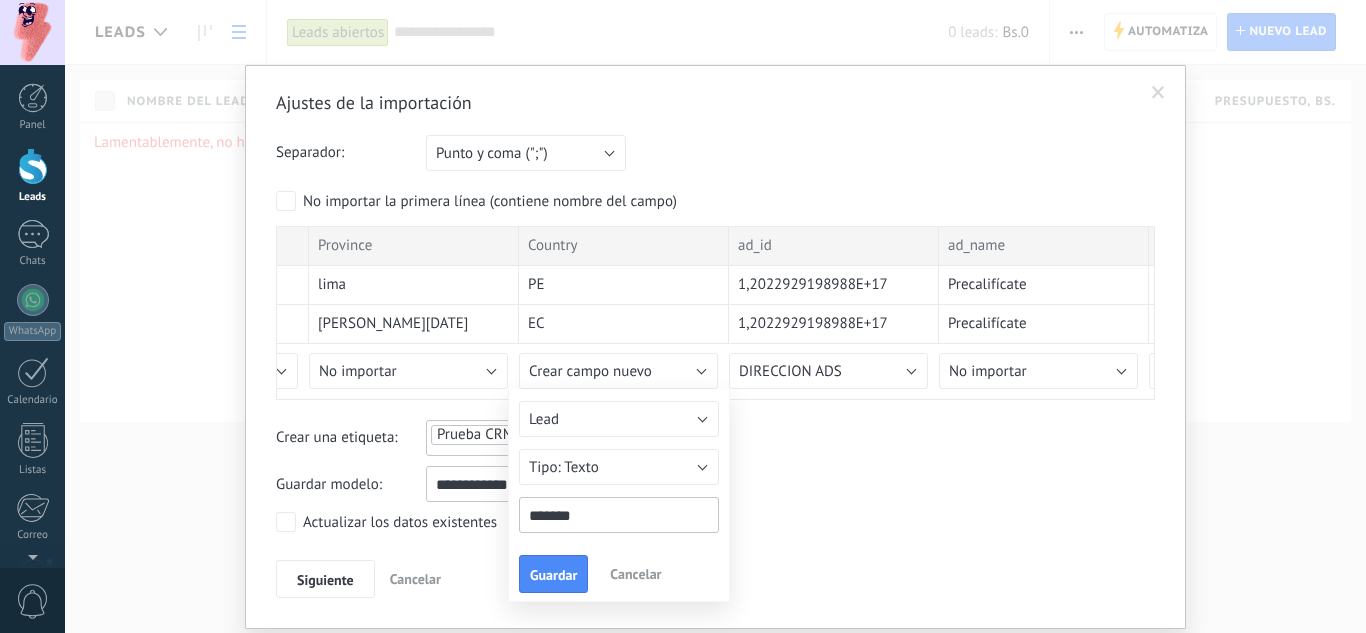 click on "*******" at bounding box center (619, 515) 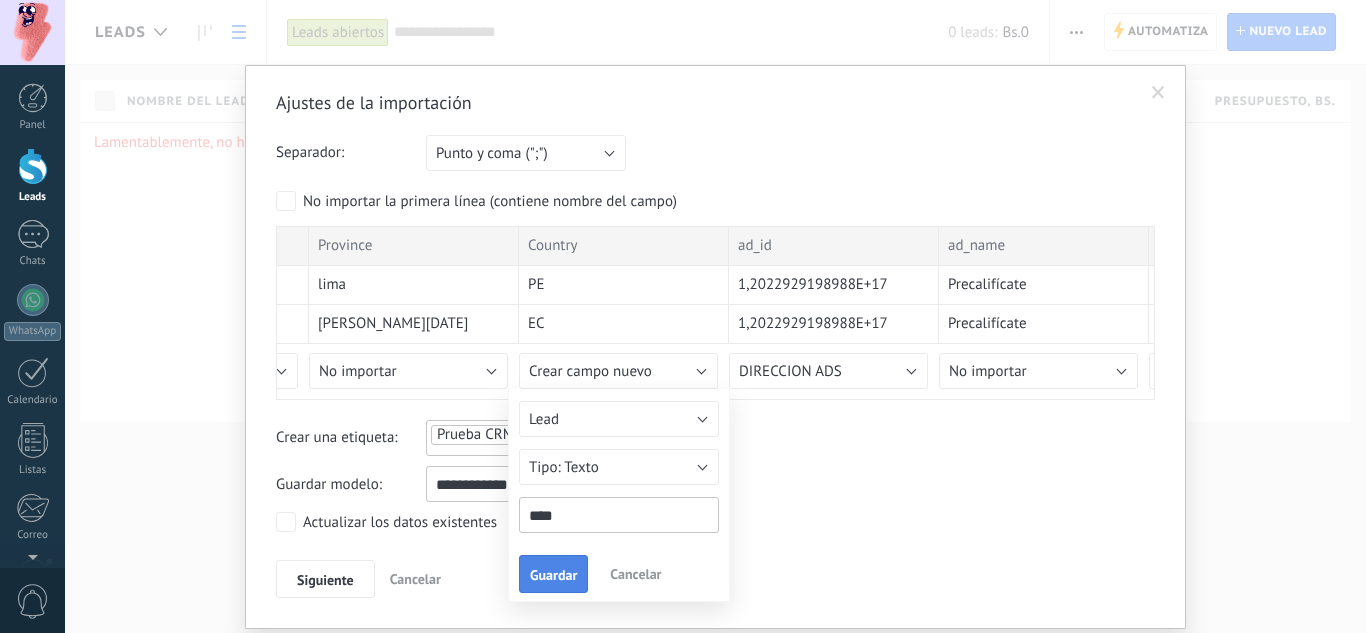 type on "****" 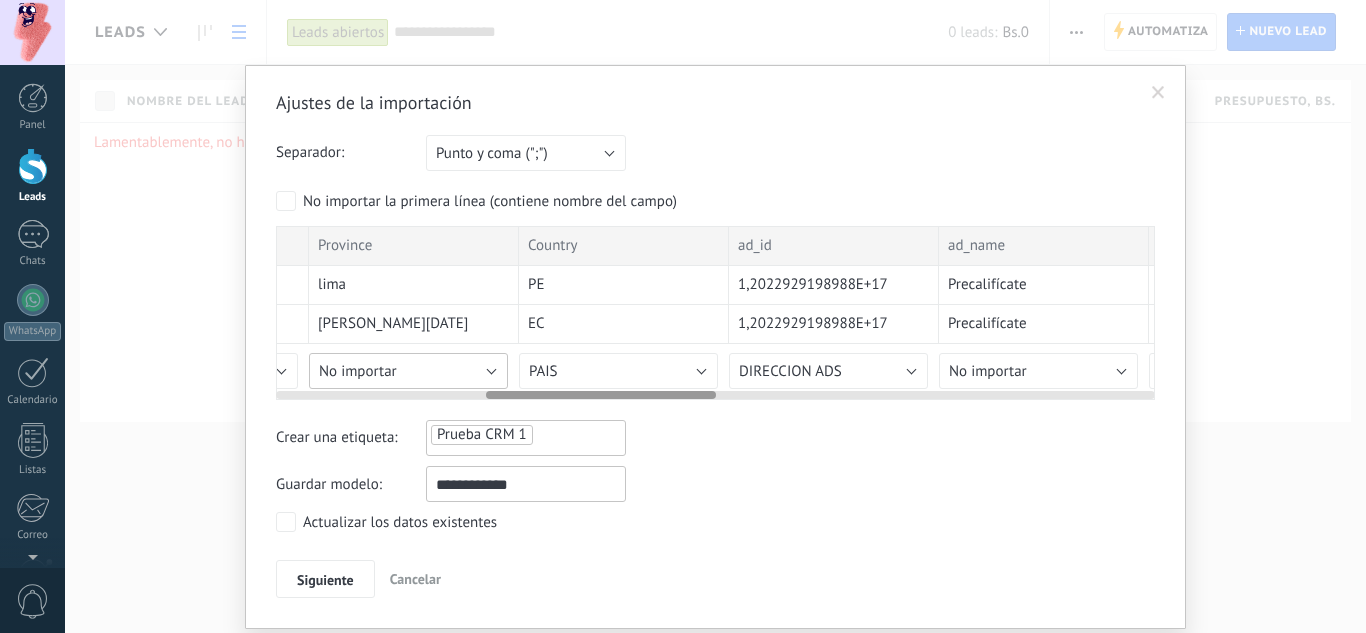click on "No importar" at bounding box center [408, 371] 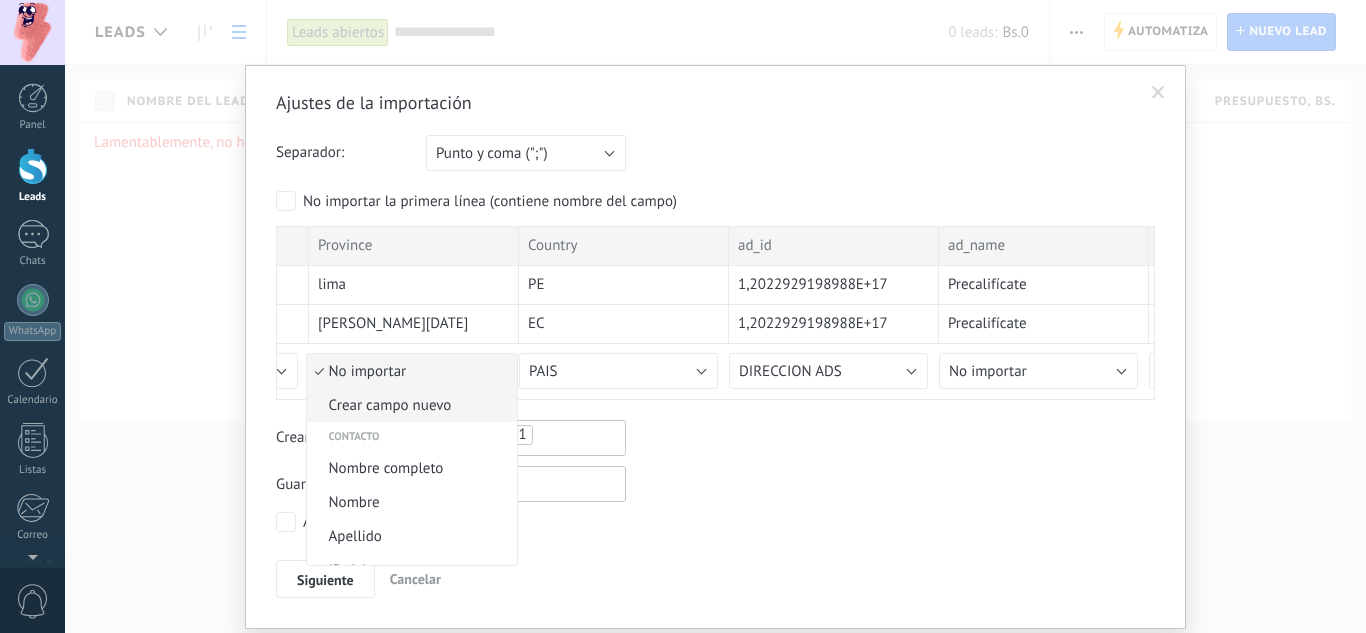 click on "Crear campo nuevo" at bounding box center (409, 405) 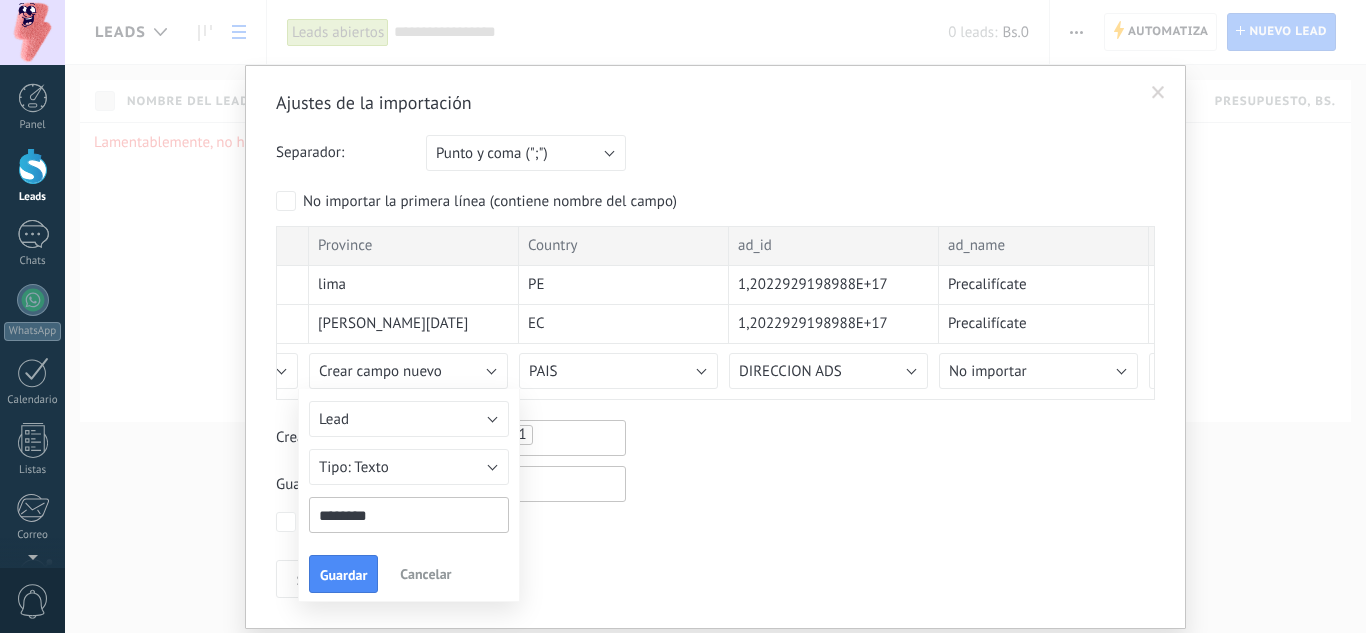 click on "********" at bounding box center (409, 515) 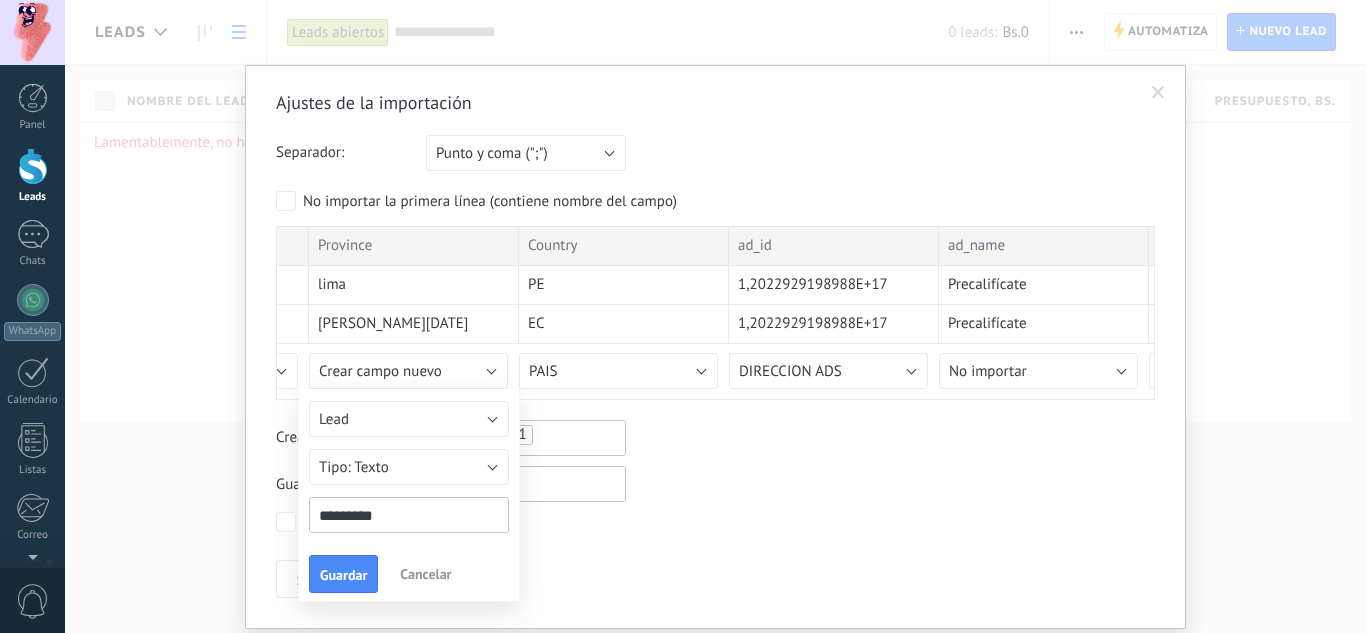 drag, startPoint x: 330, startPoint y: 517, endPoint x: 412, endPoint y: 544, distance: 86.33076 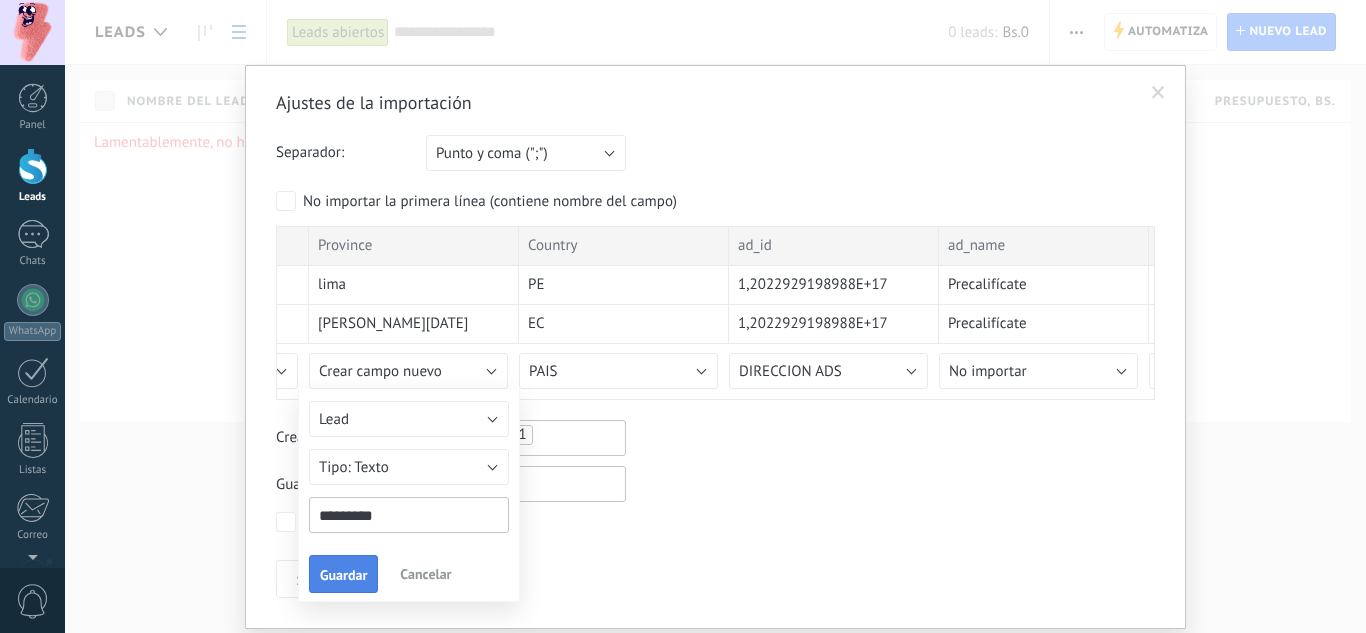 type on "*********" 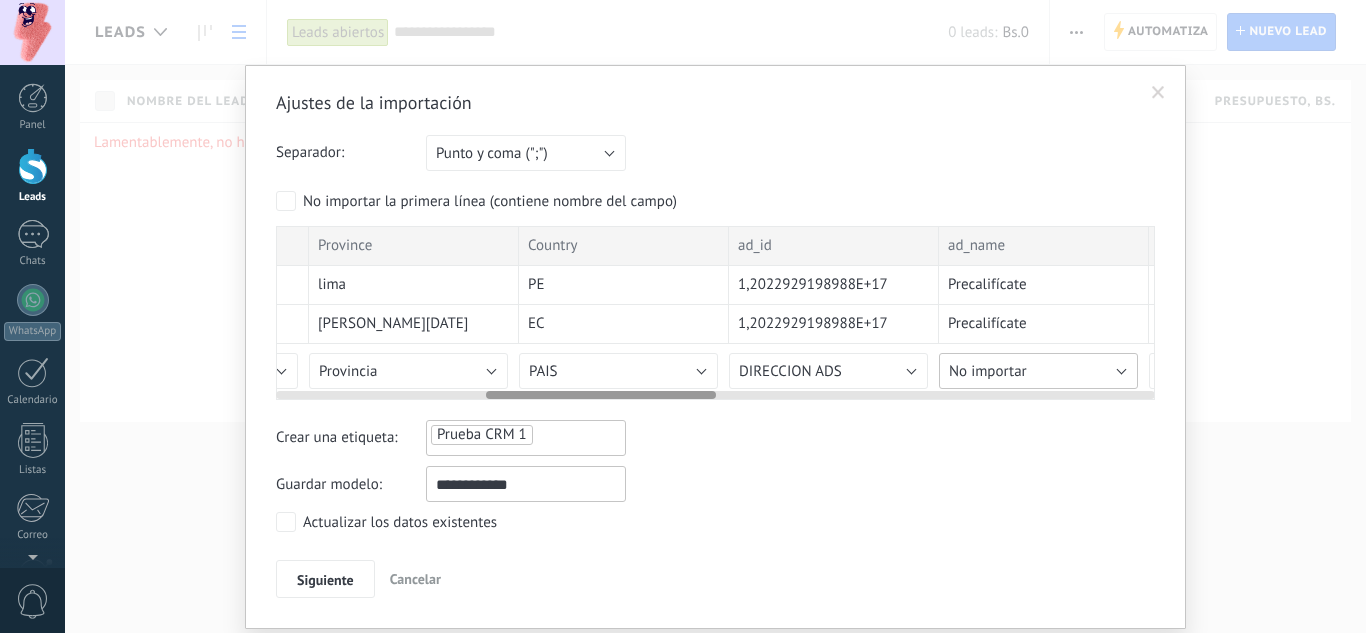 click on "No importar" at bounding box center (988, 371) 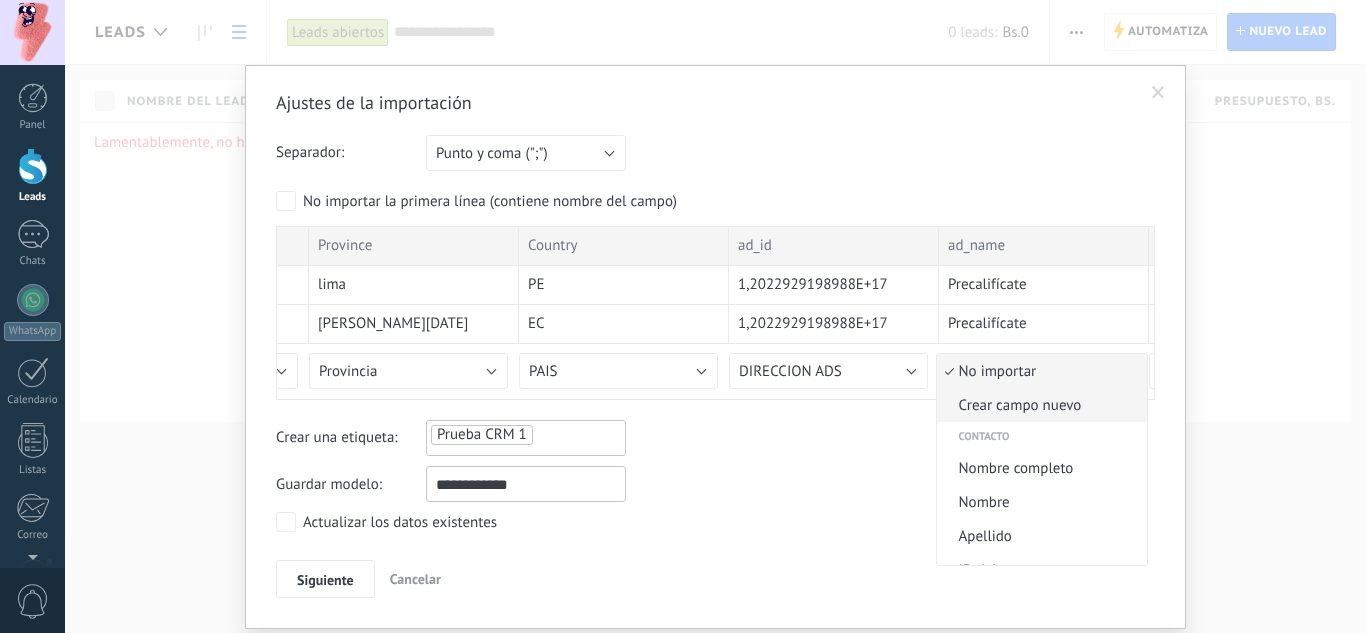 click on "Crear campo nuevo" at bounding box center (1039, 405) 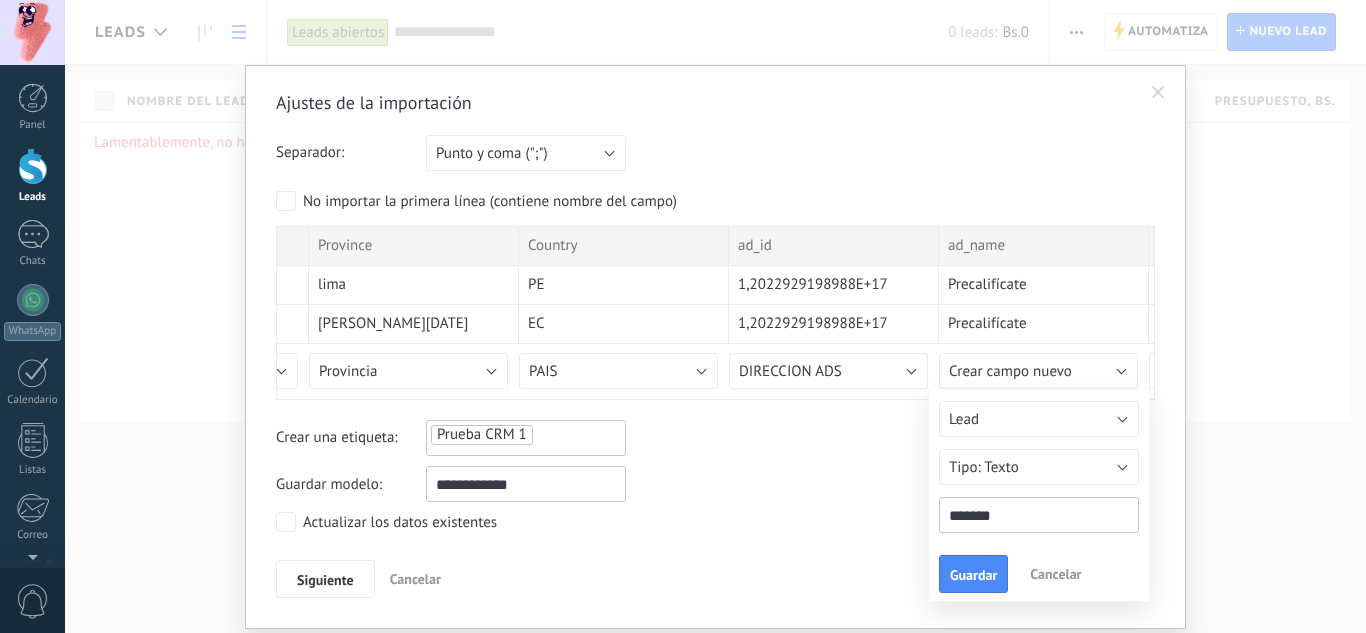 click on "*******" at bounding box center (1039, 515) 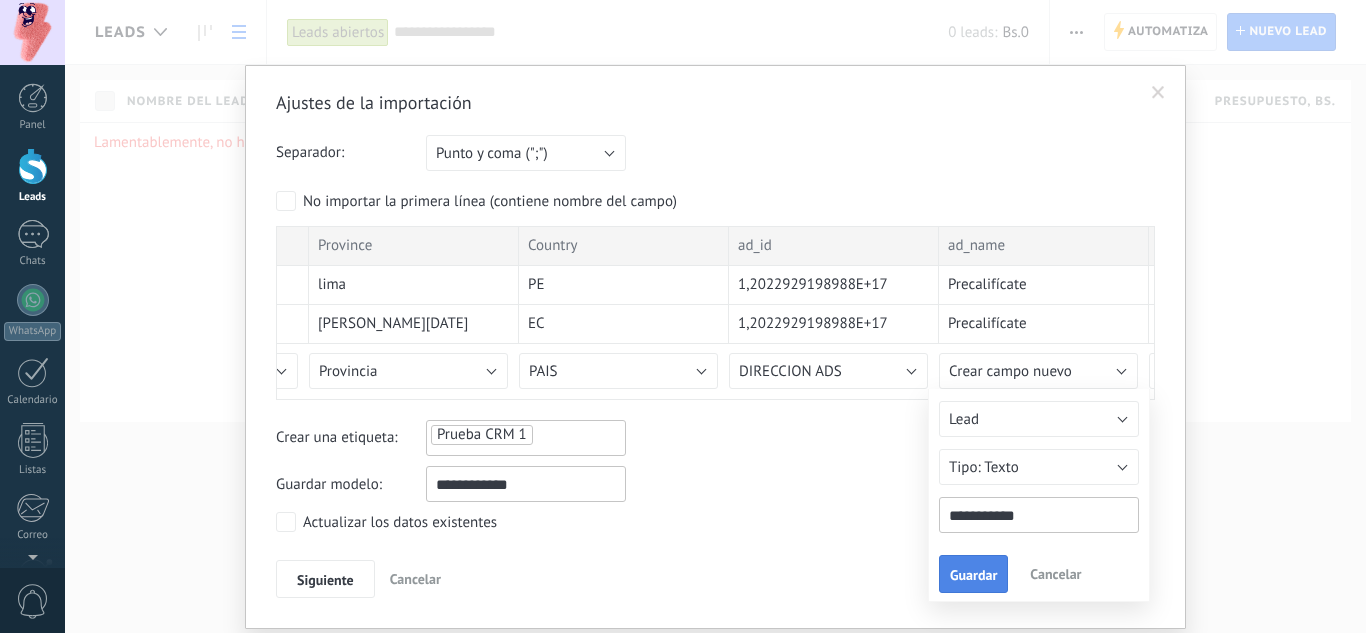 type on "**********" 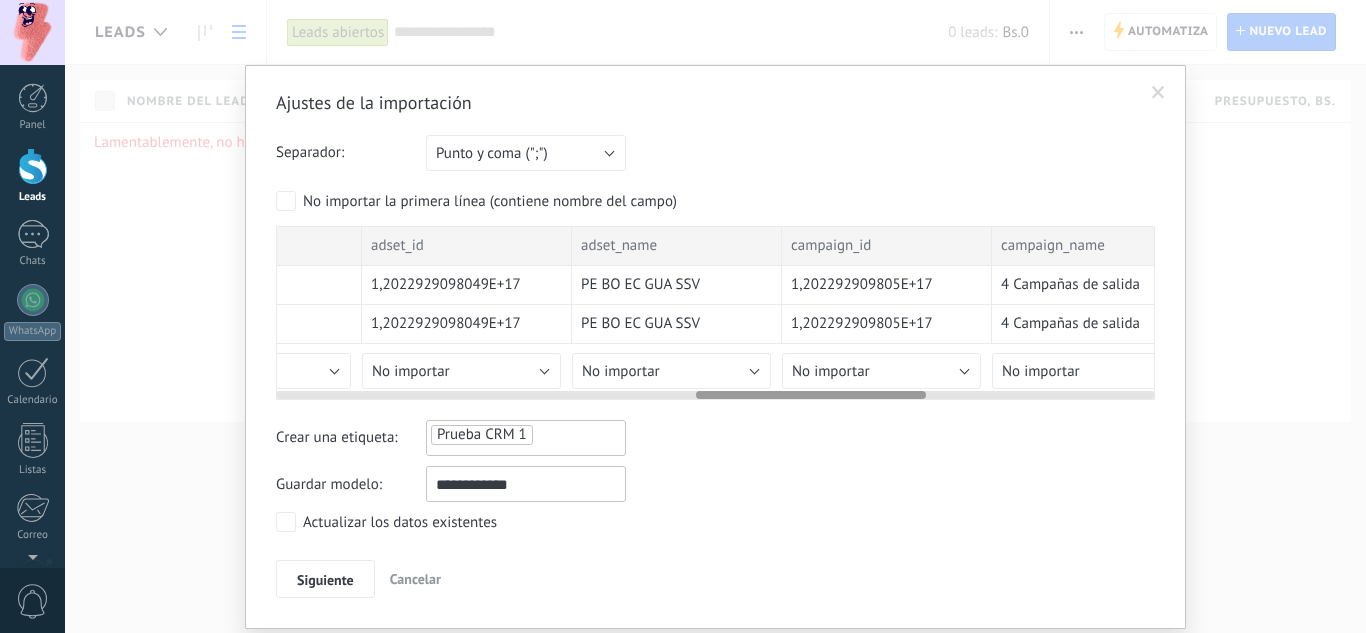 scroll, scrollTop: 0, scrollLeft: 1602, axis: horizontal 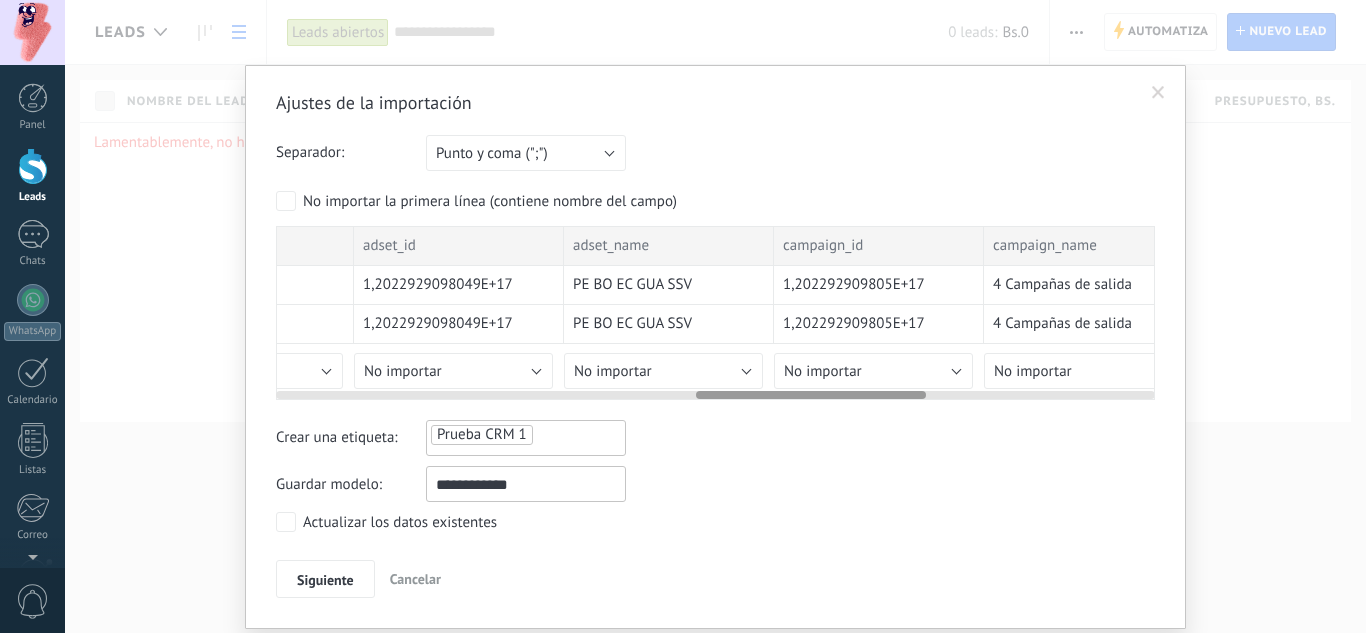 drag, startPoint x: 650, startPoint y: 395, endPoint x: 860, endPoint y: 396, distance: 210.00238 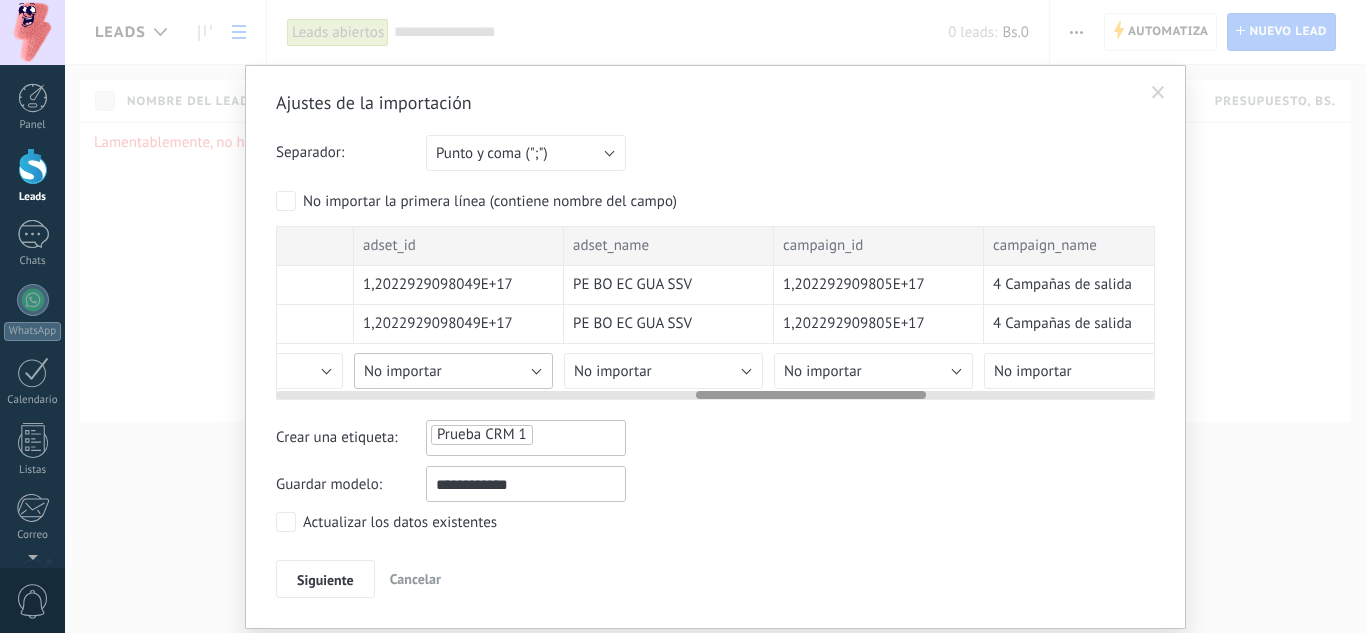 click on "No importar" at bounding box center [403, 371] 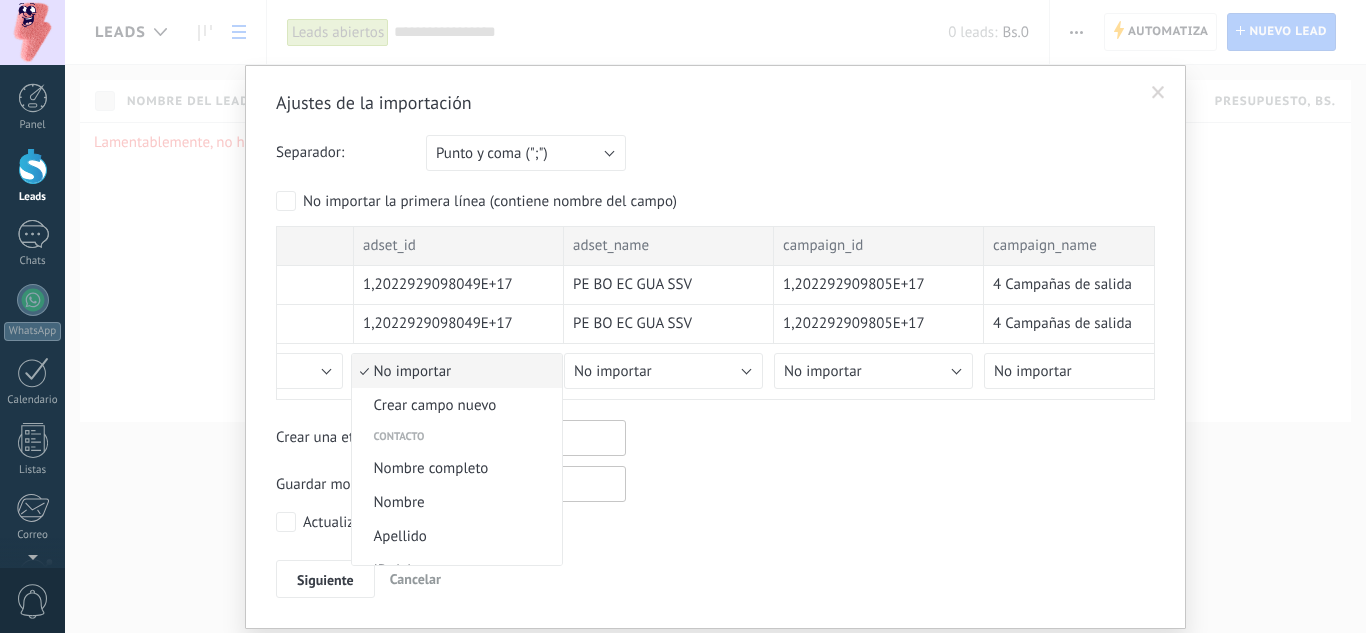 drag, startPoint x: 944, startPoint y: 432, endPoint x: 914, endPoint y: 430, distance: 30.066593 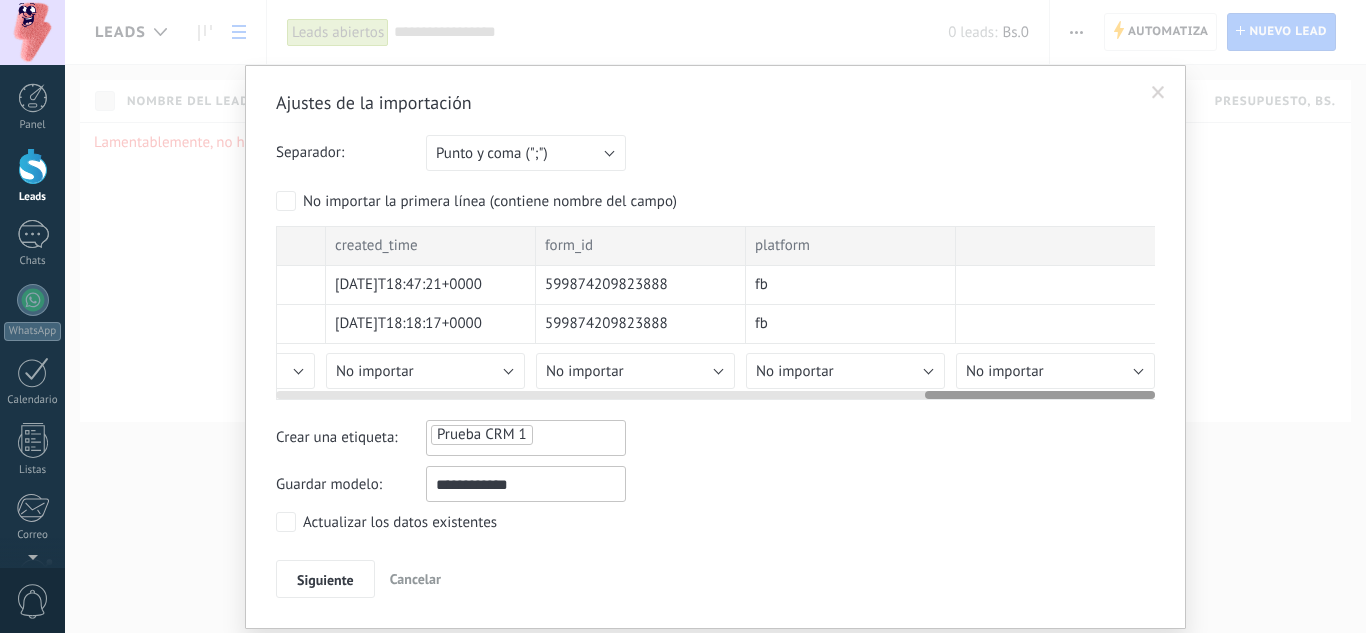 scroll, scrollTop: 0, scrollLeft: 2481, axis: horizontal 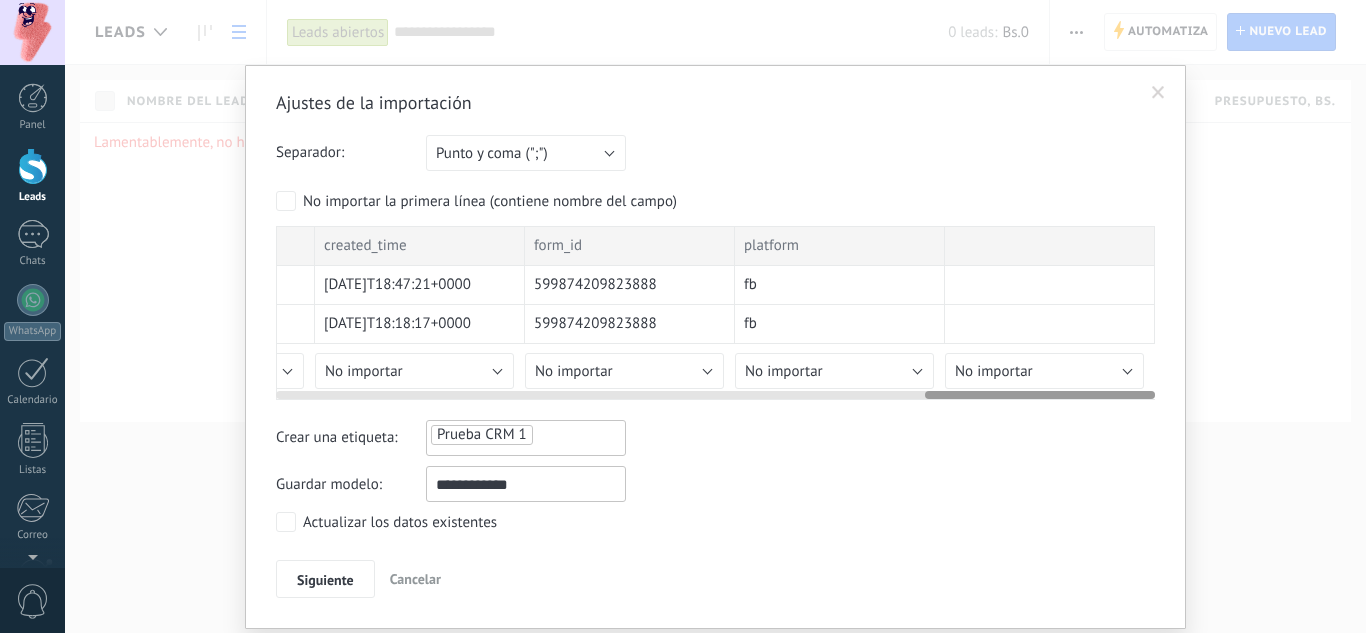 drag, startPoint x: 730, startPoint y: 392, endPoint x: 1040, endPoint y: 367, distance: 311.00644 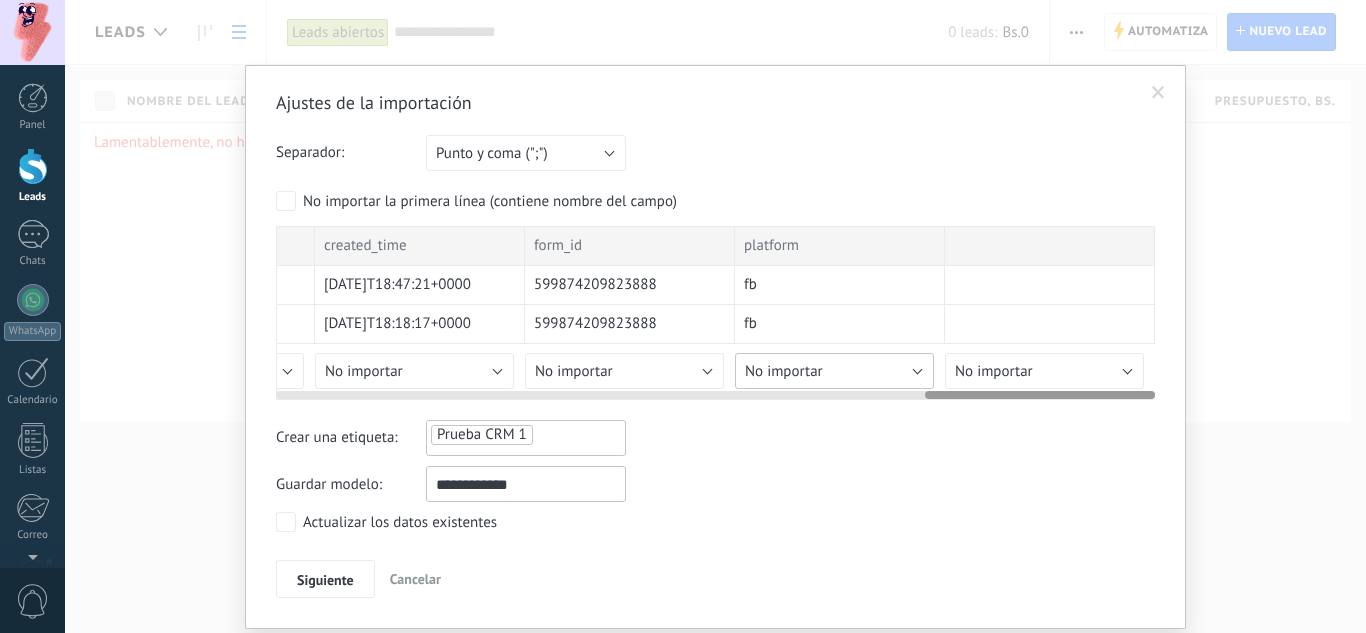 click on "No importar" at bounding box center [834, 371] 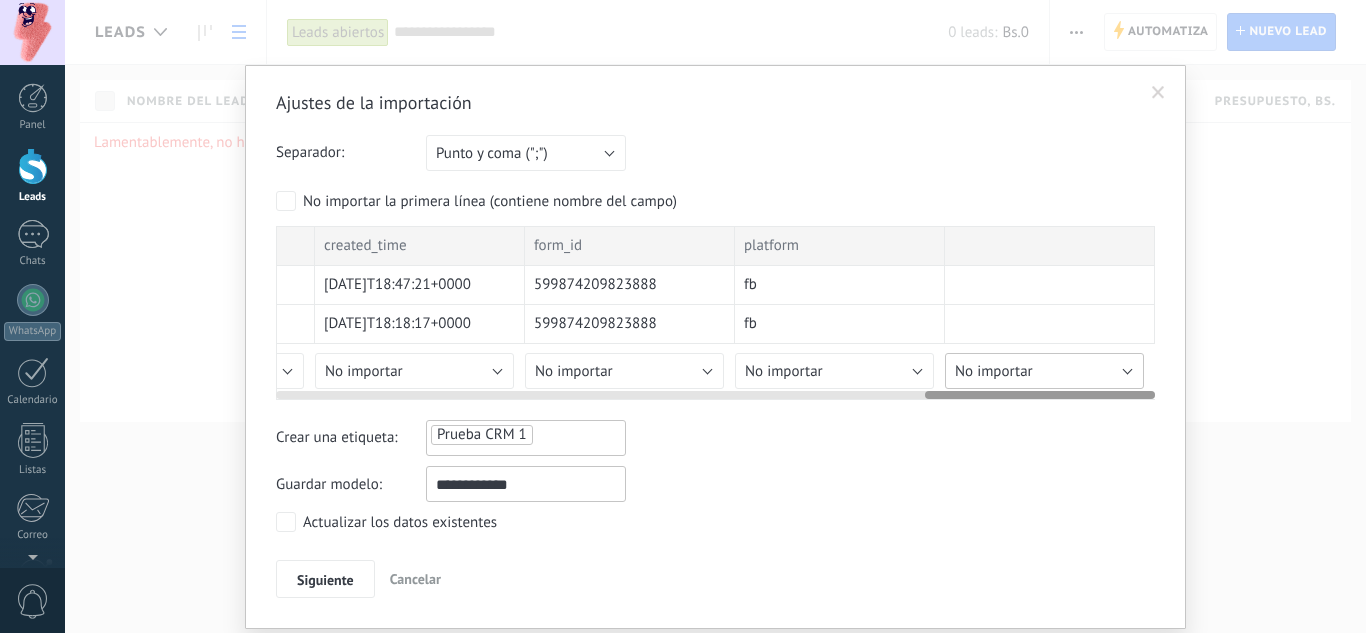 click on "No importar" at bounding box center (1044, 371) 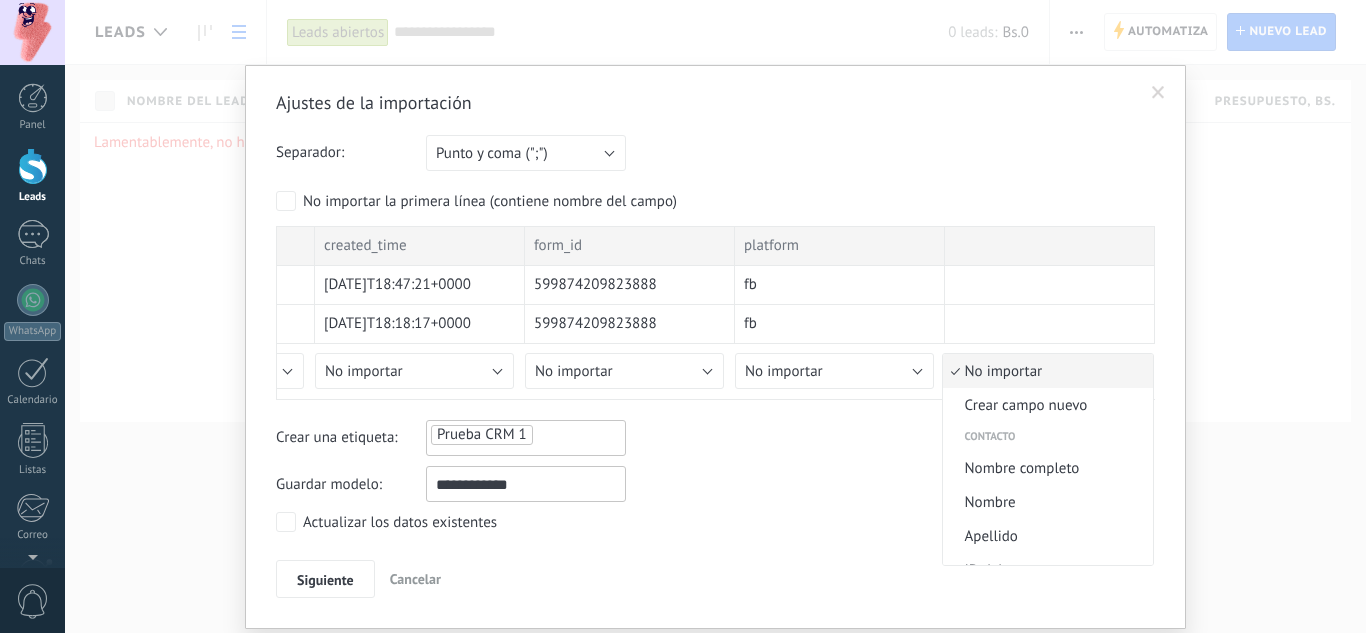 click on "No importar" at bounding box center (1045, 371) 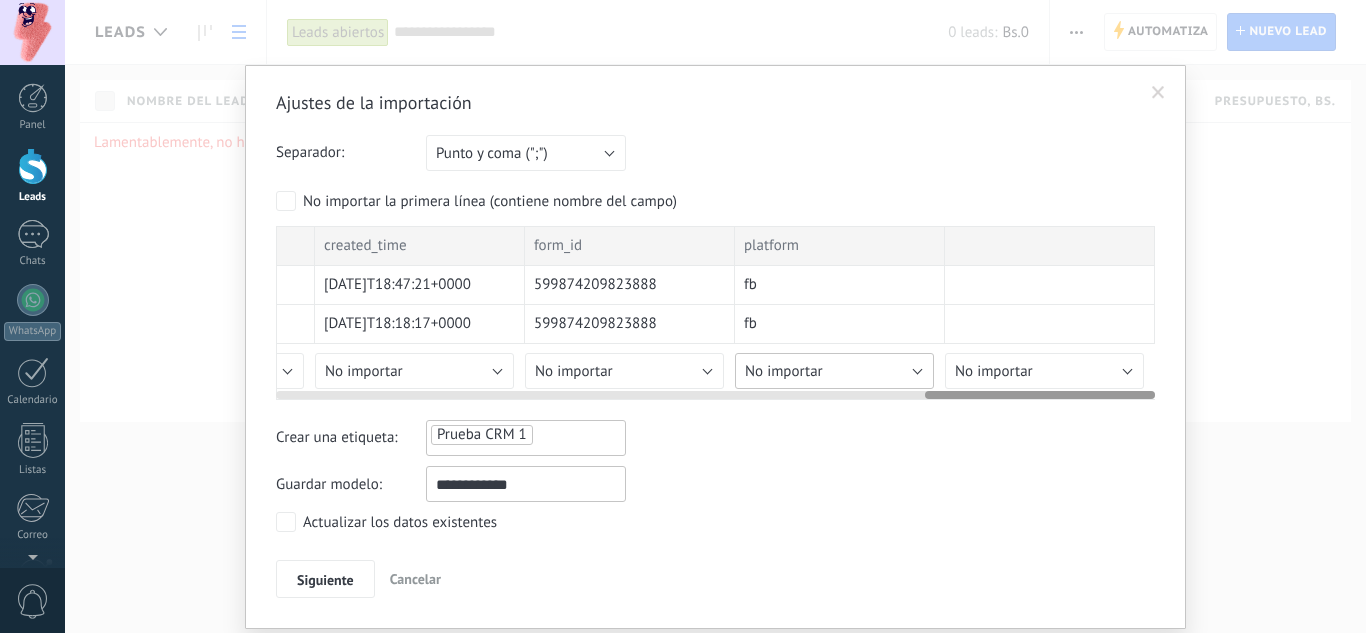 click on "No importar" at bounding box center (834, 371) 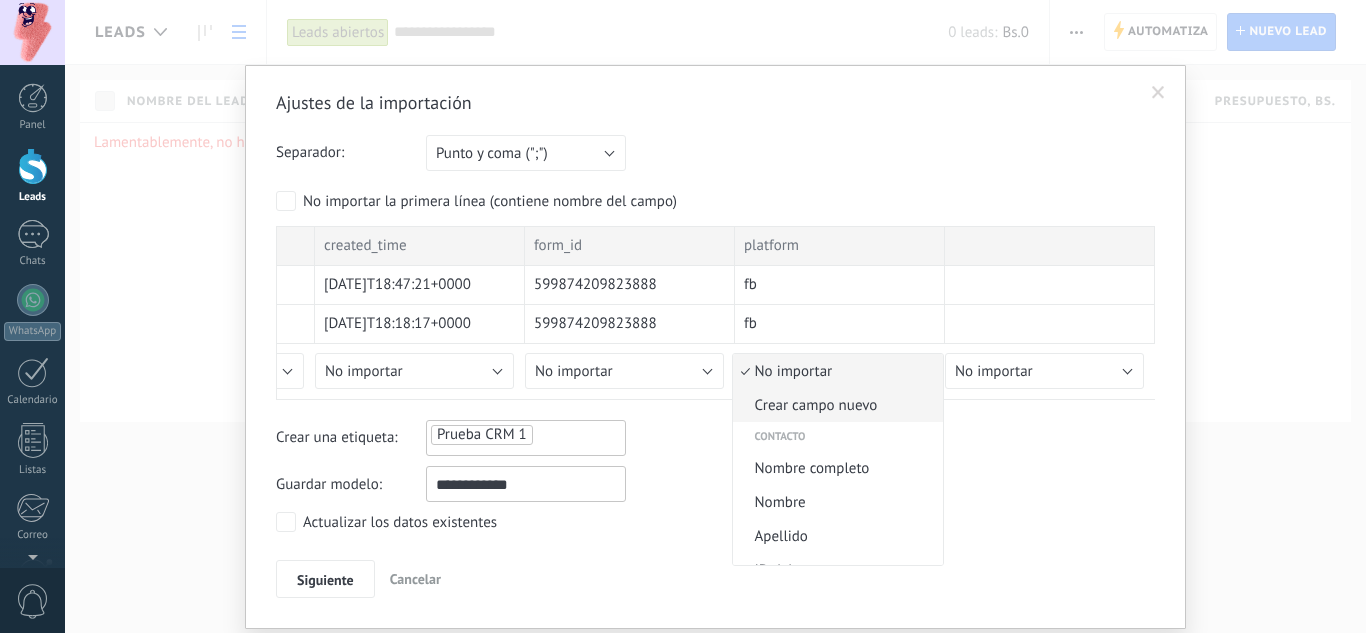 click on "Crear campo nuevo" at bounding box center [835, 405] 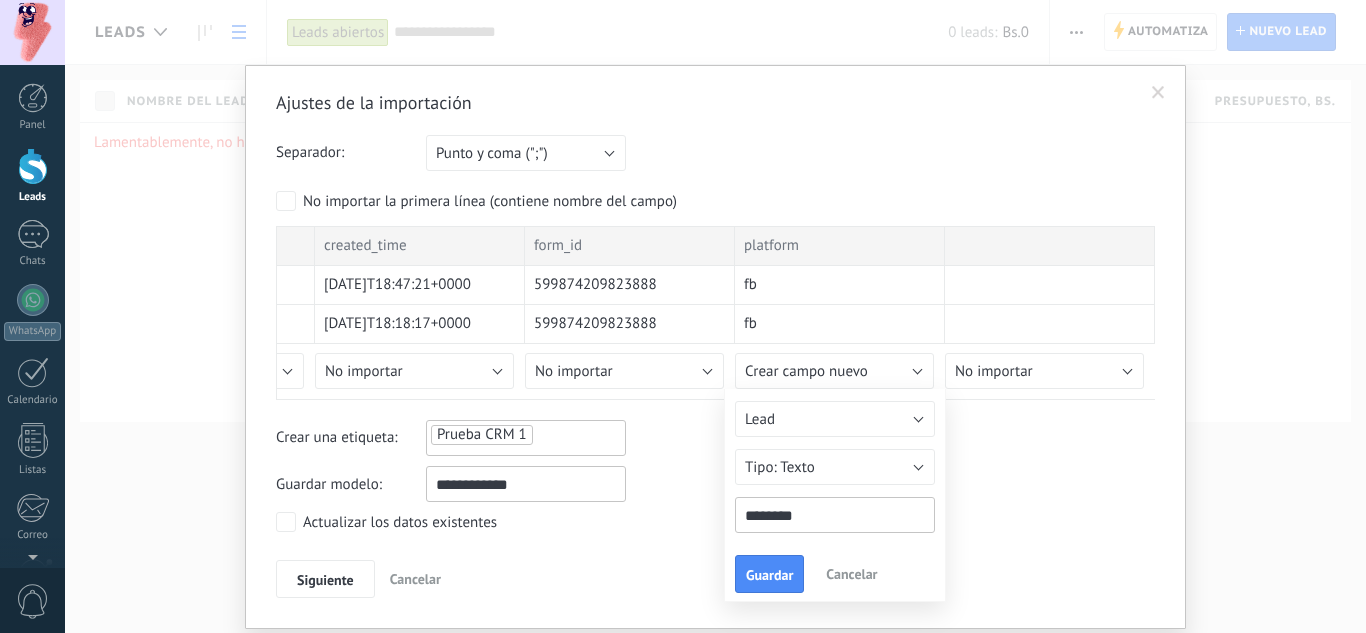 click on "********" at bounding box center [835, 515] 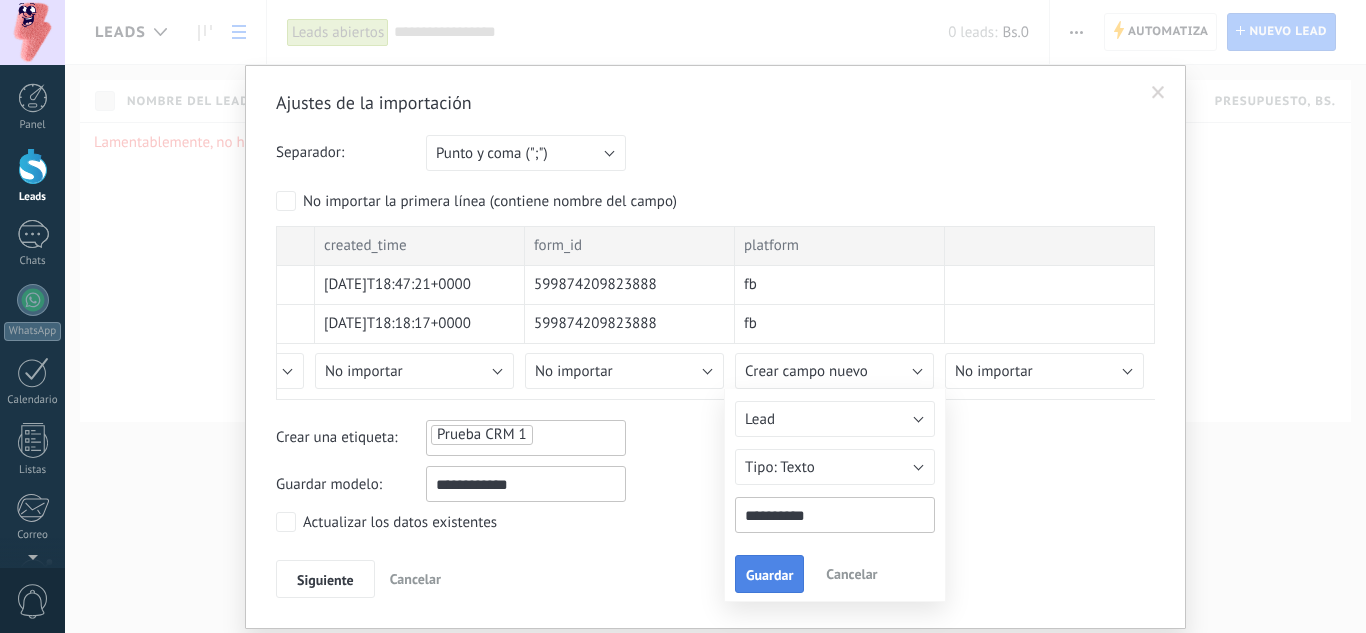 type on "**********" 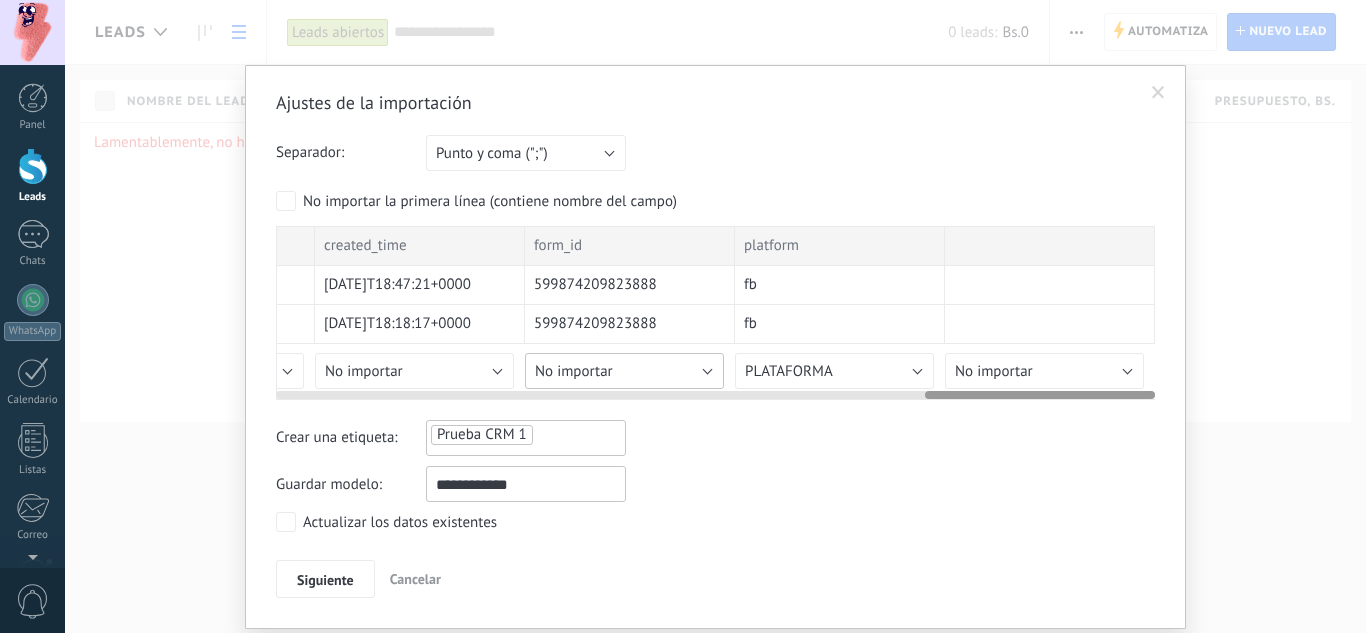 click on "No importar" at bounding box center (624, 371) 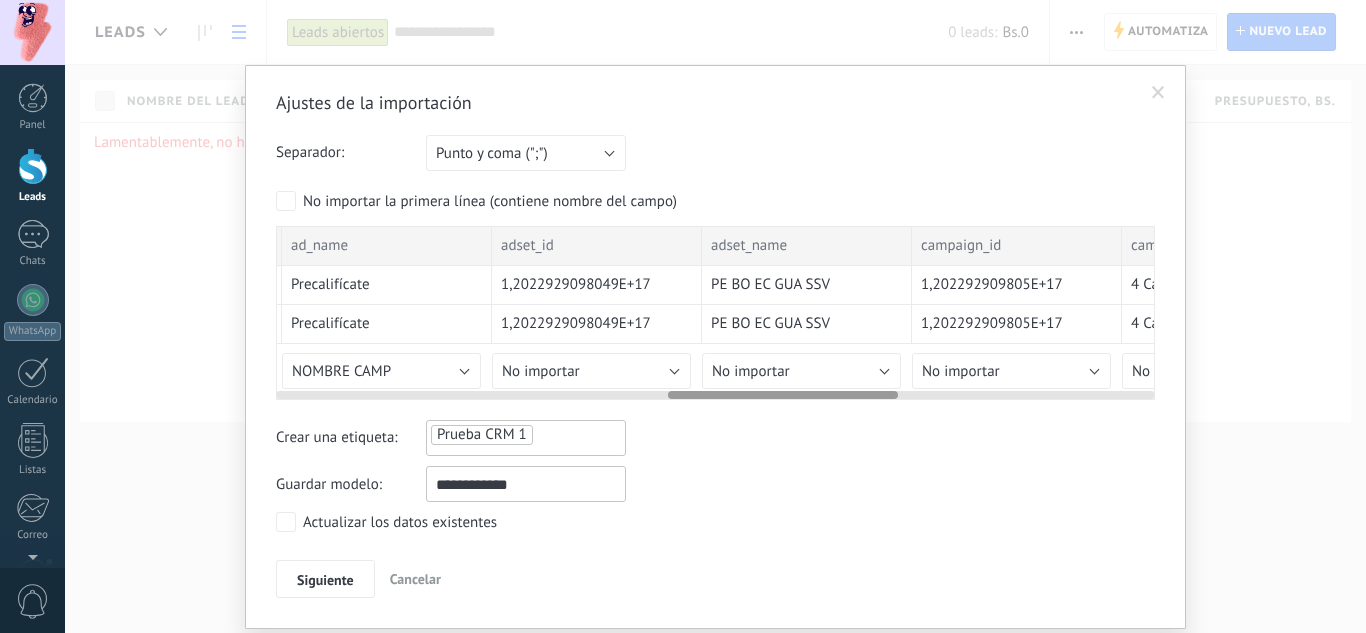 scroll, scrollTop: 0, scrollLeft: 1445, axis: horizontal 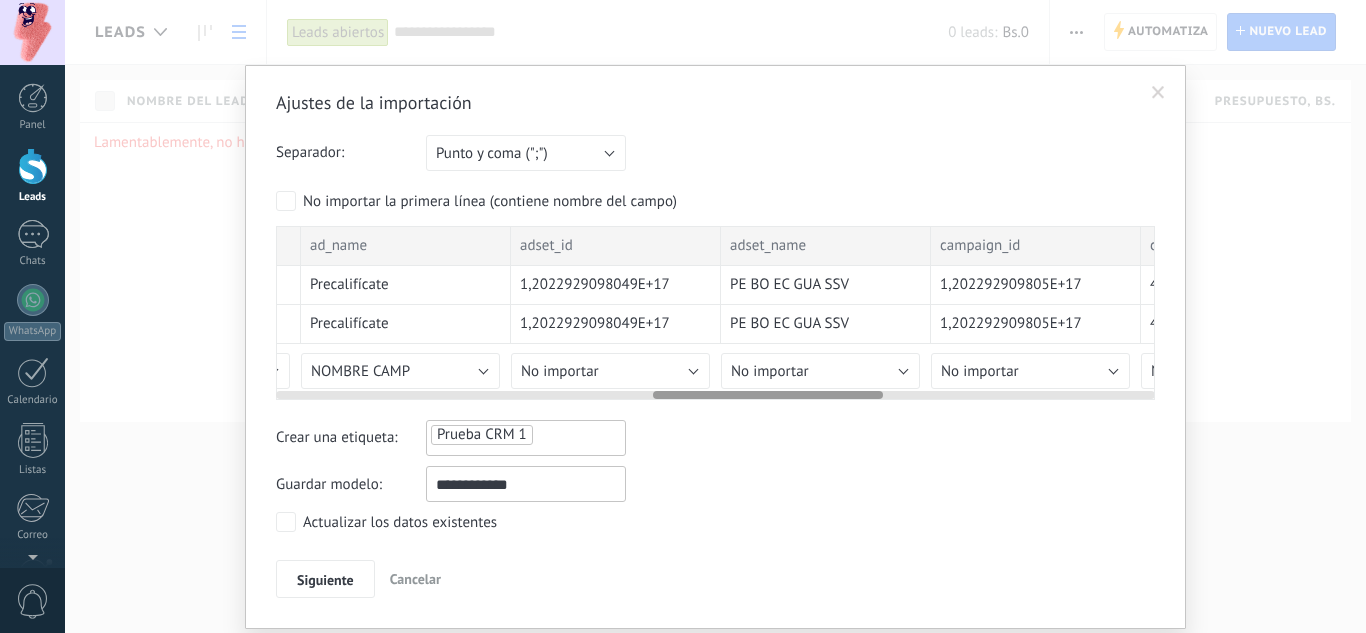 drag, startPoint x: 996, startPoint y: 396, endPoint x: 724, endPoint y: 399, distance: 272.01654 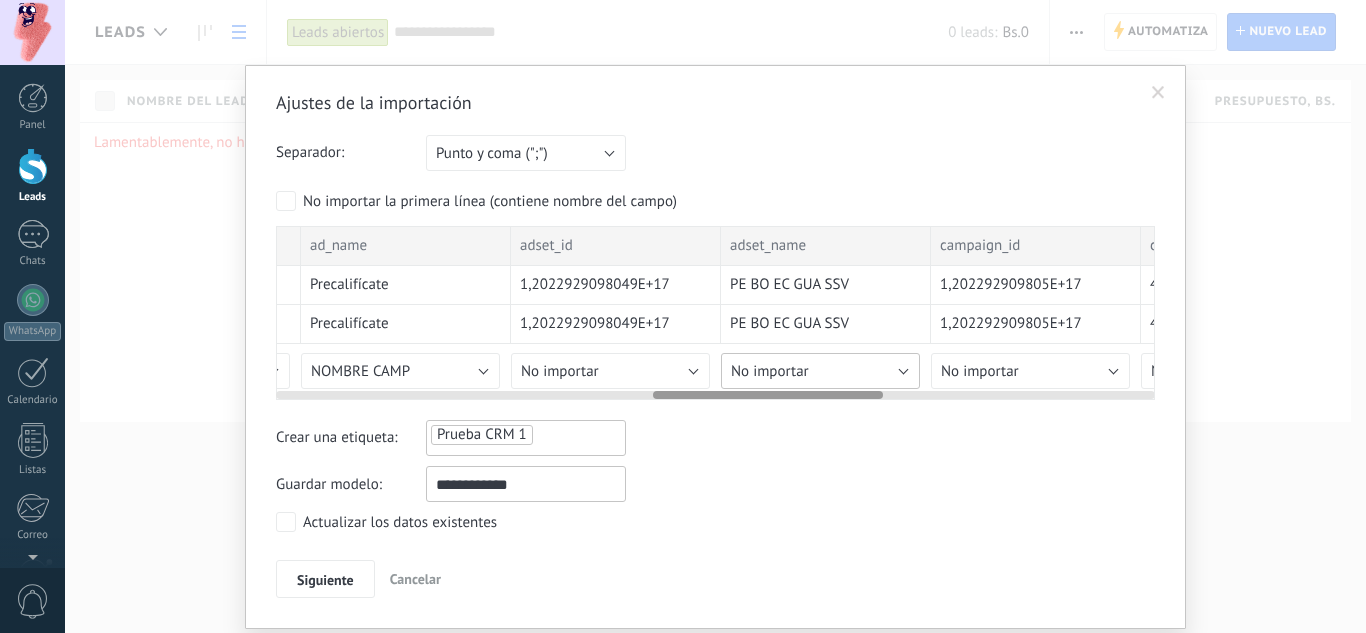 click on "No importar" at bounding box center (770, 371) 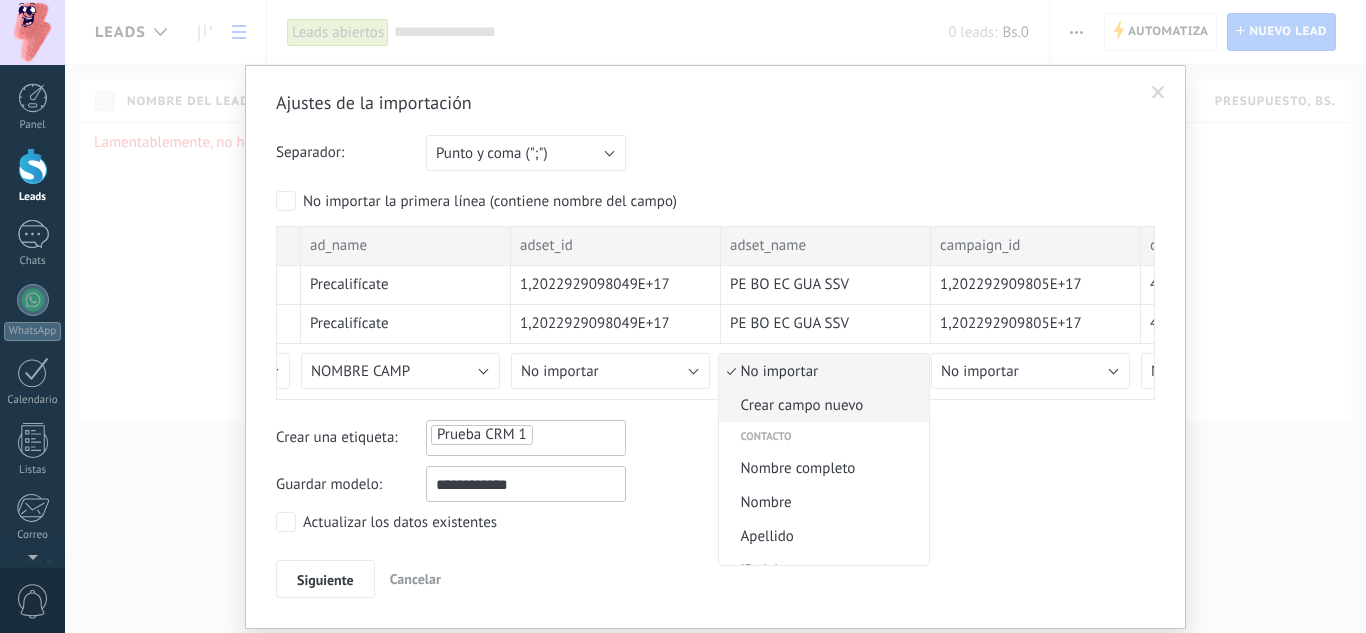 click on "Crear campo nuevo" at bounding box center [821, 405] 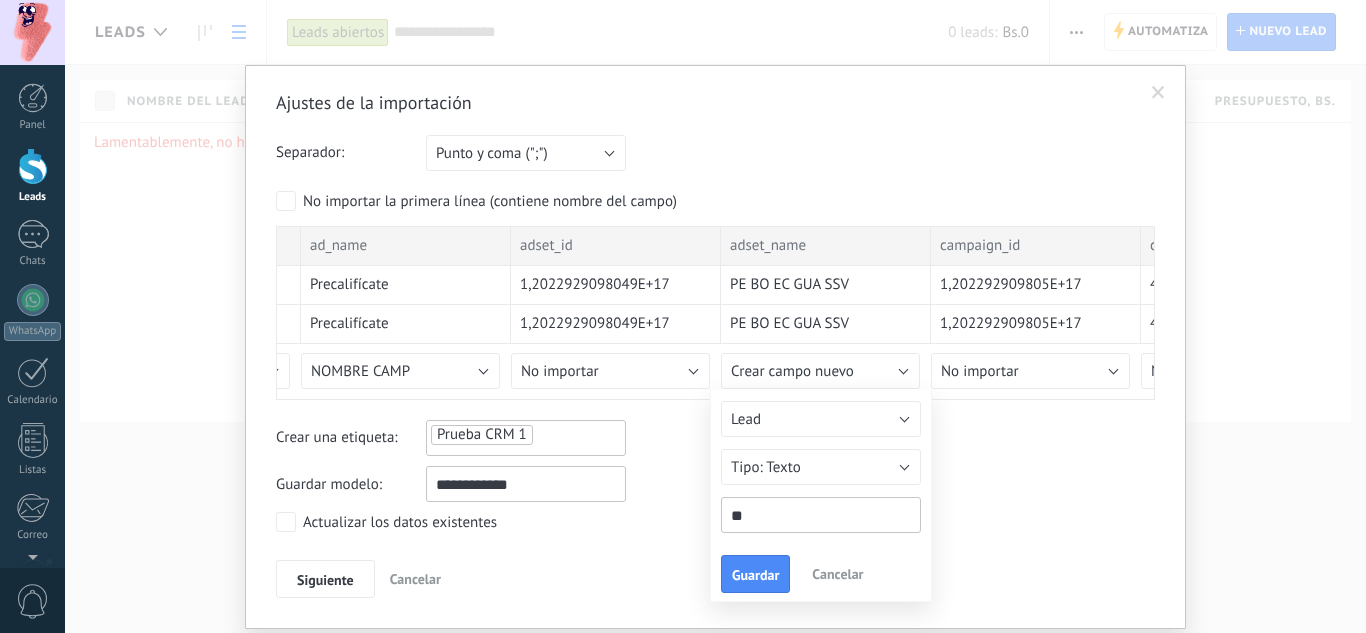 type on "*" 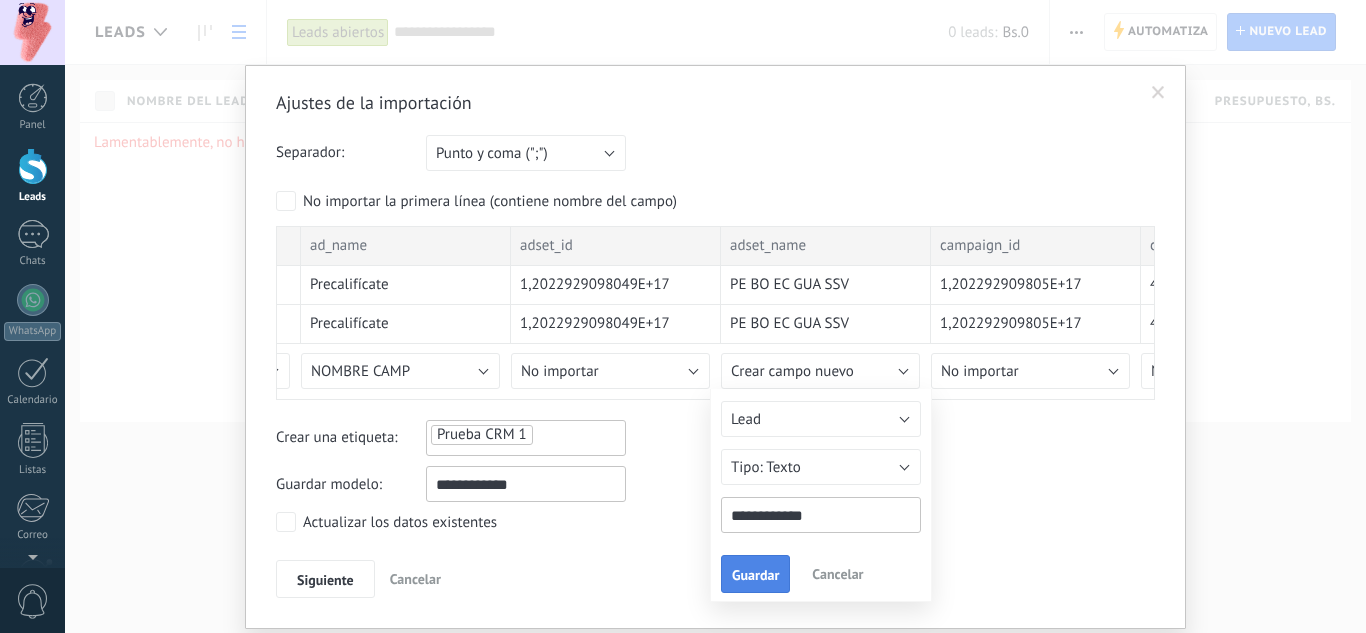 type on "**********" 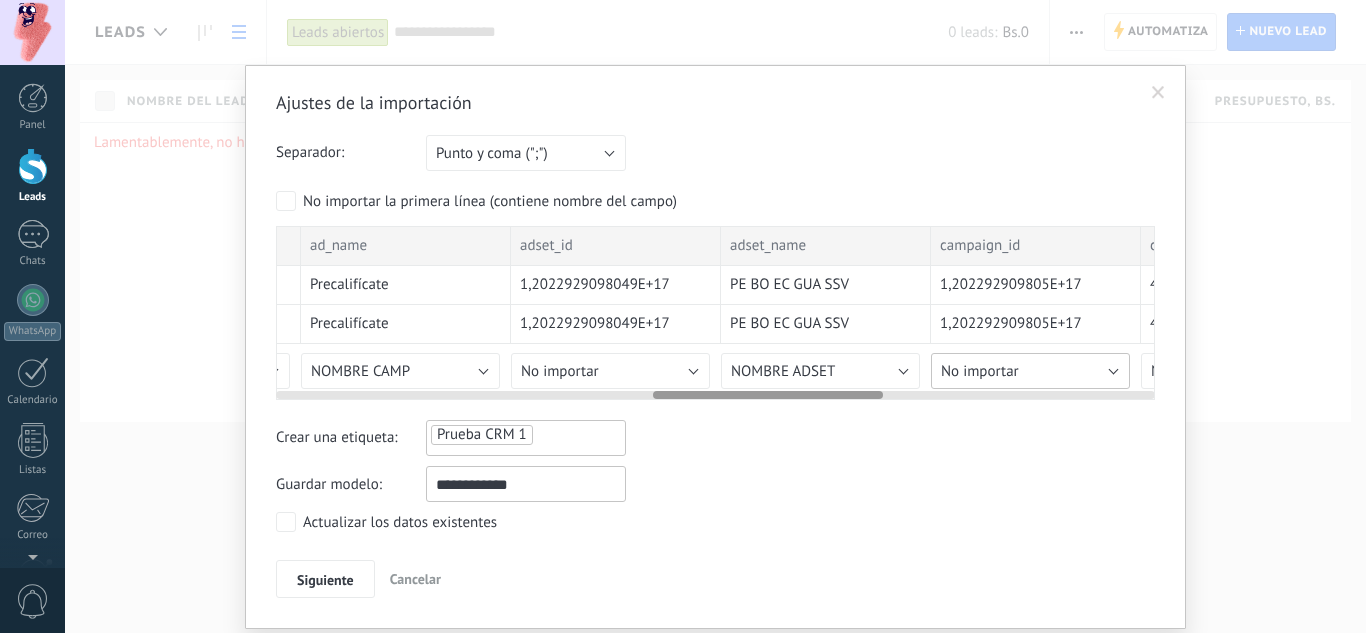 click on "No importar" at bounding box center (1030, 371) 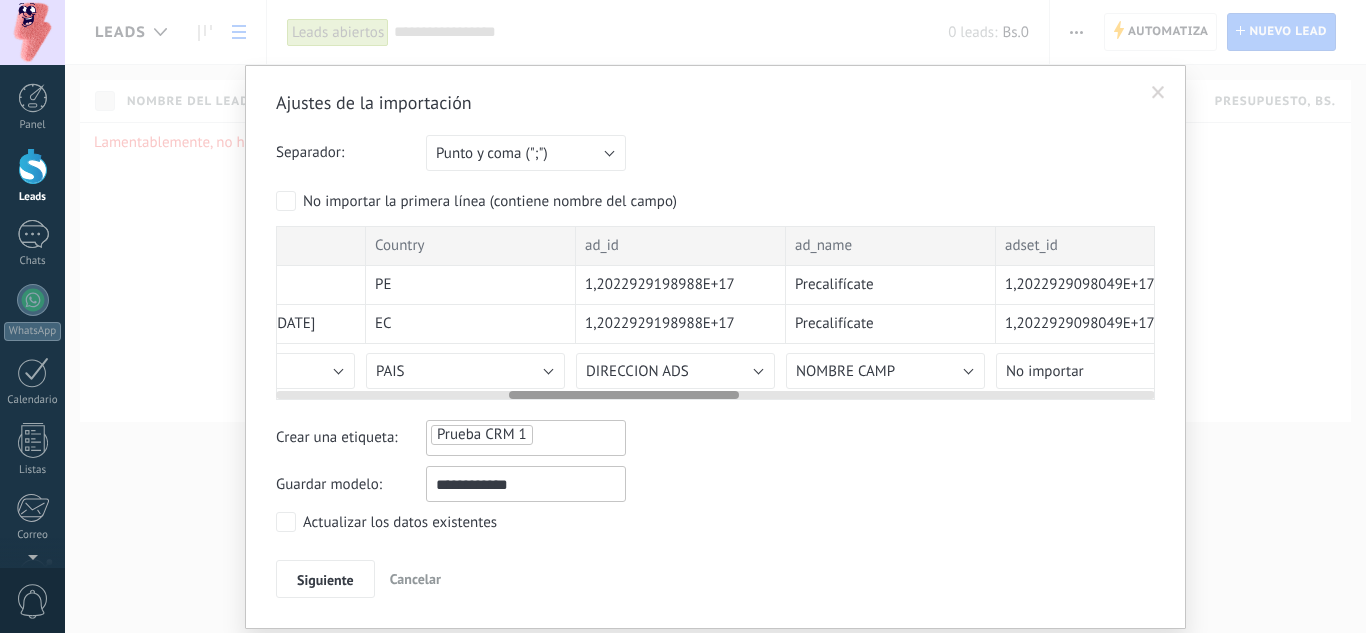 scroll, scrollTop: 0, scrollLeft: 501, axis: horizontal 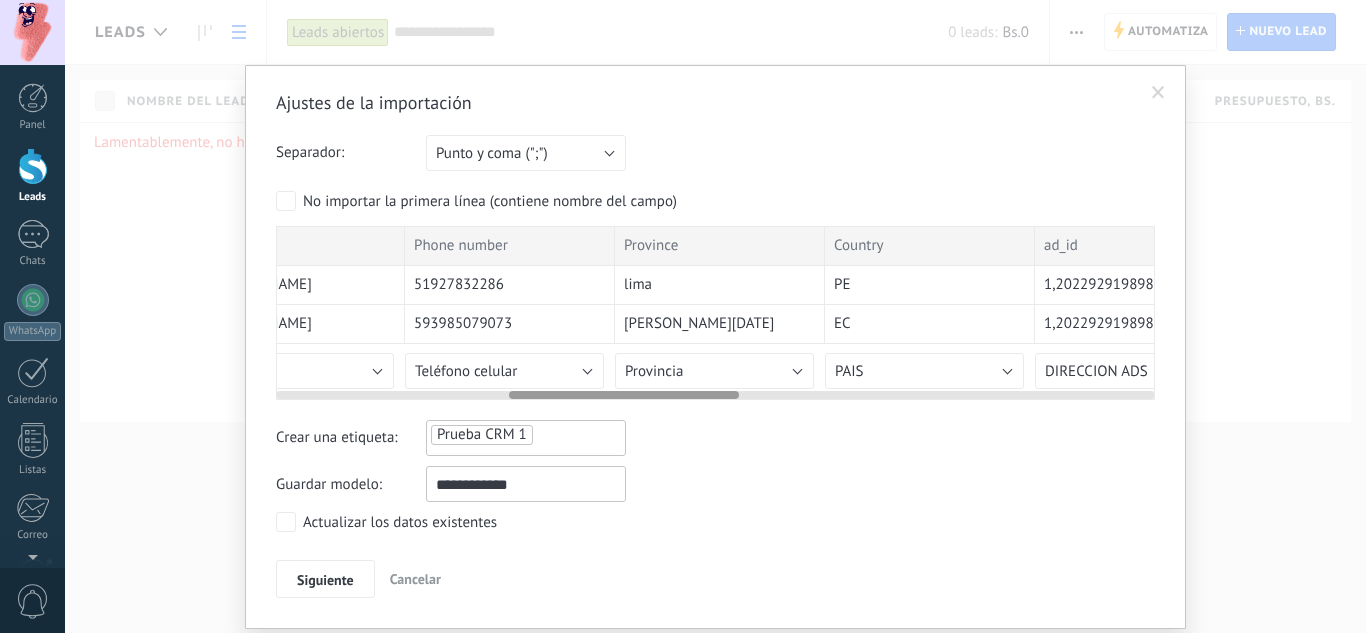 drag, startPoint x: 755, startPoint y: 393, endPoint x: 316, endPoint y: 392, distance: 439.00113 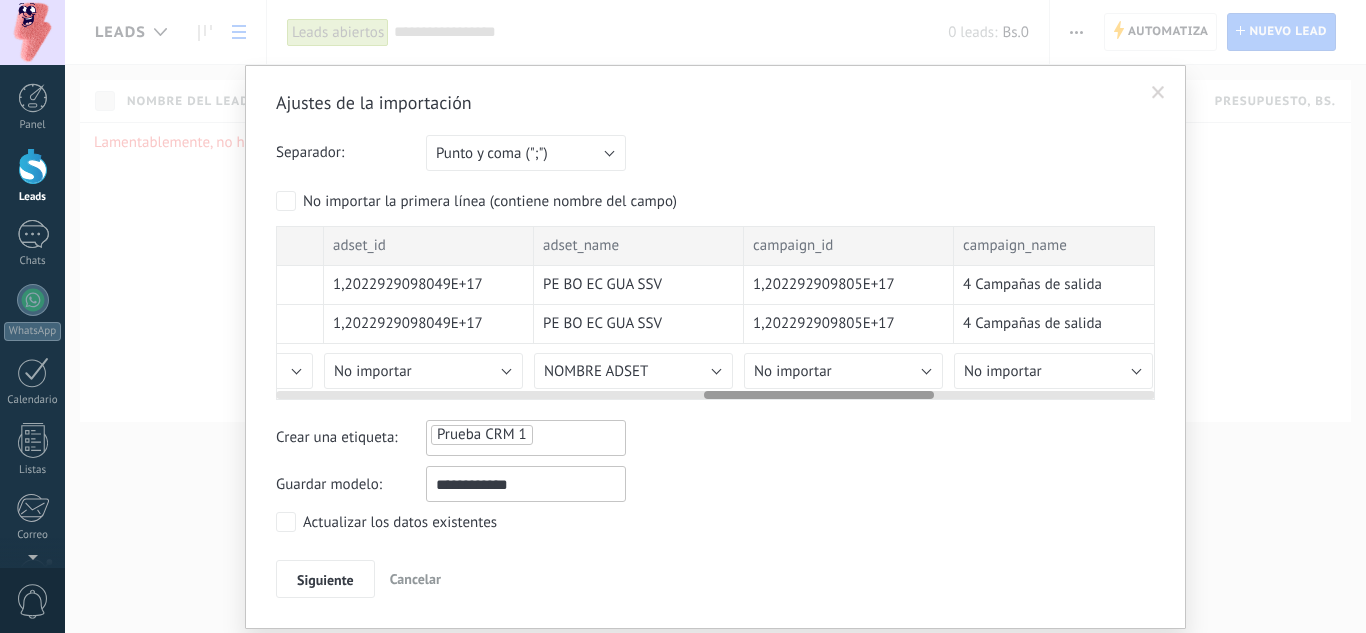 scroll, scrollTop: 0, scrollLeft: 1636, axis: horizontal 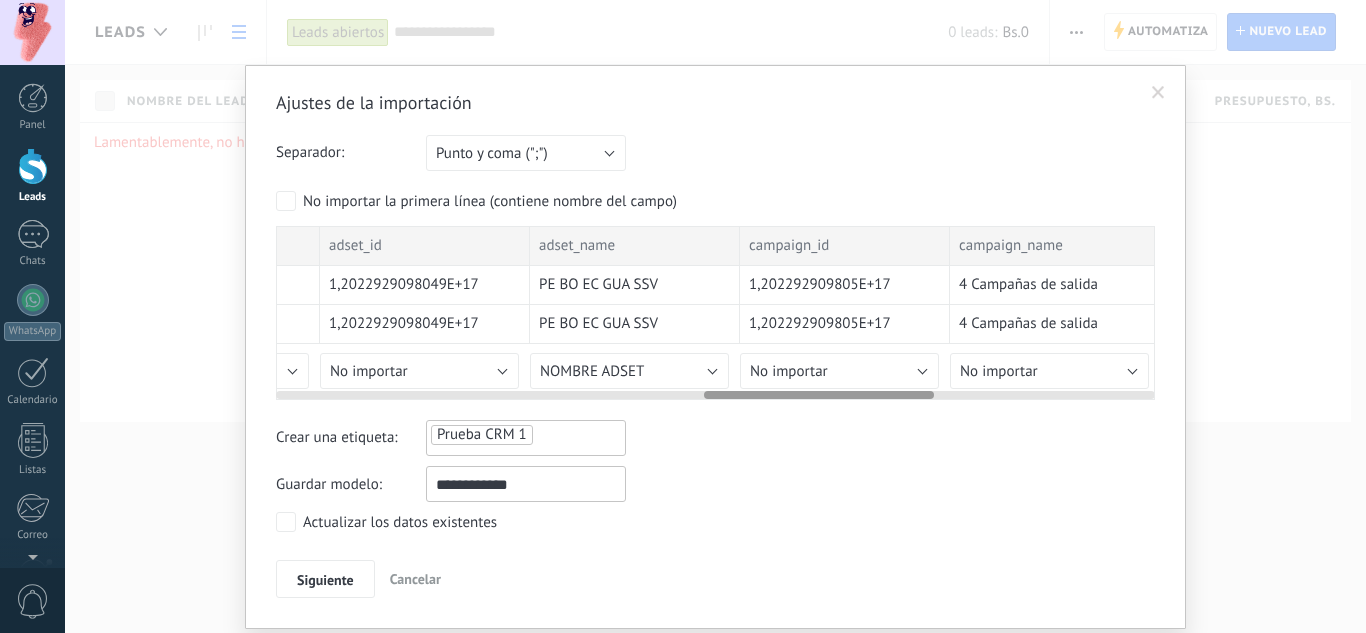 drag, startPoint x: 482, startPoint y: 392, endPoint x: 910, endPoint y: 399, distance: 428.05725 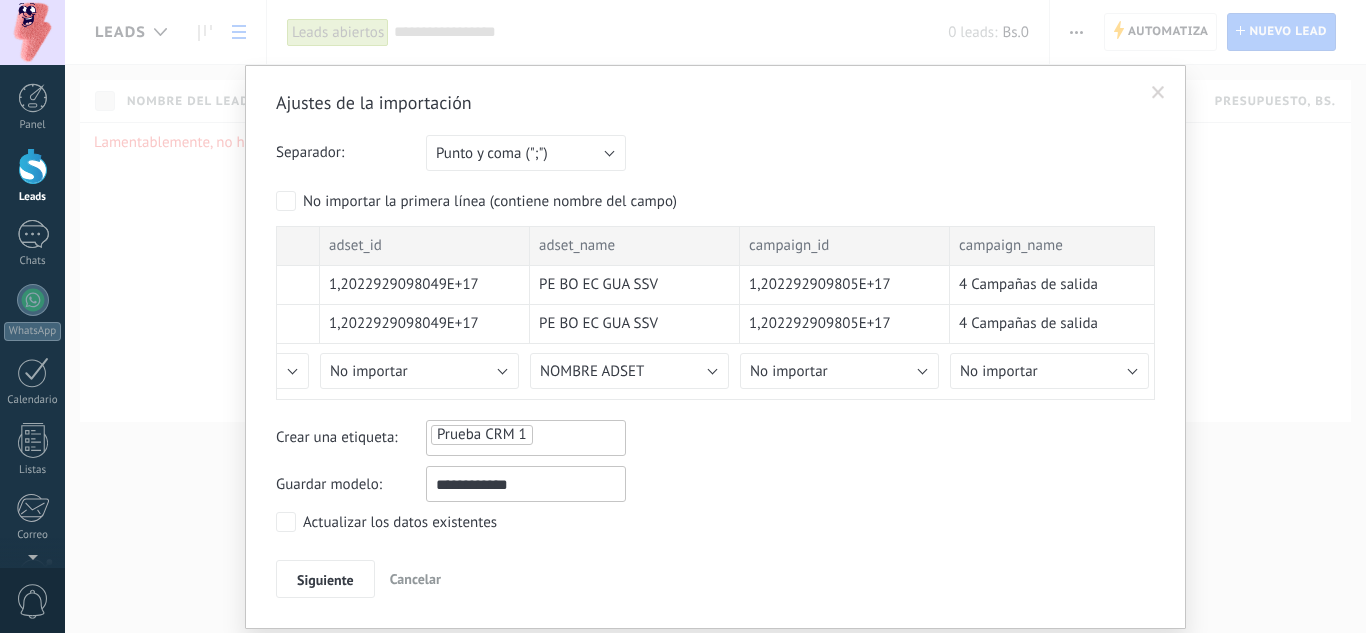 scroll, scrollTop: 60, scrollLeft: 0, axis: vertical 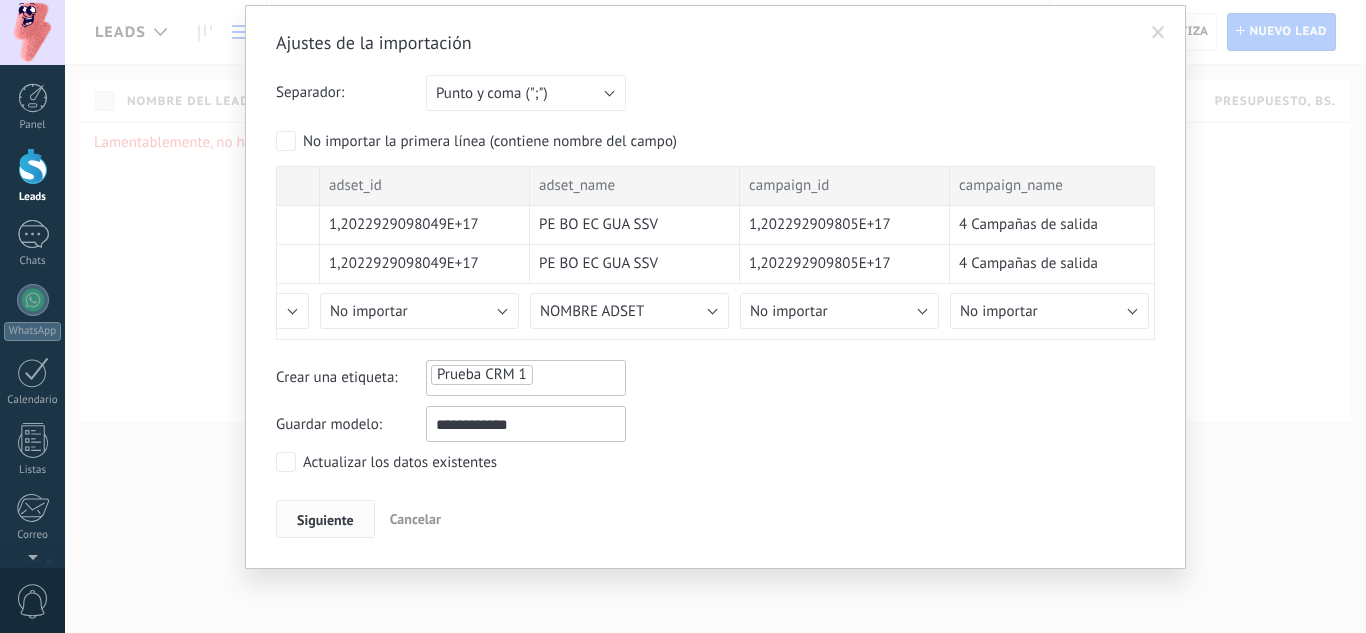 click on "Siguiente" at bounding box center (325, 520) 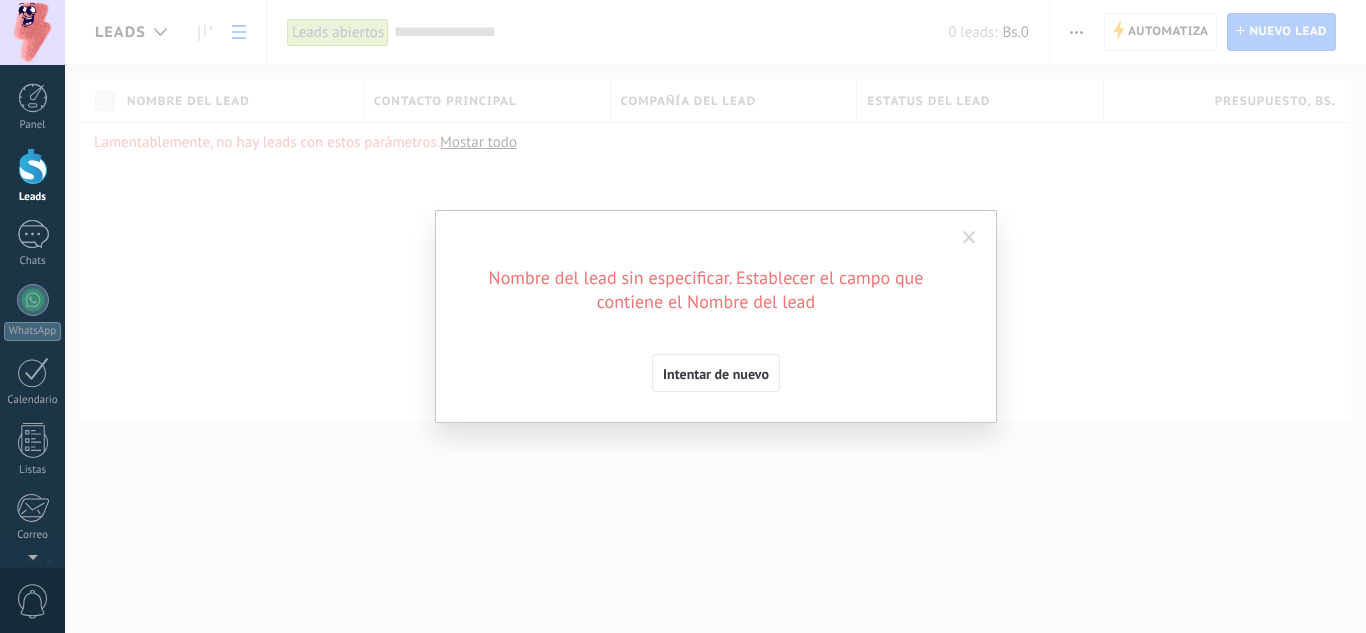 scroll, scrollTop: 0, scrollLeft: 0, axis: both 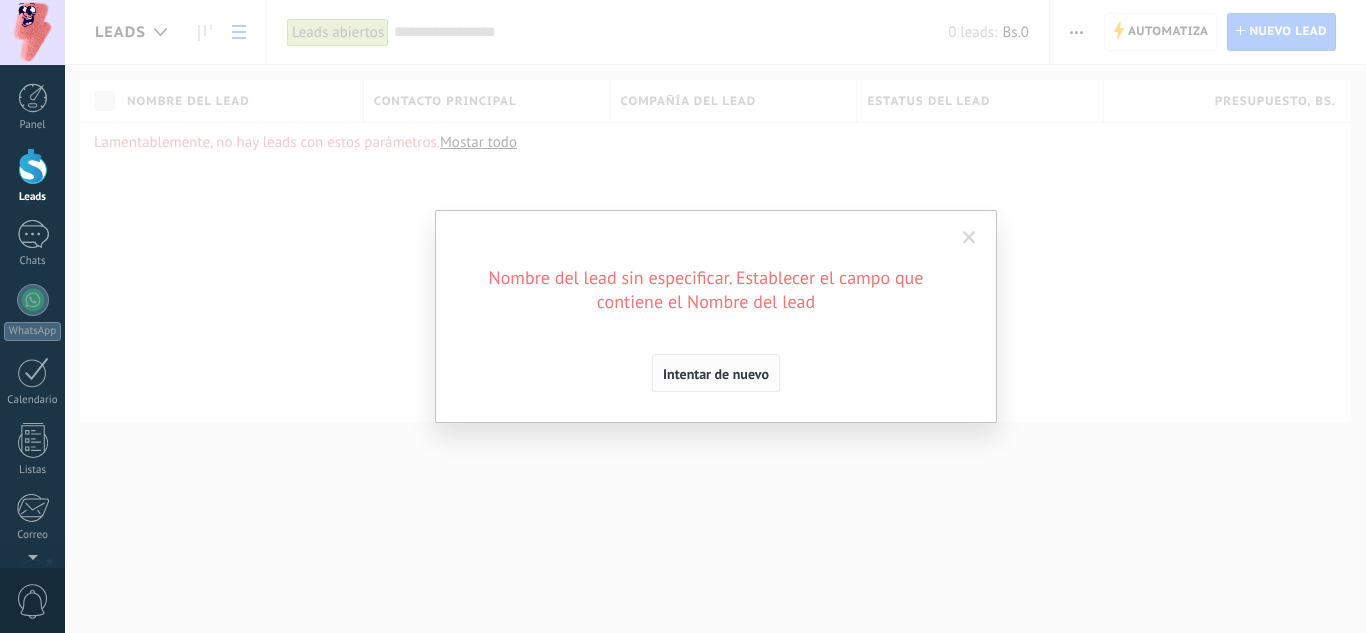 click on "Intentar de nuevo" at bounding box center [716, 374] 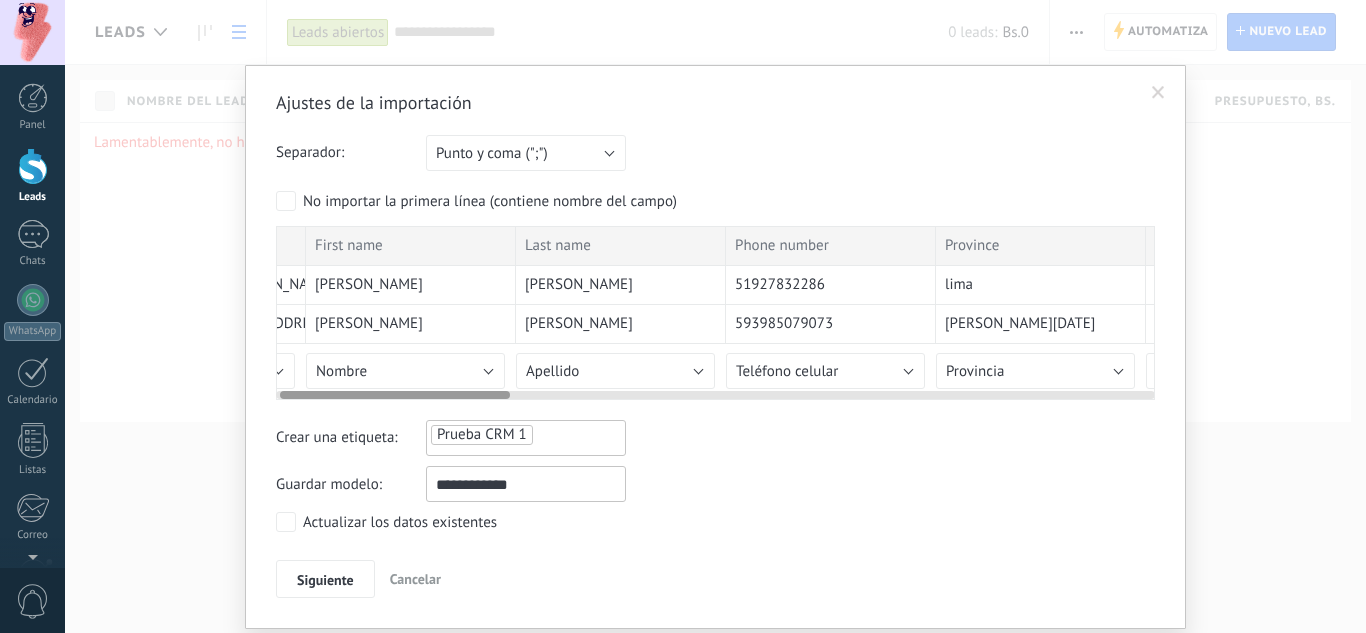 scroll, scrollTop: 0, scrollLeft: 0, axis: both 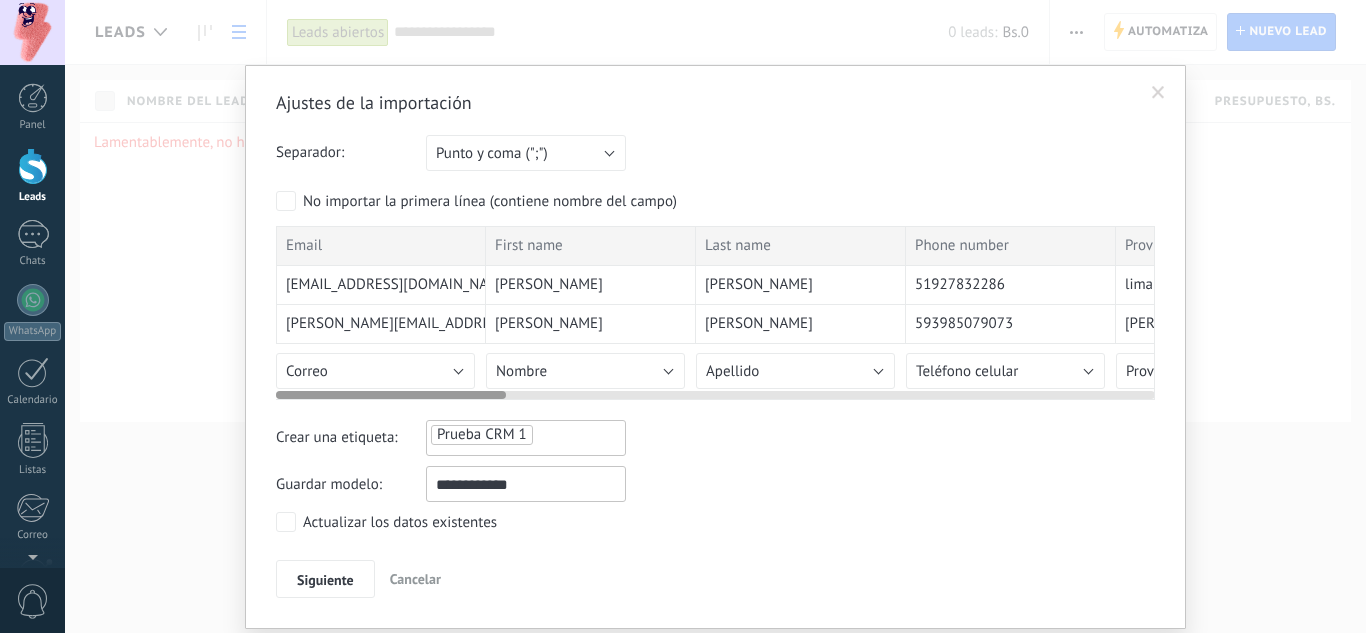 drag, startPoint x: 727, startPoint y: 392, endPoint x: 228, endPoint y: 428, distance: 500.2969 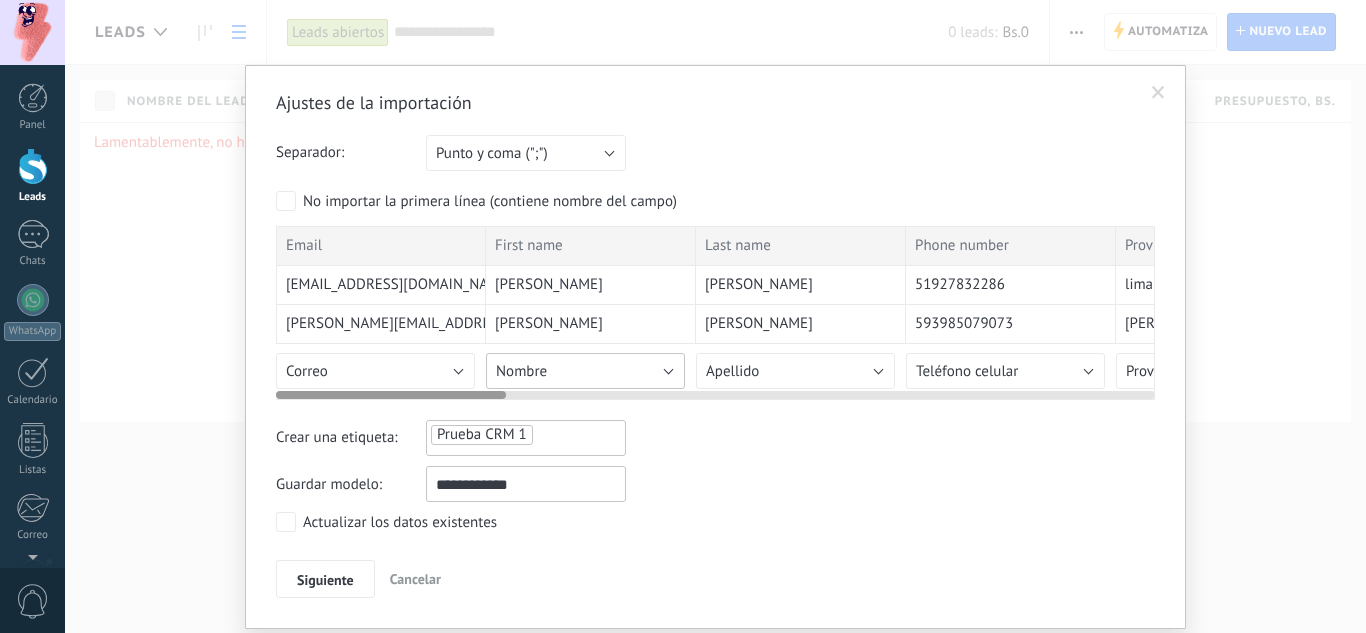 click on "Nombre" at bounding box center (585, 371) 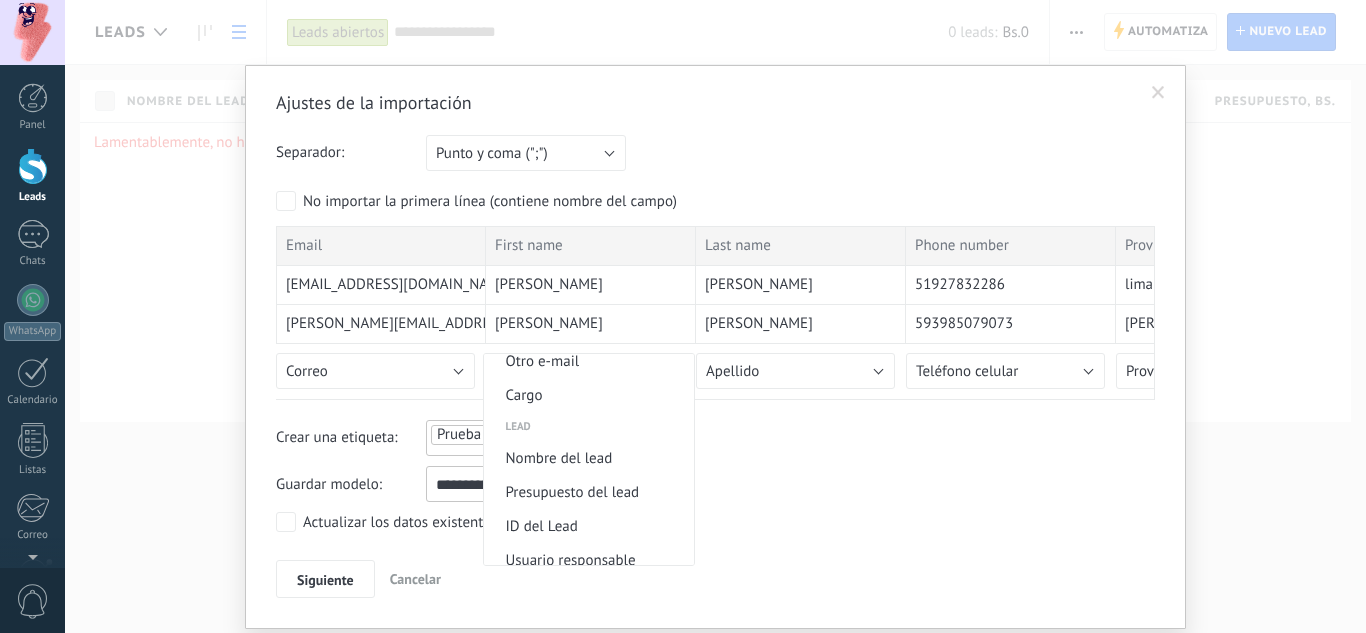 scroll, scrollTop: 745, scrollLeft: 0, axis: vertical 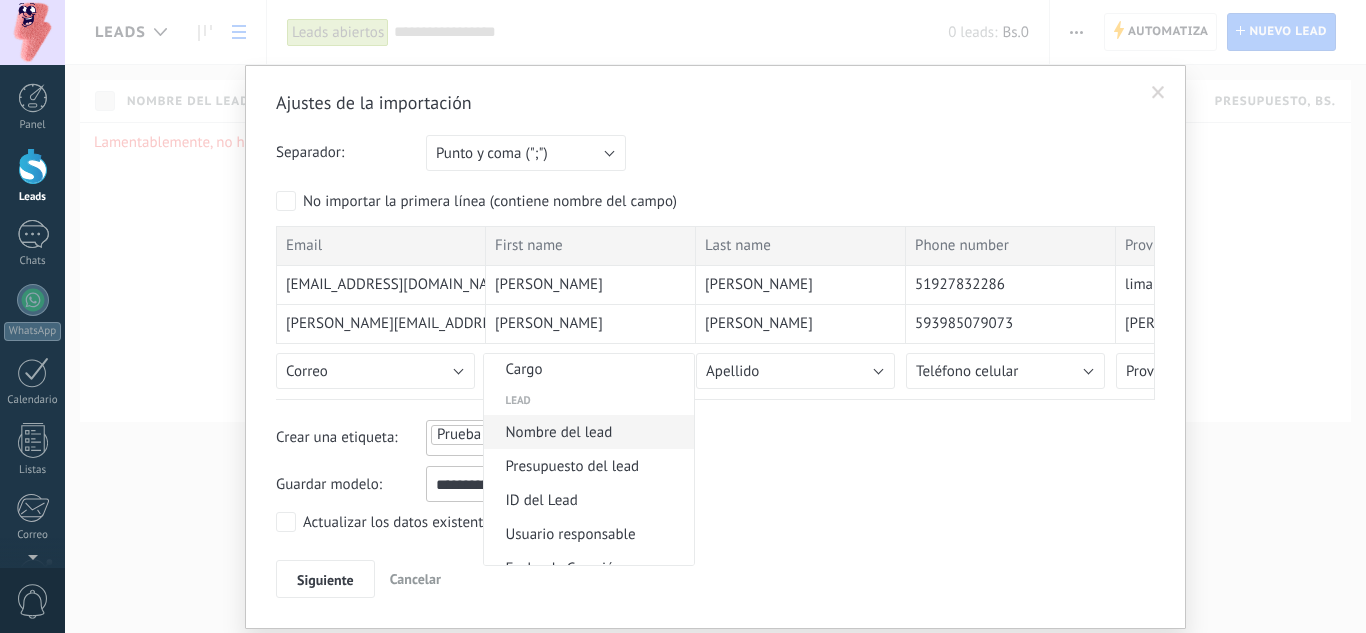 click on "Nombre del lead" at bounding box center (586, 432) 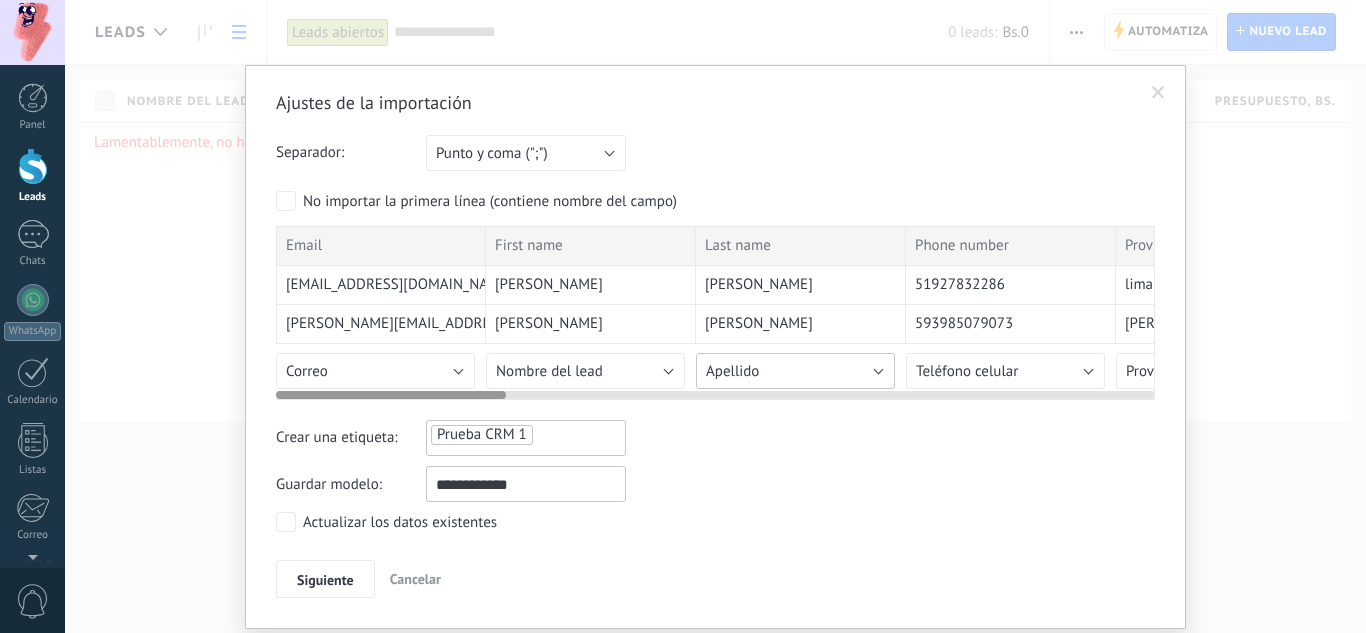 click on "Apellido" at bounding box center [795, 371] 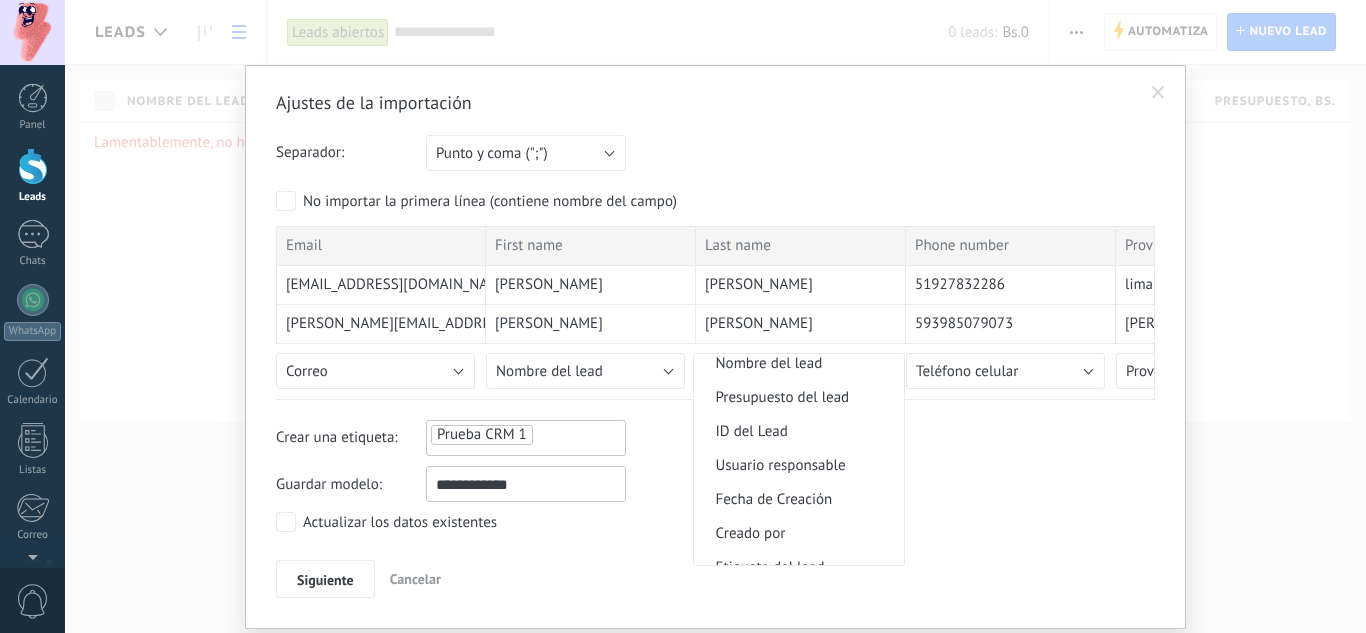 scroll, scrollTop: 779, scrollLeft: 0, axis: vertical 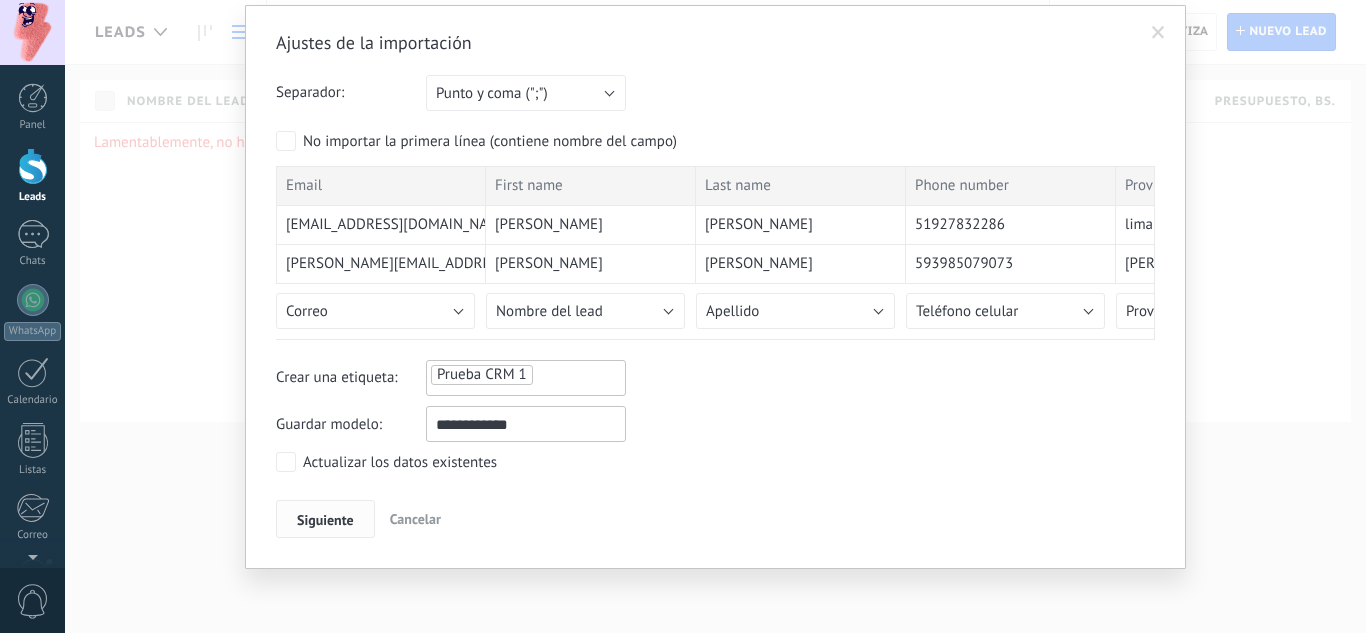 click on "Siguiente" at bounding box center (325, 520) 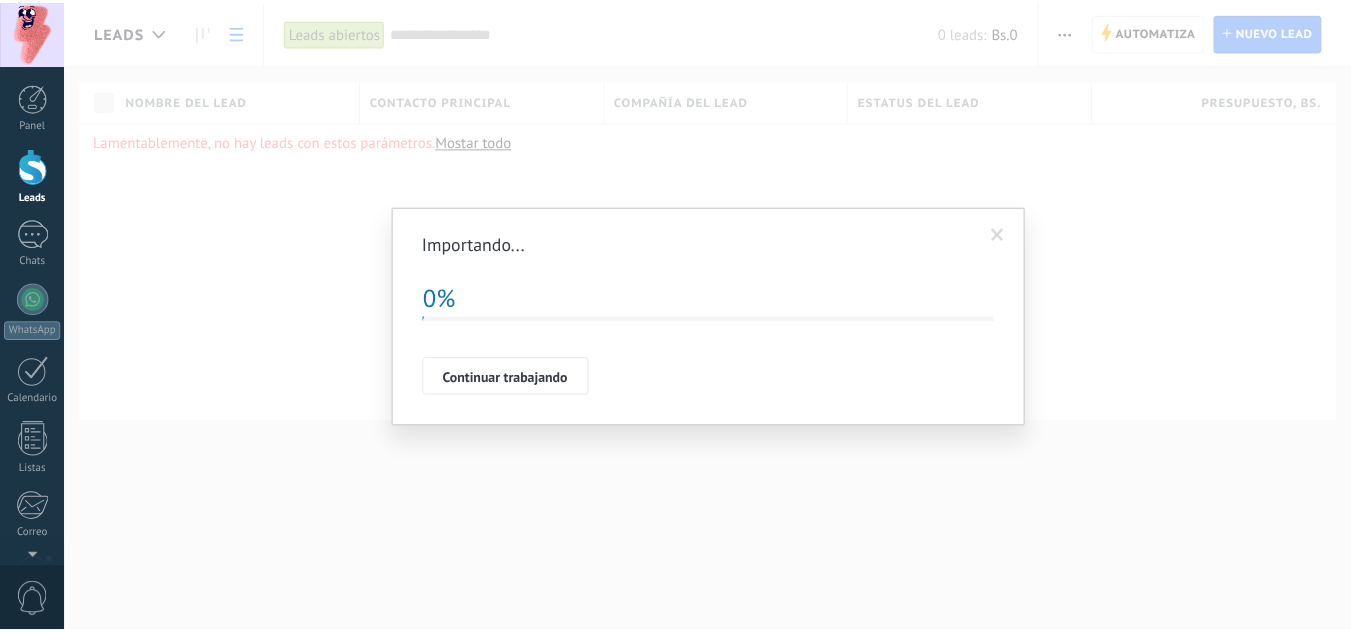 scroll, scrollTop: 0, scrollLeft: 0, axis: both 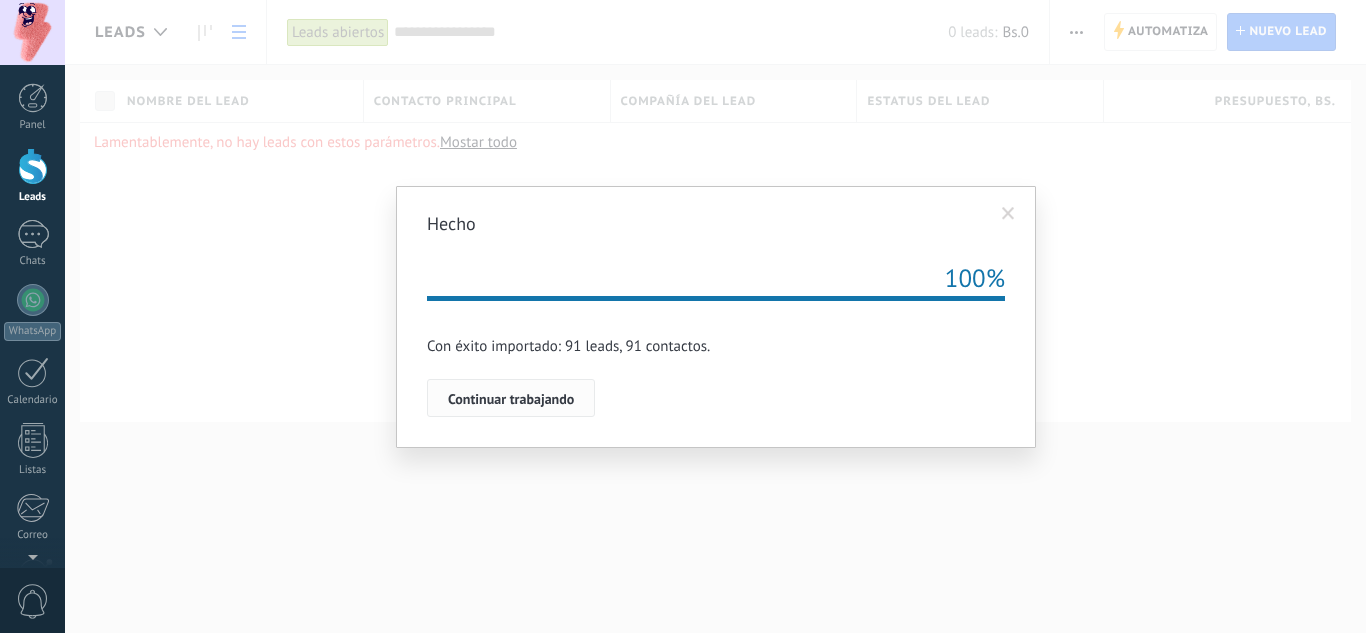 click on "Continuar trabajando" at bounding box center (511, 399) 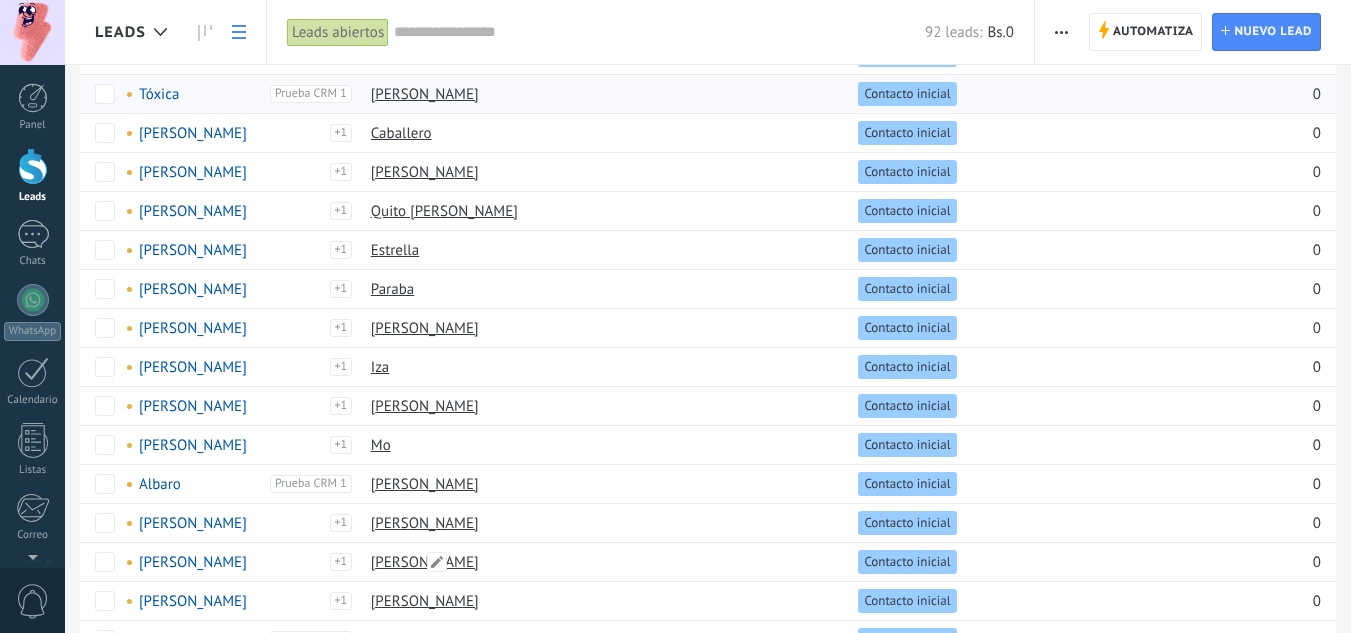scroll, scrollTop: 0, scrollLeft: 0, axis: both 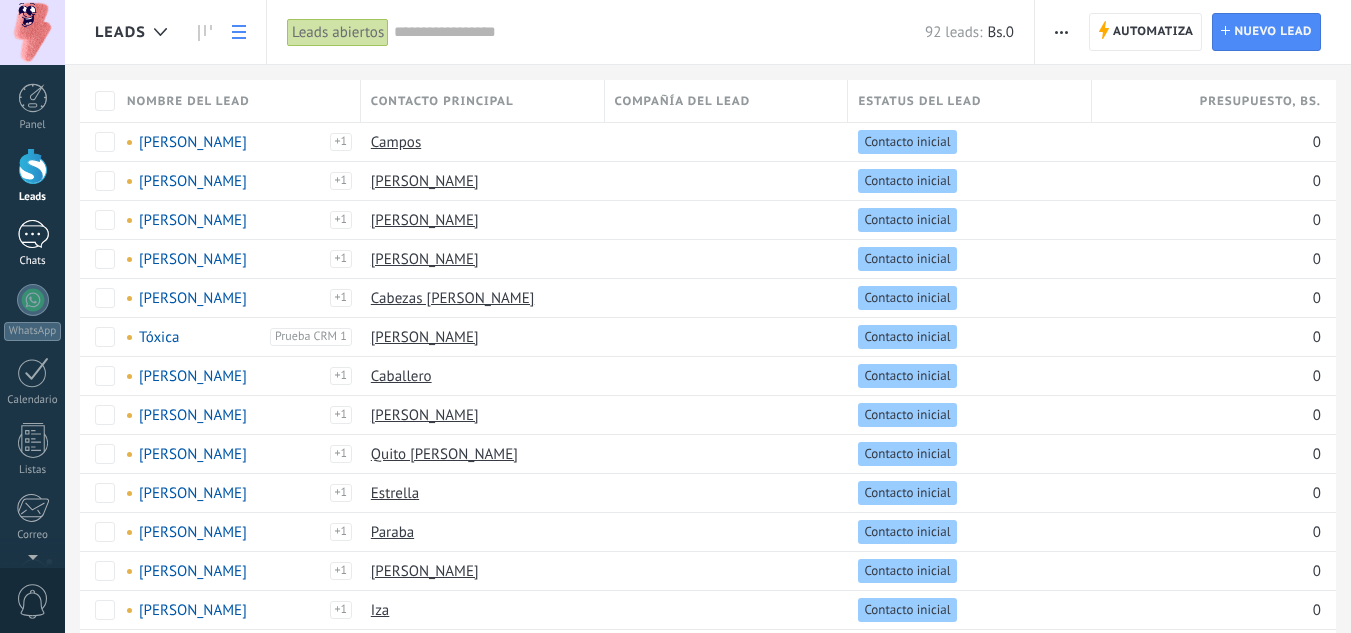 click at bounding box center (33, 234) 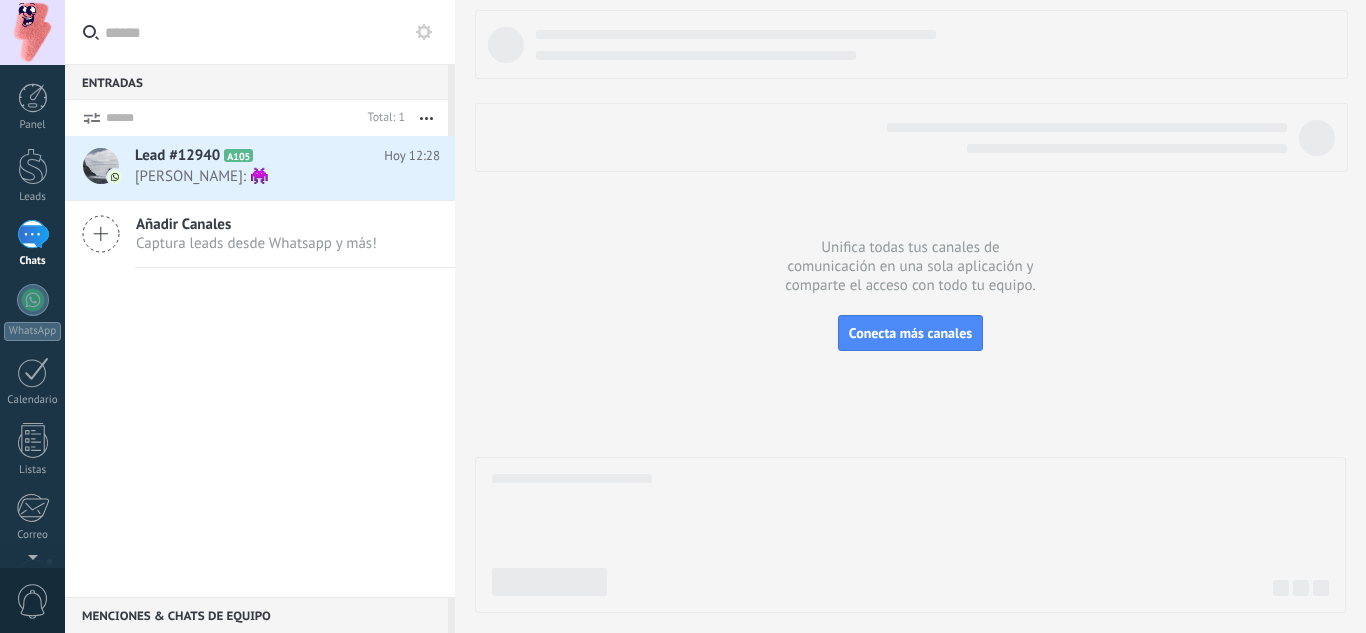 click at bounding box center [272, 32] 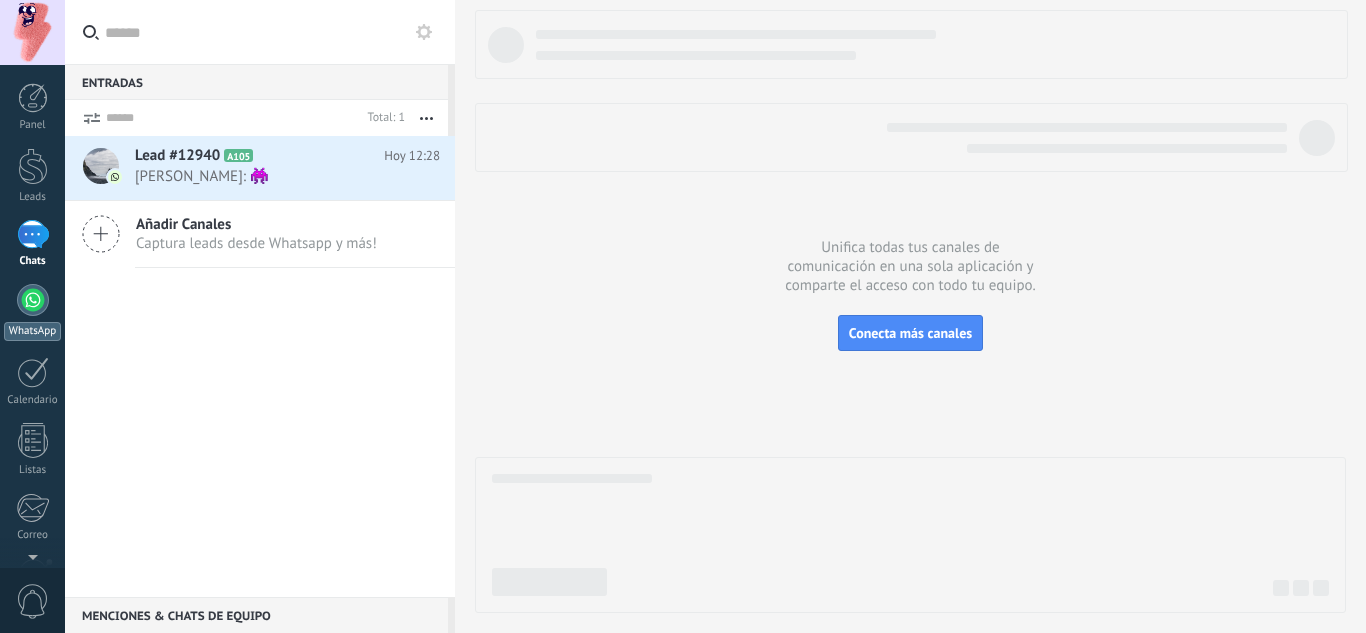 click at bounding box center [33, 300] 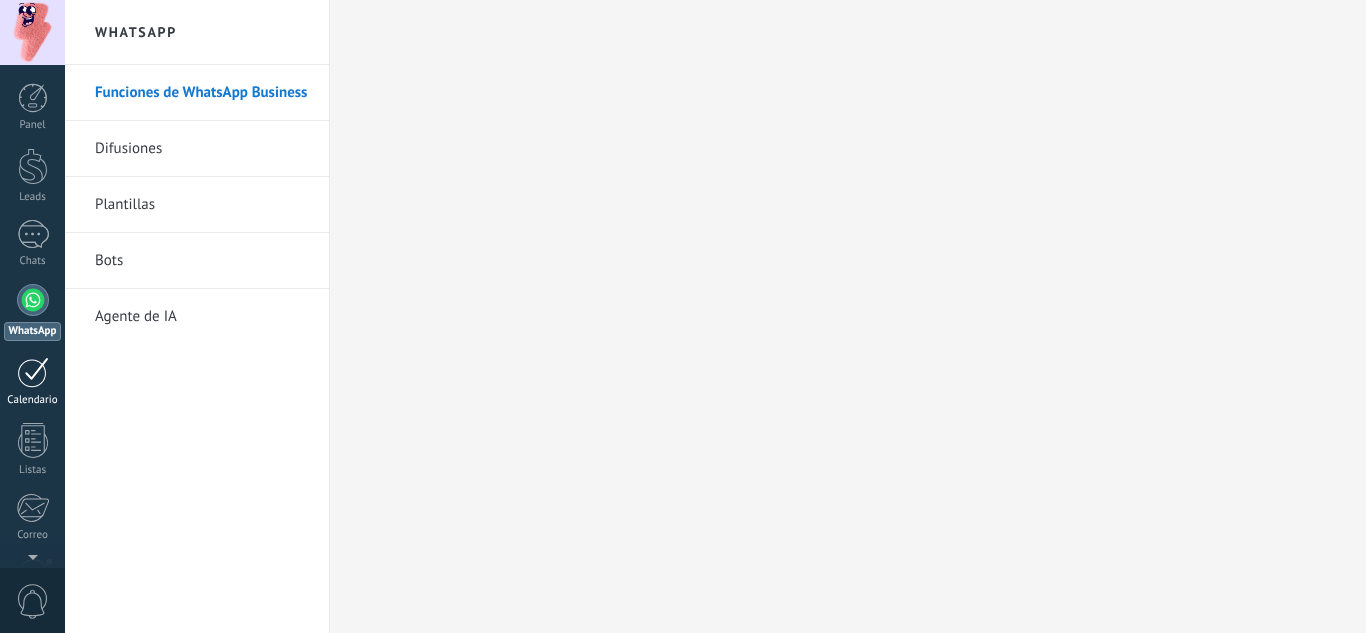 click on "Calendario" at bounding box center [32, 382] 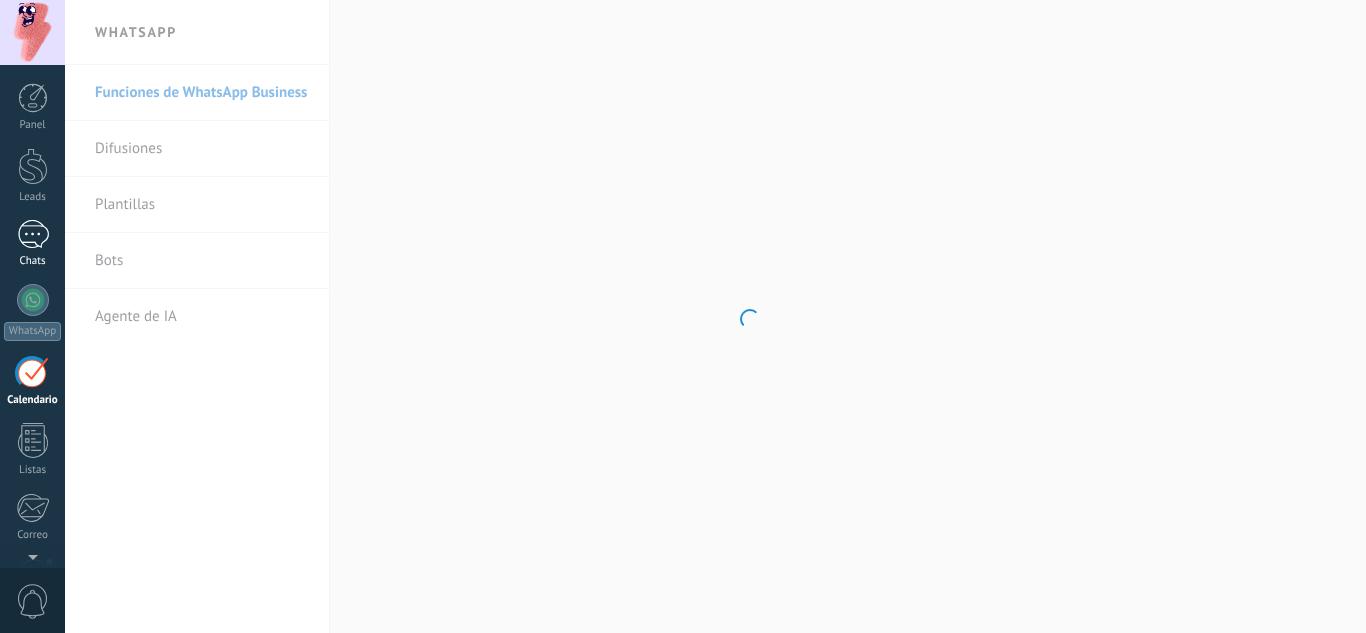 click at bounding box center (33, 234) 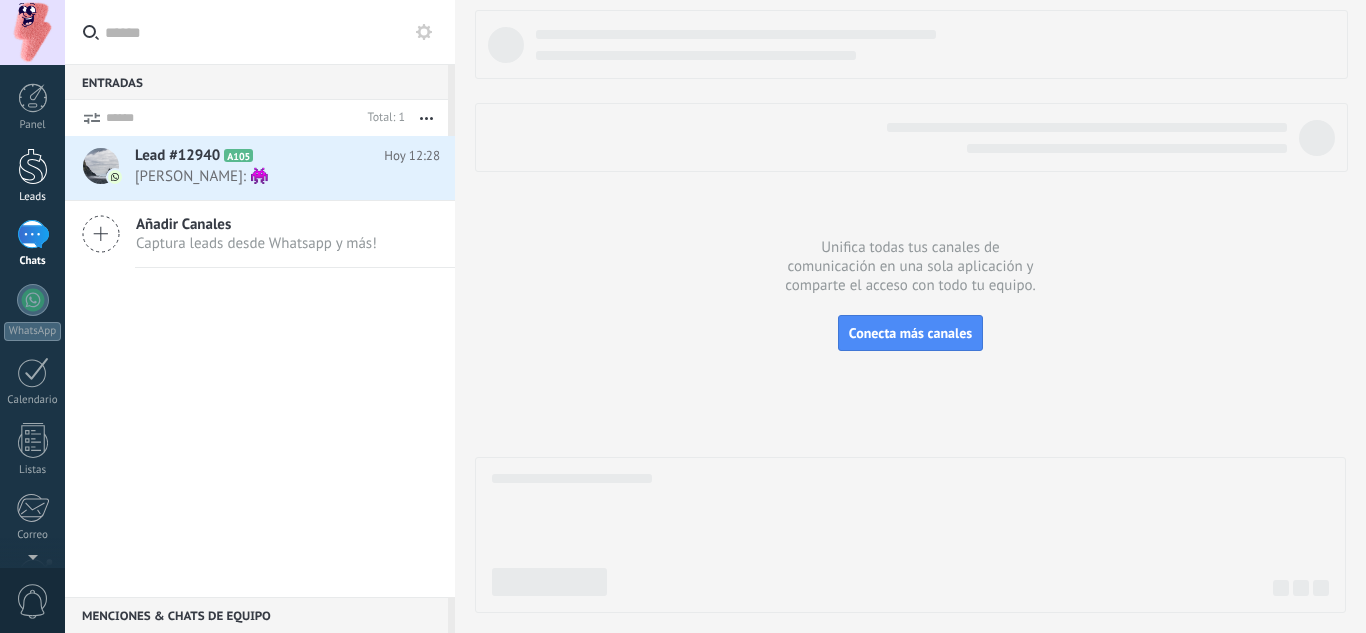 click on "Leads" at bounding box center (33, 197) 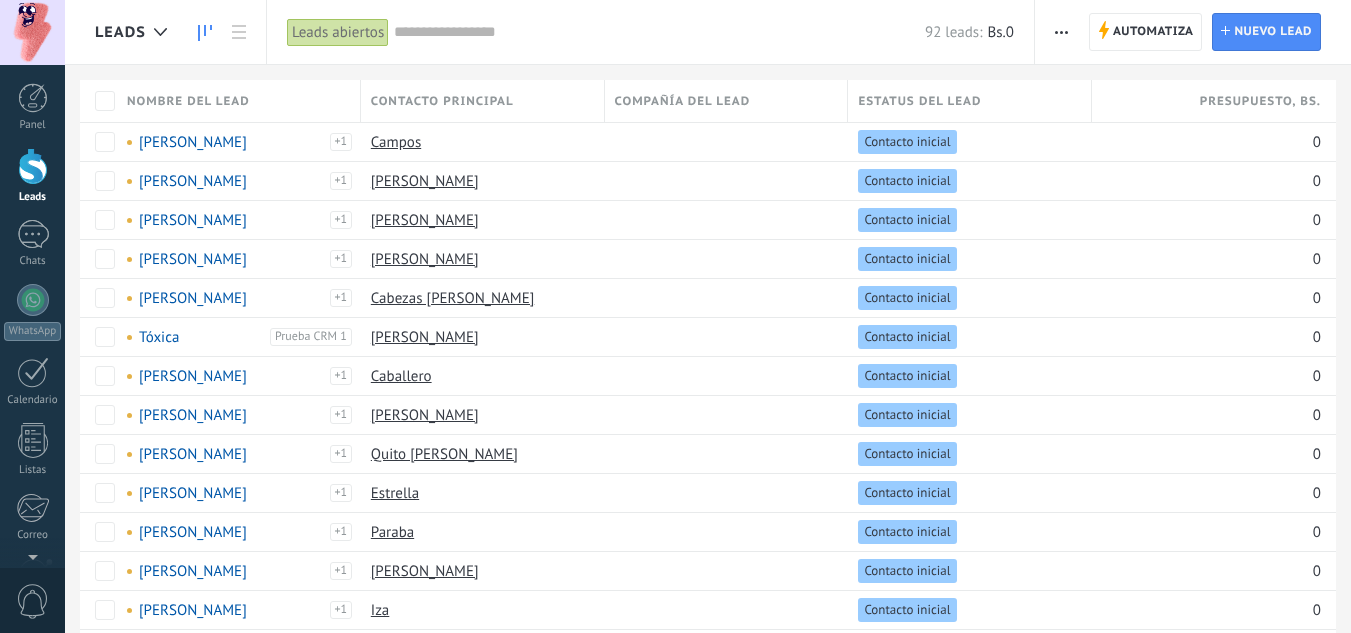 click 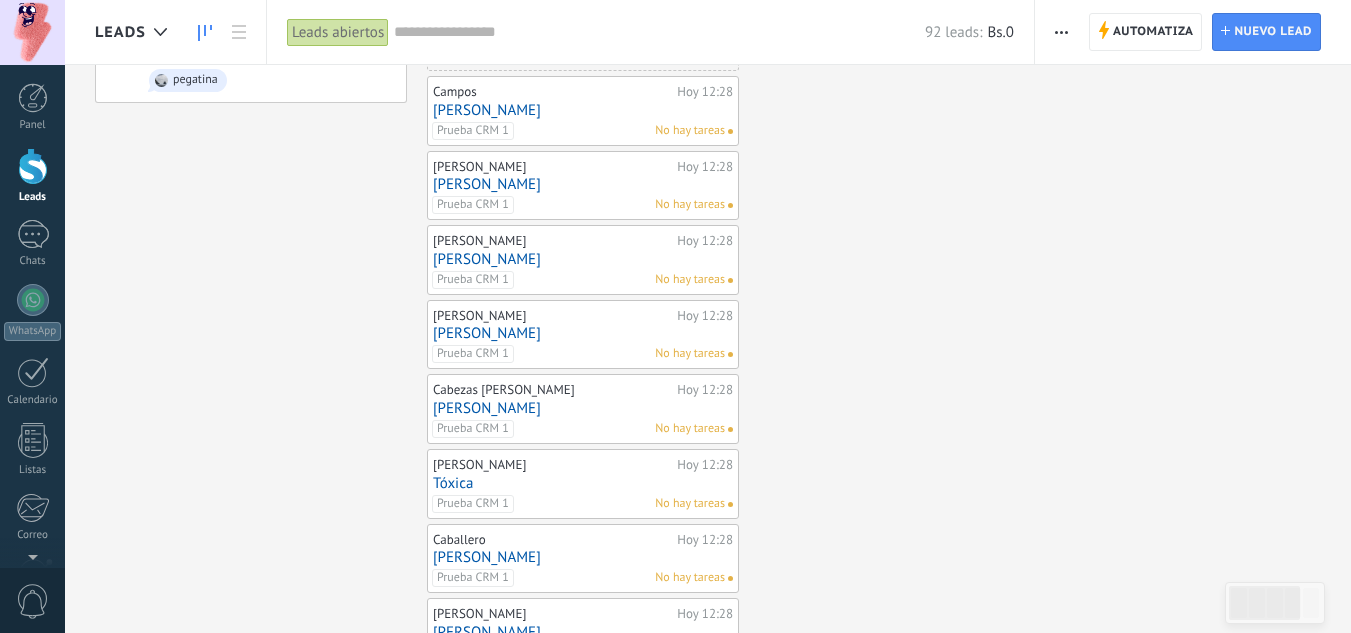 scroll, scrollTop: 0, scrollLeft: 0, axis: both 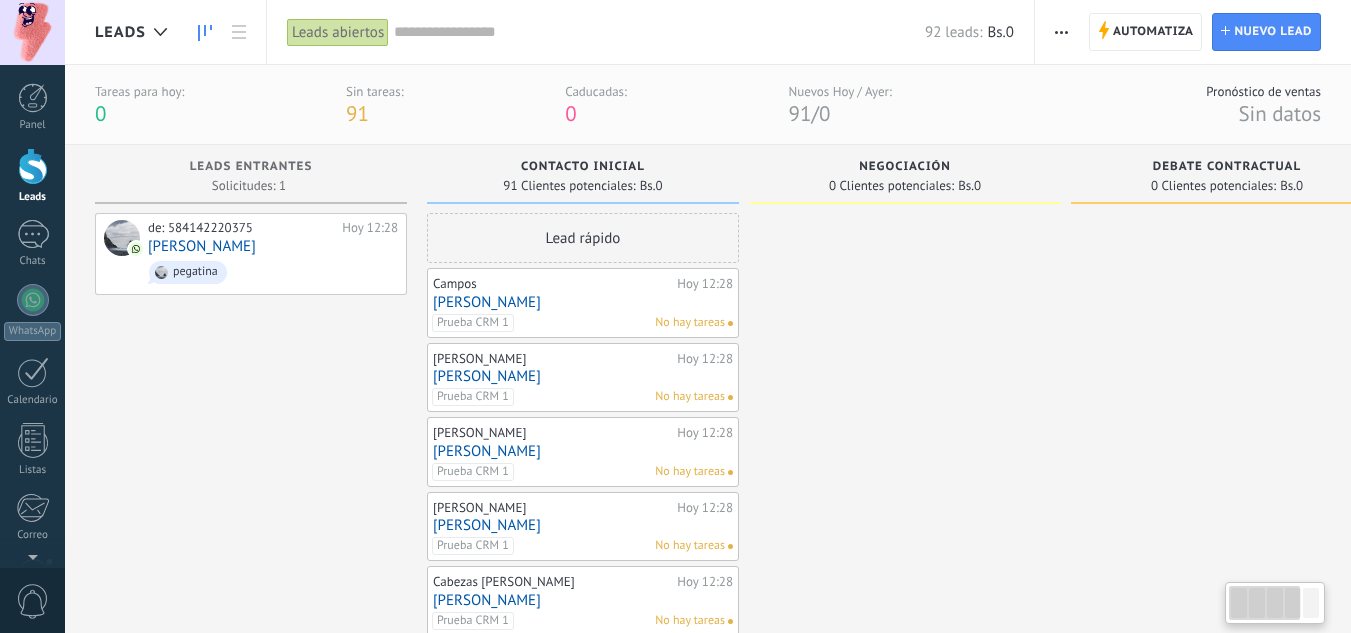 click on "Prueba CRM 1 No hay tareas" at bounding box center [578, 323] 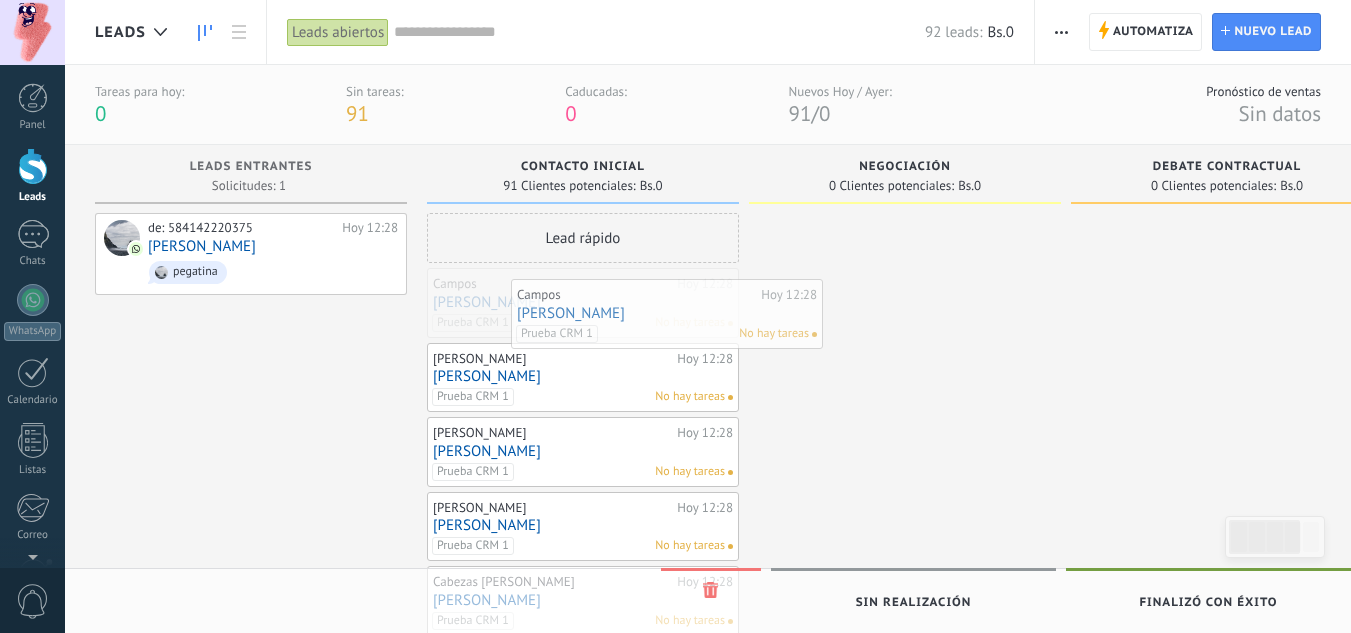 drag, startPoint x: 538, startPoint y: 316, endPoint x: 622, endPoint y: 327, distance: 84.71718 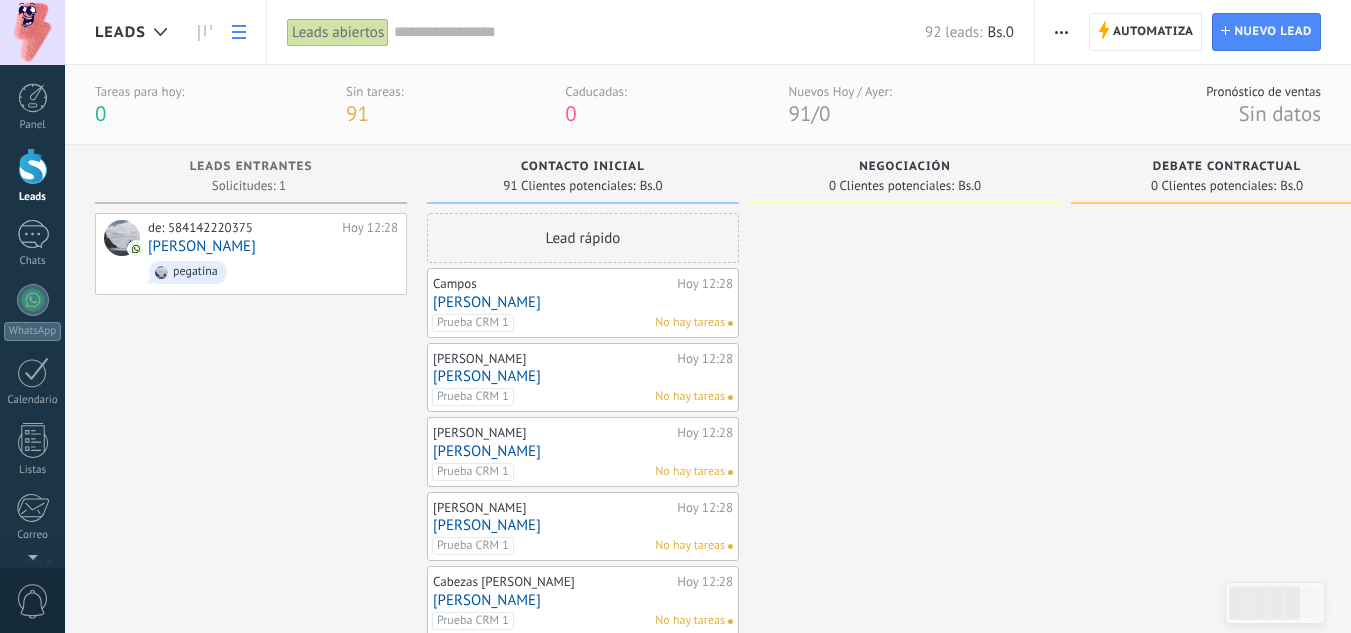 click at bounding box center (239, 32) 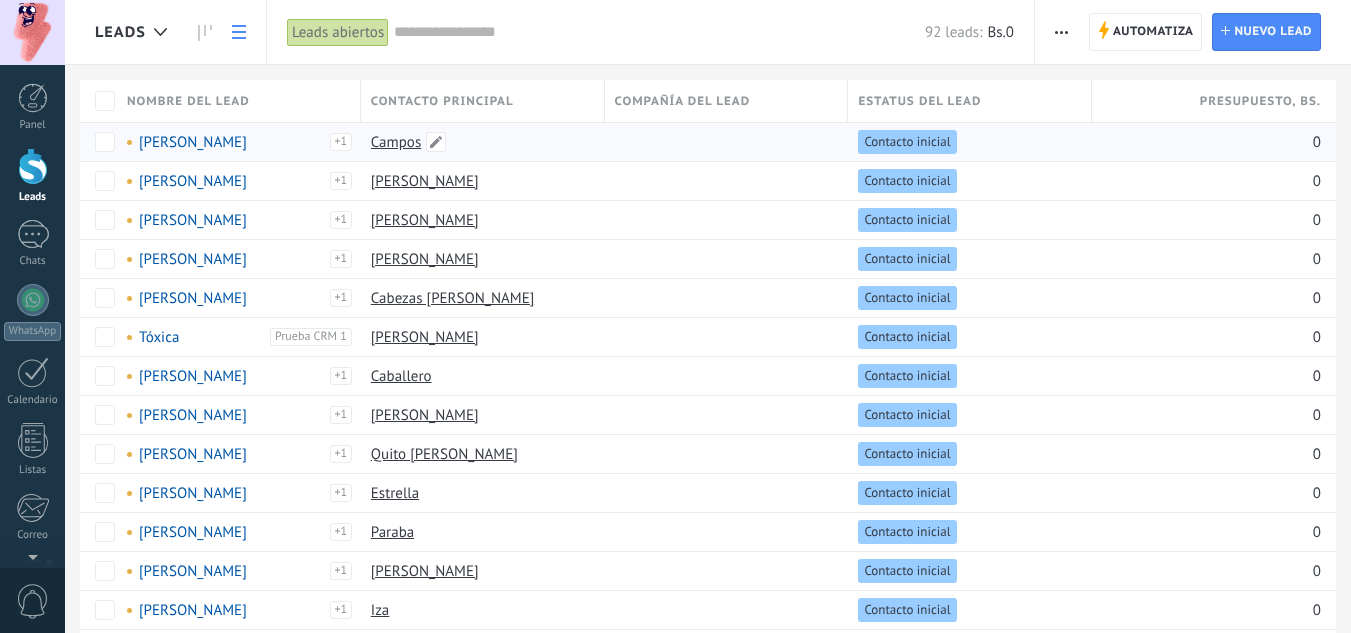 click on "Campos" at bounding box center (396, 142) 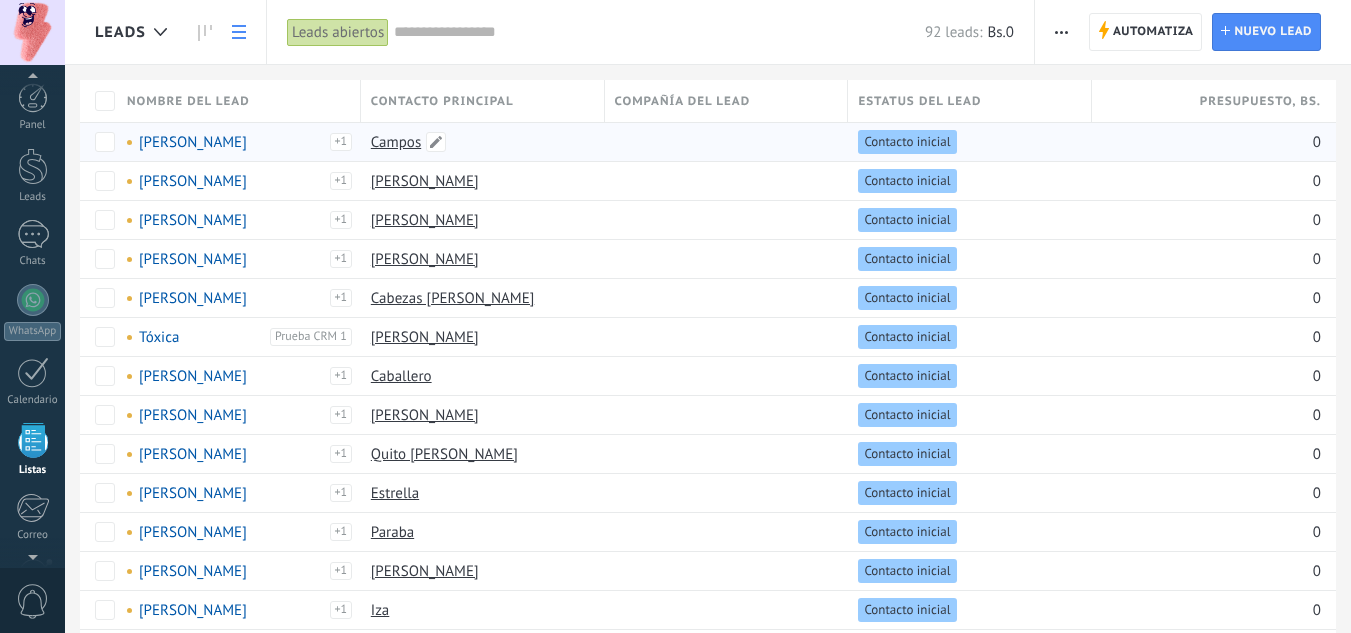 scroll, scrollTop: 124, scrollLeft: 0, axis: vertical 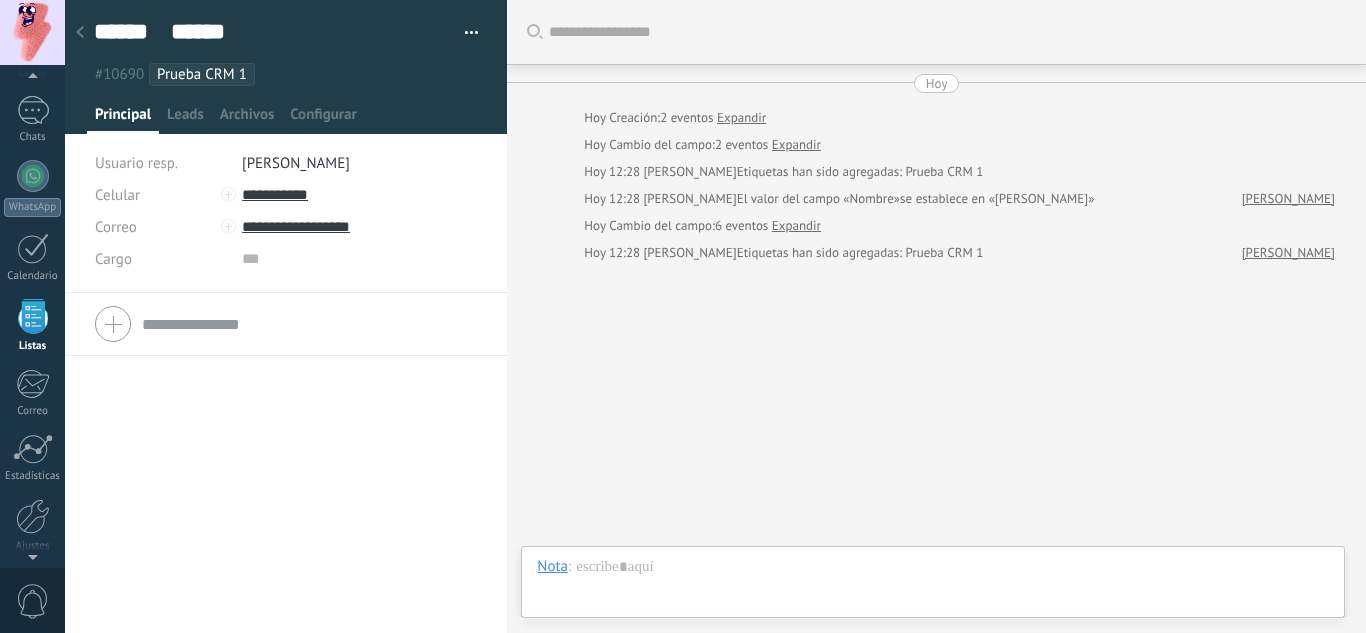 click at bounding box center (80, 33) 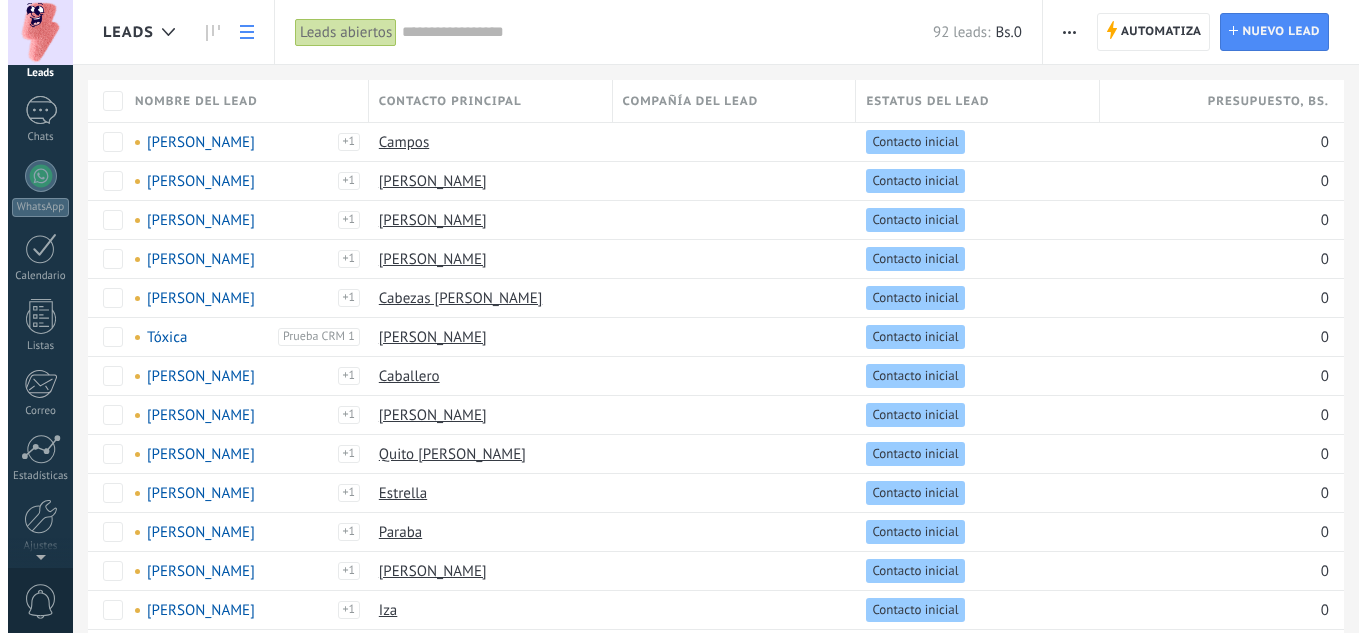 scroll, scrollTop: 0, scrollLeft: 0, axis: both 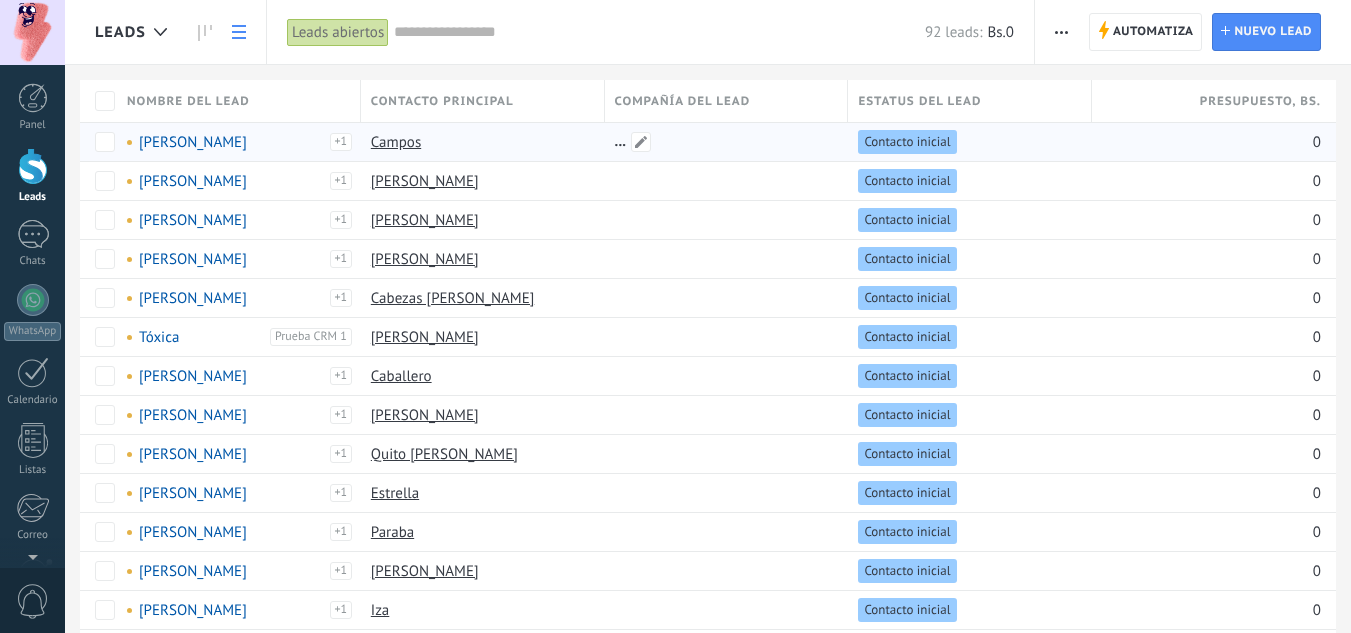 click at bounding box center [722, 142] 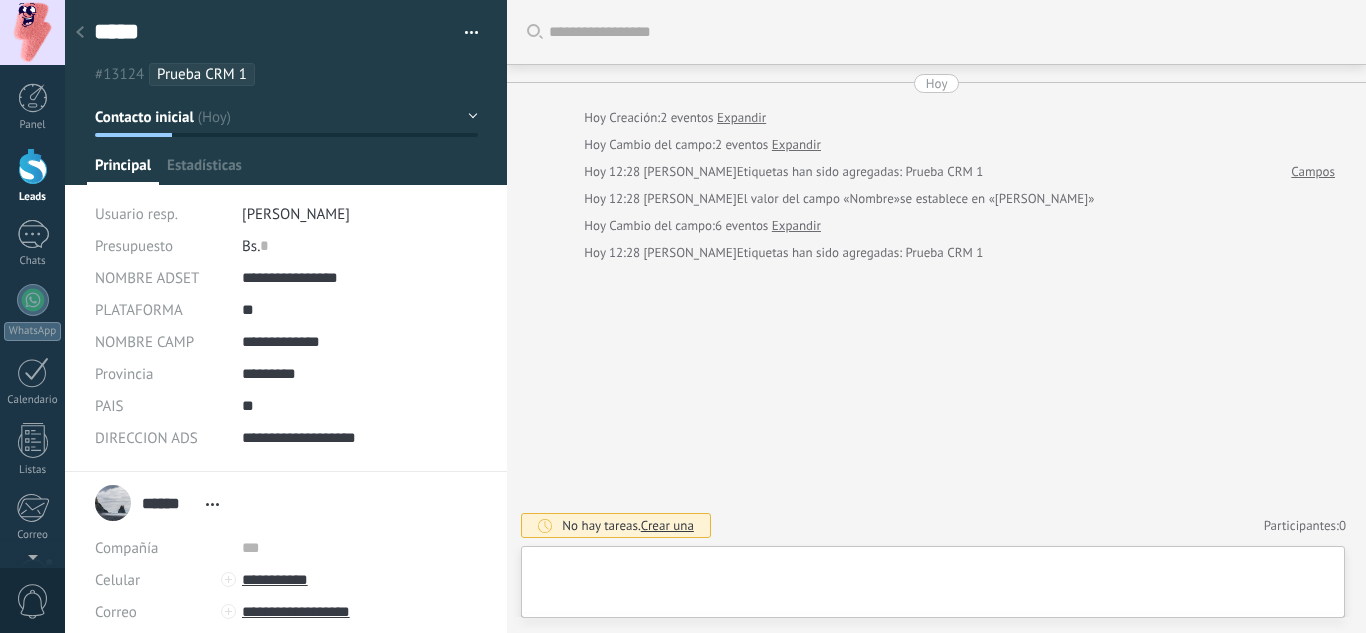 scroll, scrollTop: 30, scrollLeft: 0, axis: vertical 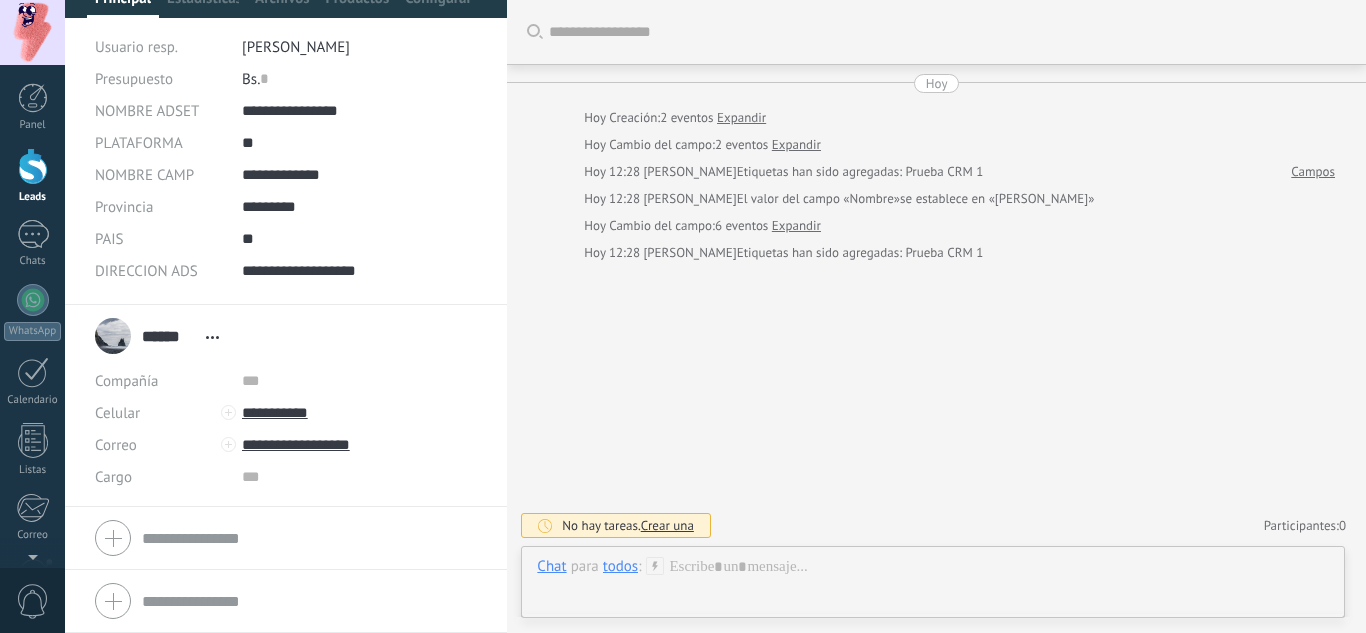 click on "******" at bounding box center (169, 336) 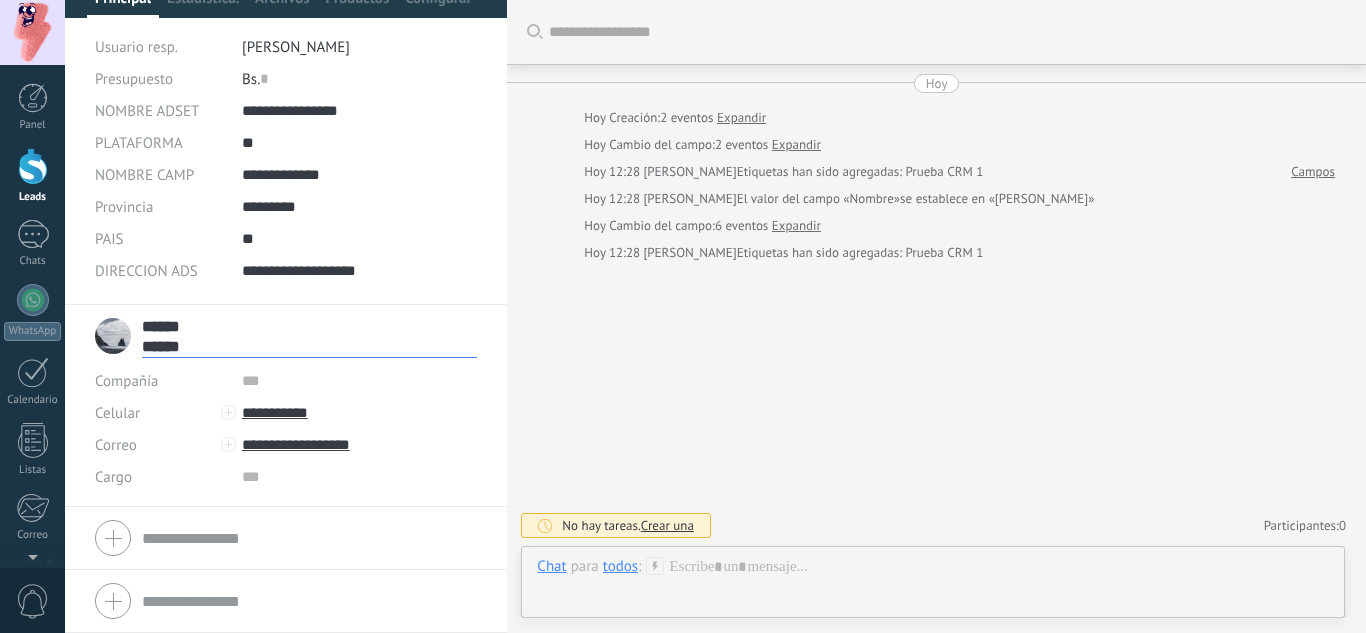 click on "******" at bounding box center (309, 326) 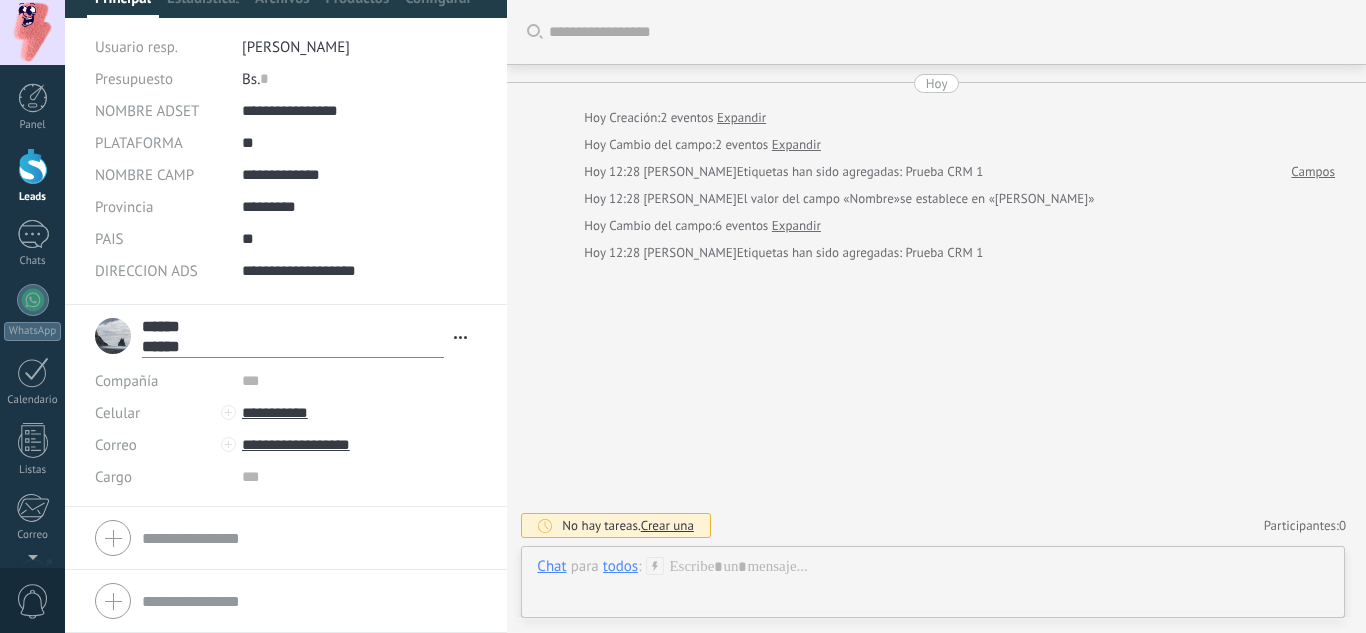 click on "[PERSON_NAME]" at bounding box center [689, 171] 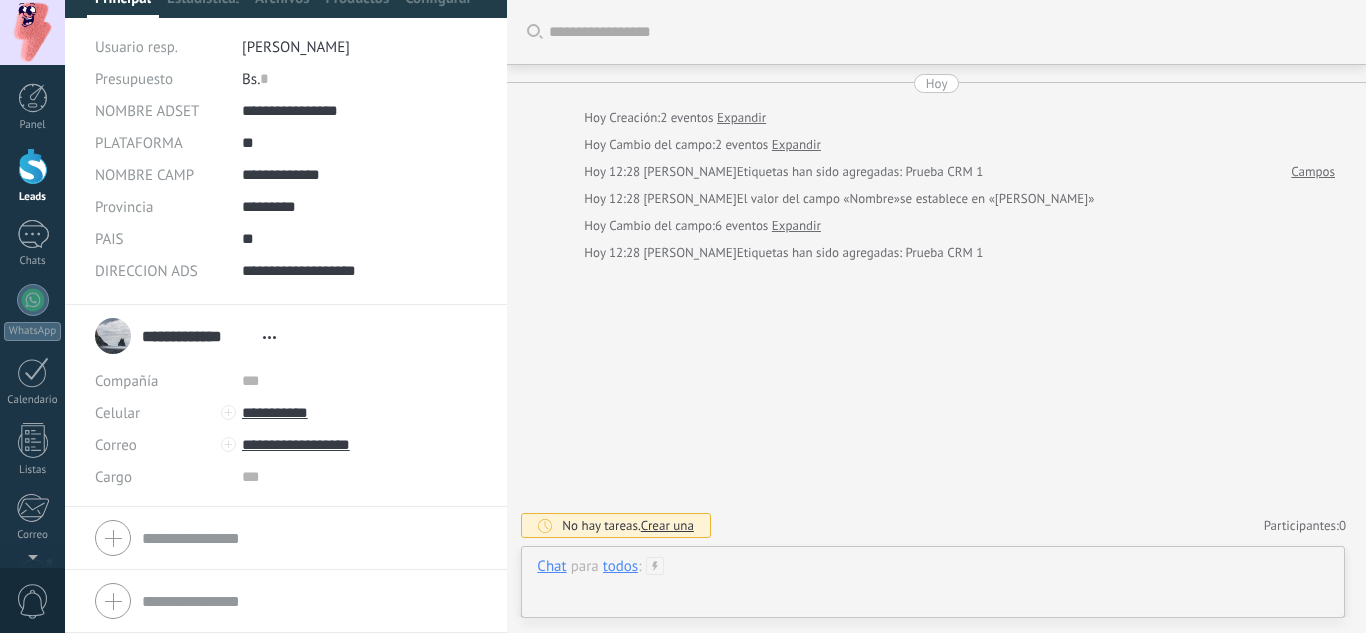 click at bounding box center (933, 587) 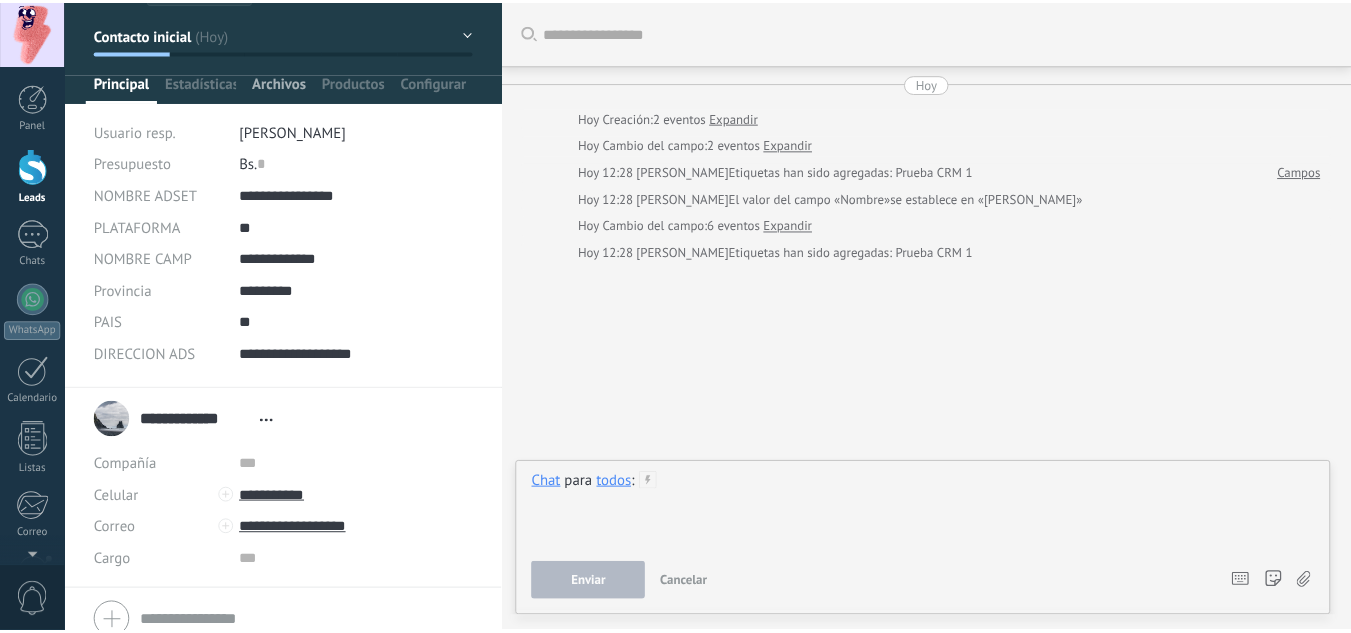 scroll, scrollTop: 0, scrollLeft: 0, axis: both 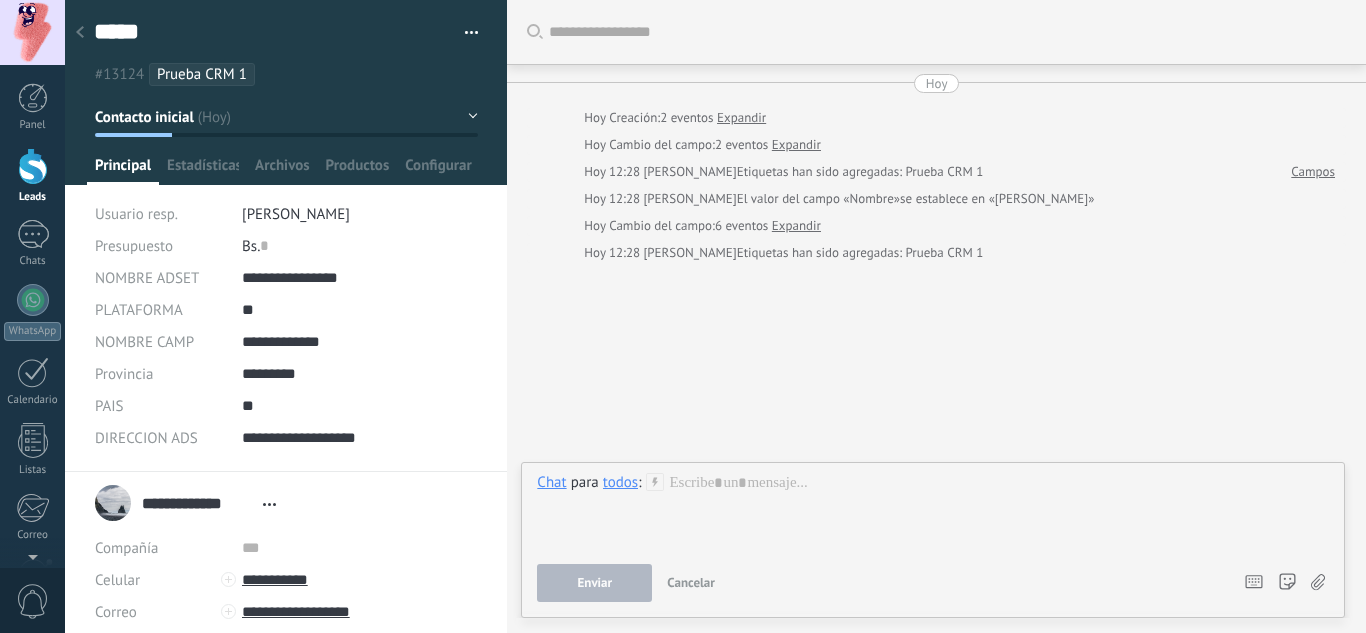 click on "[DATE] [DATE] Creación:  2  eventos   Expandir [DATE] Cambio del campo:  2  eventos   Expandir [DATE] 12:28 [PERSON_NAME]  Etiquetas han sido agregadas: Prueba CRM 1 Campos [DATE] 12:28 [PERSON_NAME]  El valor del campo «Nombre»  se establece en «[PERSON_NAME]» [DATE] Cambio del campo:  6  eventos   Expandir [DATE] 12:28 [PERSON_NAME]  Etiquetas han sido agregadas: Prueba CRM 1" at bounding box center (936, 168) 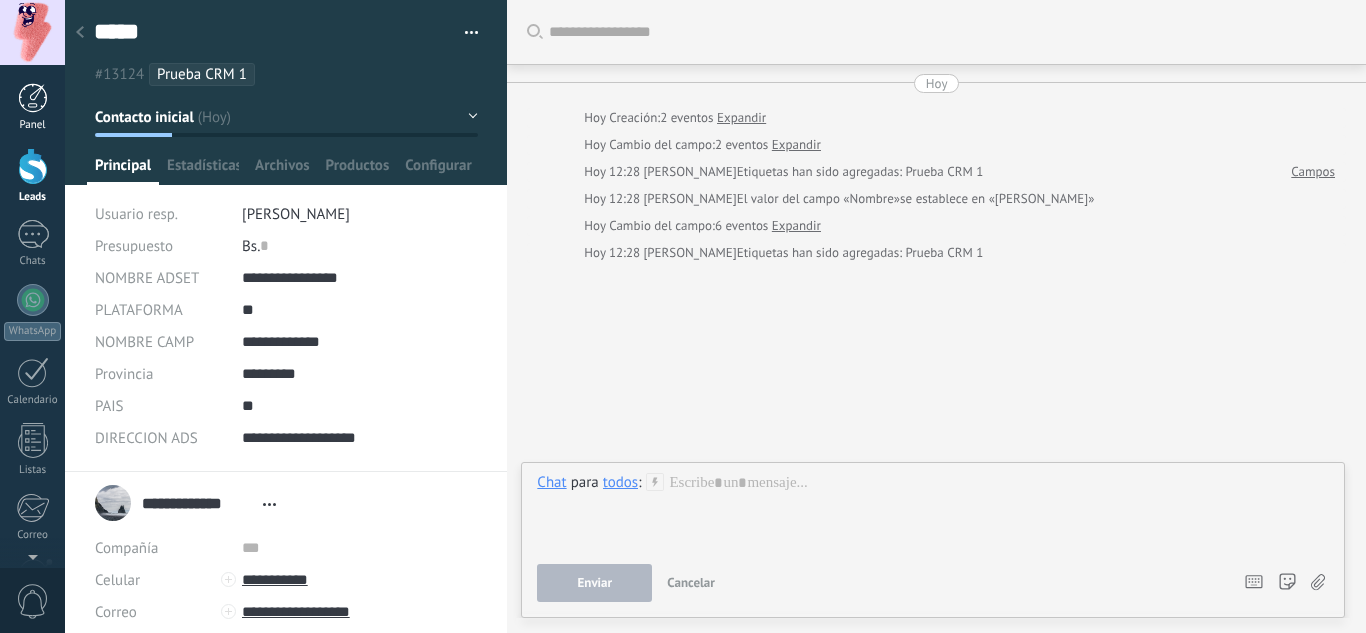 click at bounding box center (33, 98) 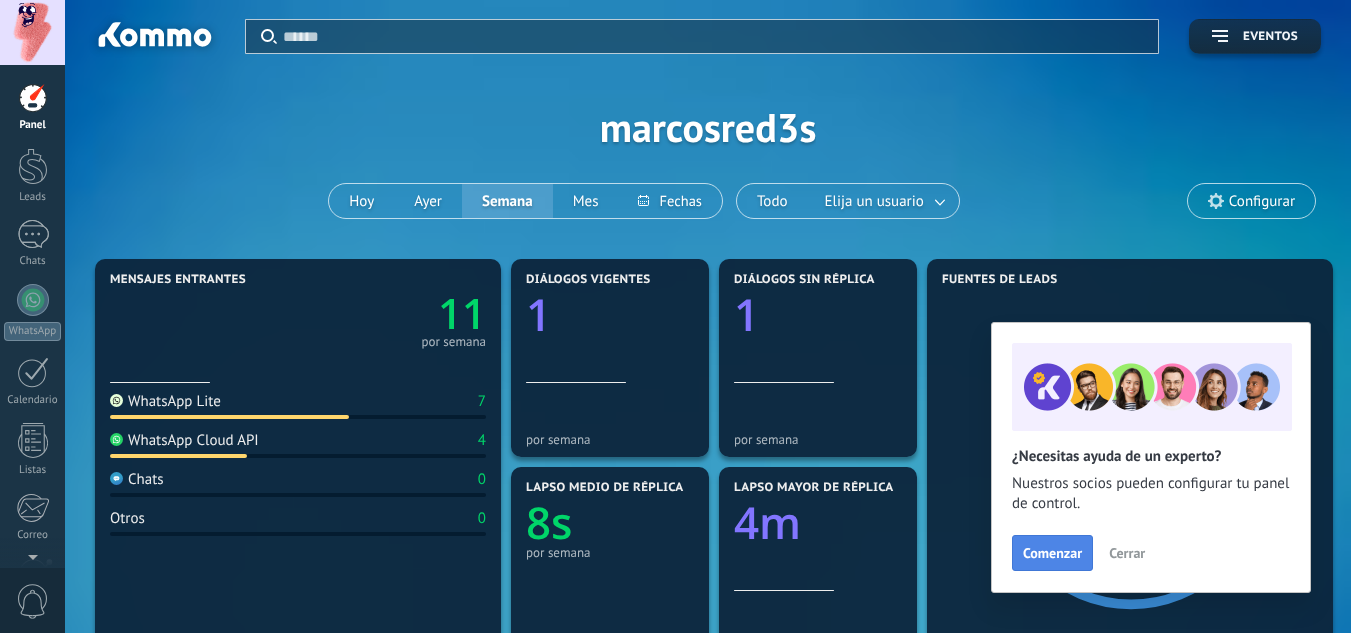 click on "Comenzar" at bounding box center [1052, 553] 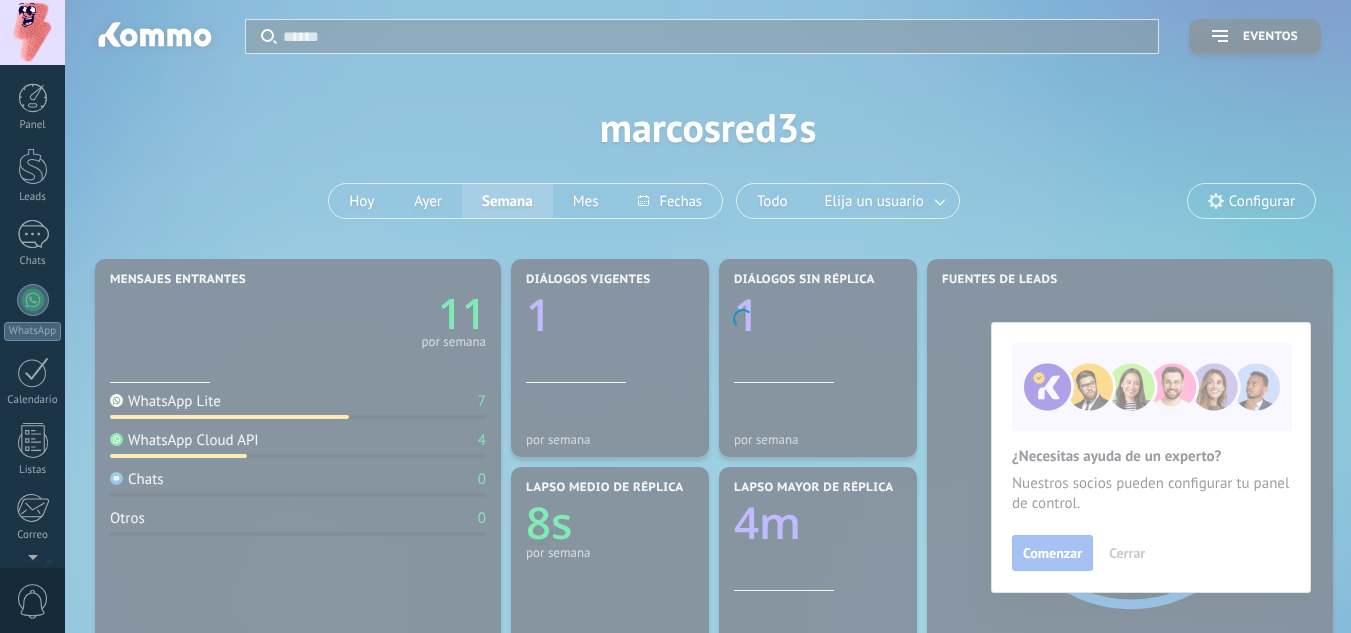 scroll, scrollTop: 199, scrollLeft: 0, axis: vertical 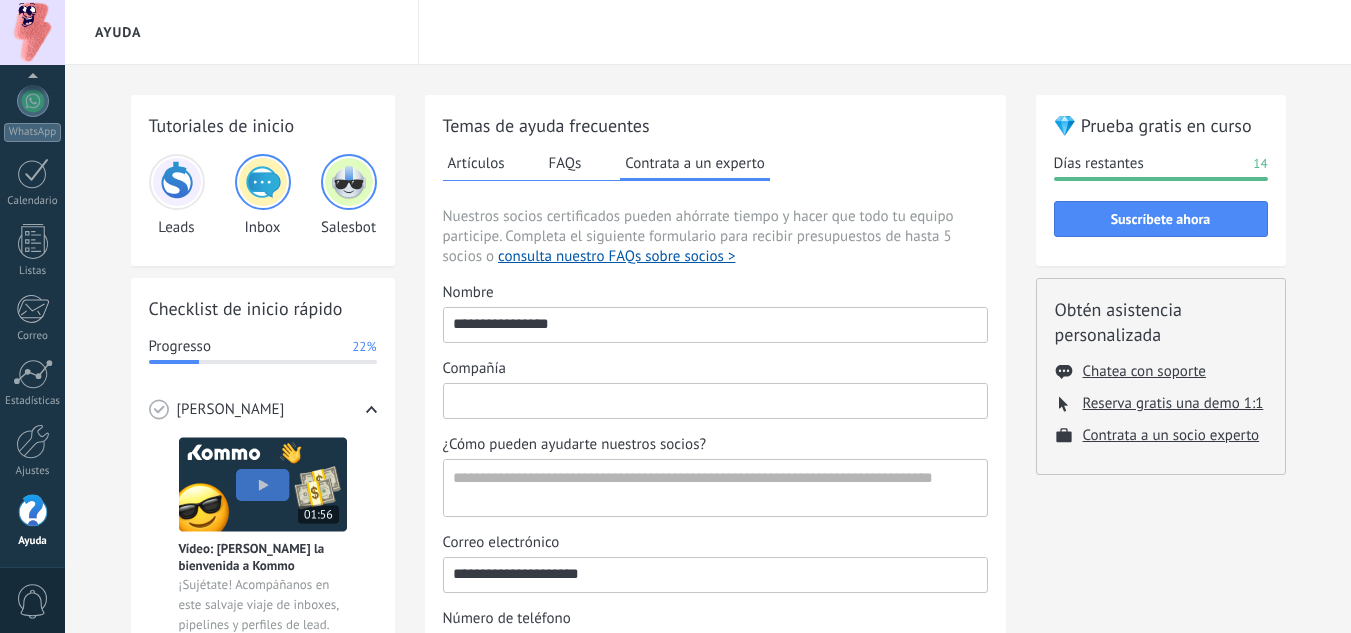 click on "Compañía" at bounding box center [715, 400] 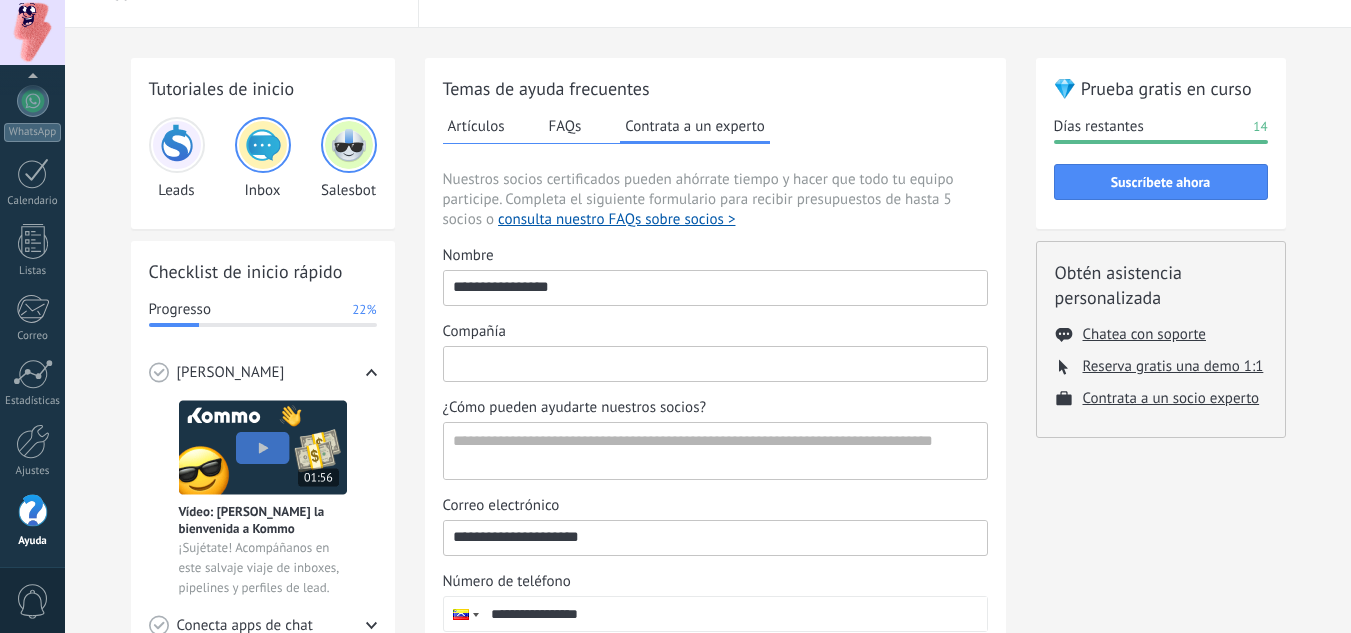 scroll, scrollTop: 0, scrollLeft: 0, axis: both 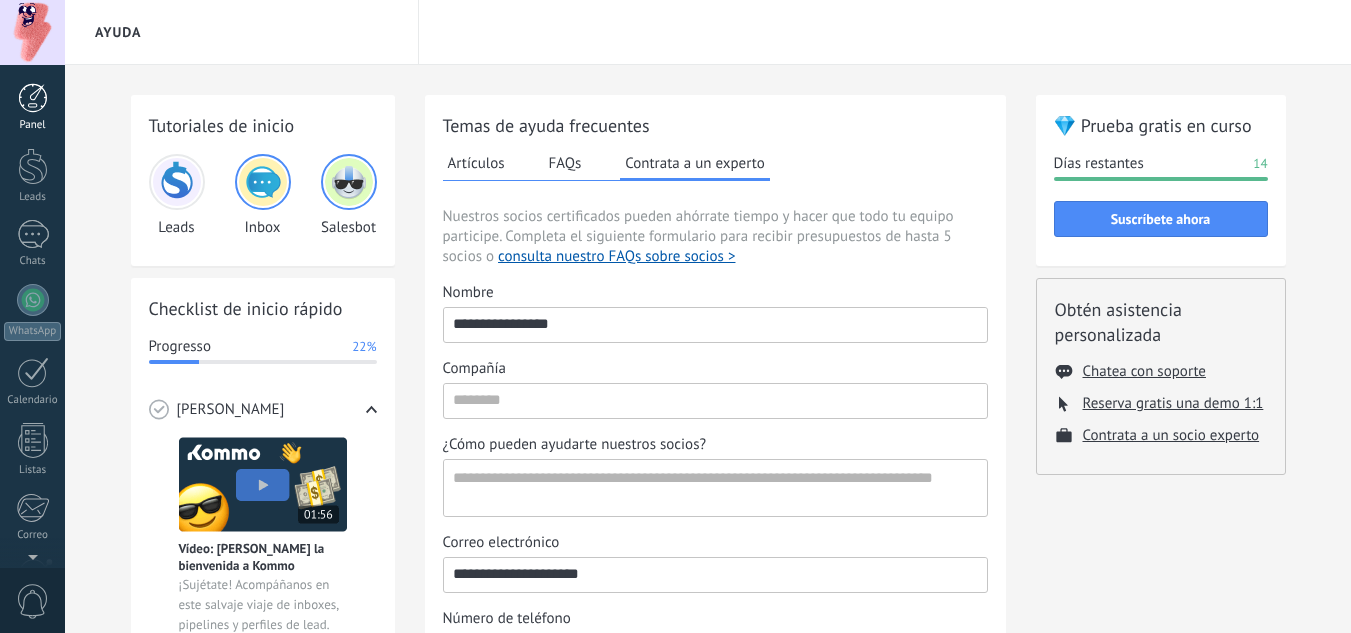 click at bounding box center (33, 98) 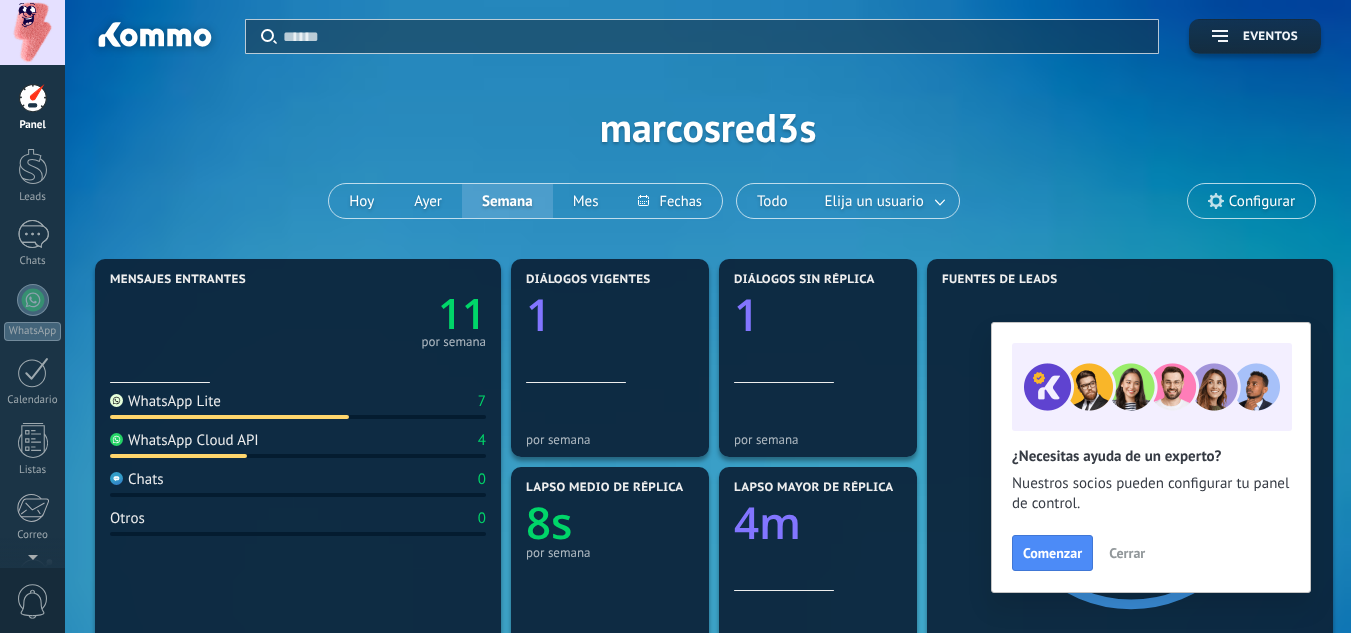 click at bounding box center (32, 32) 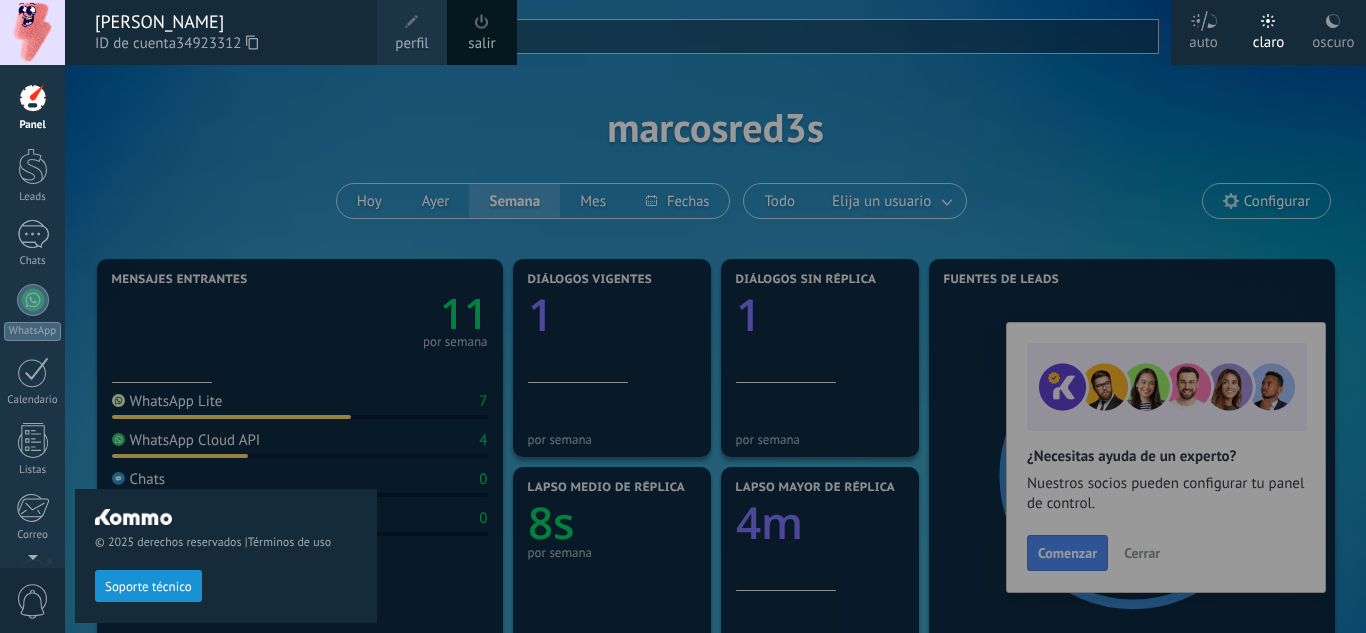 click at bounding box center [748, 316] 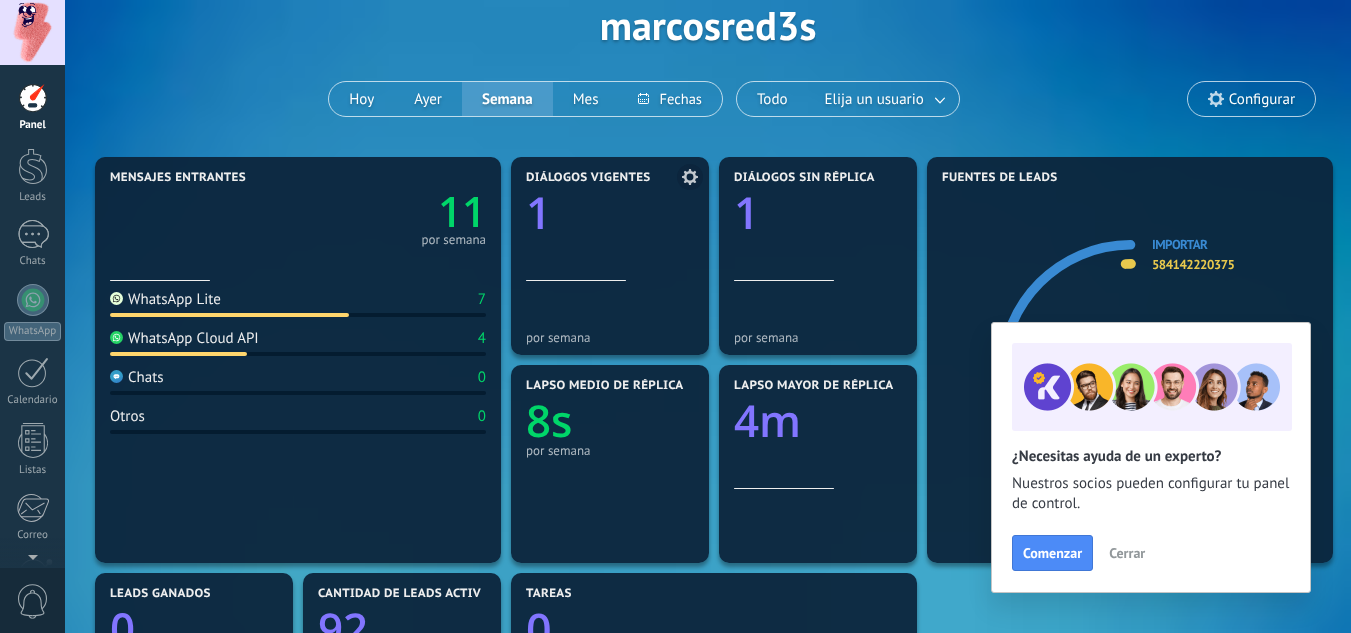 scroll, scrollTop: 100, scrollLeft: 0, axis: vertical 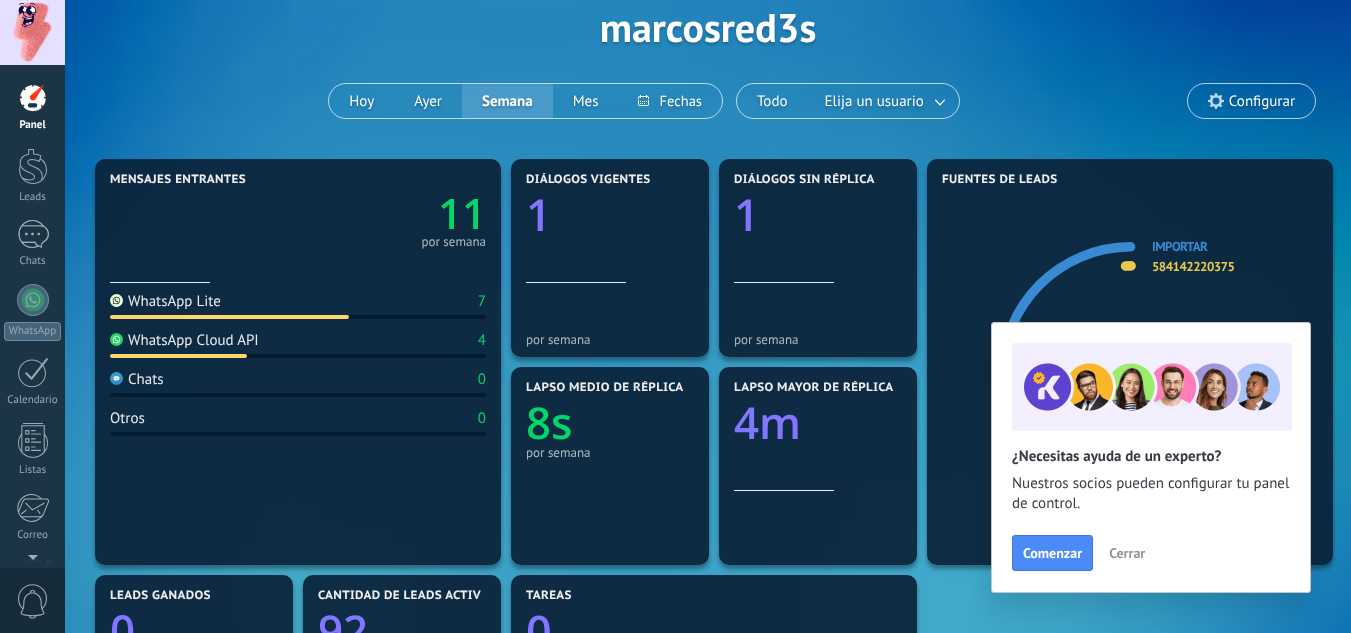 click on "WhatsApp Lite    7" at bounding box center [298, 305] 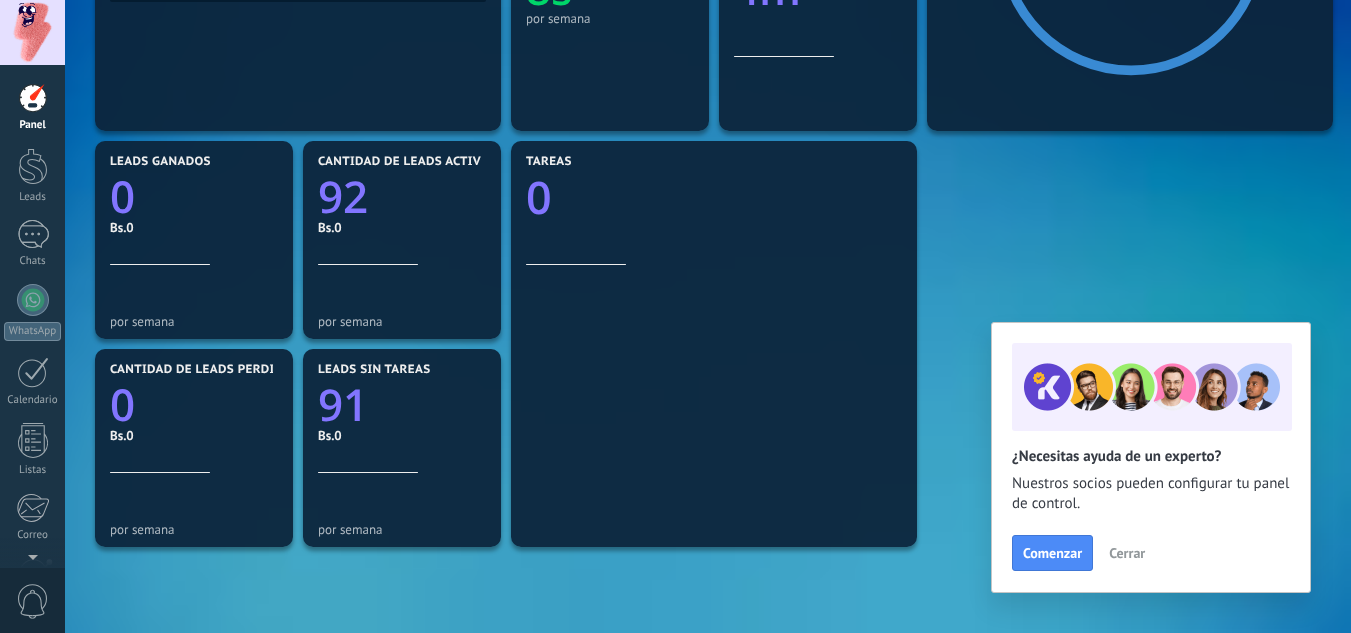 scroll, scrollTop: 500, scrollLeft: 0, axis: vertical 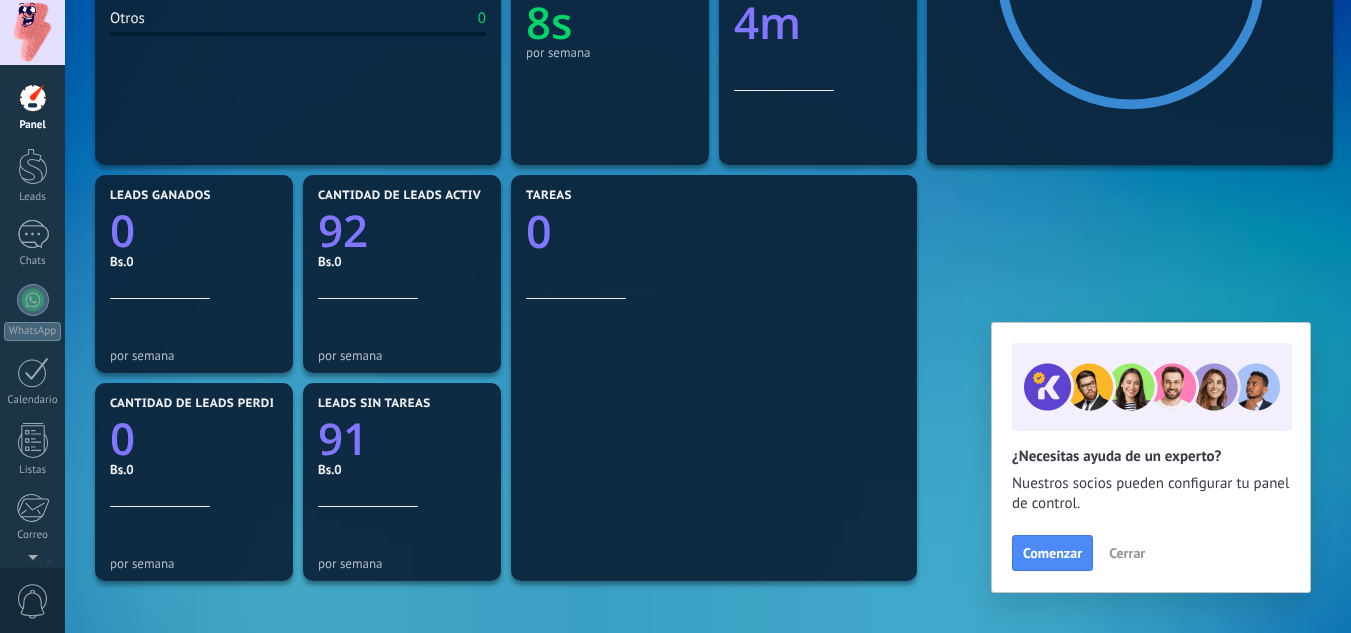 click on "Comenzar Cerrar" at bounding box center (1151, 553) 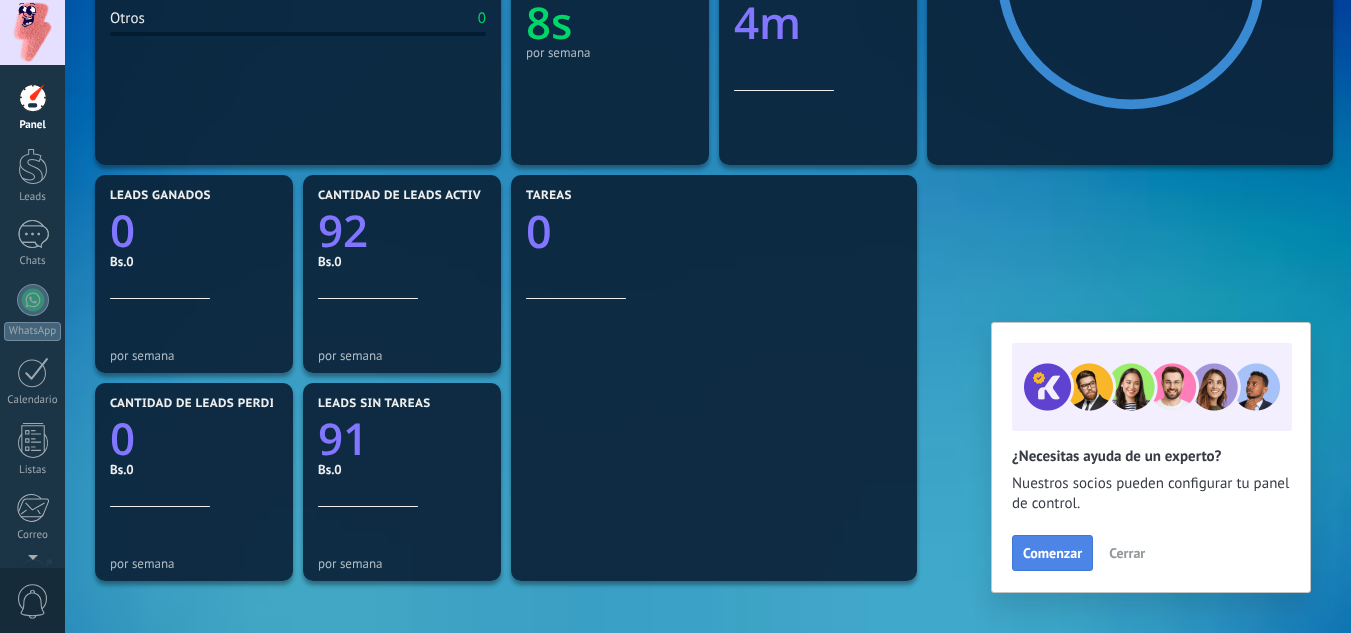 click on "Comenzar" at bounding box center [1052, 553] 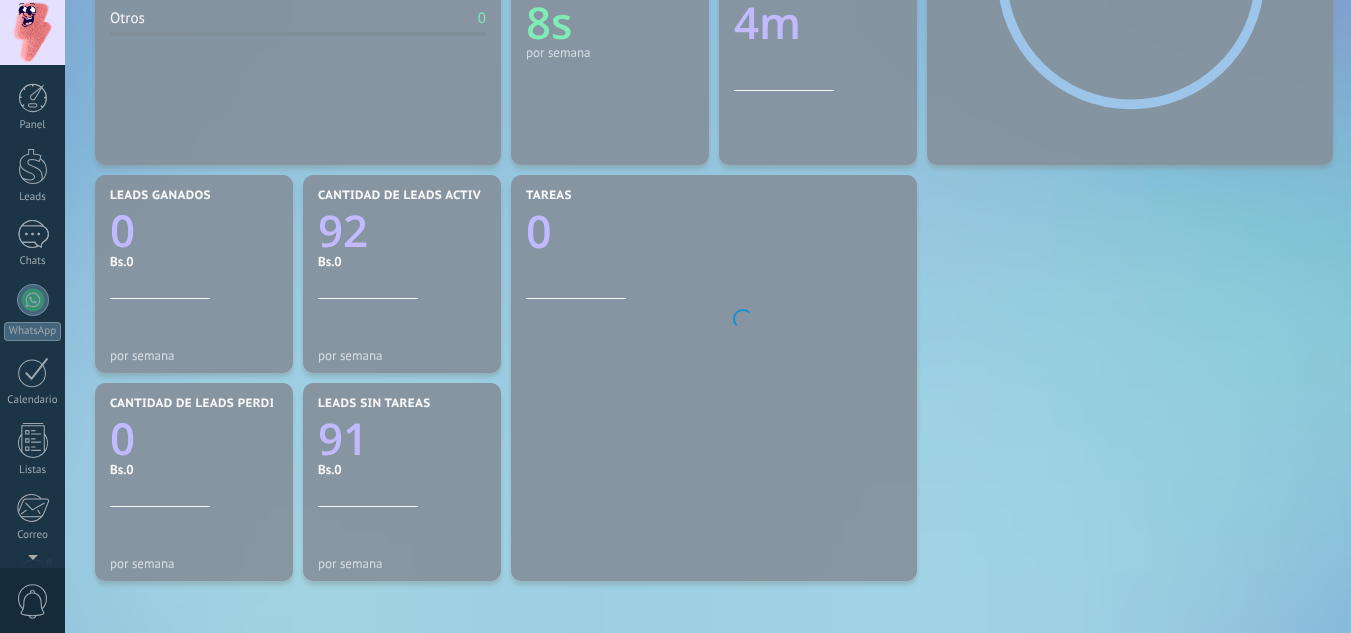 scroll, scrollTop: 199, scrollLeft: 0, axis: vertical 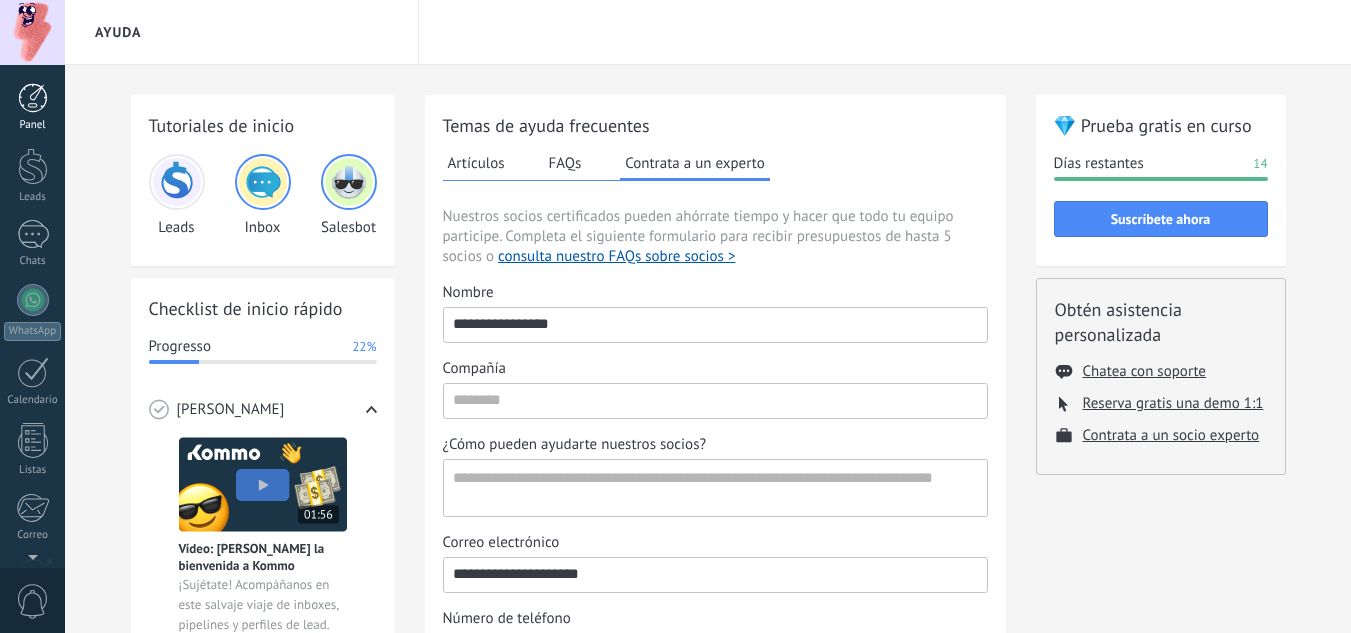 click on "Panel" at bounding box center (32, 107) 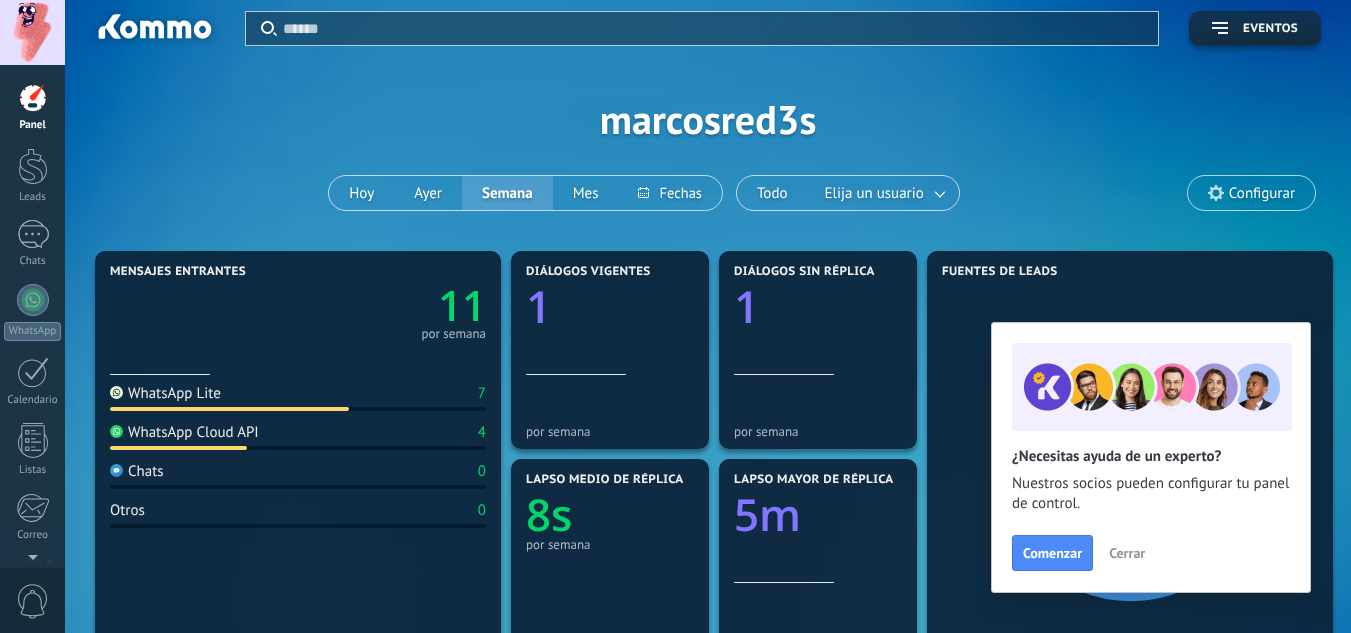 scroll, scrollTop: 0, scrollLeft: 0, axis: both 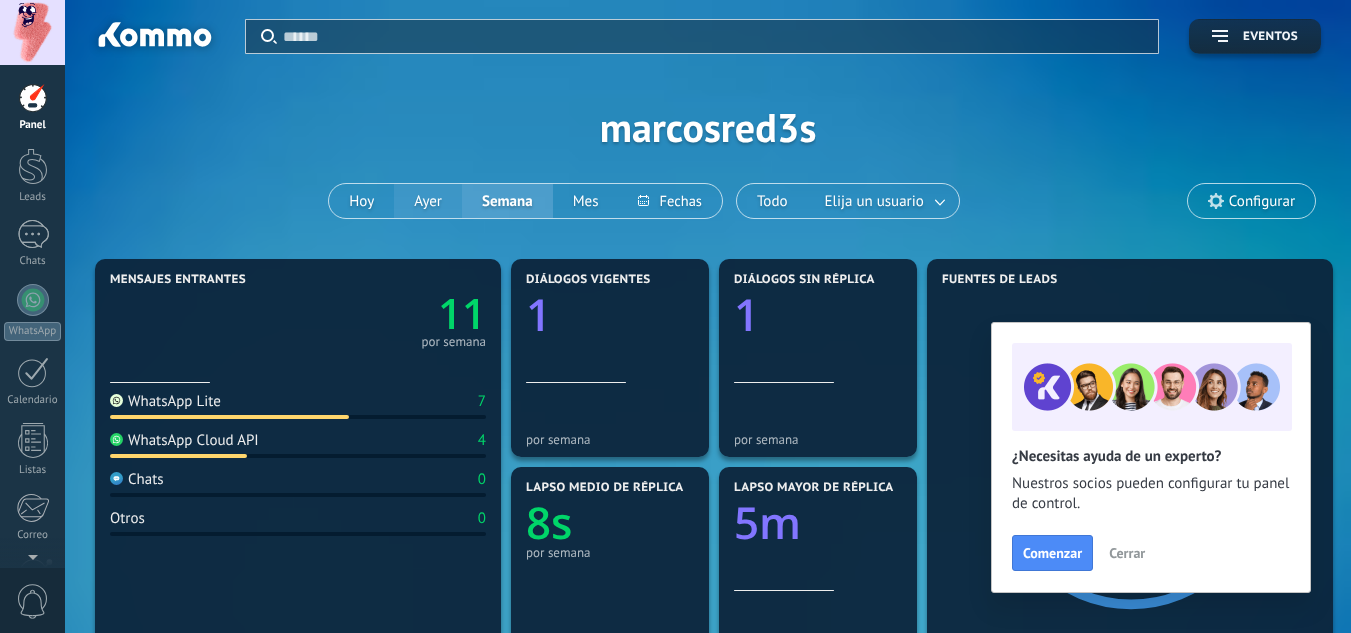 click on "Ayer" at bounding box center [428, 201] 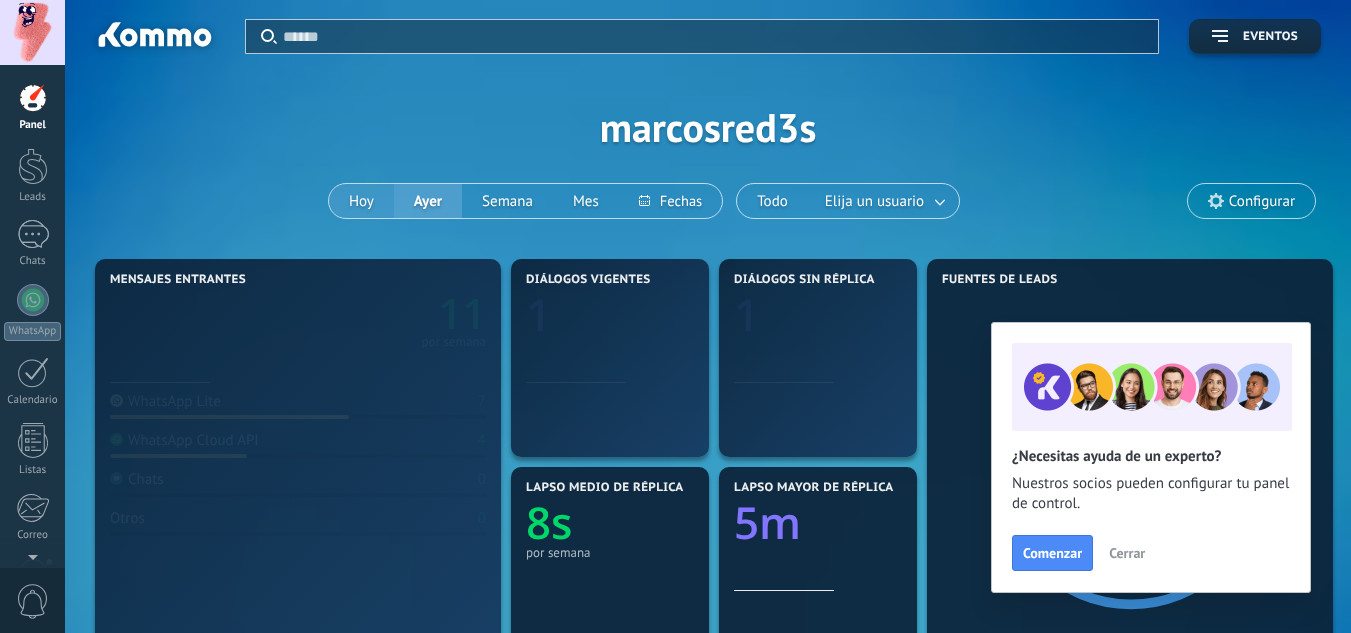 click on "Hoy" at bounding box center [361, 201] 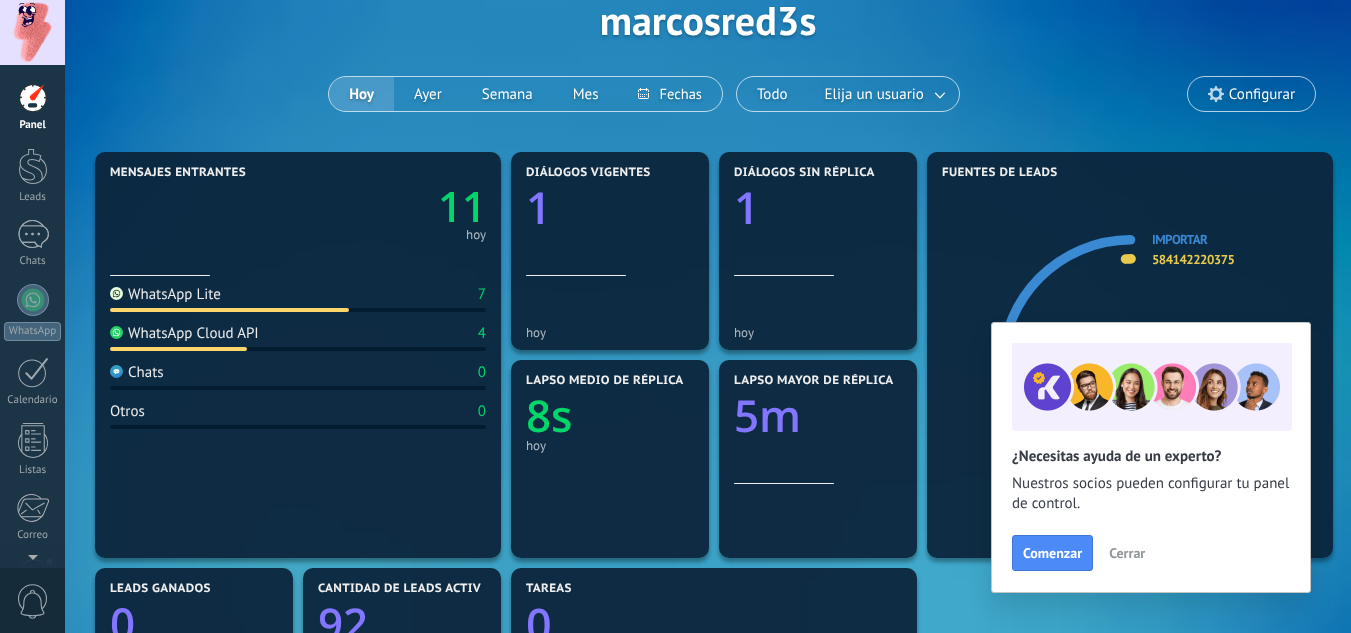 scroll, scrollTop: 122, scrollLeft: 0, axis: vertical 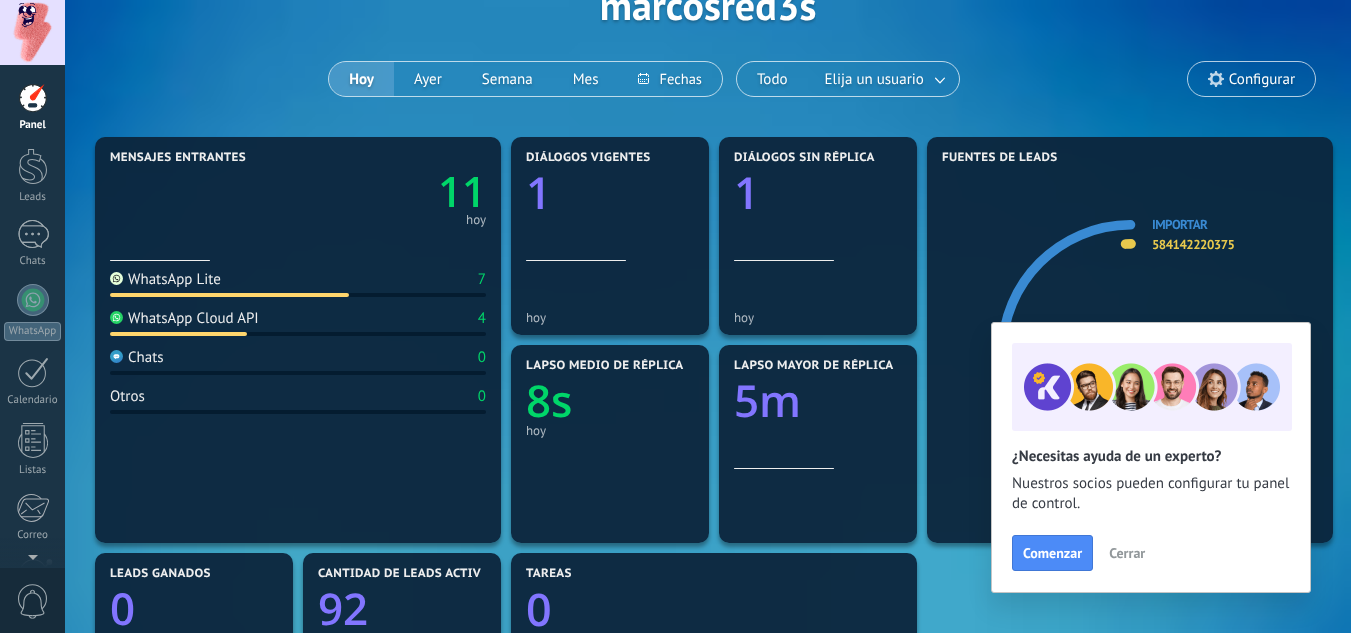 click on "Cerrar" at bounding box center (1127, 553) 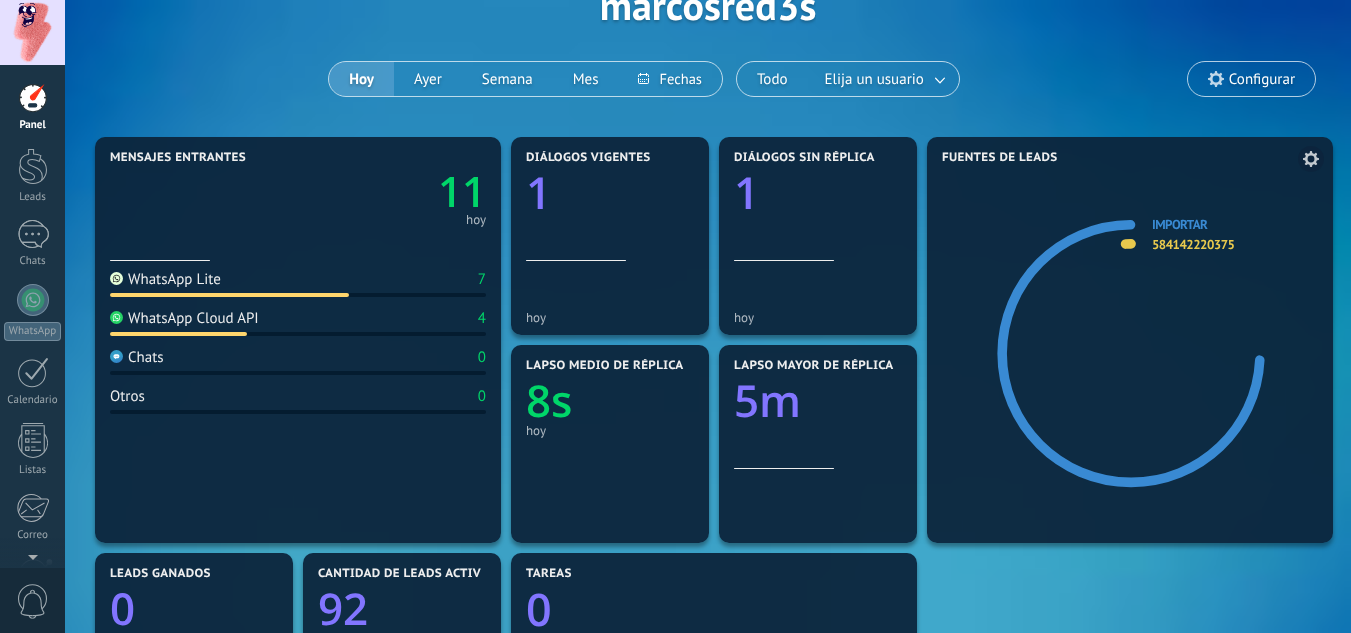 click 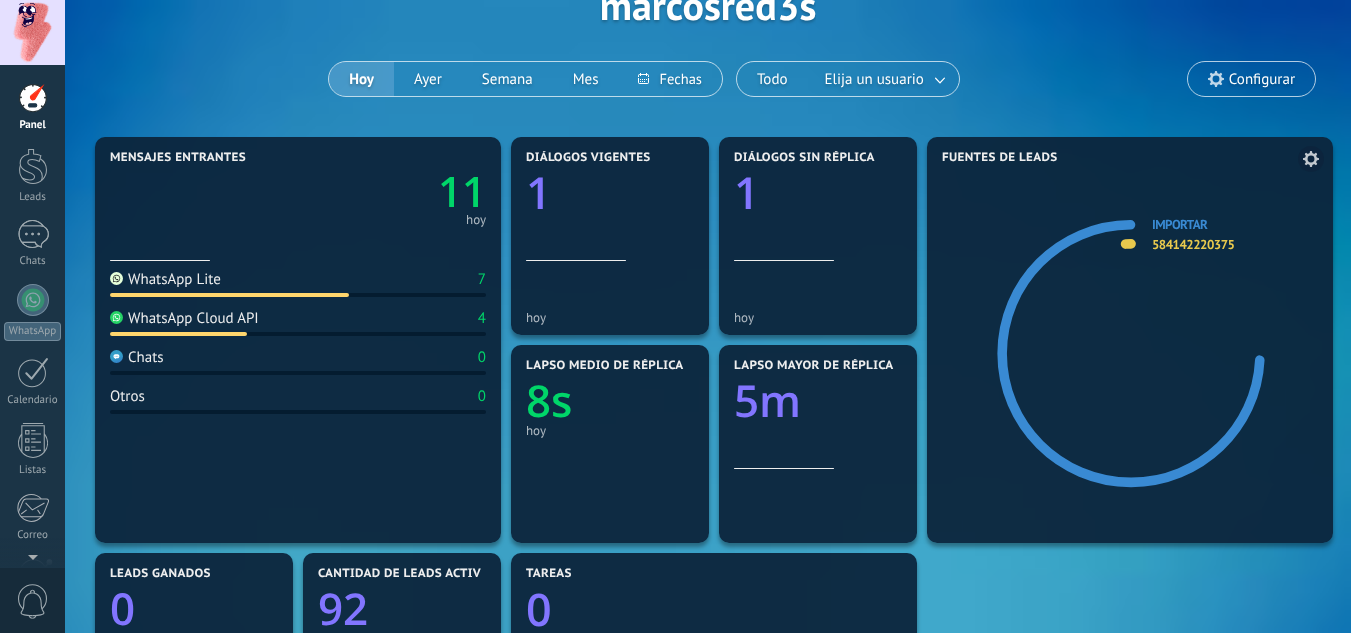 click 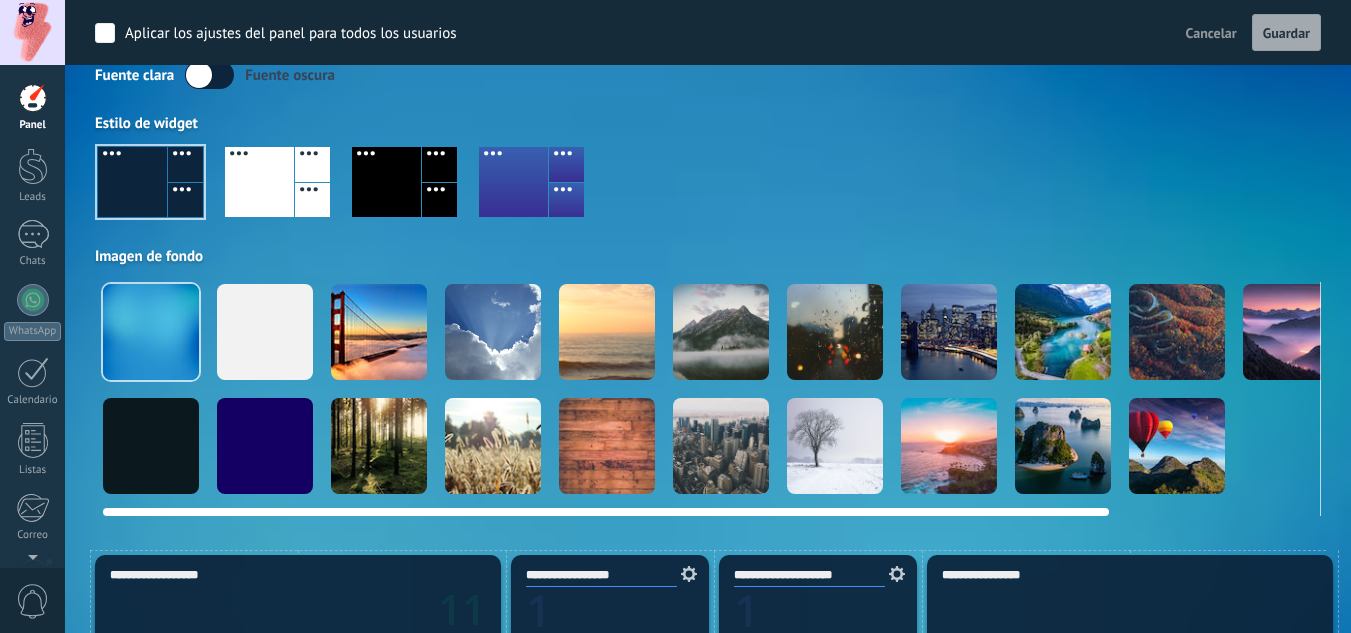 click at bounding box center (721, 332) 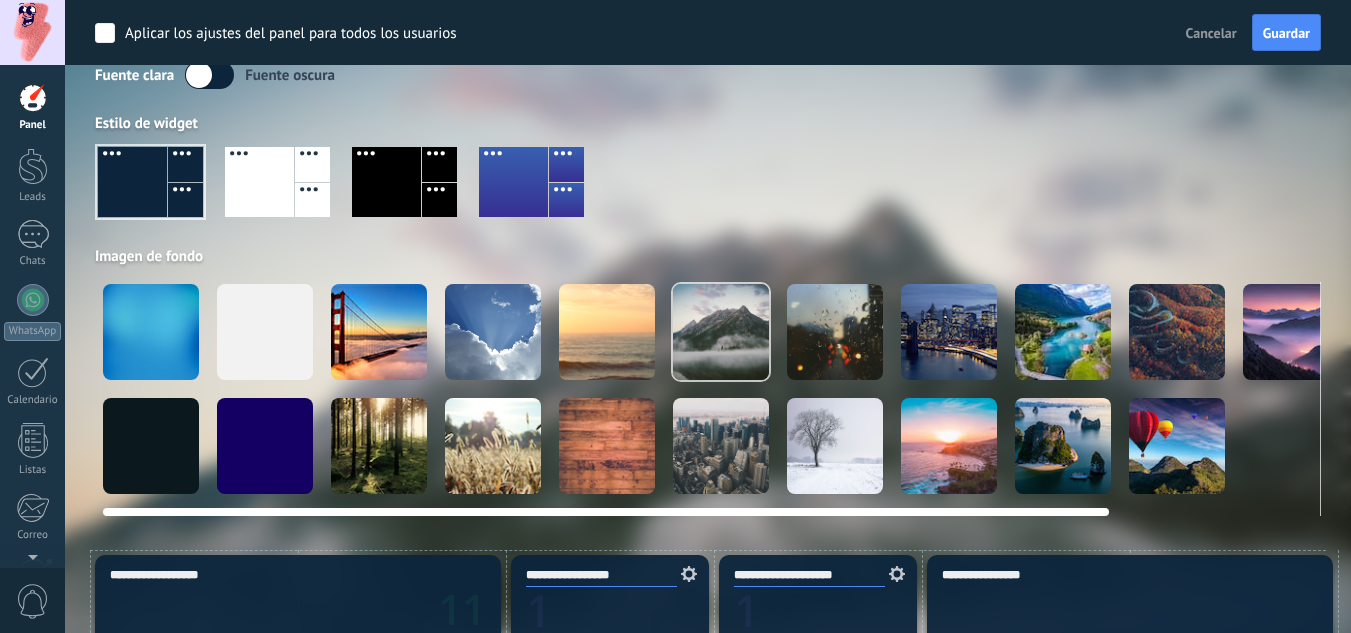 click at bounding box center (379, 332) 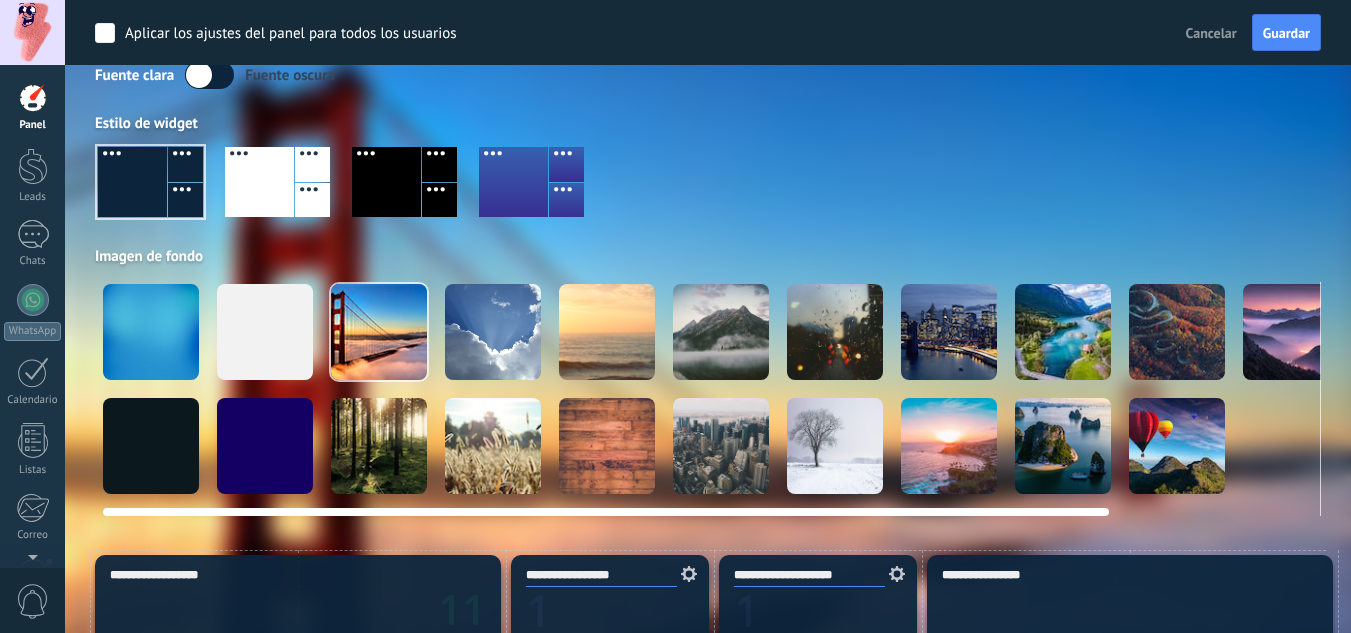 click at bounding box center (1177, 332) 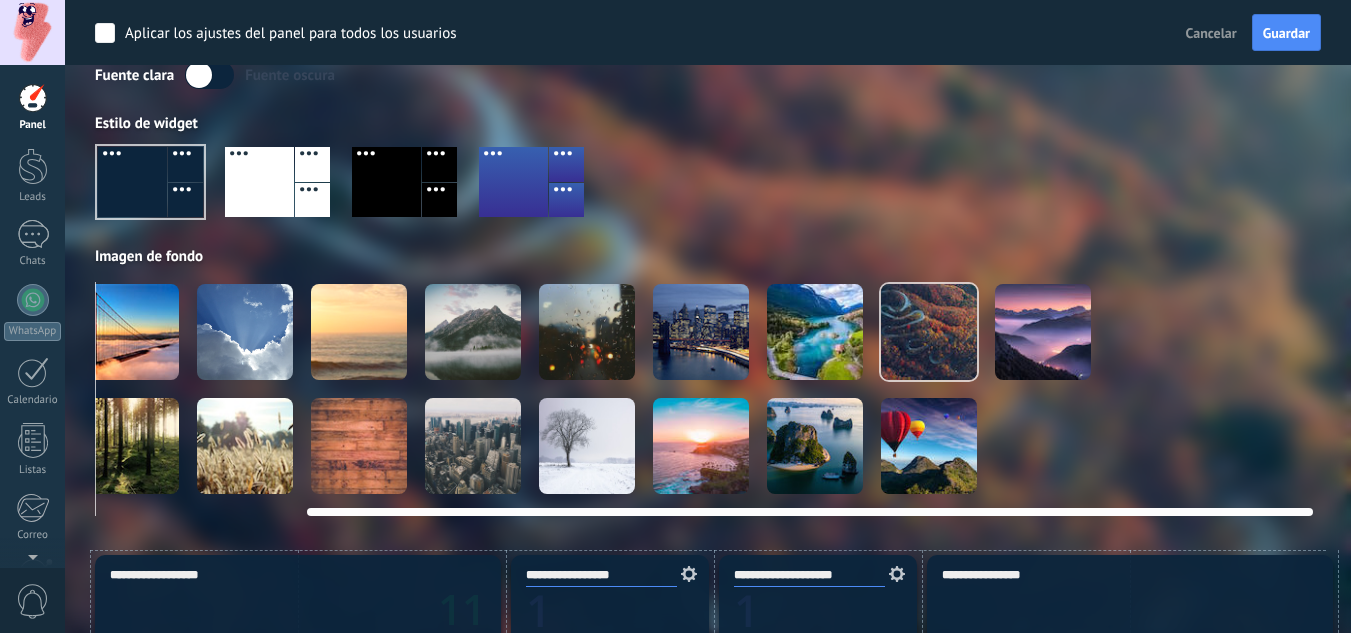 scroll, scrollTop: 0, scrollLeft: 0, axis: both 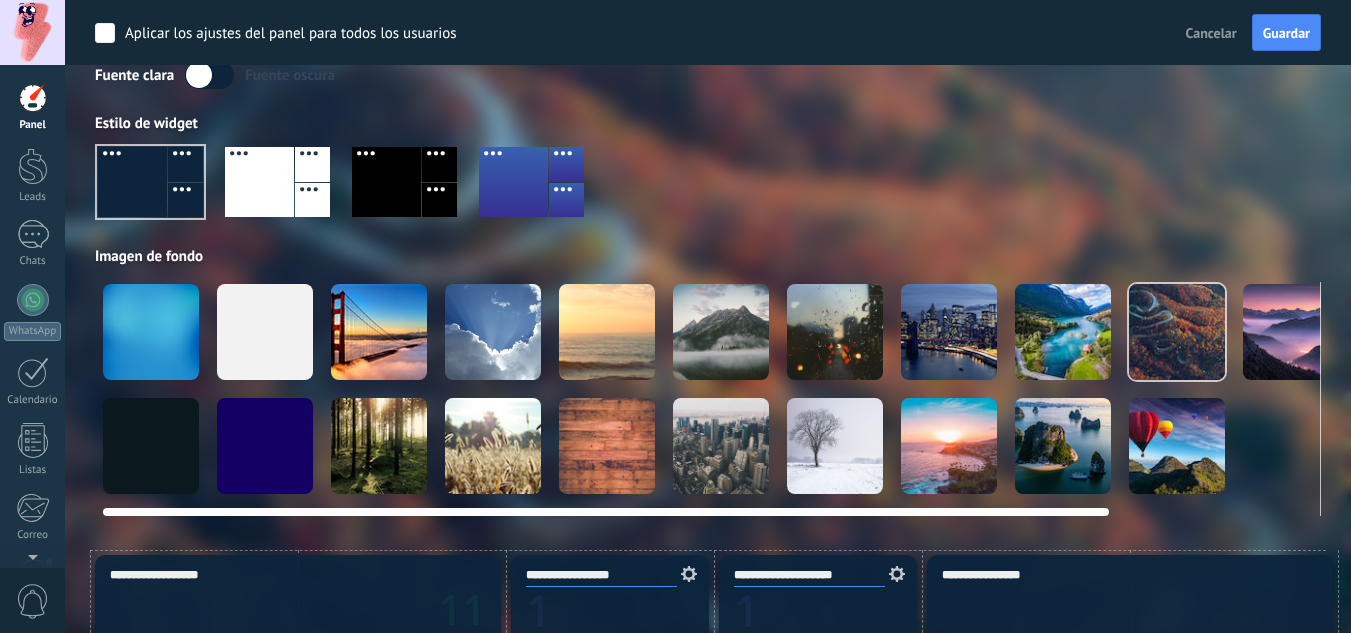 drag, startPoint x: 926, startPoint y: 511, endPoint x: 234, endPoint y: 357, distance: 708.9288 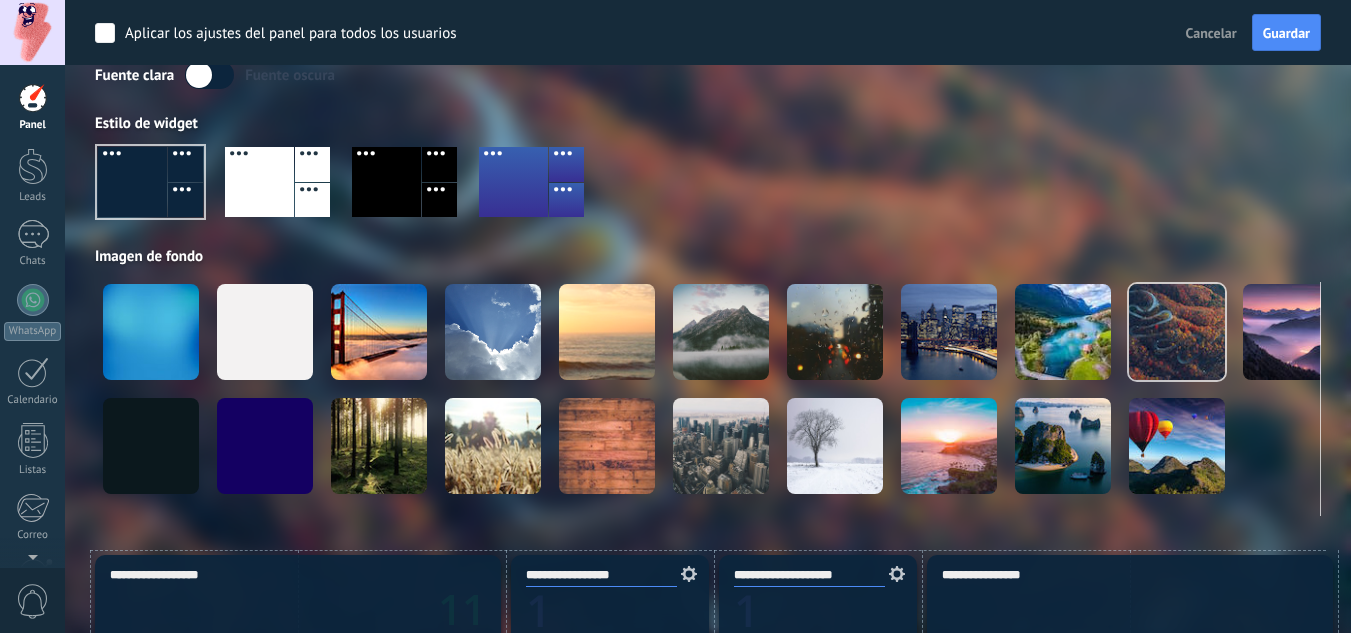 scroll, scrollTop: 0, scrollLeft: 0, axis: both 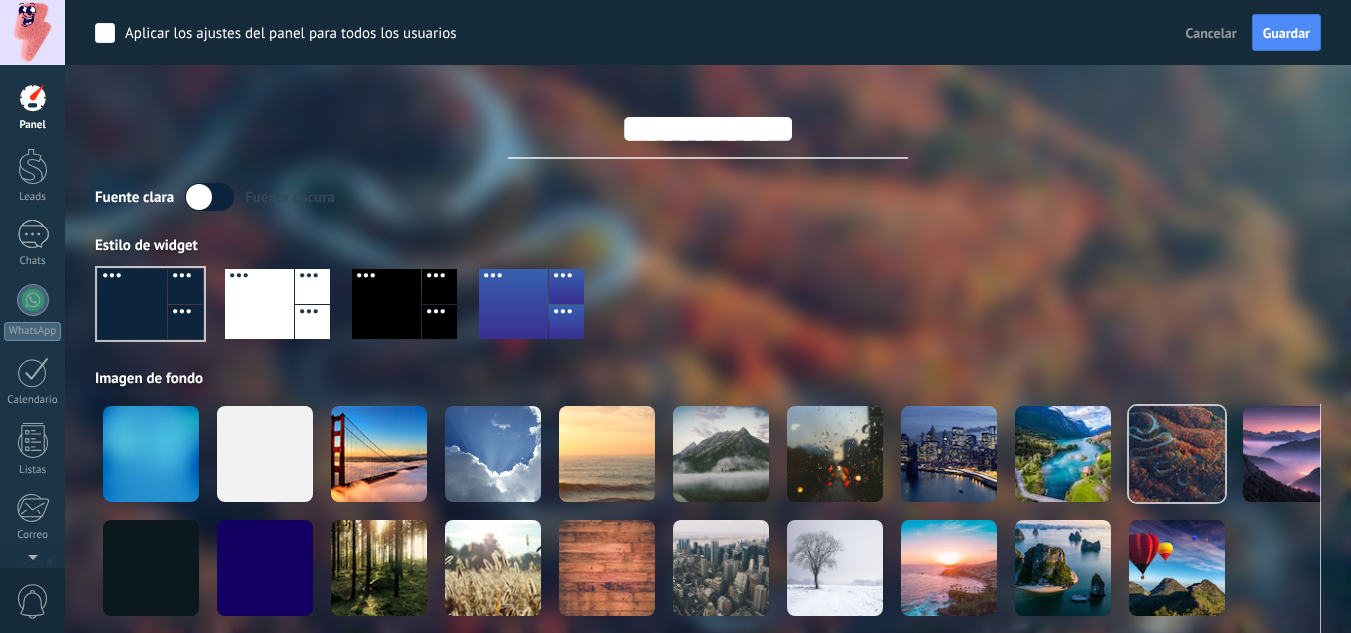 click at bounding box center (386, 304) 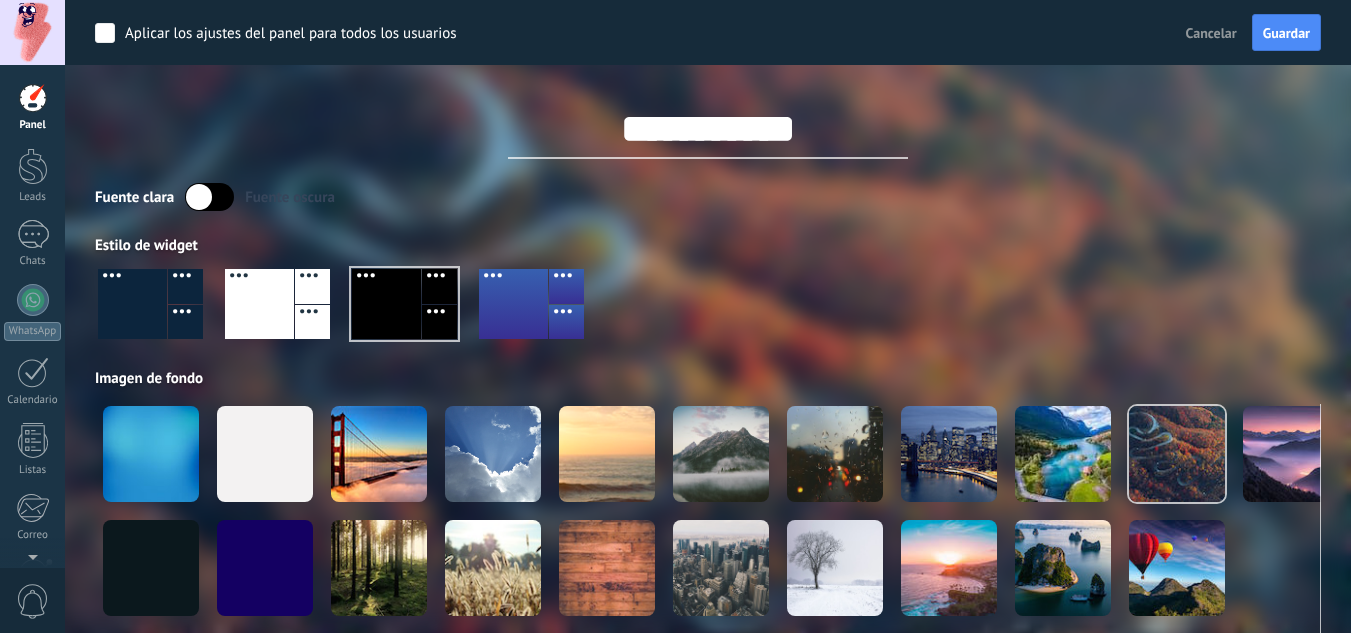click at bounding box center (209, 197) 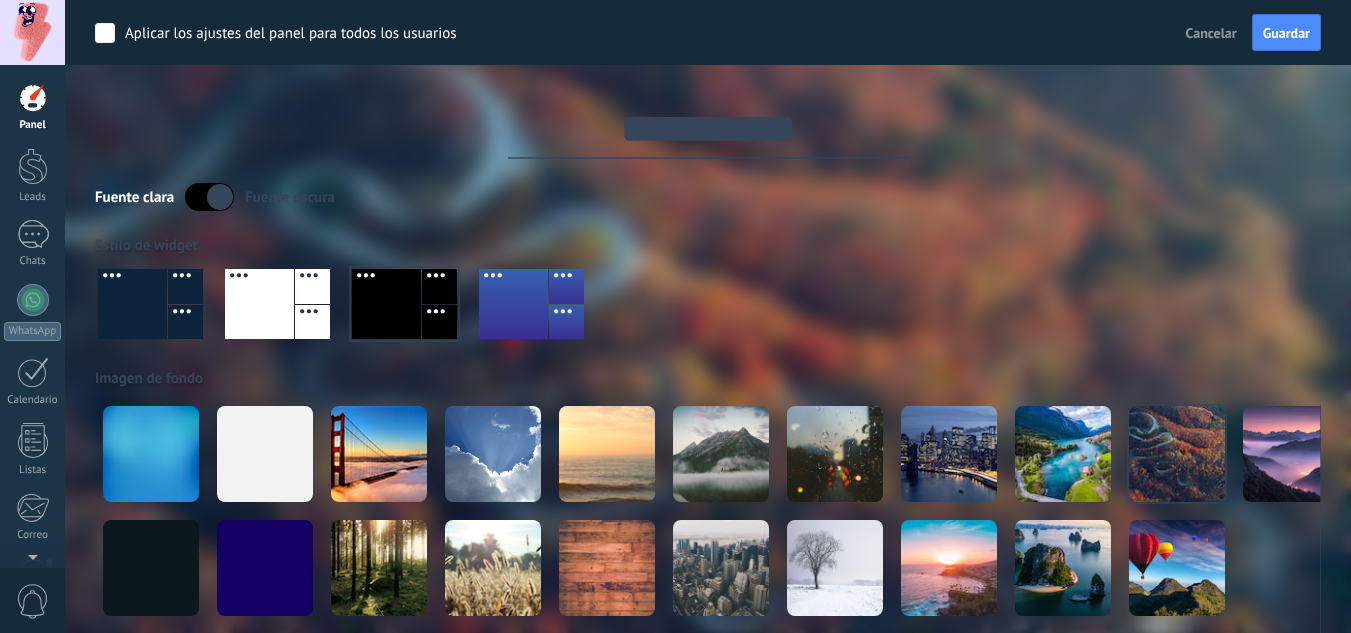 click at bounding box center (708, 312) 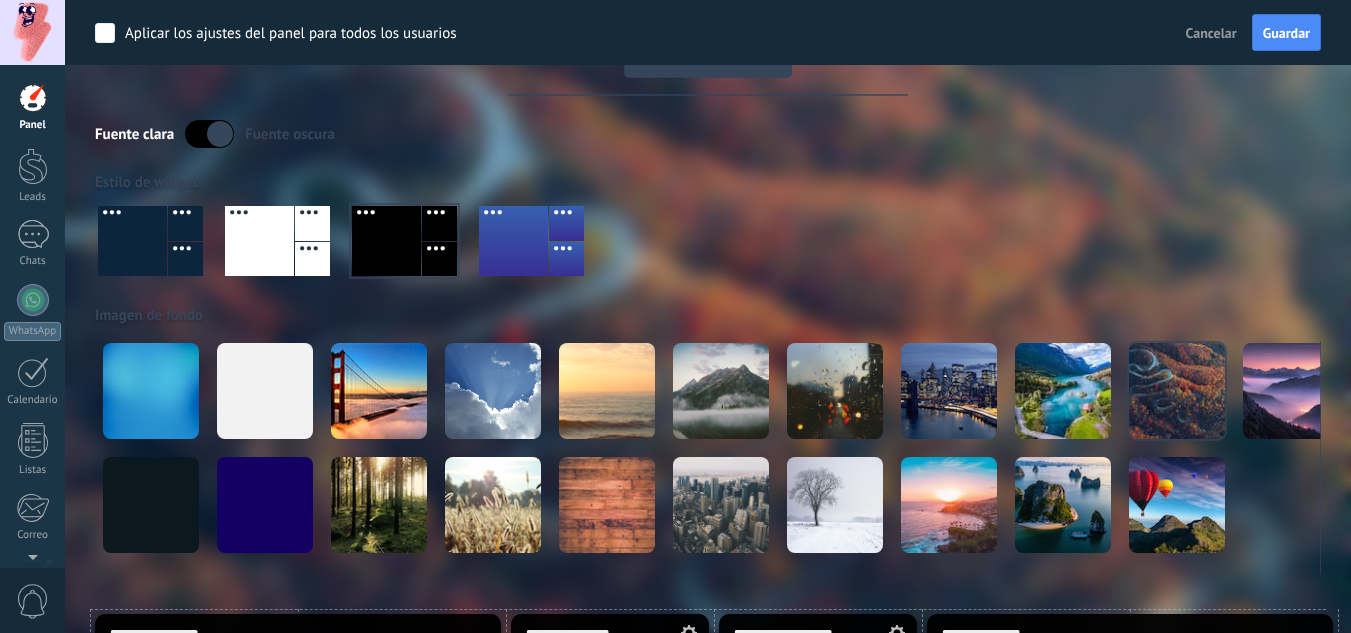 scroll, scrollTop: 0, scrollLeft: 0, axis: both 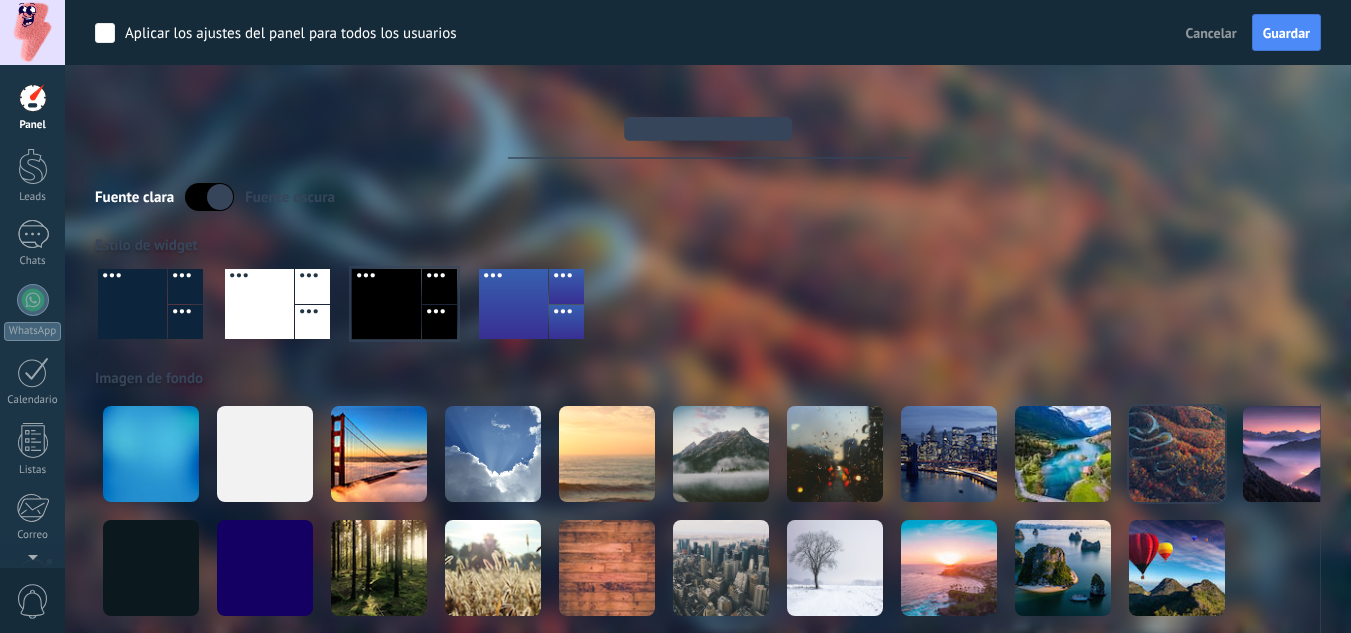 click at bounding box center [209, 197] 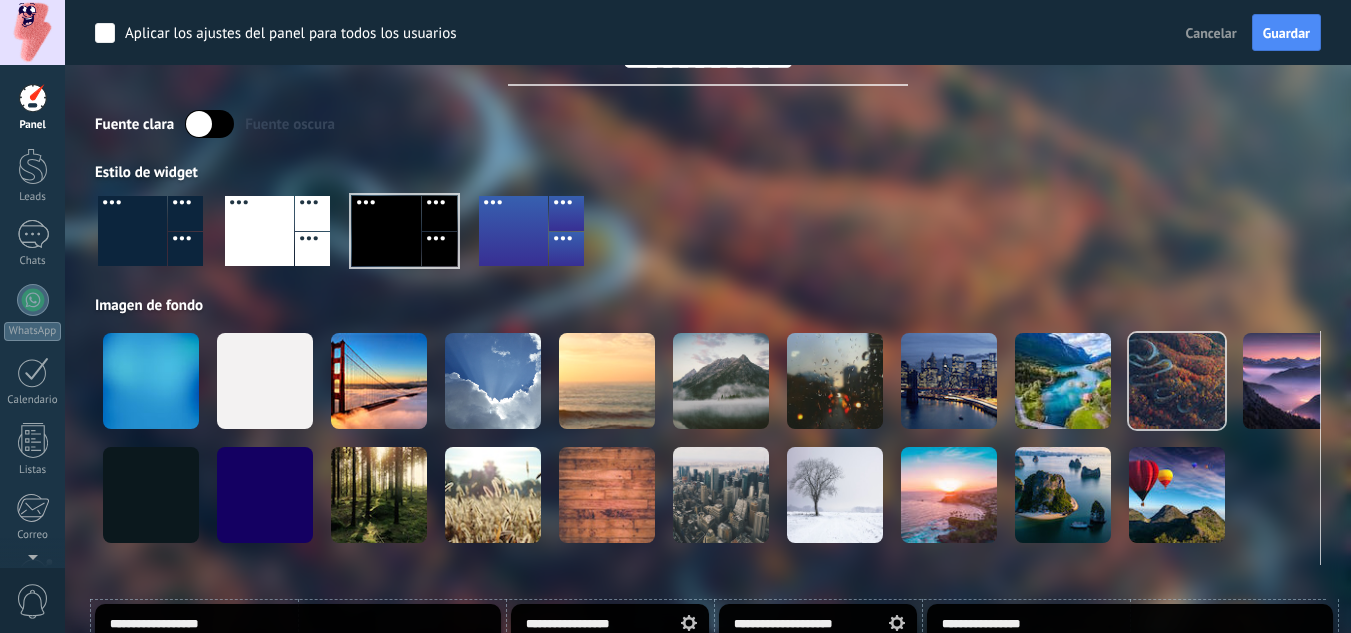 scroll, scrollTop: 0, scrollLeft: 0, axis: both 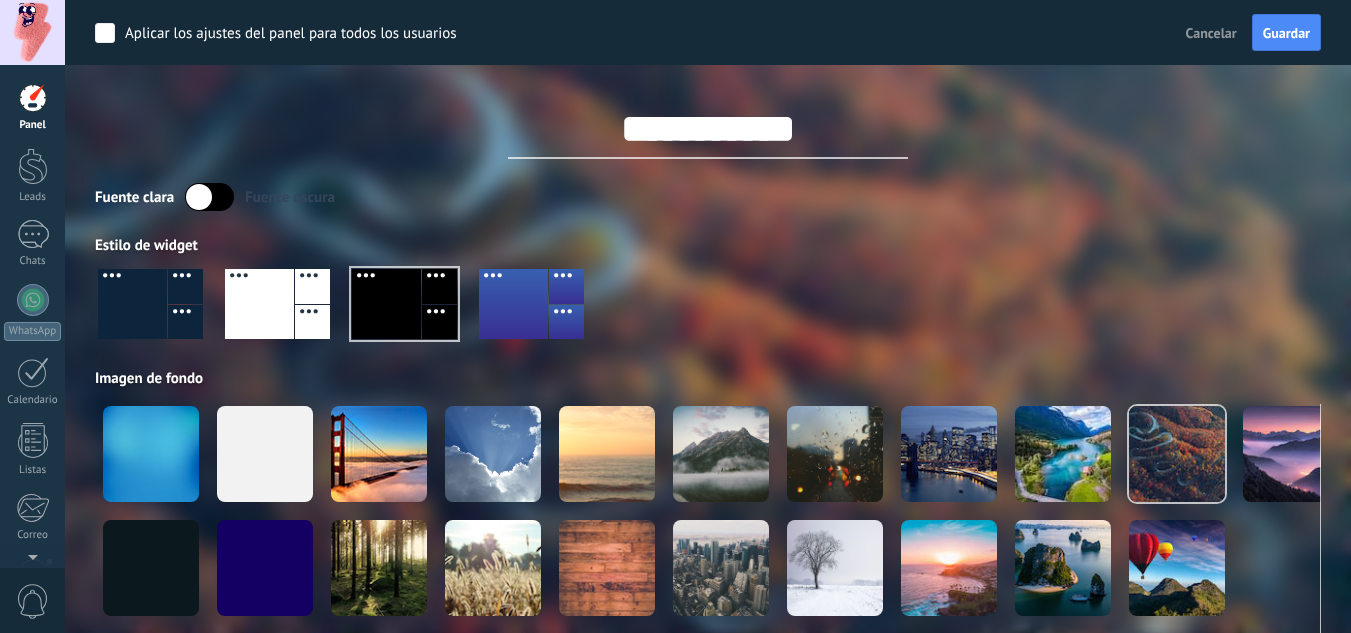 click at bounding box center (132, 304) 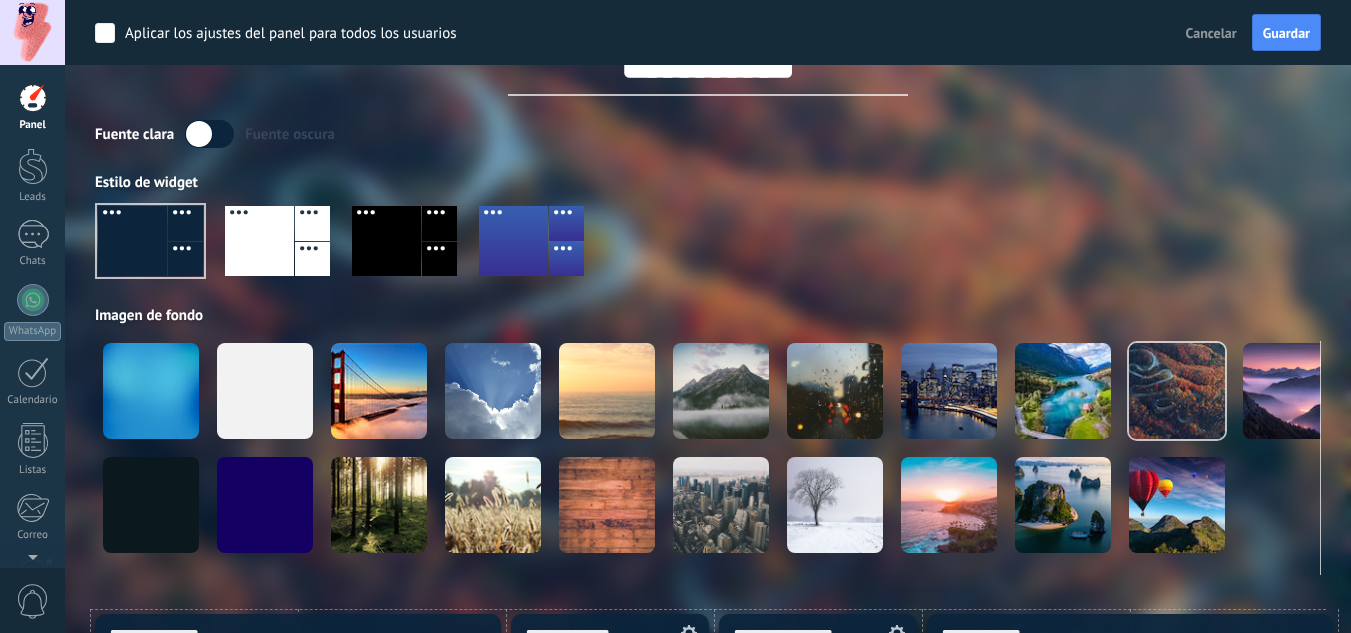scroll, scrollTop: 0, scrollLeft: 0, axis: both 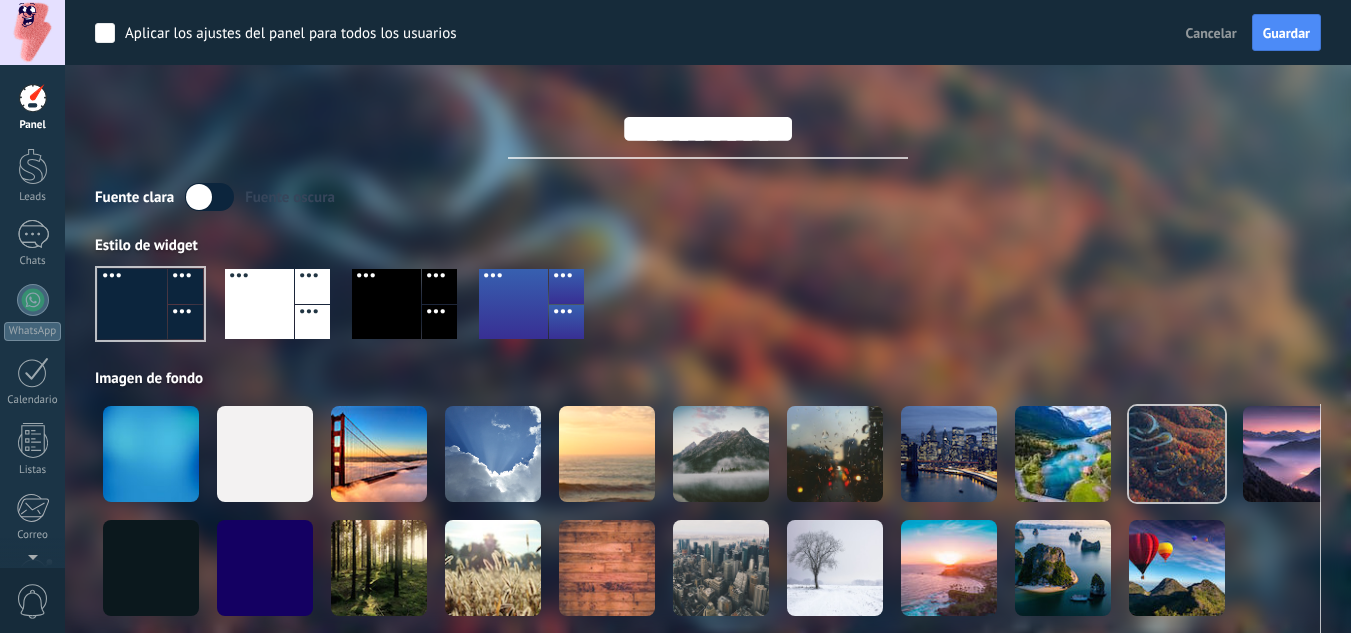 click at bounding box center (312, 286) 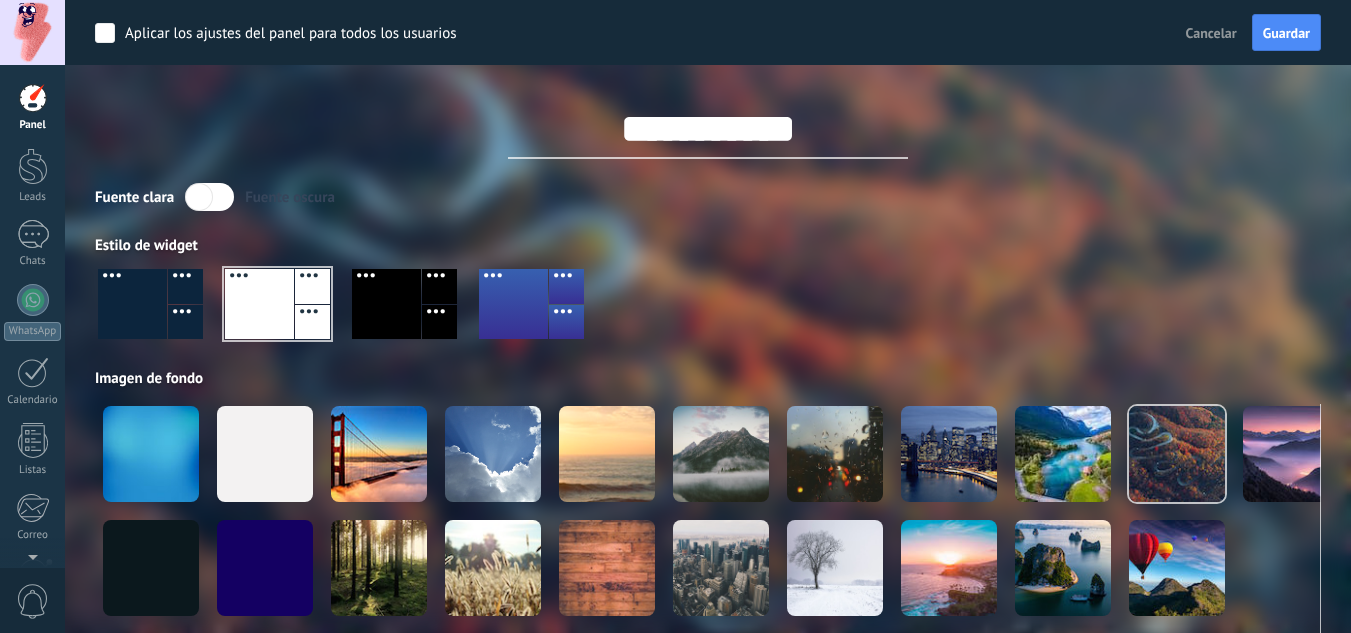 click on "Fuente oscura" at bounding box center (290, 197) 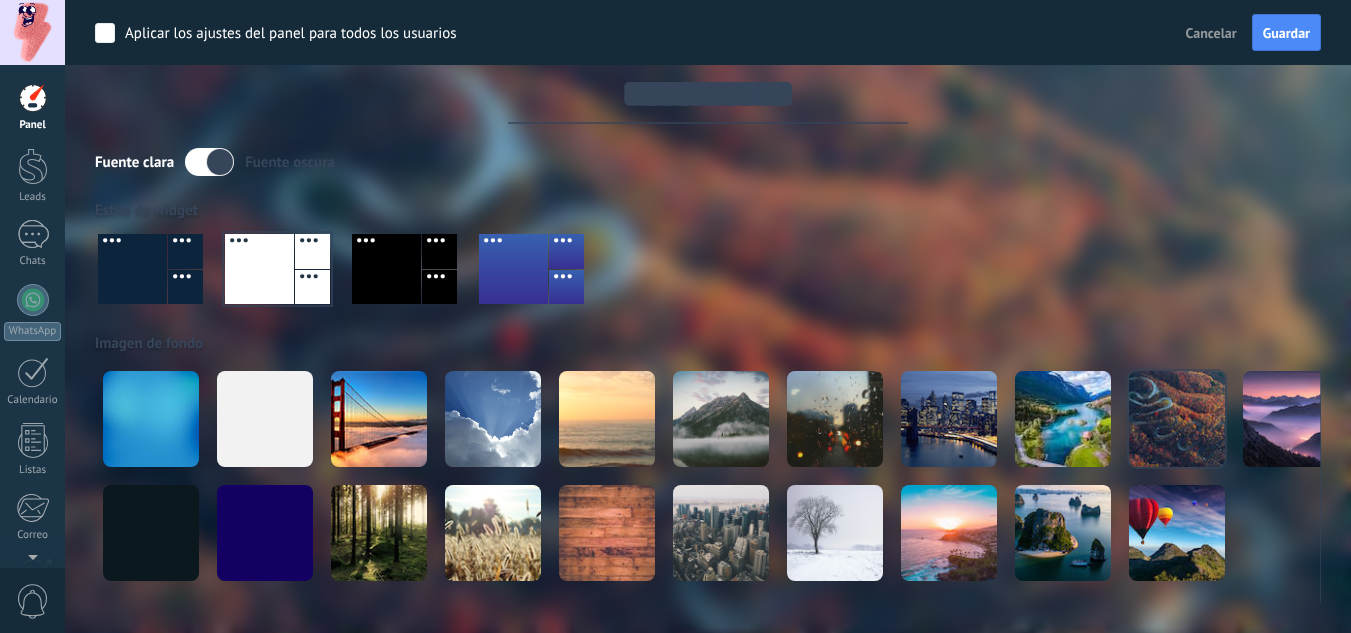scroll, scrollTop: 0, scrollLeft: 0, axis: both 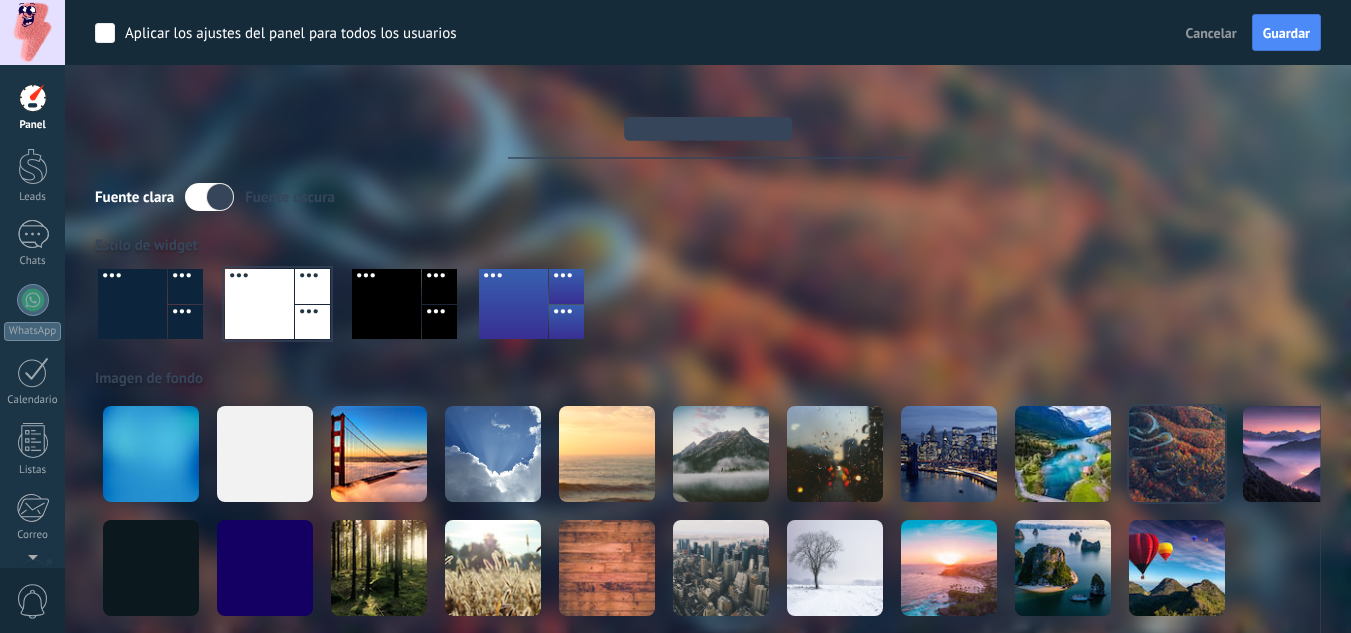 click at bounding box center (566, 322) 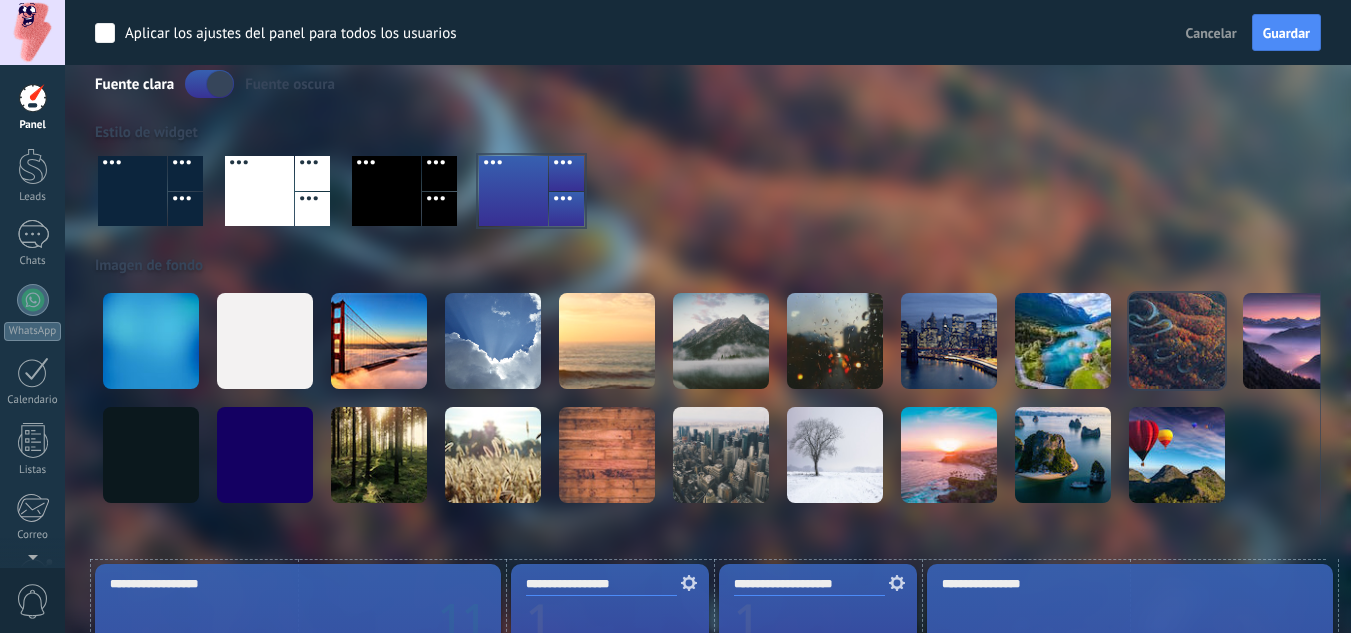 scroll, scrollTop: 100, scrollLeft: 0, axis: vertical 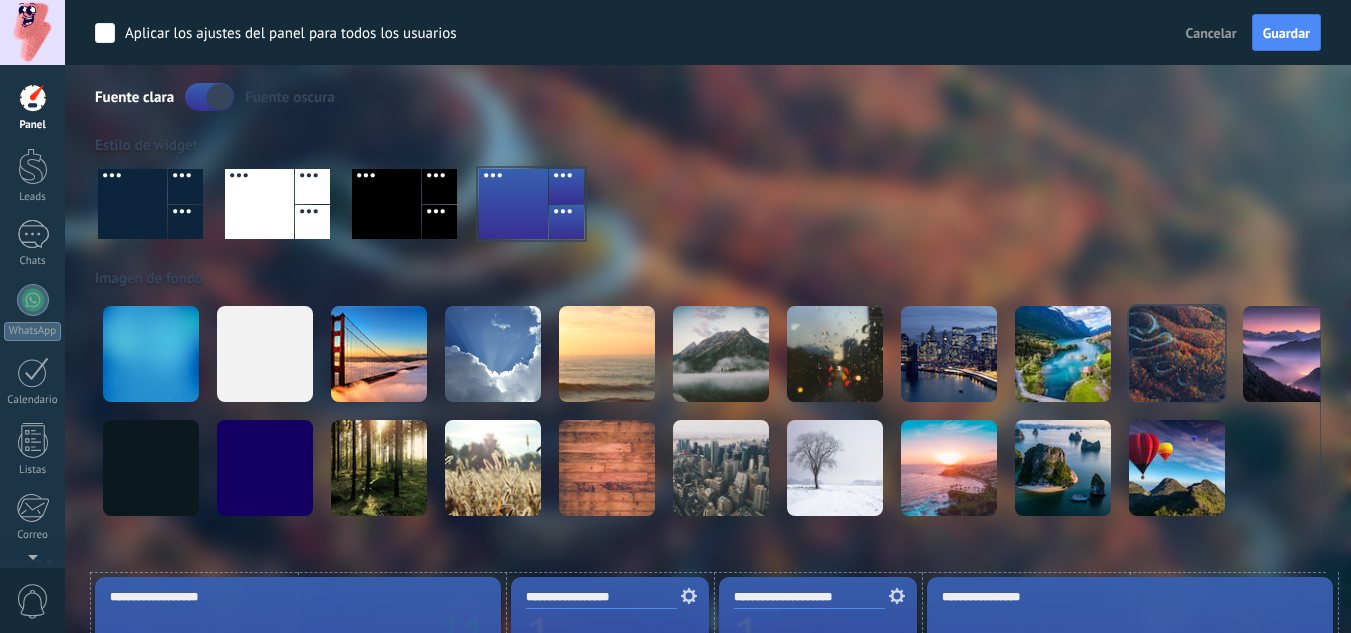 click at bounding box center [33, 98] 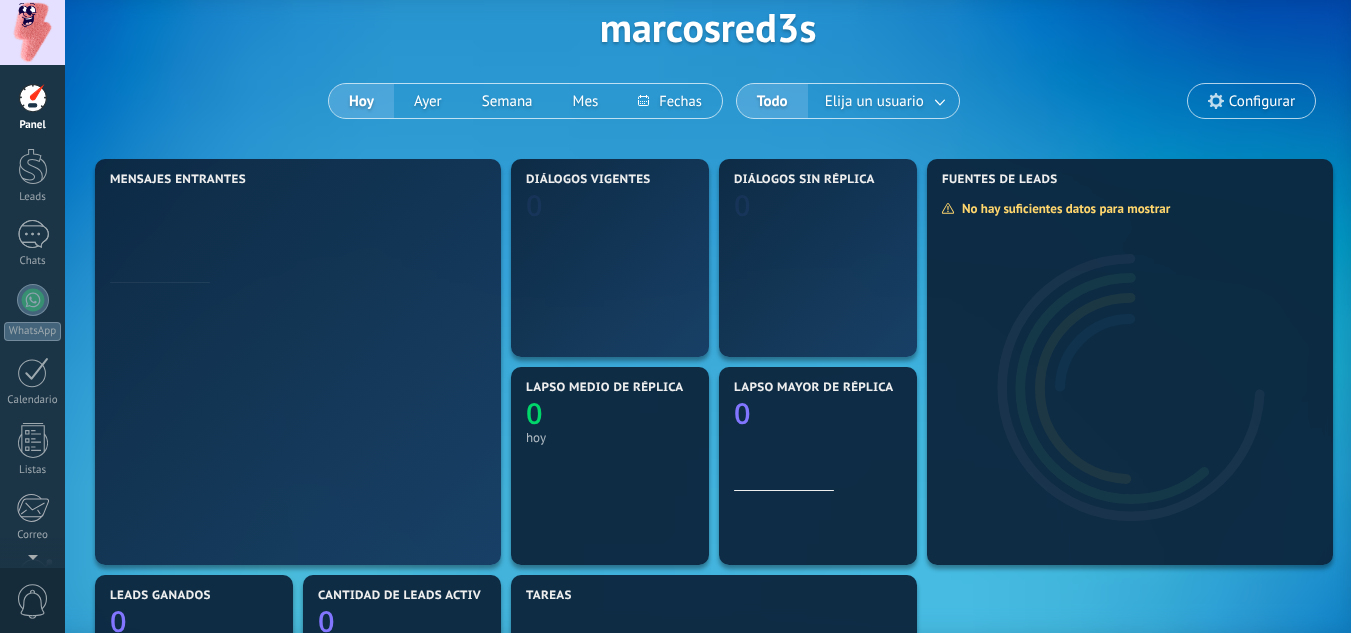 scroll, scrollTop: 0, scrollLeft: 0, axis: both 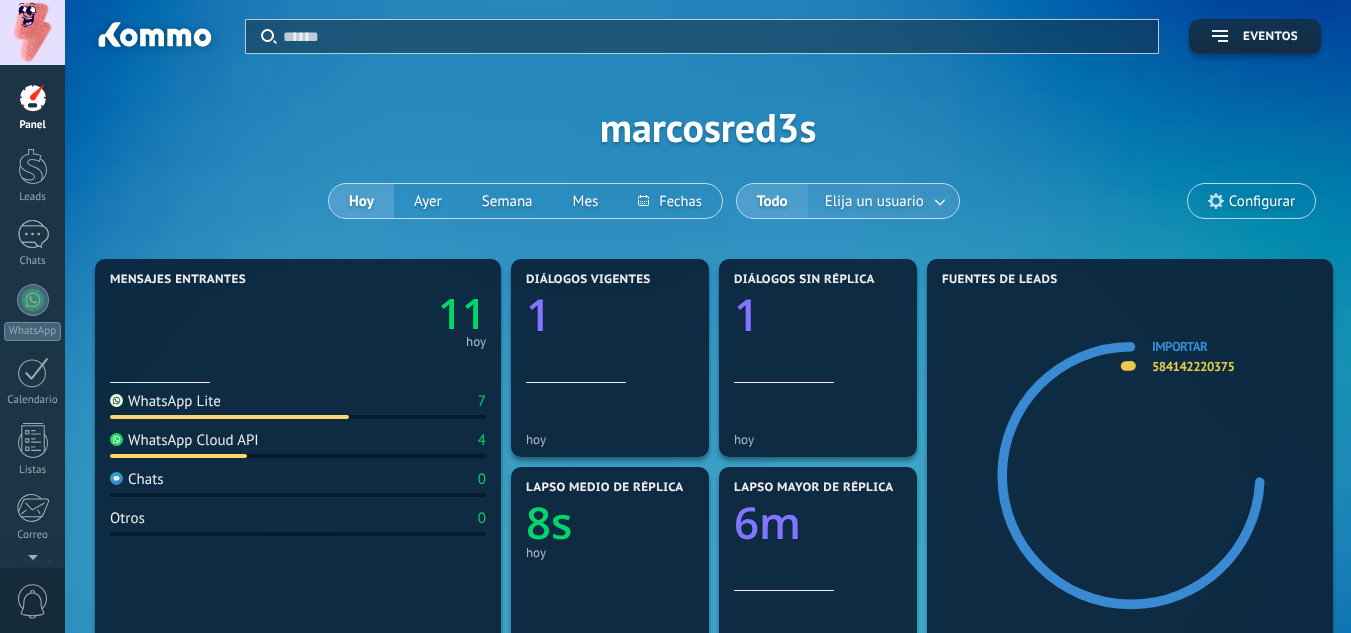 click on "Elija un usuario" at bounding box center [874, 201] 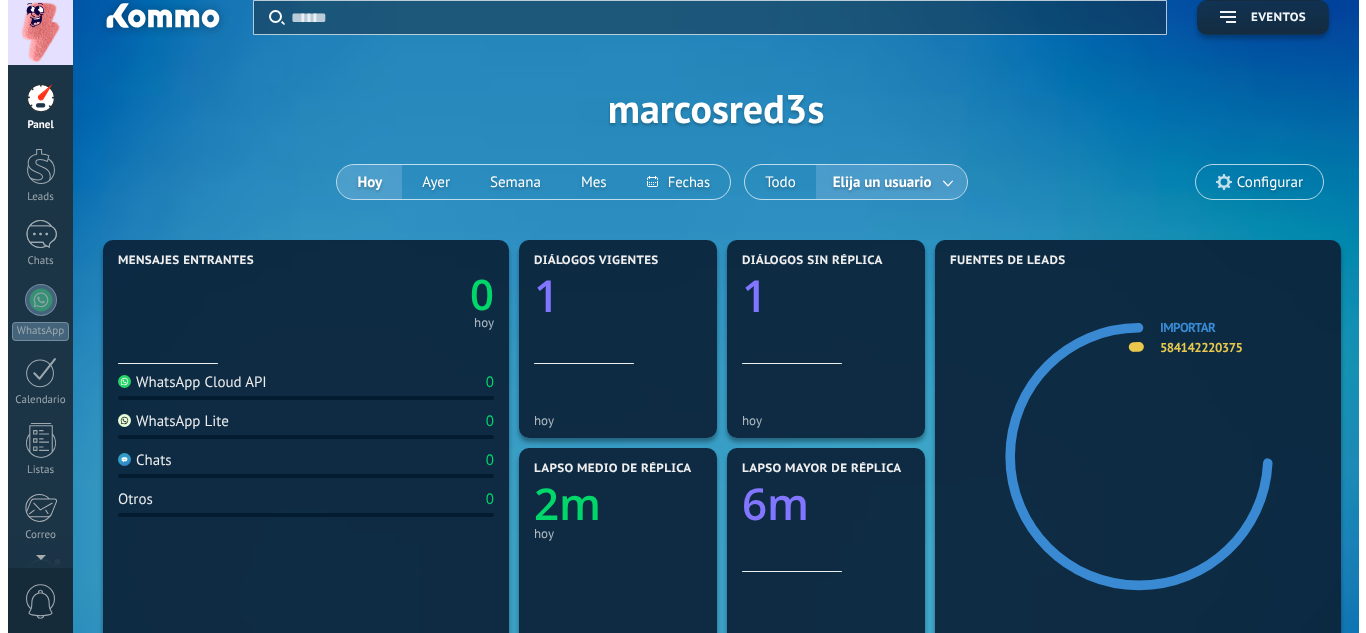 scroll, scrollTop: 0, scrollLeft: 0, axis: both 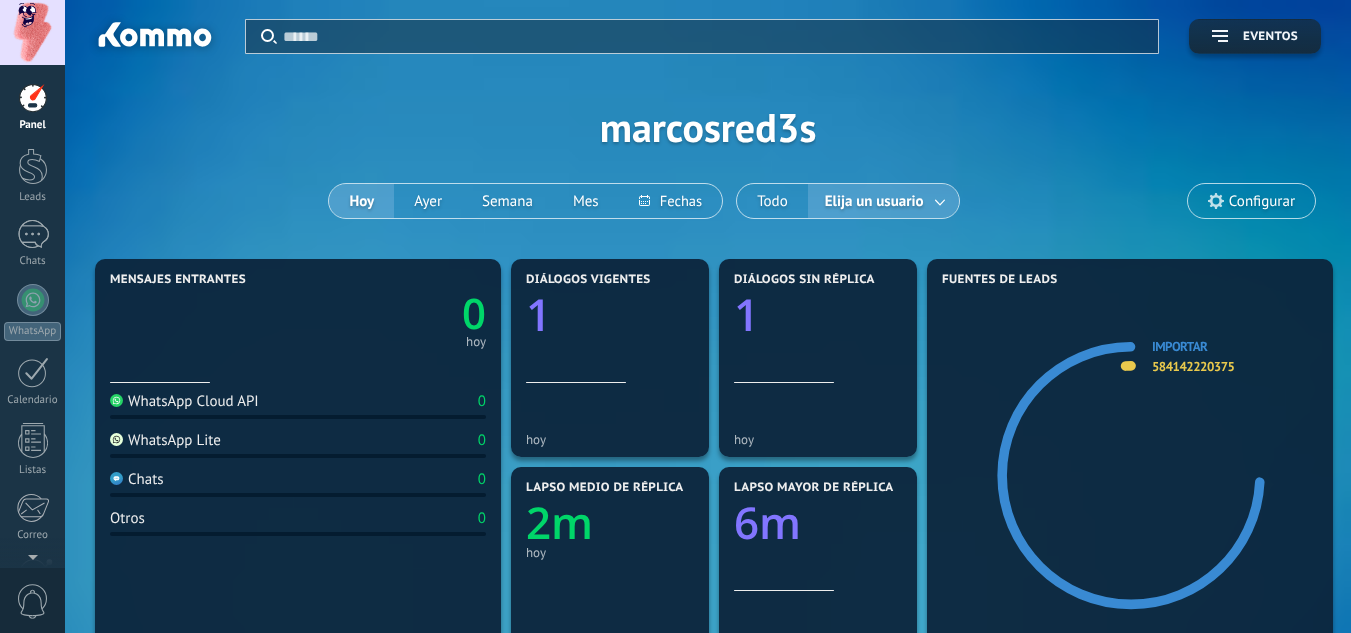 click on "Aplicar Eventos marcosred3s [DATE] [DATE] Semana Mes Todo Elija un usuario Configurar" at bounding box center (708, 127) 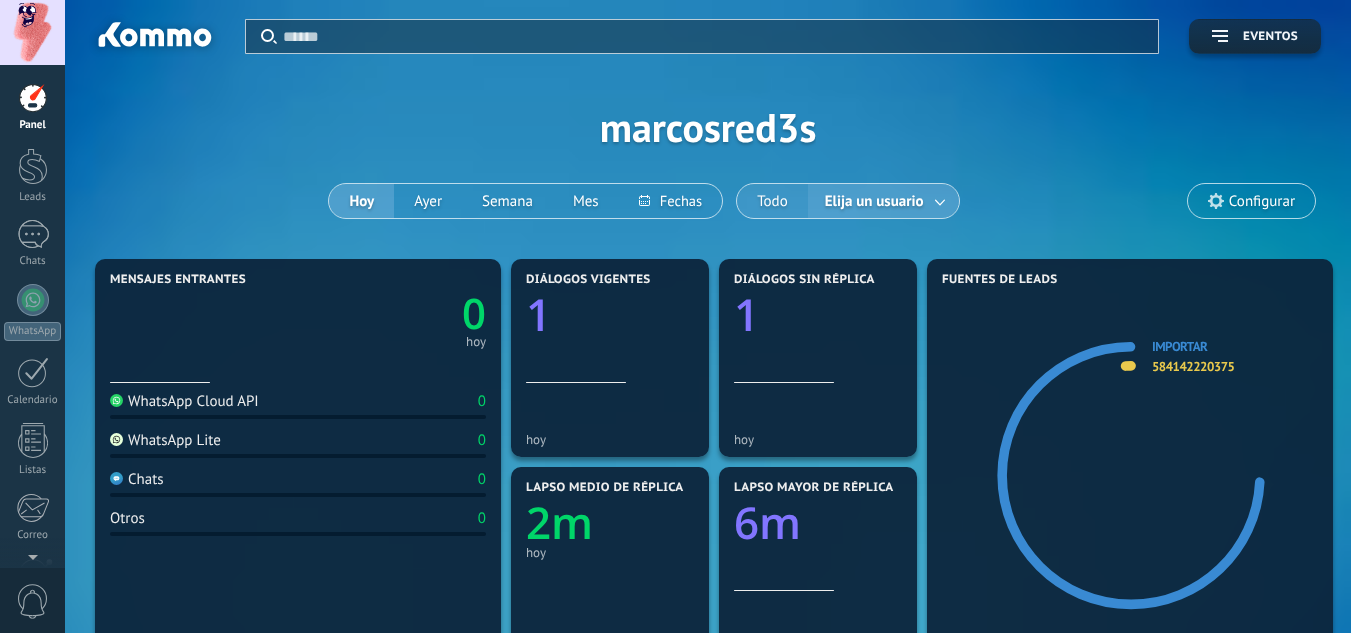 click on "Todo" at bounding box center (772, 201) 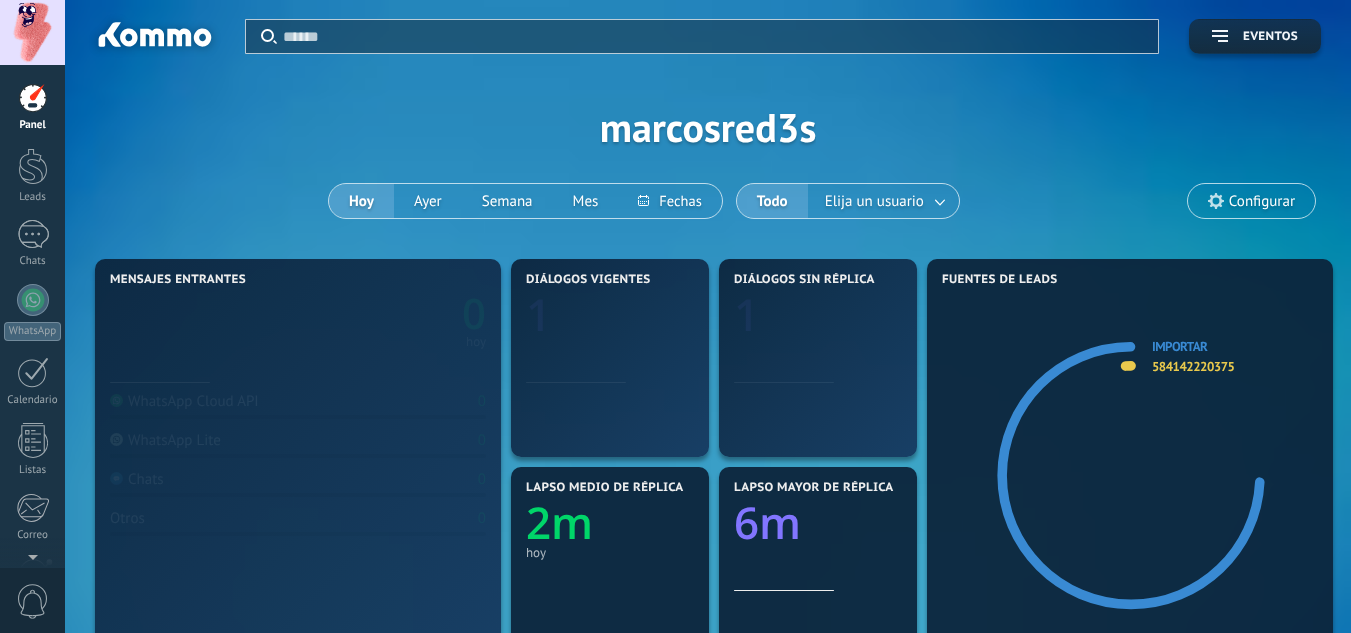 click on "Aplicar Eventos marcosred3s [DATE] [DATE] Semana Mes Todo Elija un usuario Configurar" at bounding box center (708, 127) 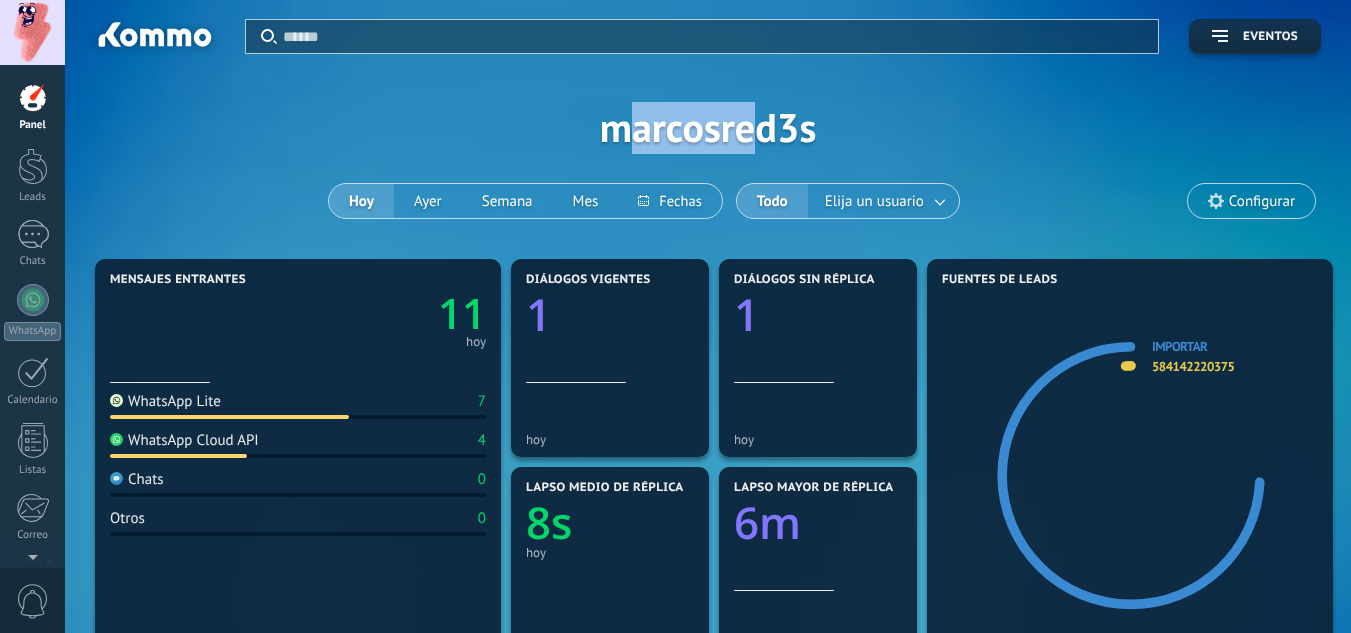 drag, startPoint x: 733, startPoint y: 133, endPoint x: 590, endPoint y: 133, distance: 143 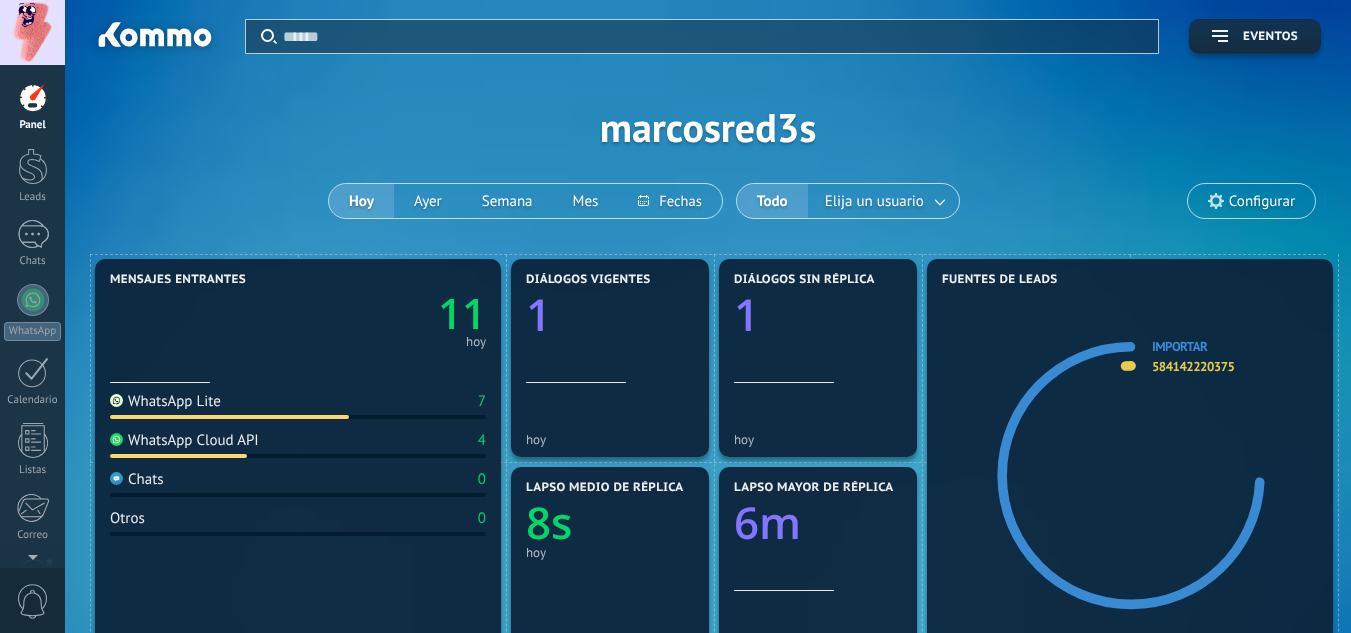 click on "Aplicar Eventos marcosred3s [DATE] [DATE] Semana Mes Todo Elija un usuario Configurar" at bounding box center (708, 127) 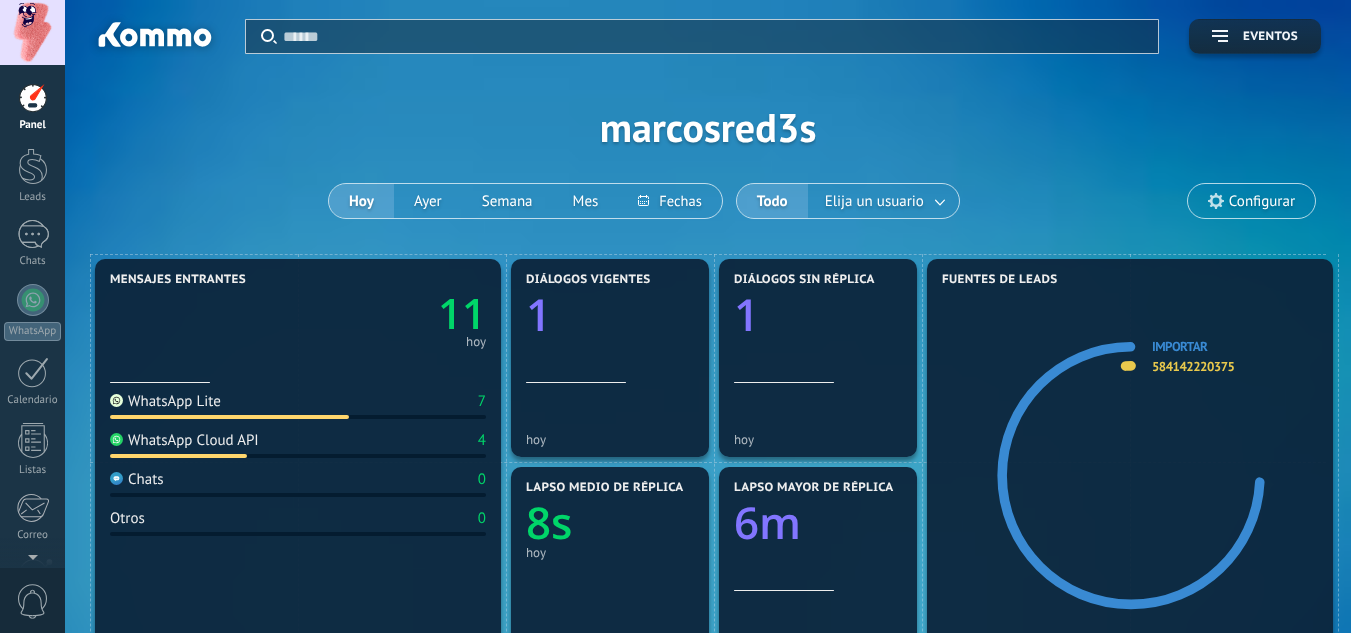 click on "Aplicar Eventos marcosred3s [DATE] [DATE] Semana Mes Todo Elija un usuario Configurar" at bounding box center [708, 127] 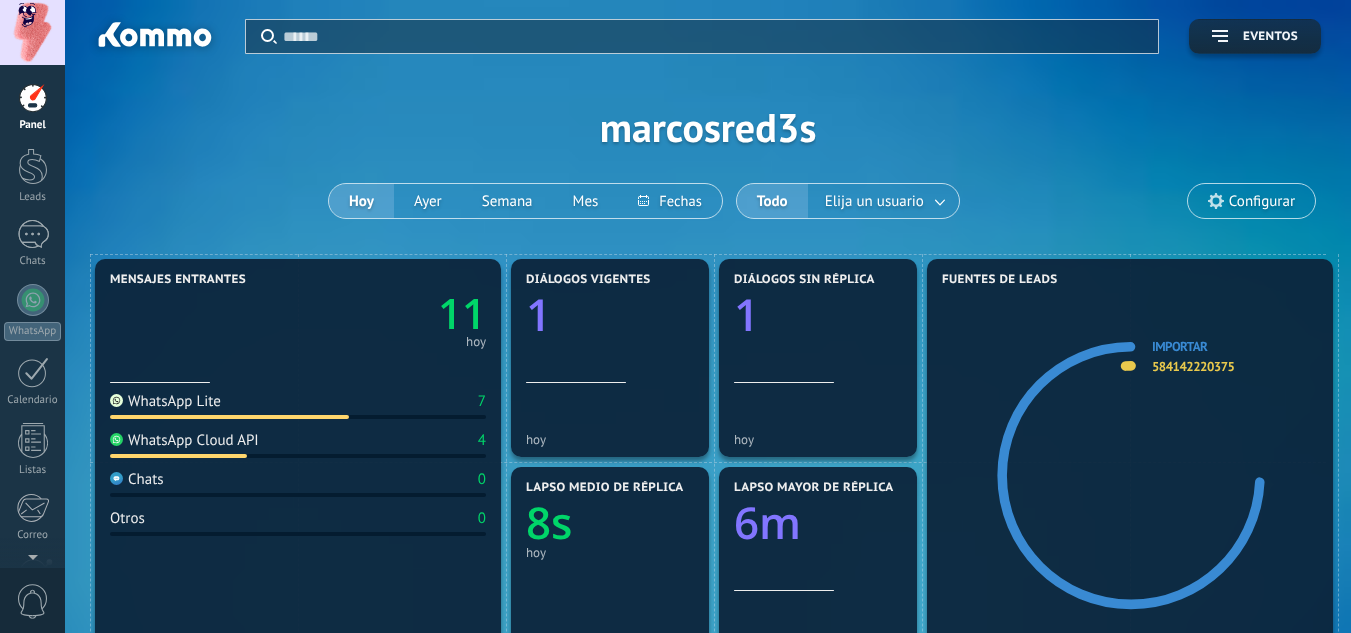 click at bounding box center [32, 32] 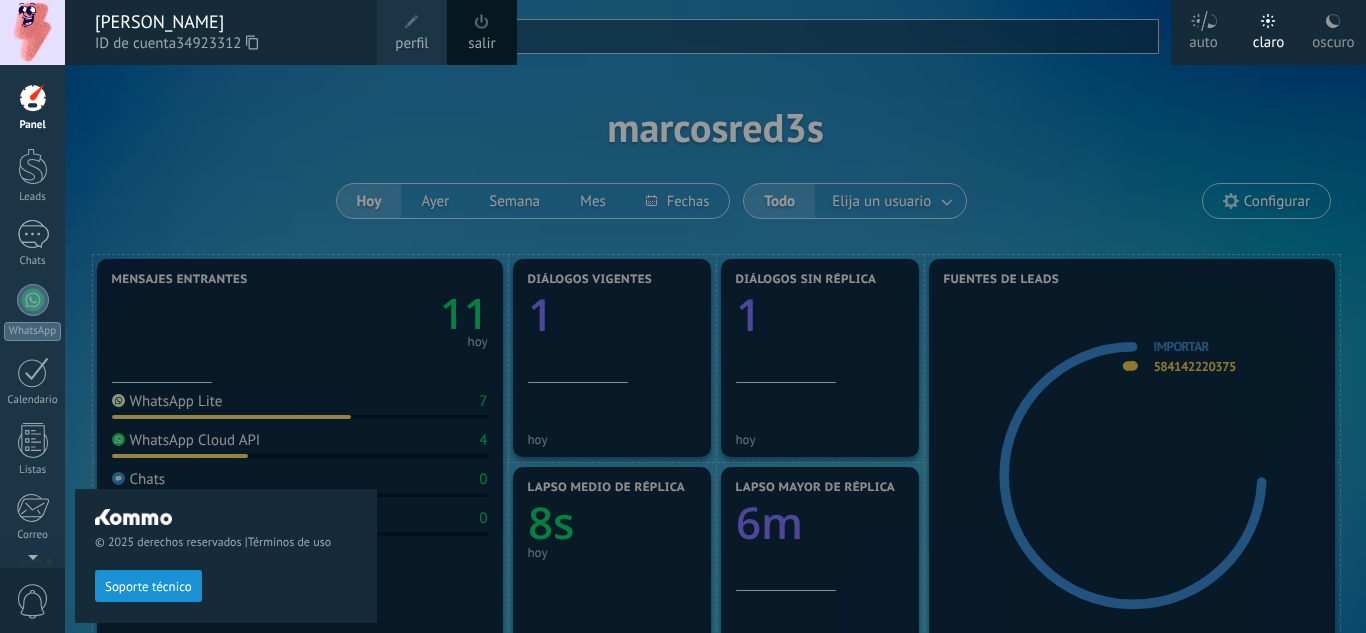 click on "©  2025  derechos reservados |  Términos de uso
Soporte técnico" at bounding box center (226, 349) 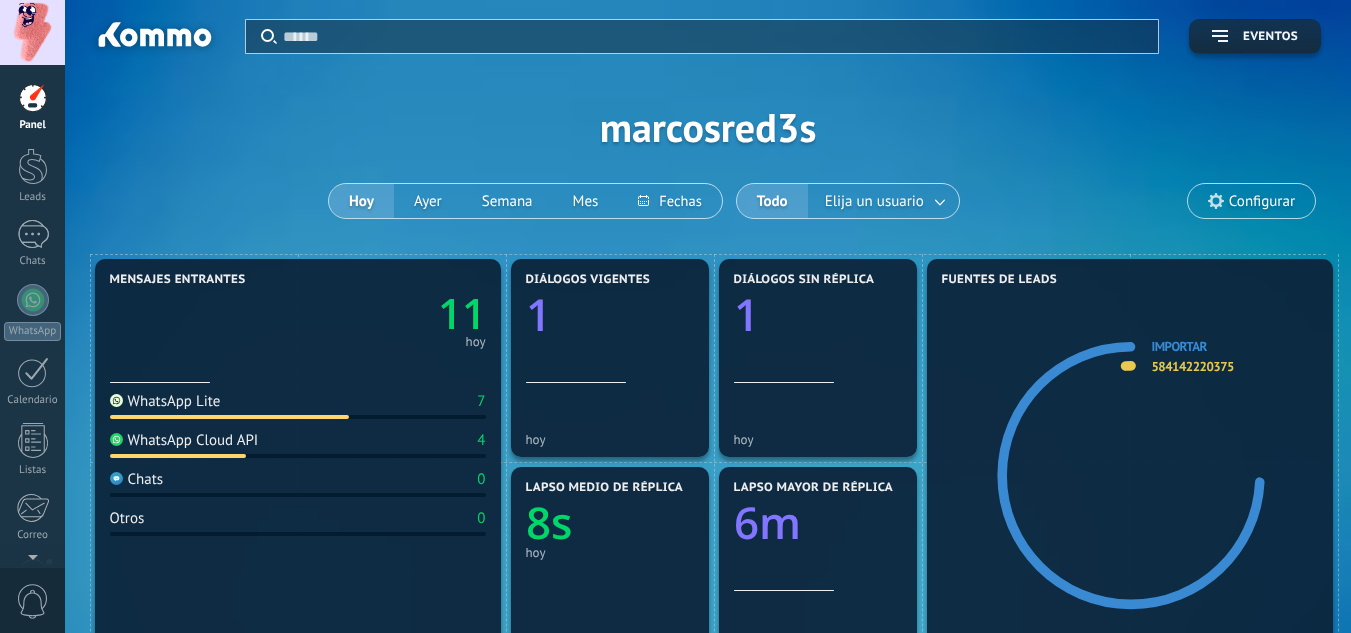click at bounding box center [32, 32] 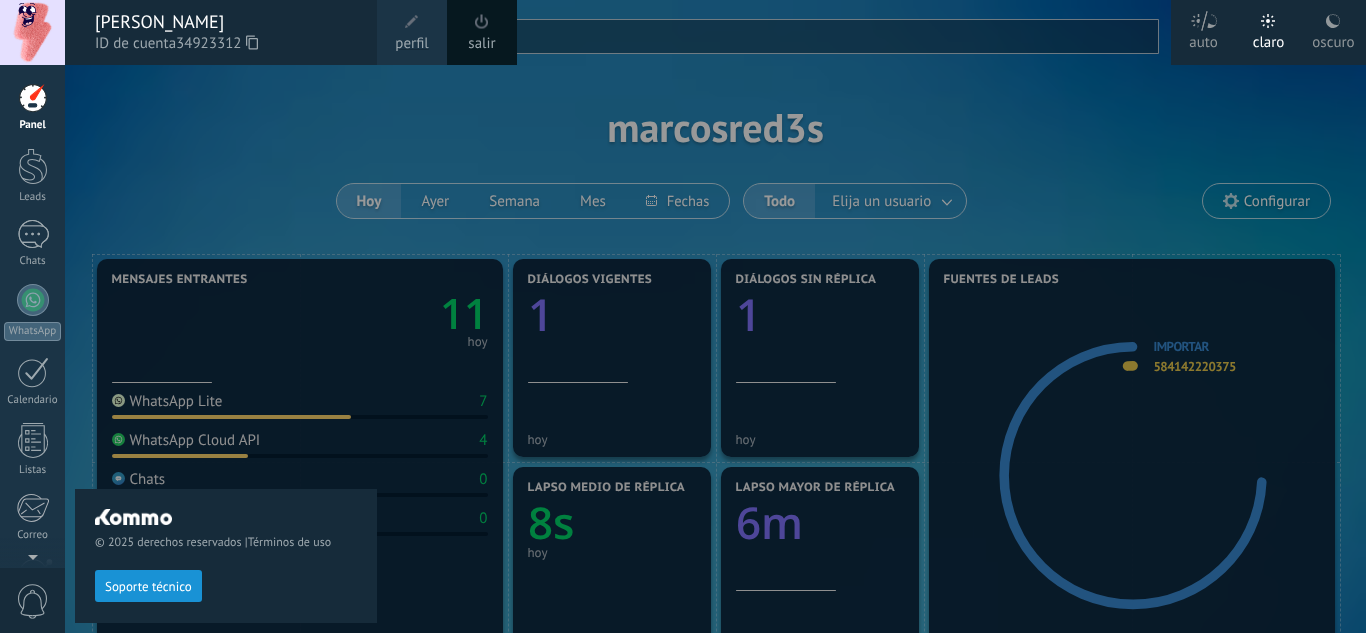click on "©  2025  derechos reservados |  Términos de uso
Soporte técnico" at bounding box center (226, 349) 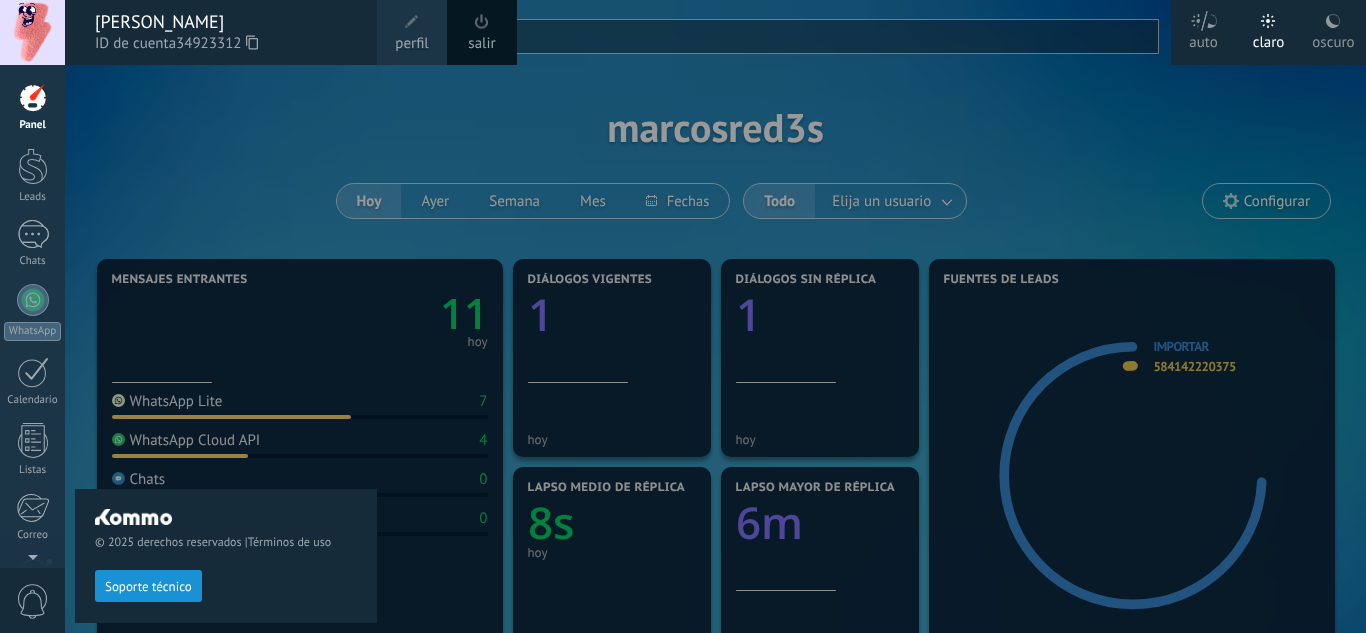 click on "©  2025  derechos reservados |  Términos de uso
Soporte técnico" at bounding box center (226, 349) 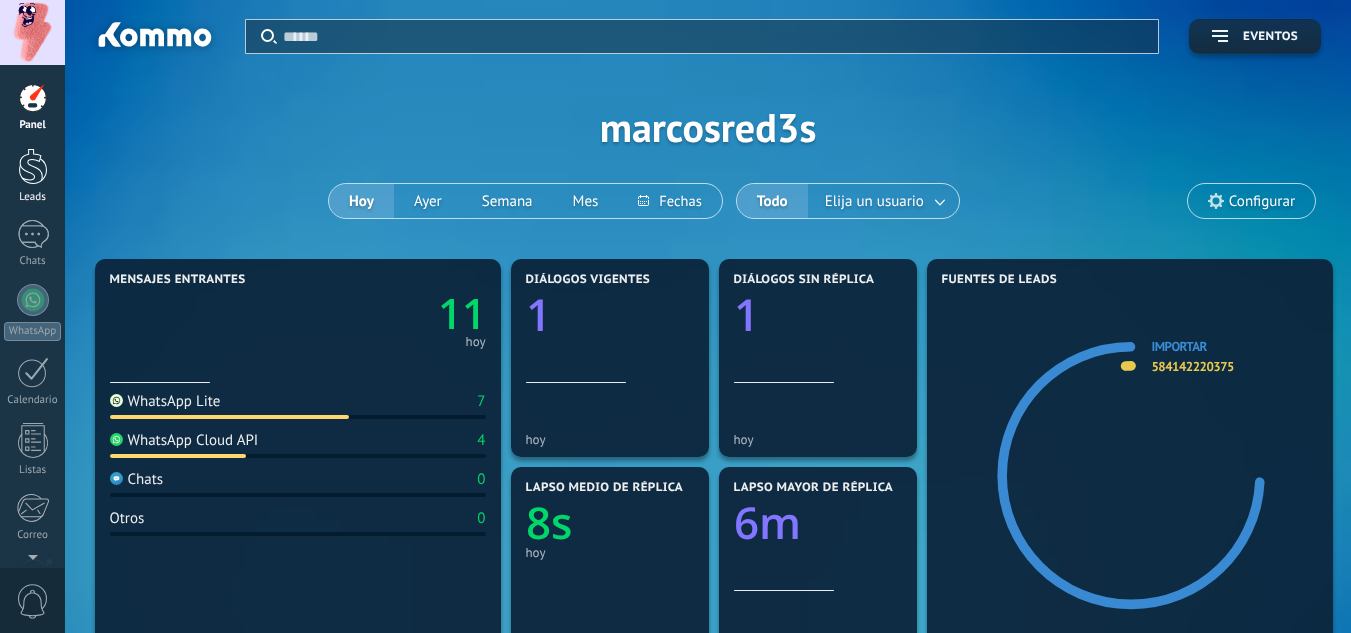 click at bounding box center (33, 166) 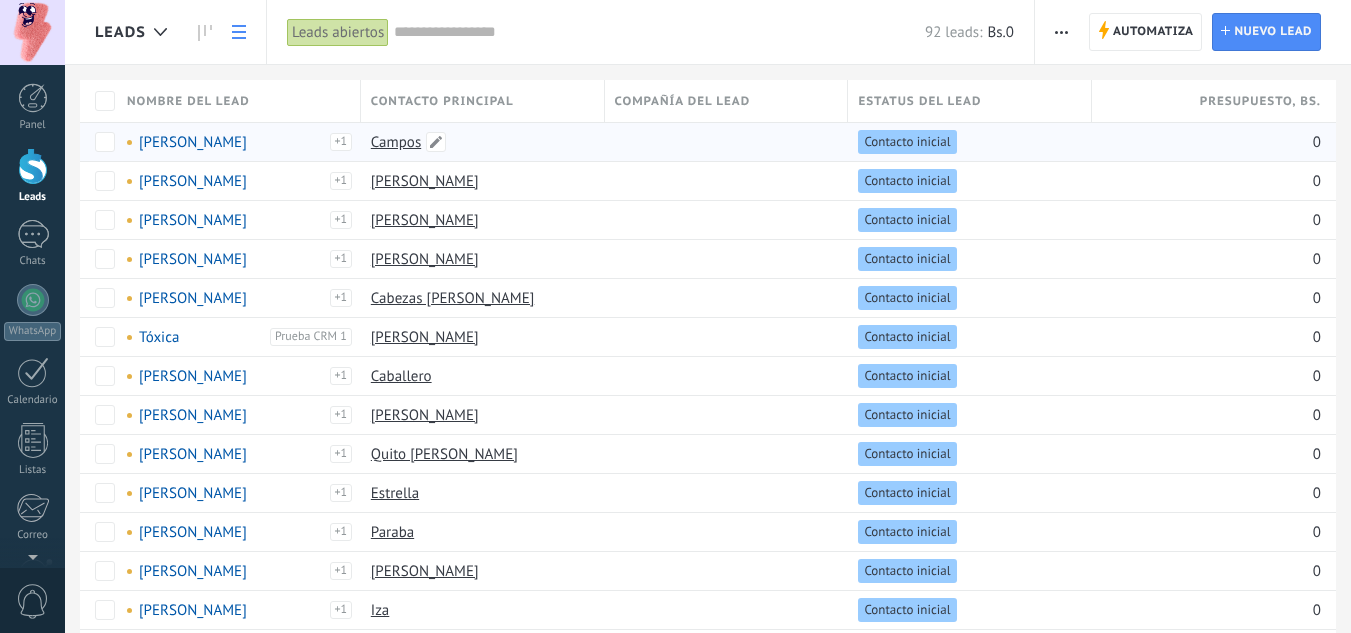 click on "Campos" at bounding box center (478, 142) 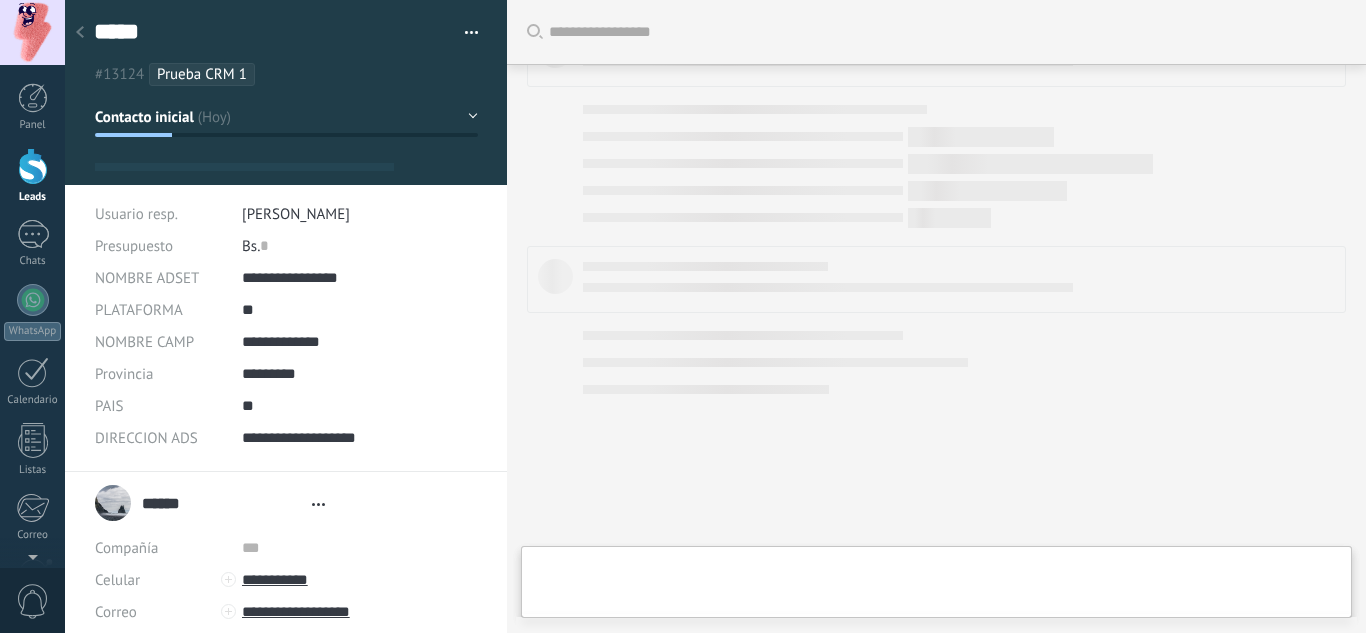 type on "*****" 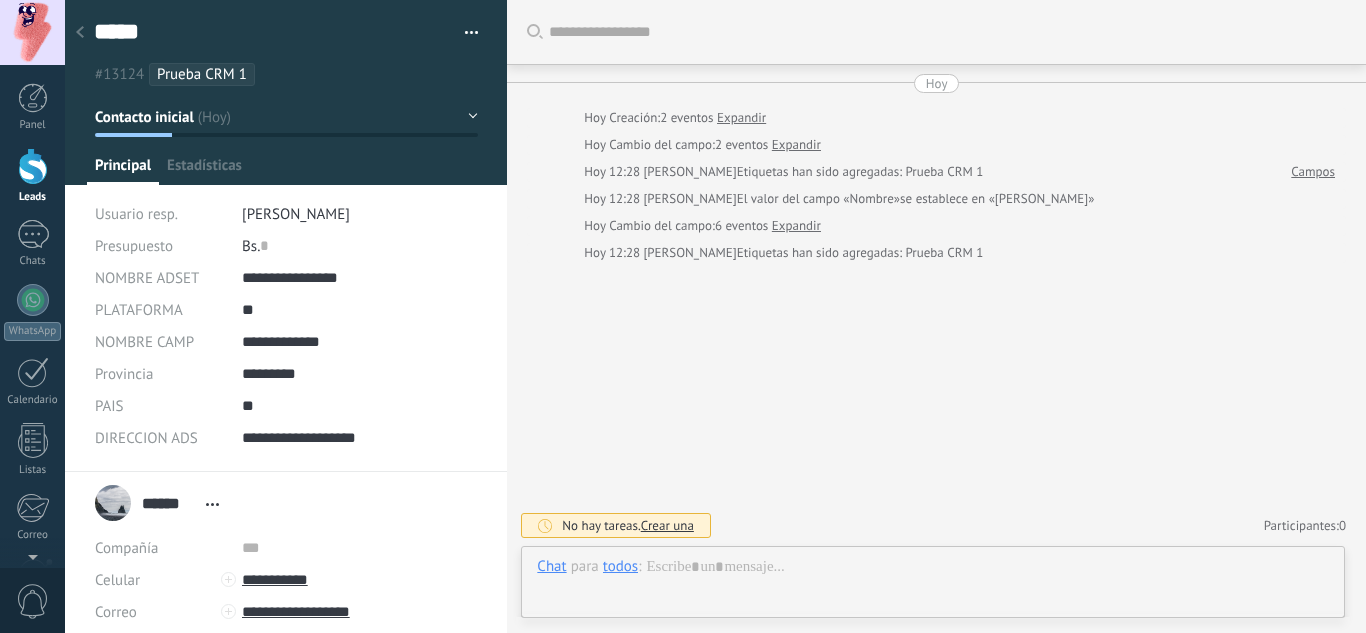 scroll, scrollTop: 30, scrollLeft: 0, axis: vertical 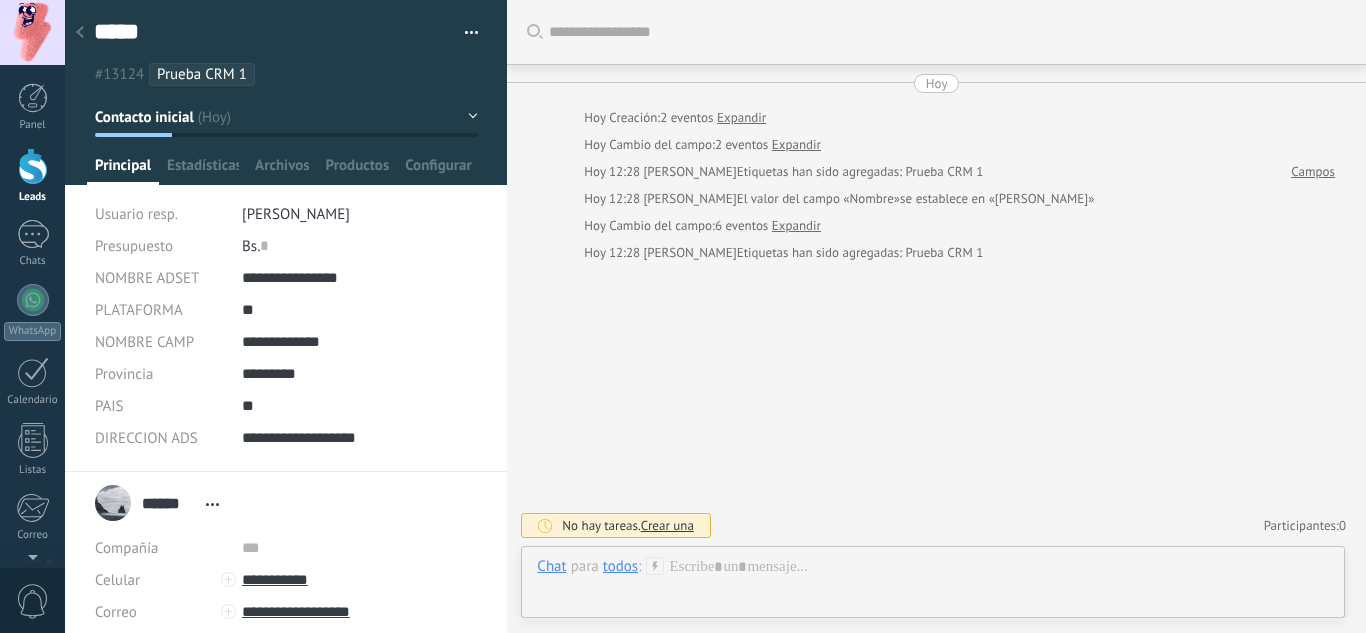 click on "todos" at bounding box center [620, 566] 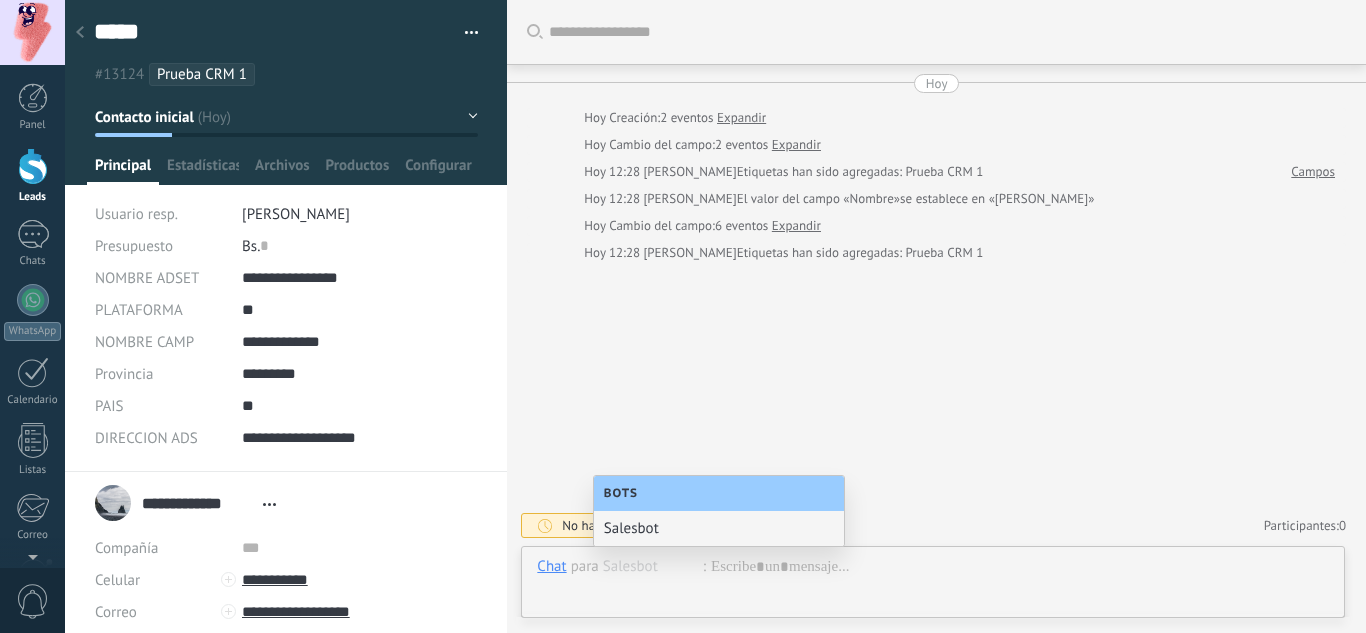 click on "Buscar Carga más [DATE] [DATE] Creación:  2  eventos   Expandir [DATE] Cambio del campo:  2  eventos   Expandir [DATE] 12:28 [PERSON_NAME]  Etiquetas han sido agregadas: Prueba CRM 1 Campos [DATE] 12:28 [PERSON_NAME]  El valor del campo «Nombre»  se establece en «[PERSON_NAME]» [DATE] Cambio del campo:  6  eventos   Expandir [DATE] 12:28 [PERSON_NAME]  Etiquetas han sido agregadas: Prueba CRM 1 No hay tareas.  Crear una Participantes:  0 Agregar usuario Bots:  0" at bounding box center (936, 316) 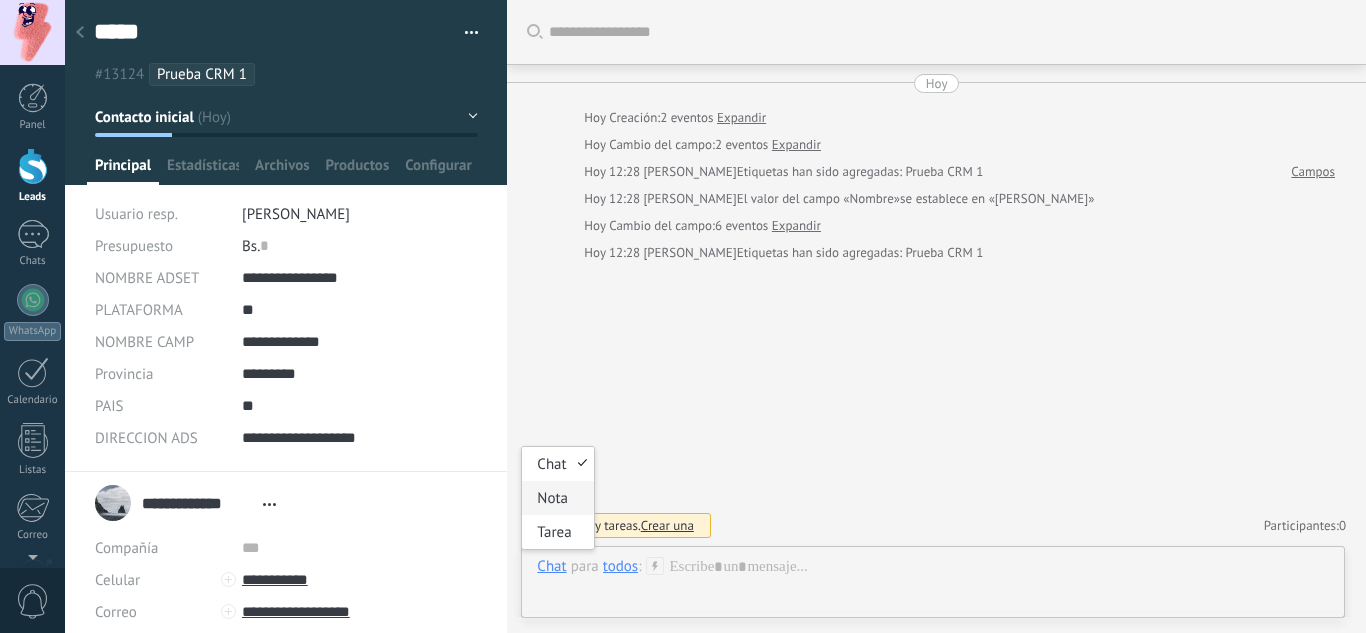 click on "Nota" at bounding box center [557, 498] 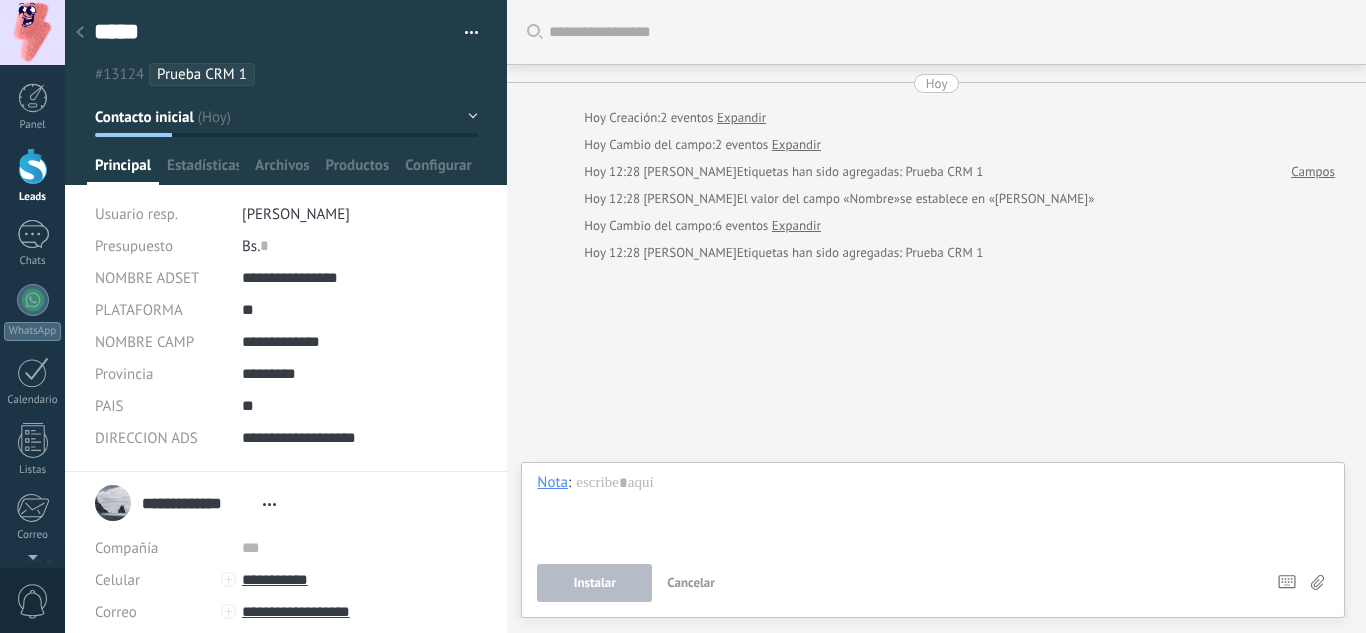 click on "Nota" at bounding box center (552, 482) 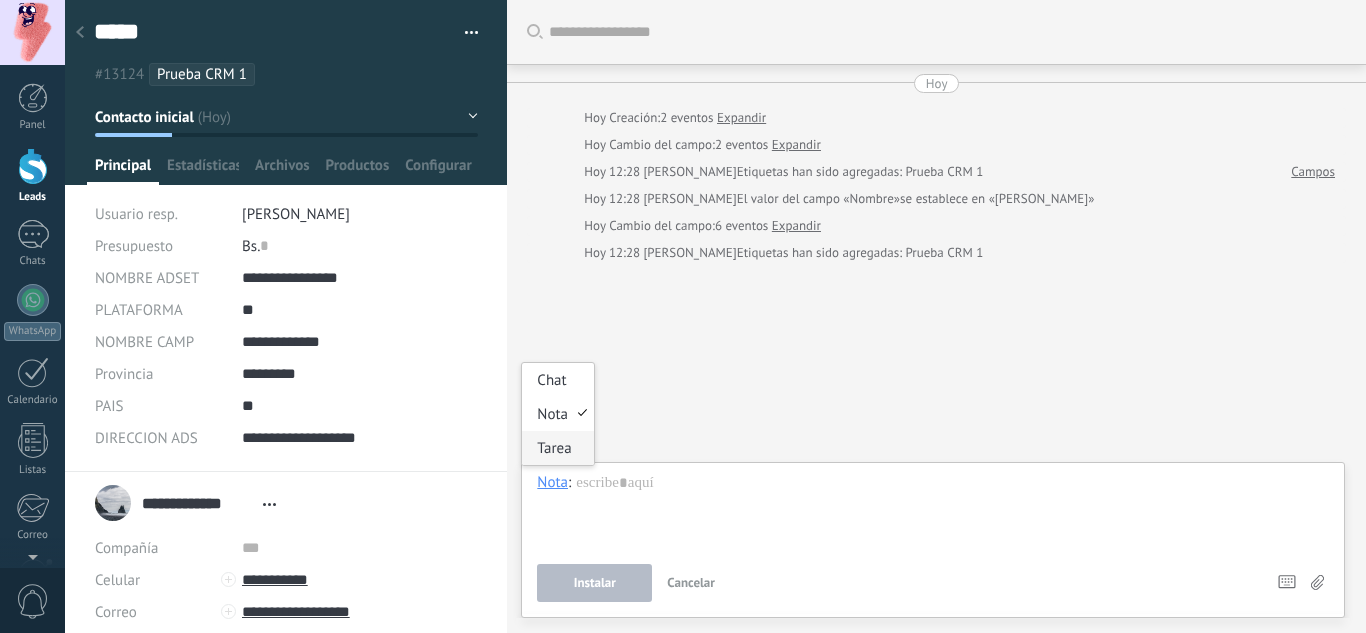 click on "Tarea" at bounding box center [557, 448] 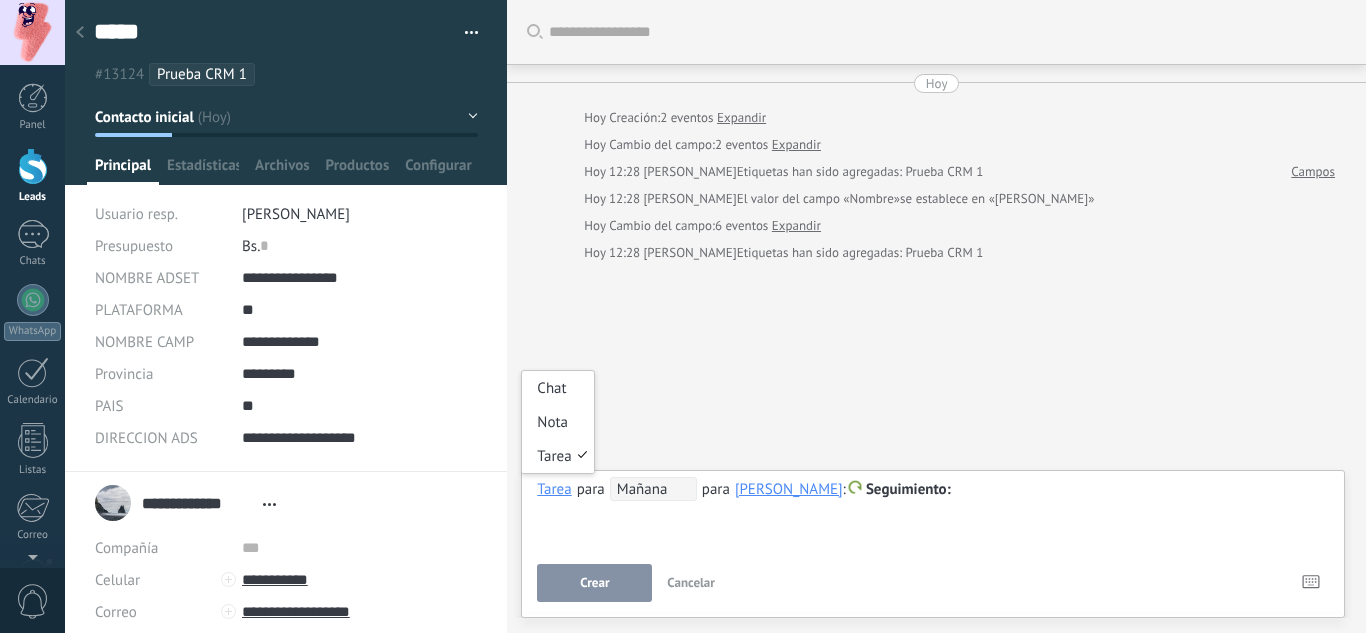 click on "Tarea" at bounding box center (554, 489) 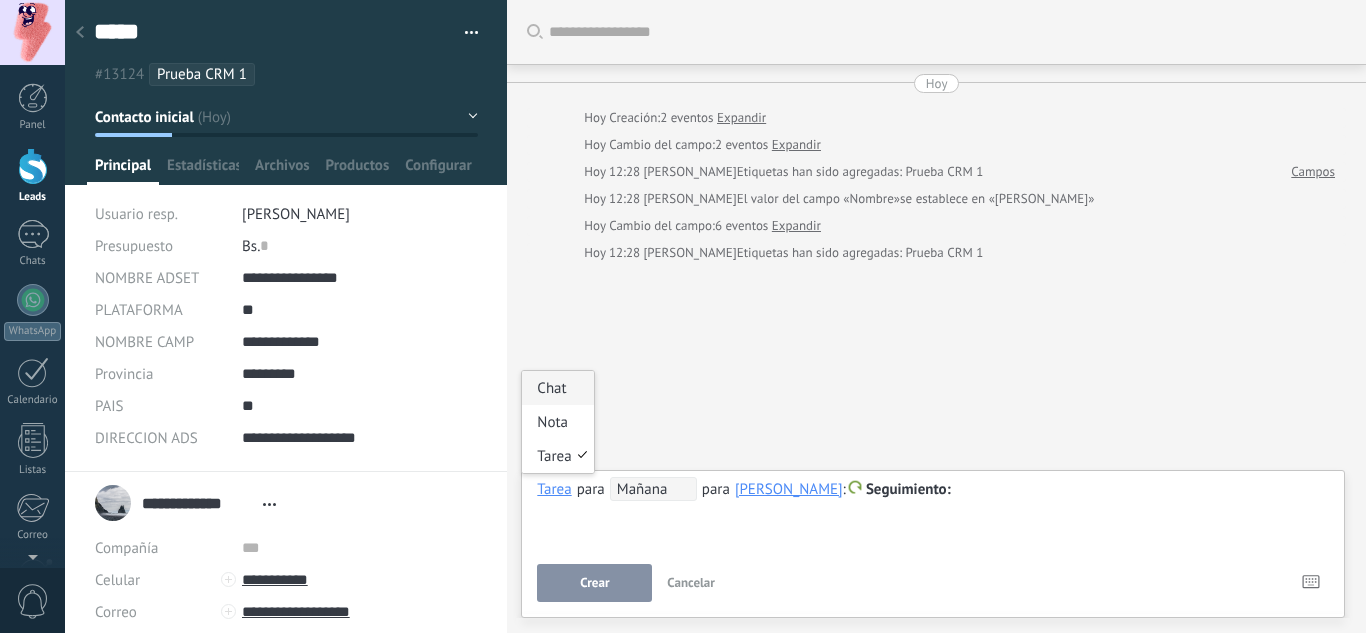 click on "Chat" at bounding box center [557, 388] 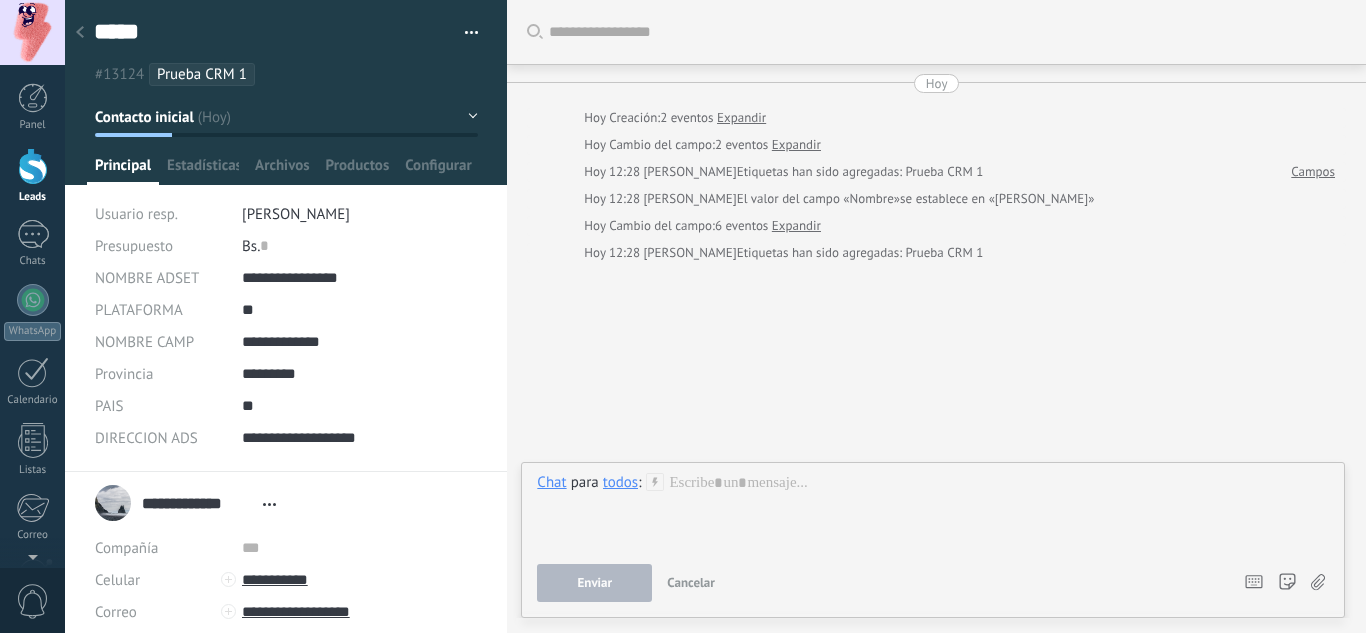 scroll, scrollTop: 167, scrollLeft: 0, axis: vertical 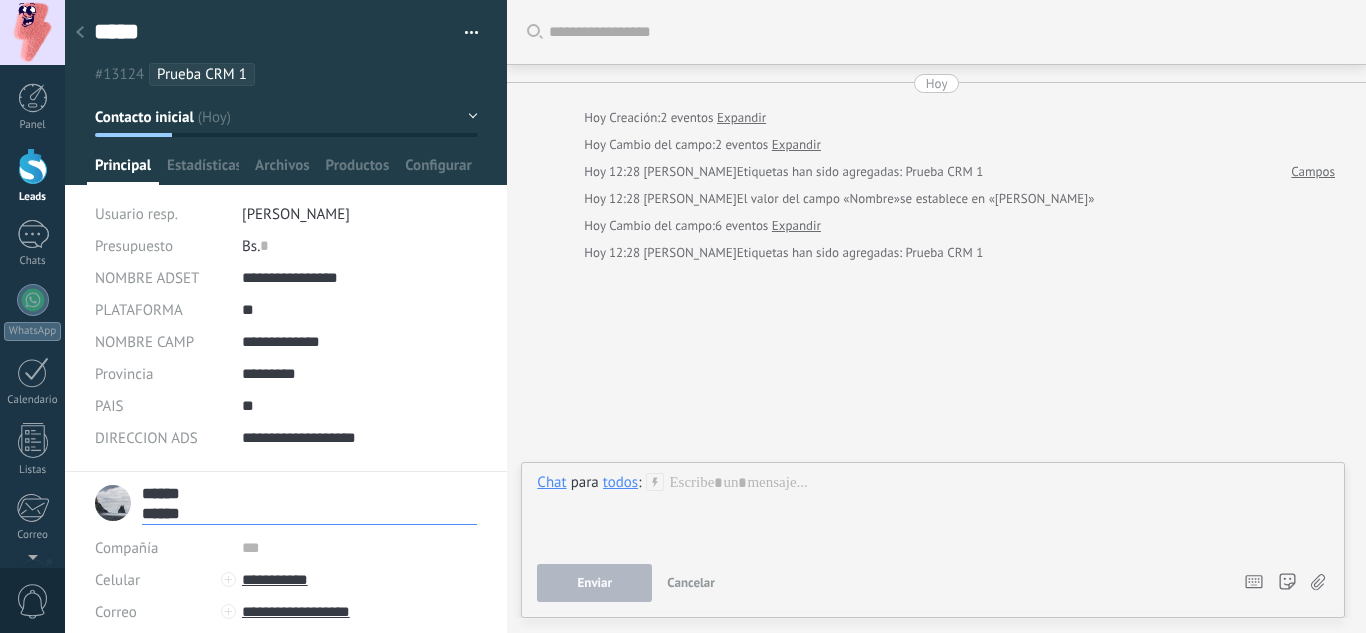 click on "******" at bounding box center (309, 513) 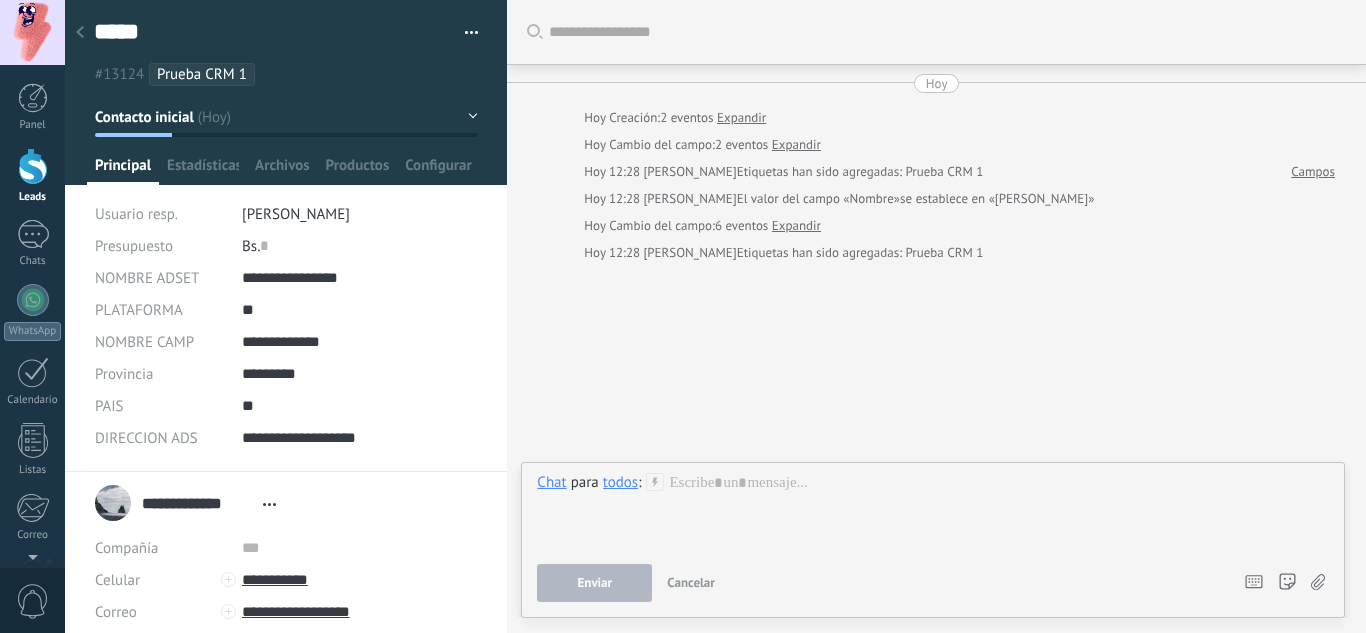 click on "Abrir detalle
Copie el nombre
Desatar
Contacto principal" at bounding box center (269, 504) 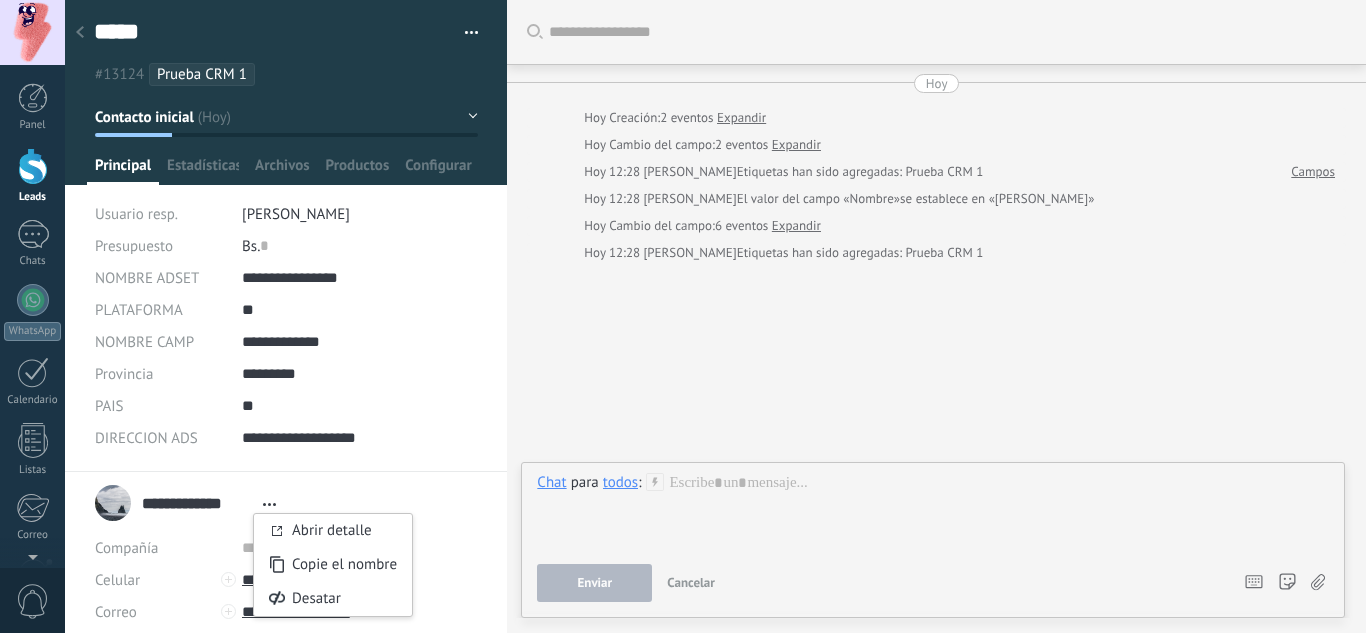 click on "**********" at bounding box center [286, 367] 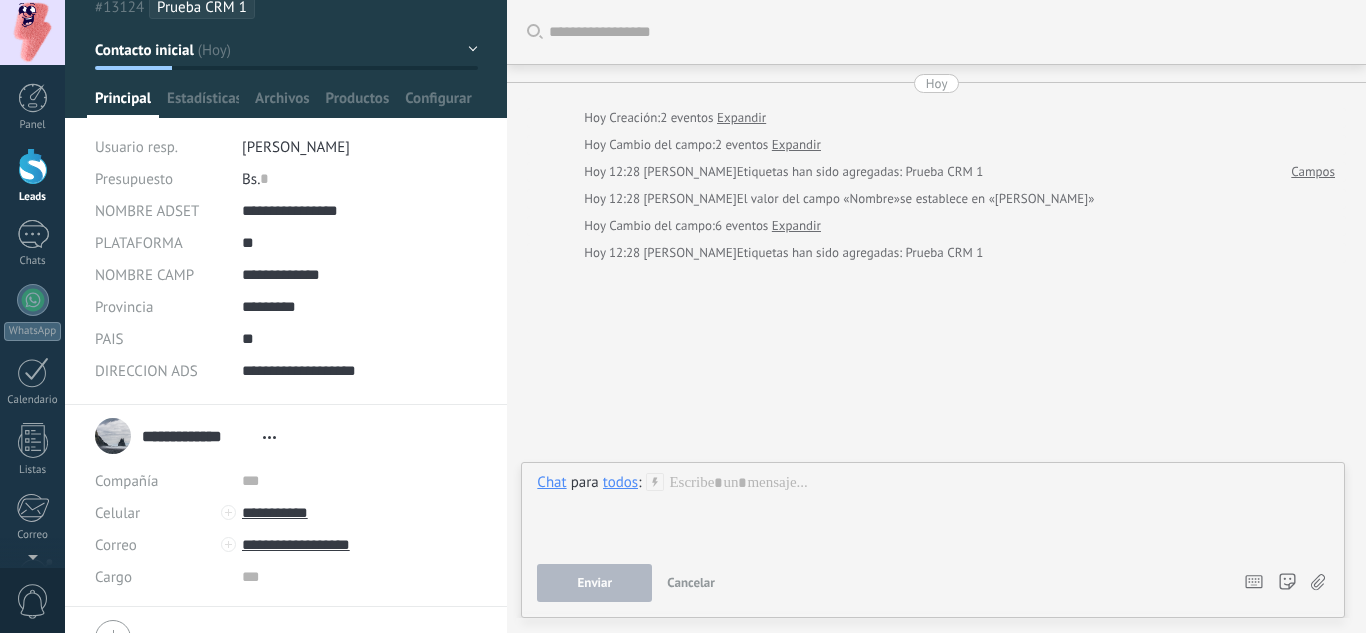 scroll, scrollTop: 0, scrollLeft: 0, axis: both 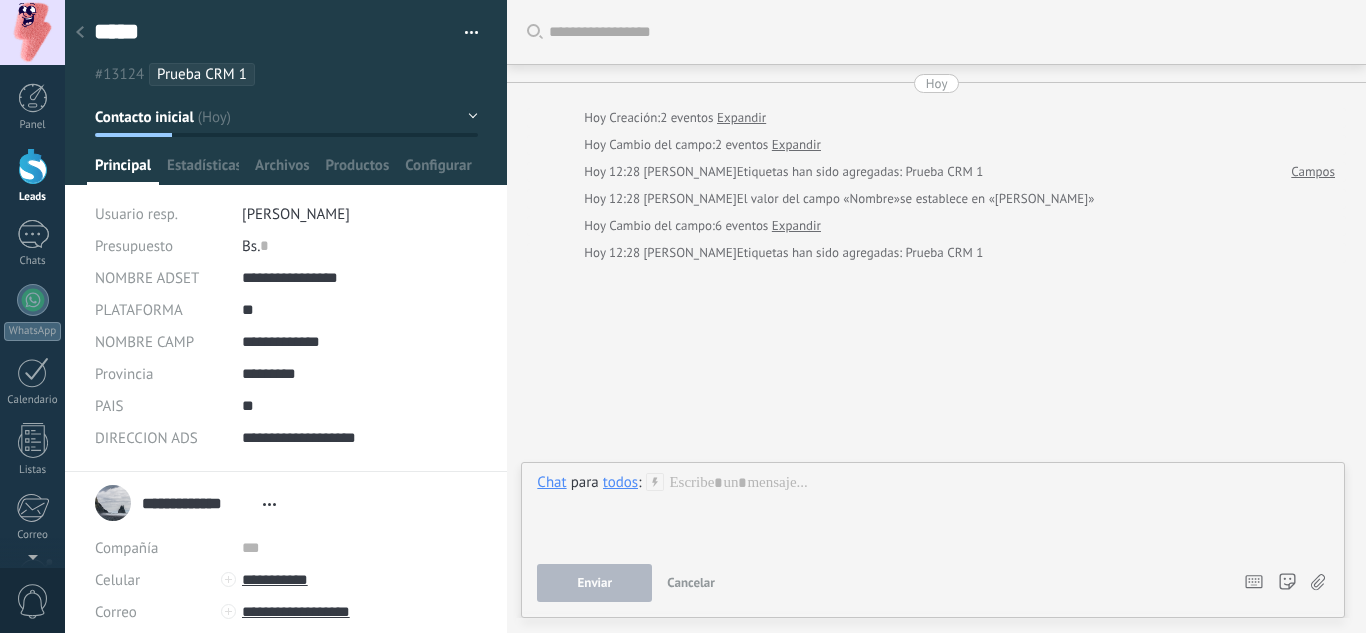 click on "Contacto inicial" at bounding box center (286, 117) 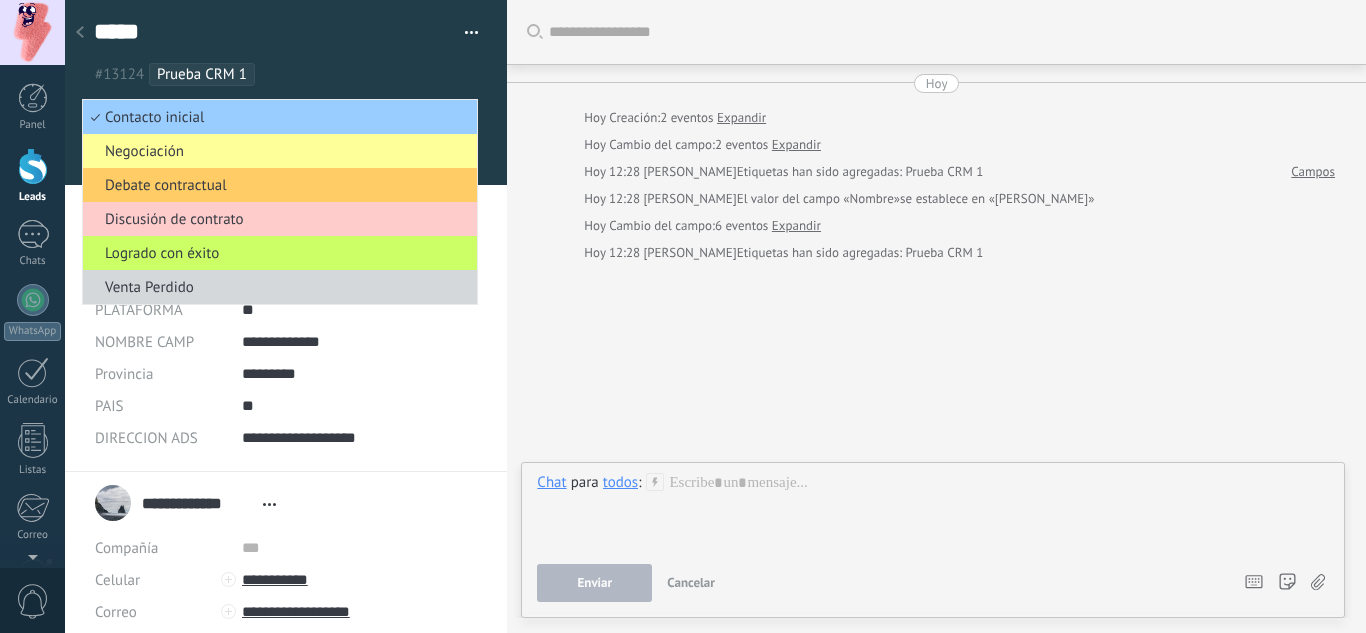 click on "*****
Guardar y crear
Imprimir
Administrar etiquetas
Exportar a excel" at bounding box center (286, 51) 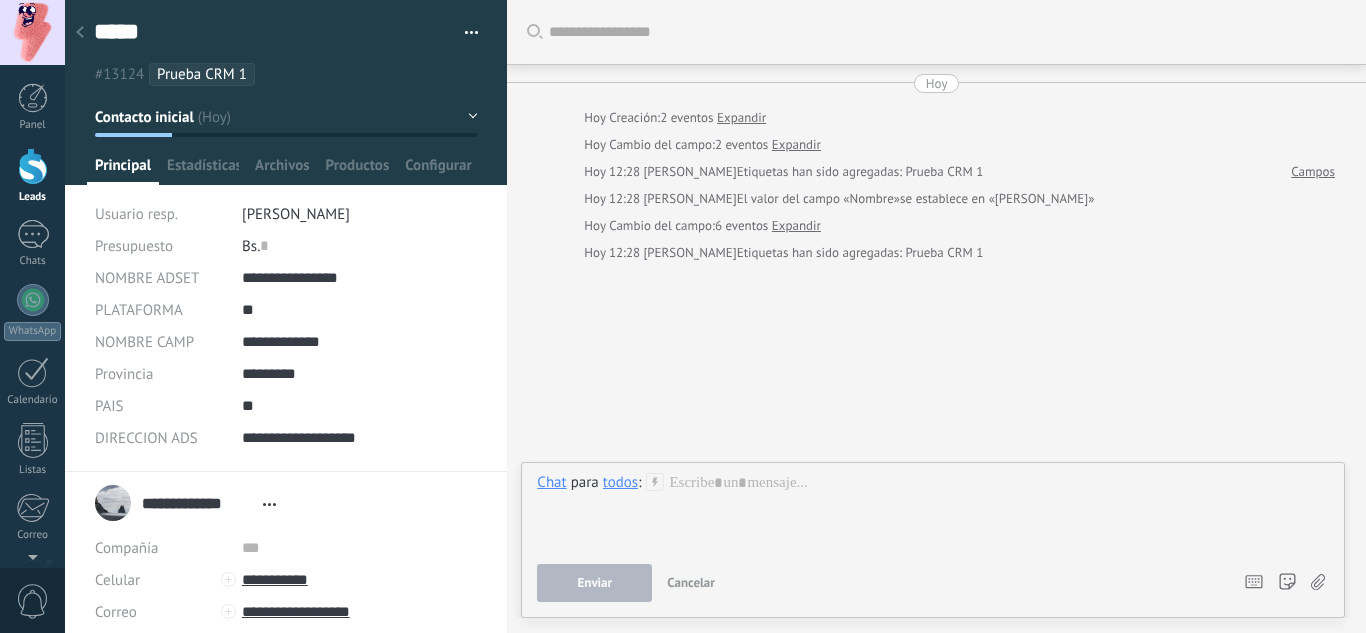 click on "*****
Guardar y crear
Imprimir
Administrar etiquetas
Exportar a excel" at bounding box center (286, 43) 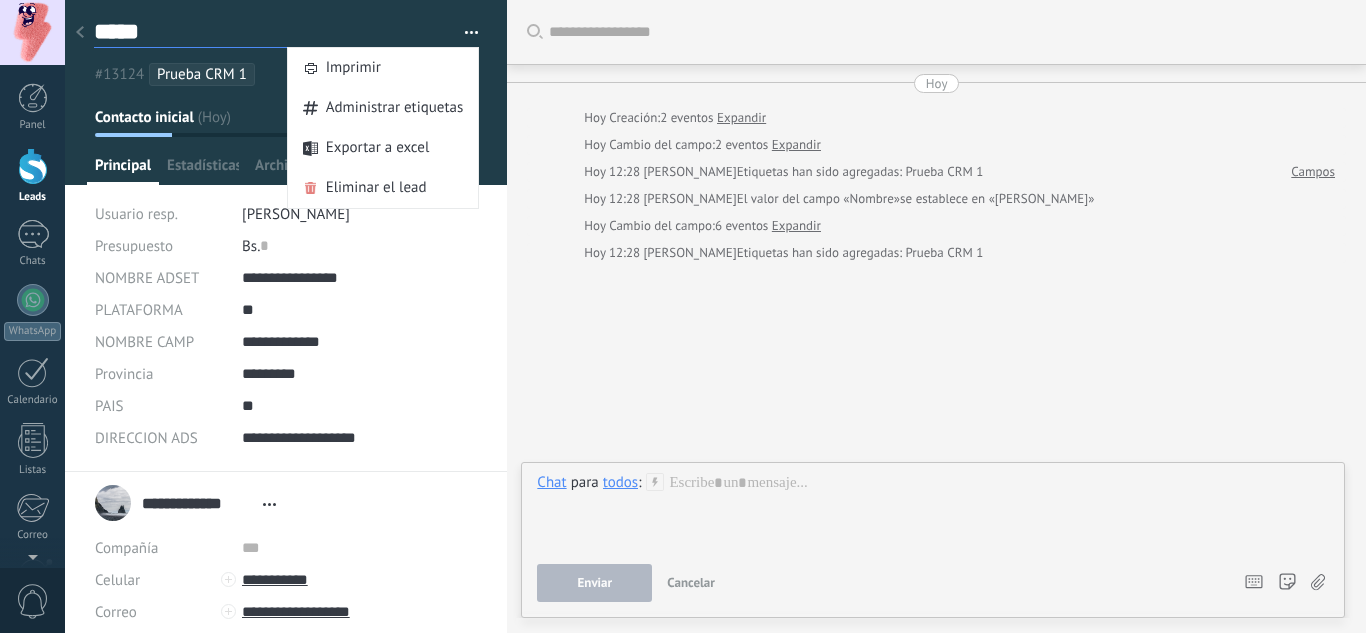 click on "*****" at bounding box center (268, 32) 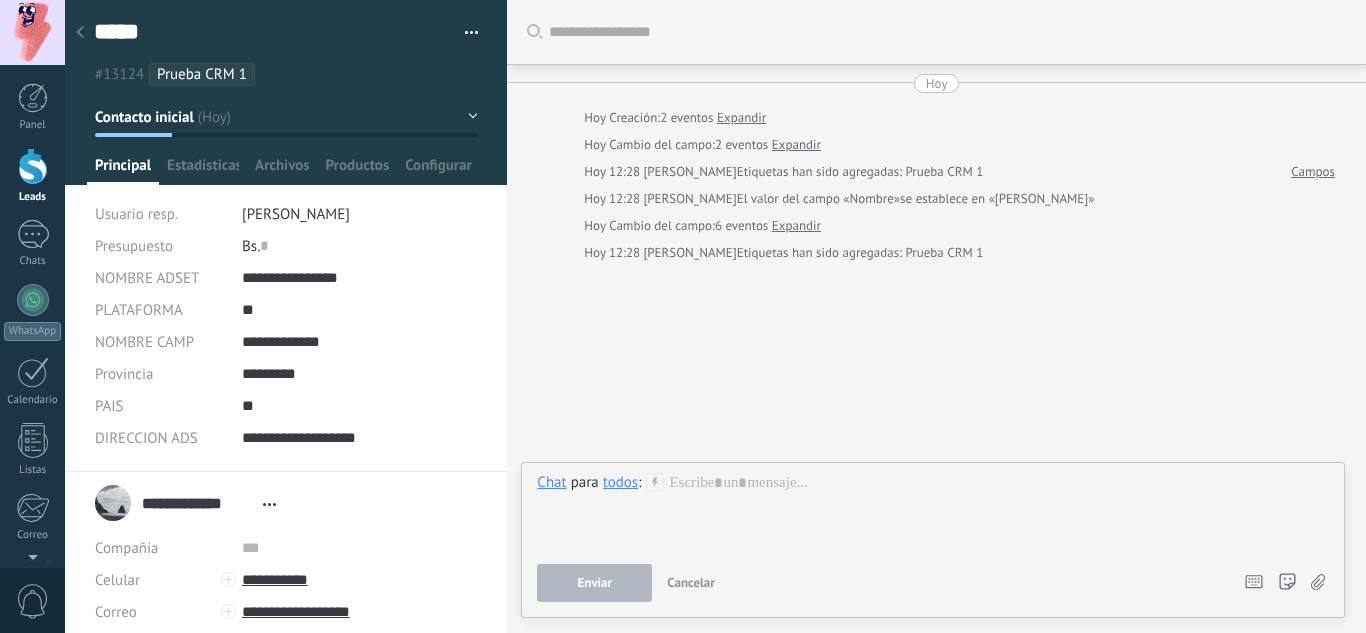 click on "*****
Guardar y crear
Imprimir
Administrar etiquetas
Exportar a excel" at bounding box center (286, 43) 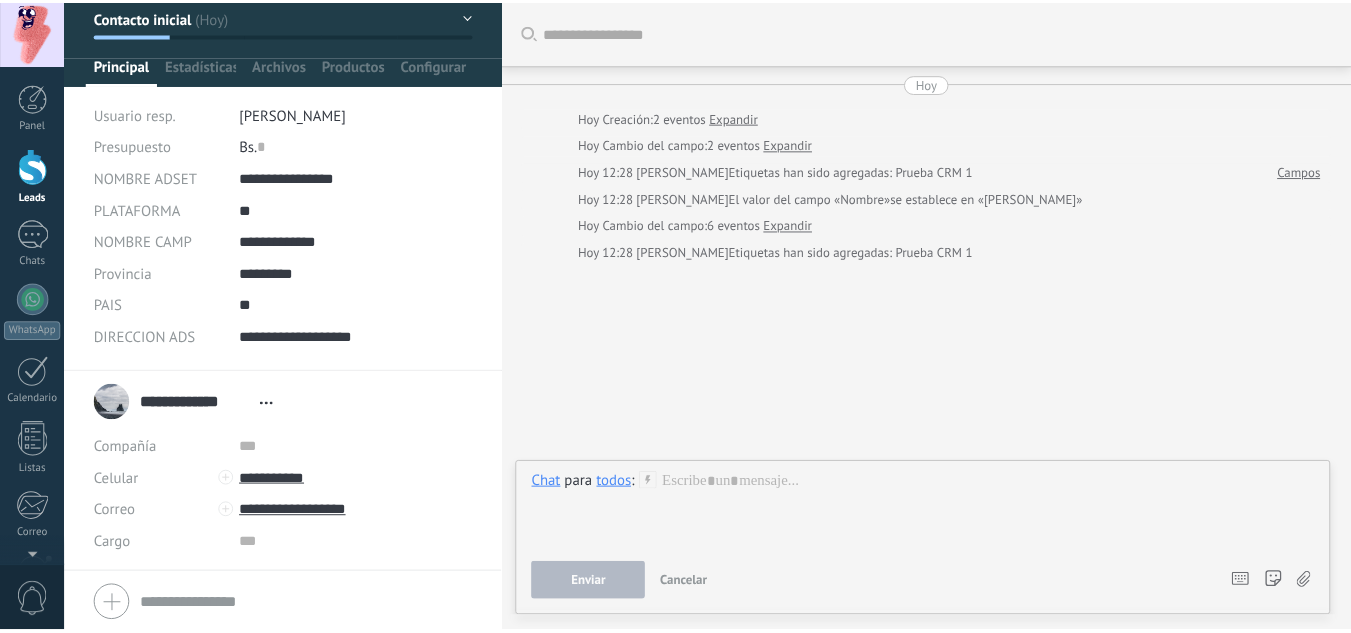 scroll, scrollTop: 0, scrollLeft: 0, axis: both 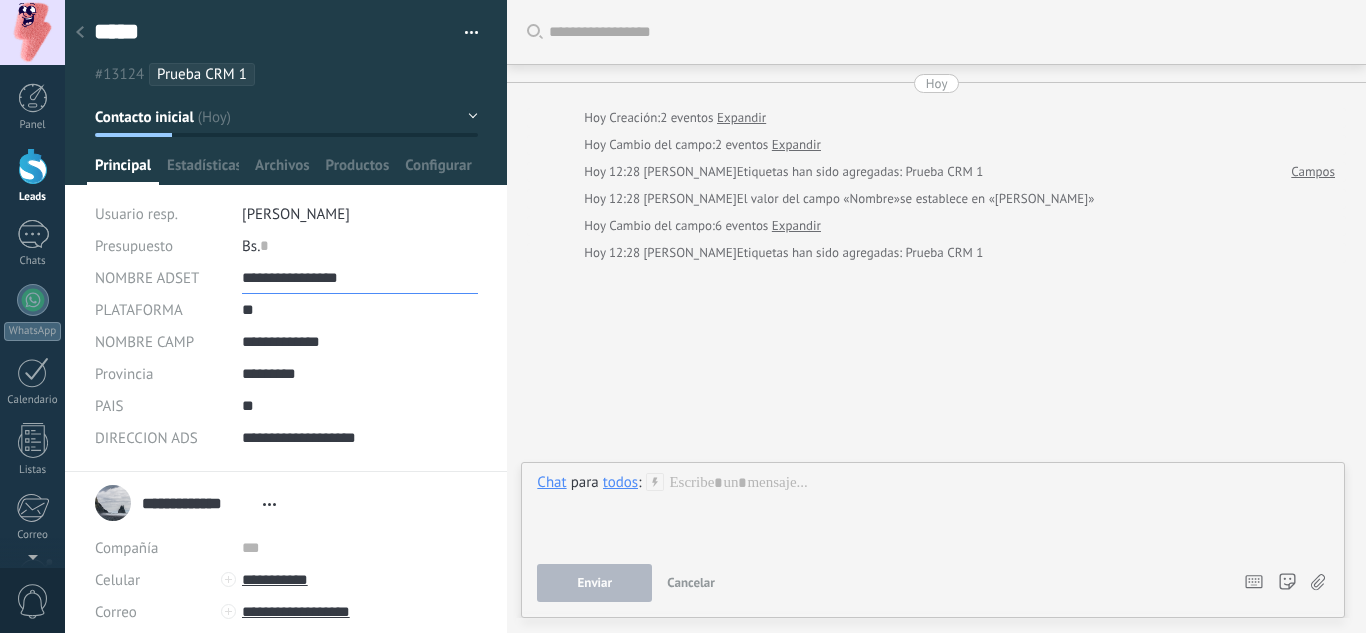 click on "**********" at bounding box center (360, 278) 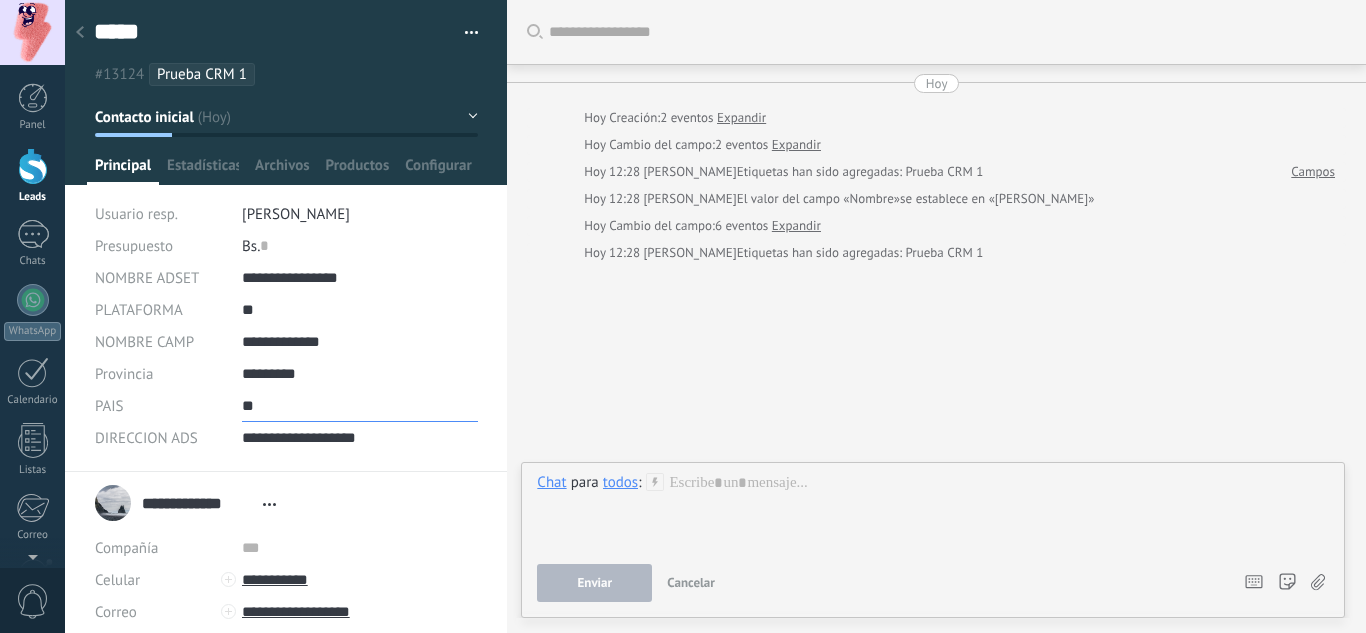 click on "**" at bounding box center [360, 406] 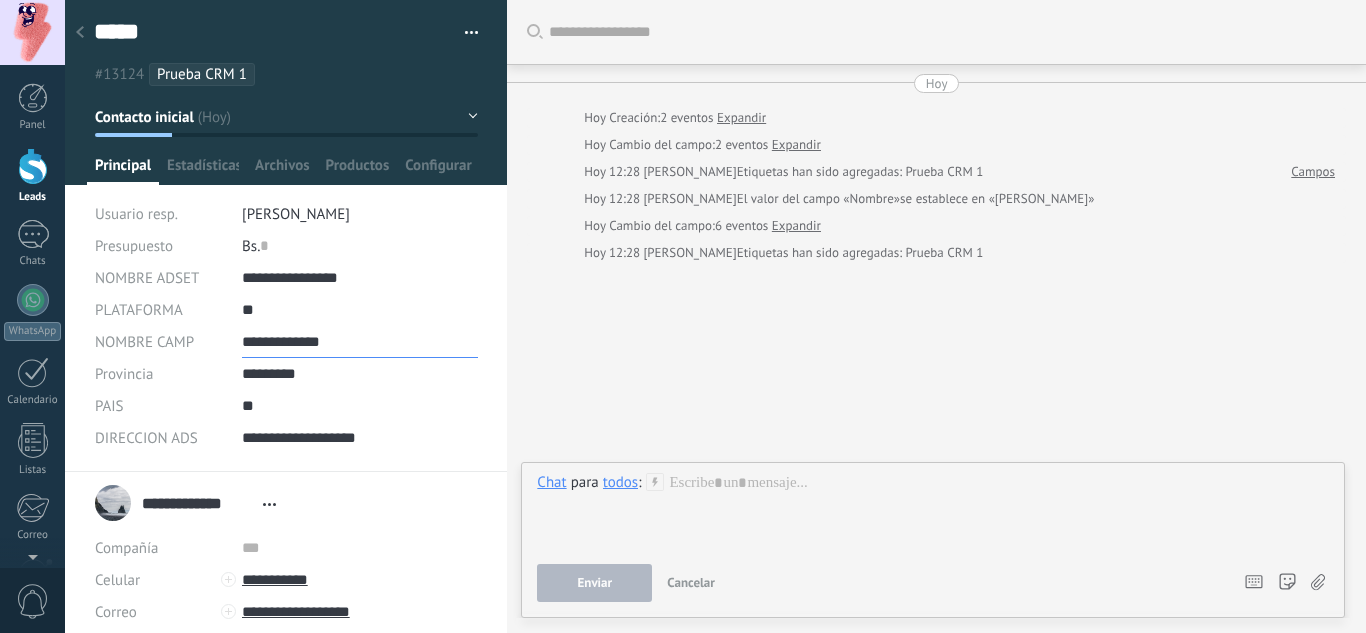 click on "**********" at bounding box center (360, 342) 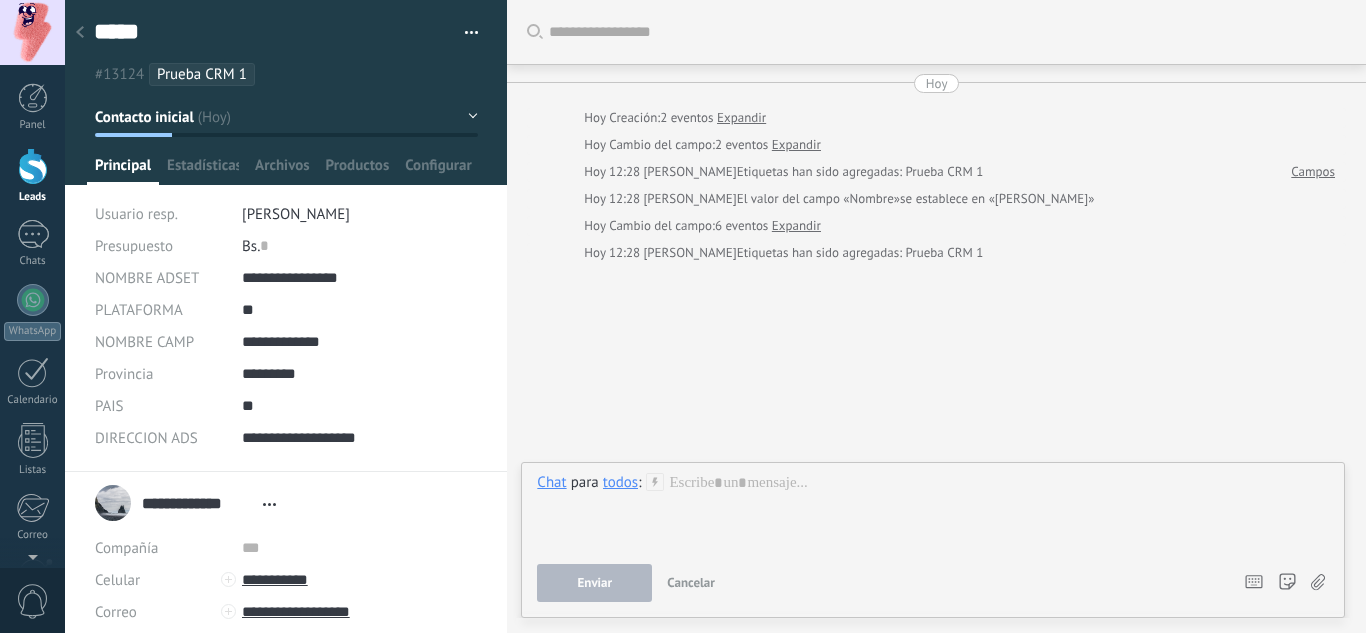 click on "Buscar Carga más [DATE] [DATE] Creación:  2  eventos   Expandir [DATE] Cambio del campo:  2  eventos   Expandir [DATE] 12:28 [PERSON_NAME]  Etiquetas han sido agregadas: Prueba CRM 1 Campos [DATE] 12:28 [PERSON_NAME]  El valor del campo «Nombre»  se establece en «[PERSON_NAME]» [DATE] Cambio del campo:  6  eventos   Expandir [DATE] 12:28 [PERSON_NAME]  Etiquetas han sido agregadas: Prueba CRM 1 No hay tareas.  Crear una Participantes:  0 Agregar usuario Bots:  0" at bounding box center [936, 316] 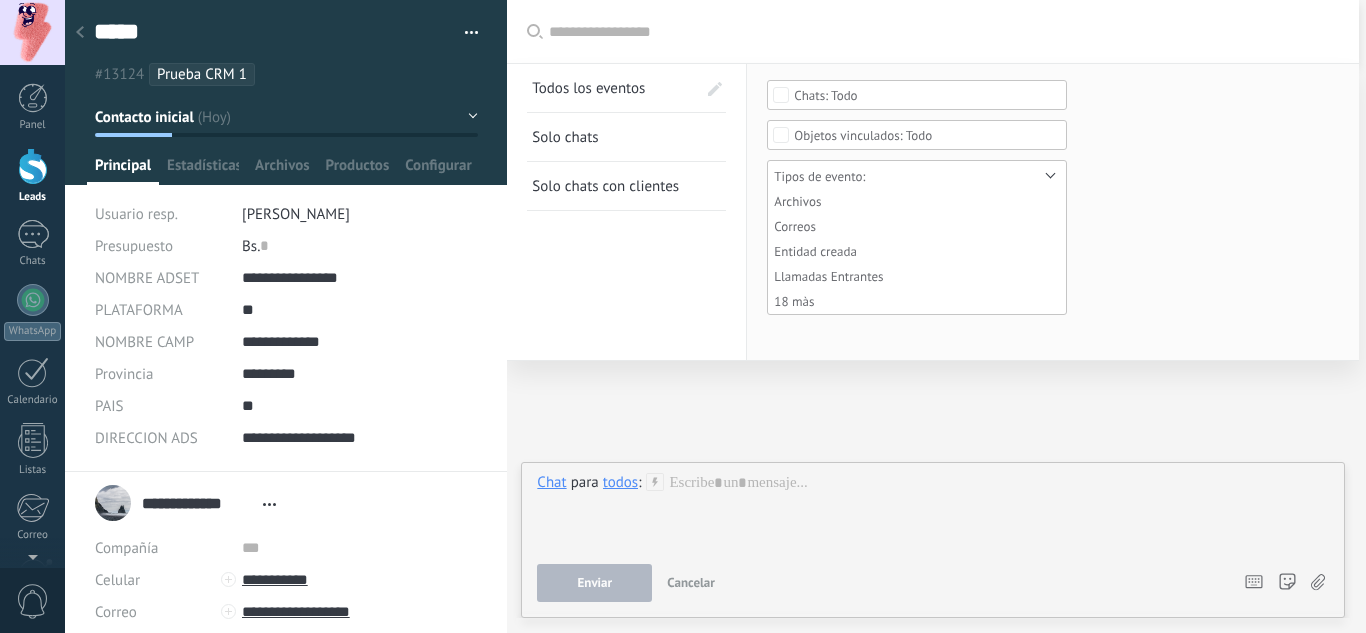 click on "Buscar Todos los eventos Solo chats Solo chats con clientes Guardar Ninguno Chat del cliente Chat del equipo Todo Ninguno Contactos Compañías Todo Tipos de evento: Archivos Correos Entidad creada Llamadas Entrantes 18 màs Seleccionar todo Sin sistema Limpiar Archivos Correos Entidad creada Llamadas Entrantes Llamadas Salientes Notas Notas SMS entrante SMS saliente Tareas activas Tareas completadas Acción clave completada Cambio el campo Etiquetas han sido agregadas Etiquetas han sido borradas Eventos de integración Factura/Compra paga Fusión de entidades La etapa fue cambiado Notas del sistema Red neuronal Retargeting Usuario responsable fue cambiado OK Cancelar Aplicar Restablecer" at bounding box center [933, 32] 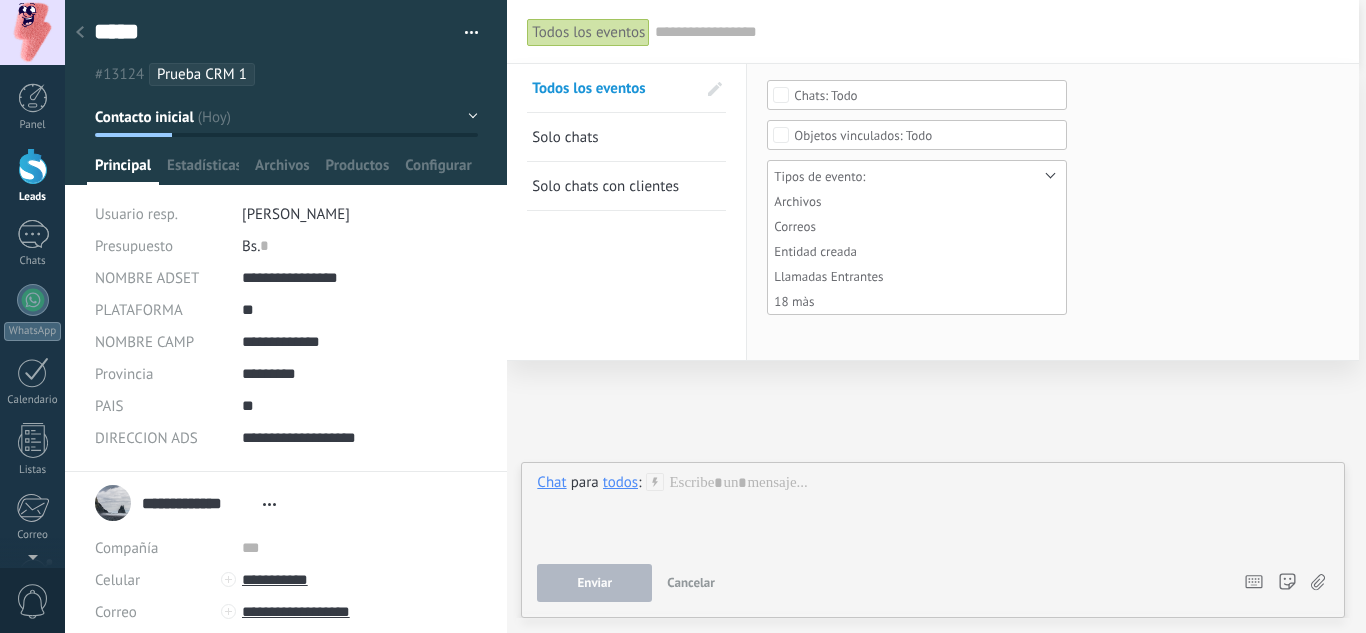 click on "Solo chats" at bounding box center [614, 137] 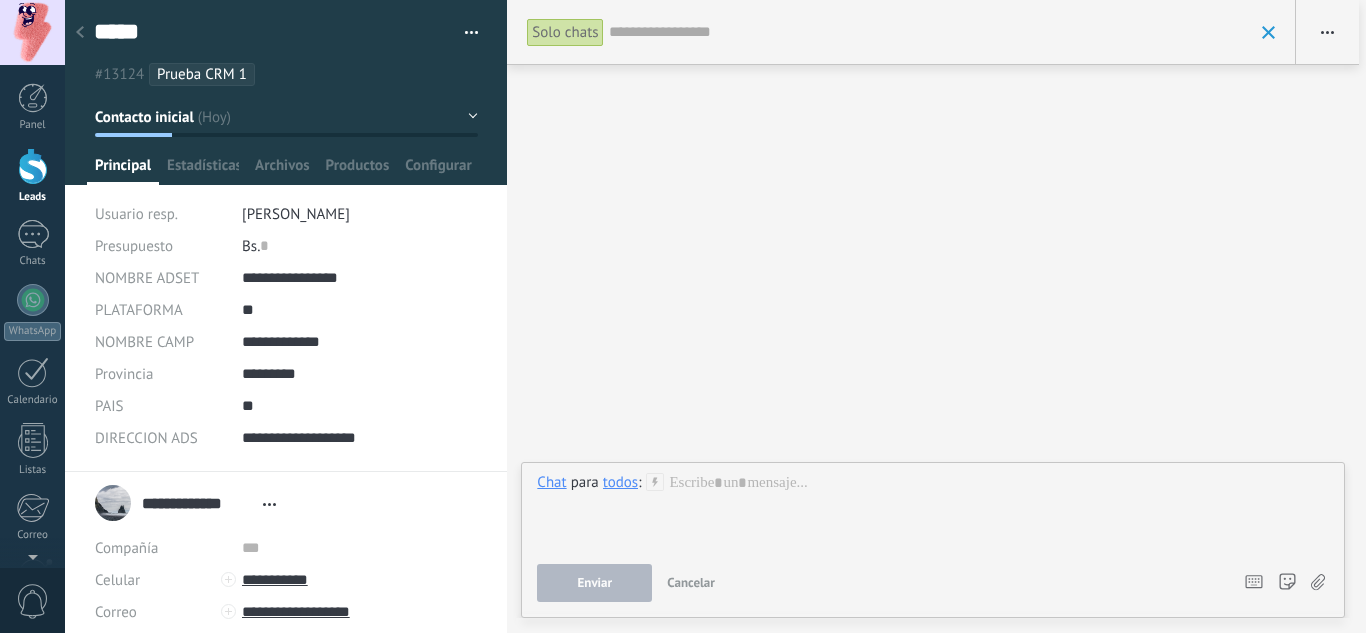 click on "Solo chats" at bounding box center [565, 32] 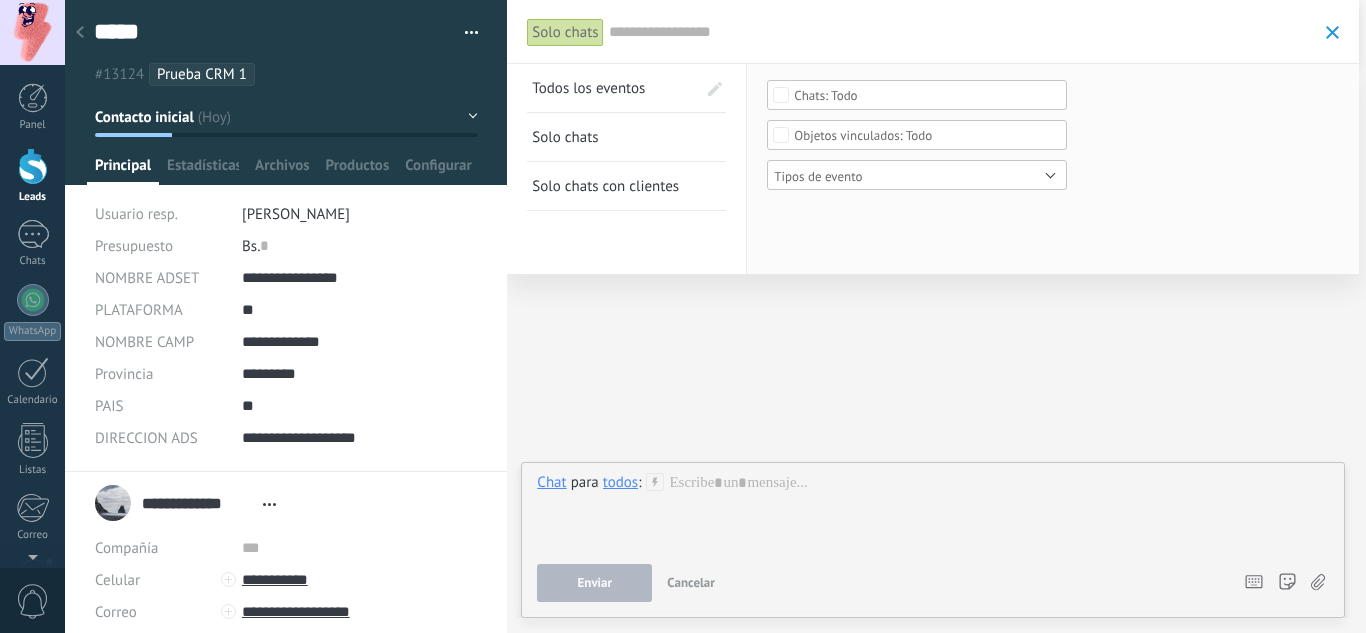 click at bounding box center [963, 32] 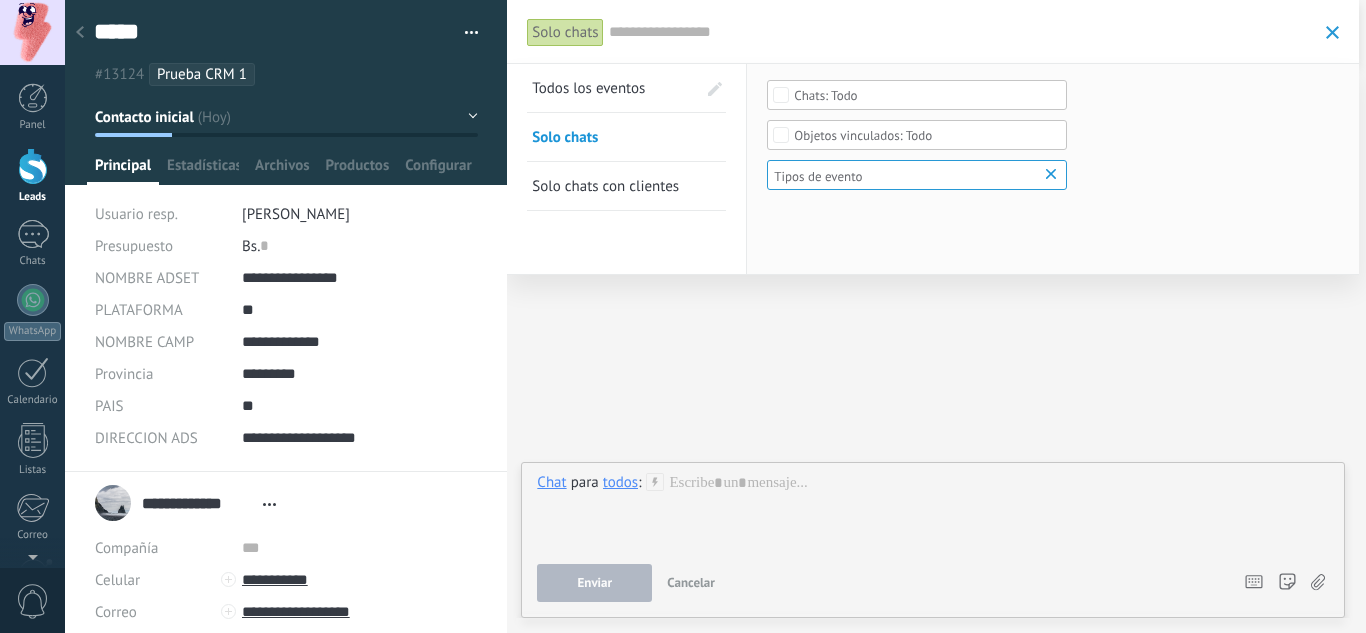 click on "Solo chats" at bounding box center (565, 32) 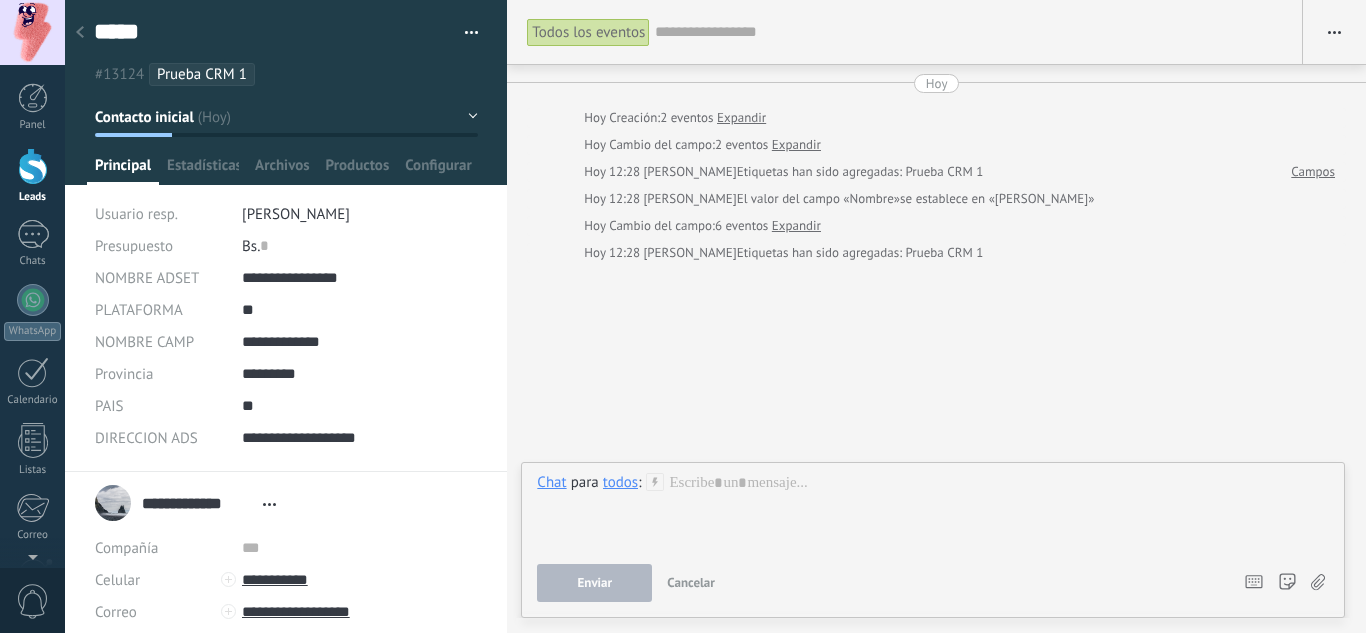 click on "Todos los eventos" at bounding box center [588, 32] 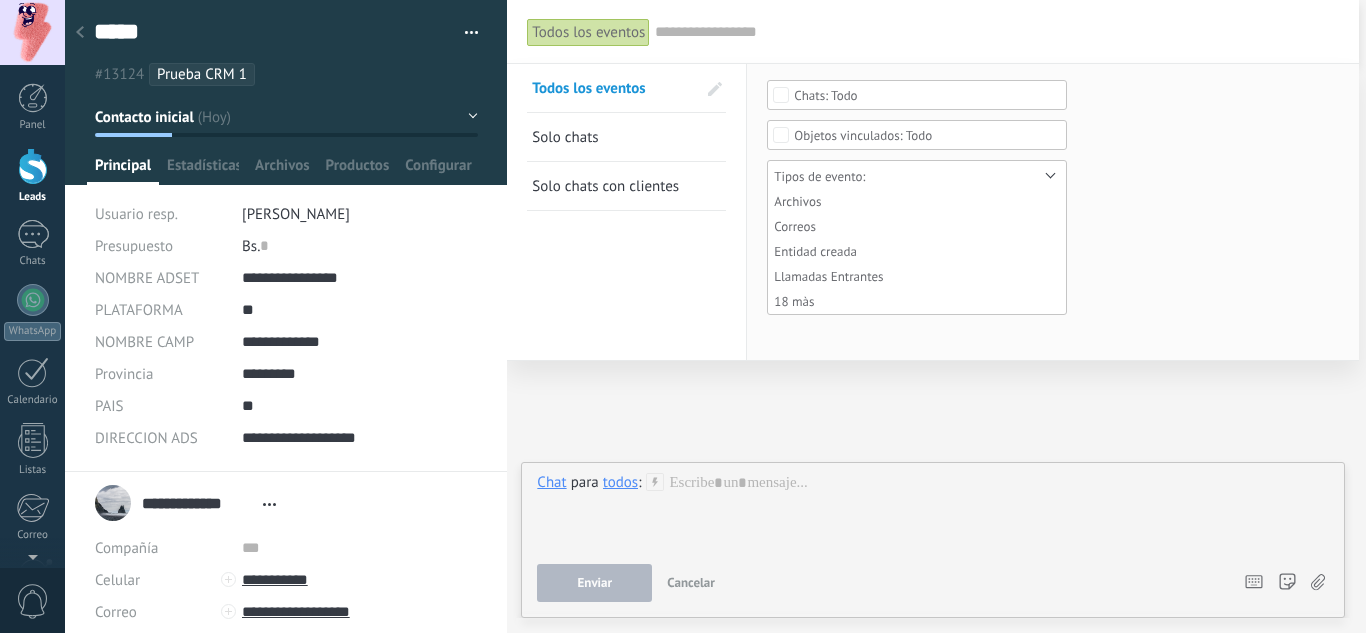 click on "Solo chats con clientes" at bounding box center [605, 186] 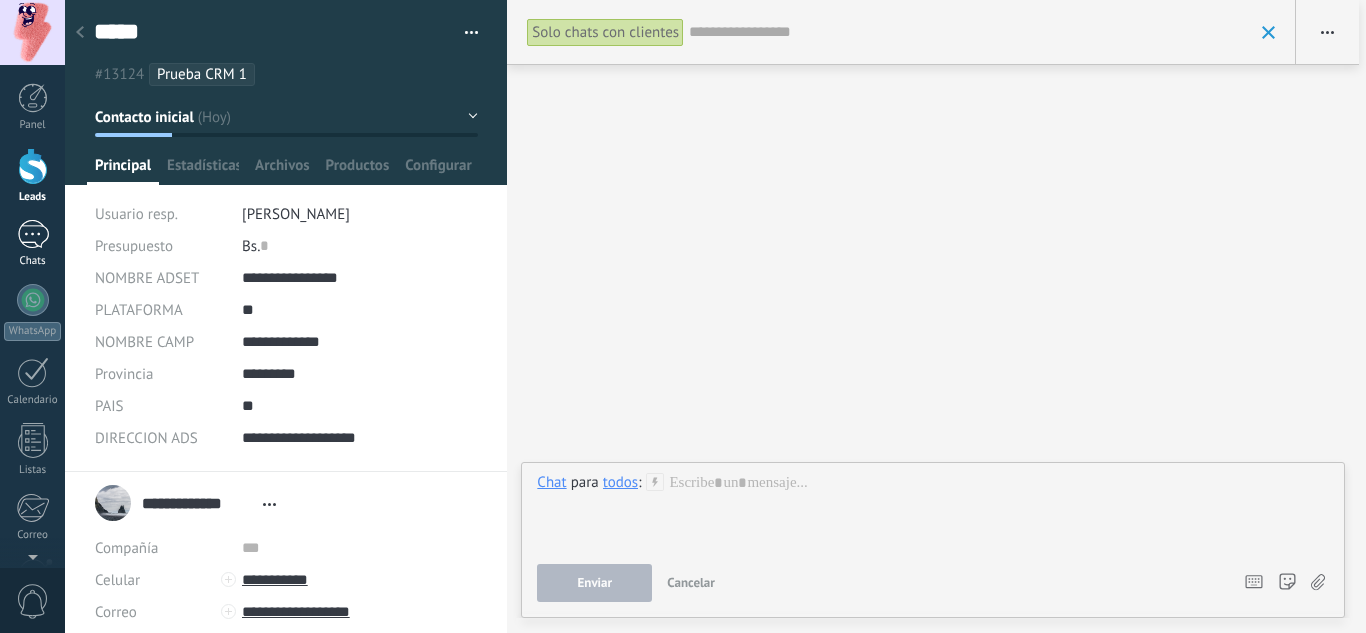 click at bounding box center (33, 234) 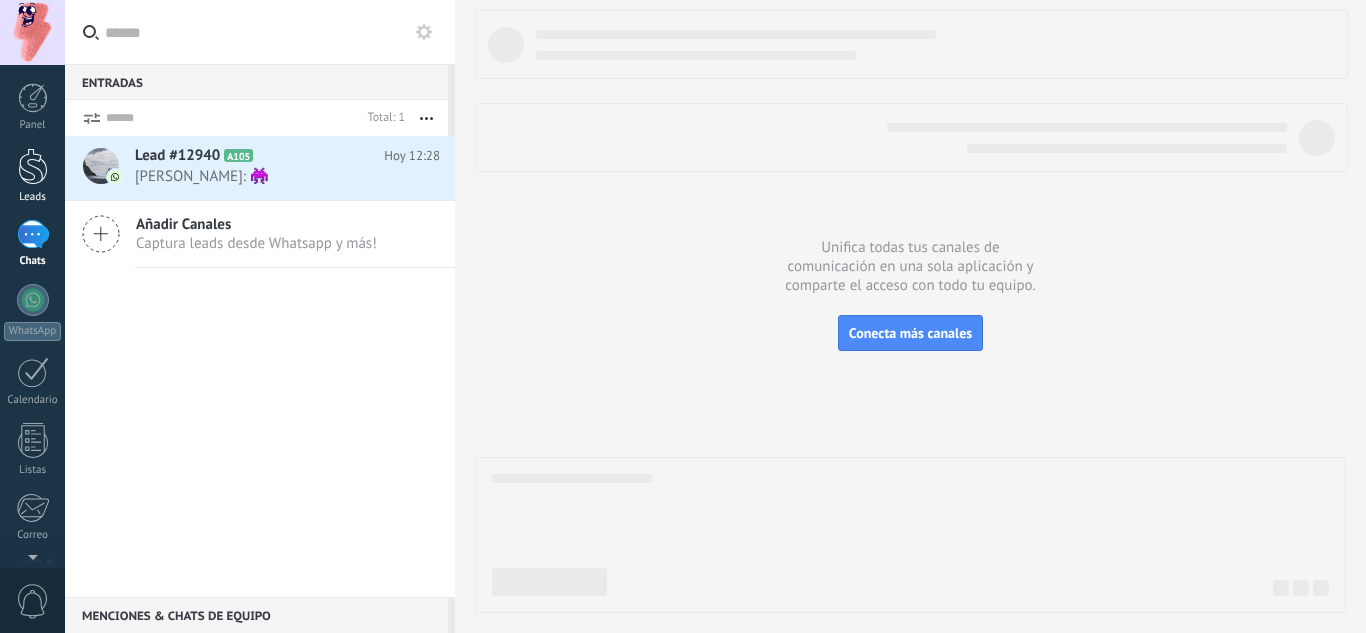 click on "Leads" at bounding box center [32, 176] 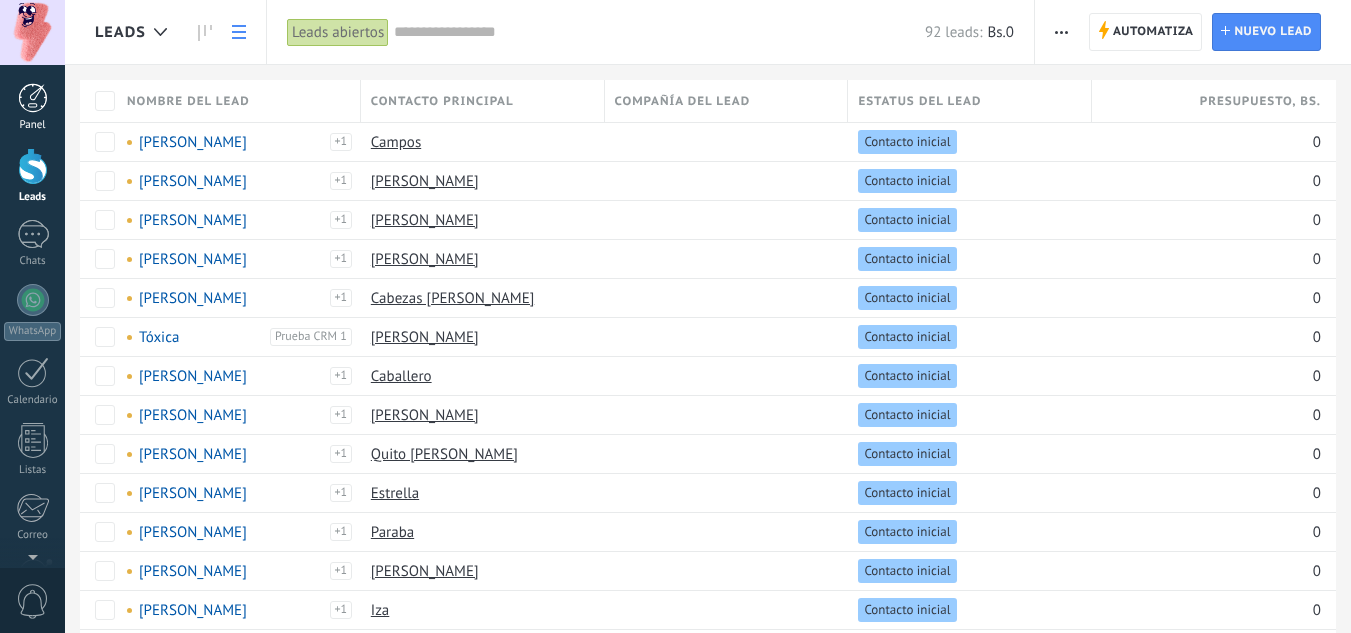 click on "Panel" at bounding box center (33, 125) 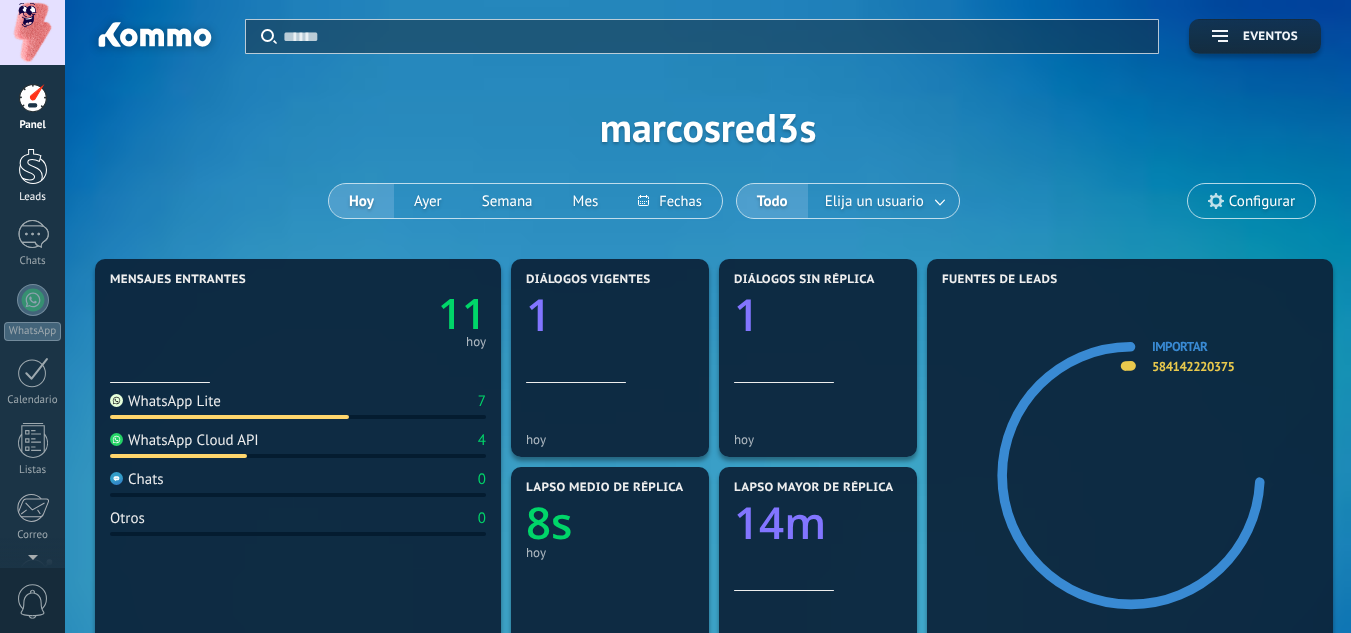 click on "Leads" at bounding box center (33, 197) 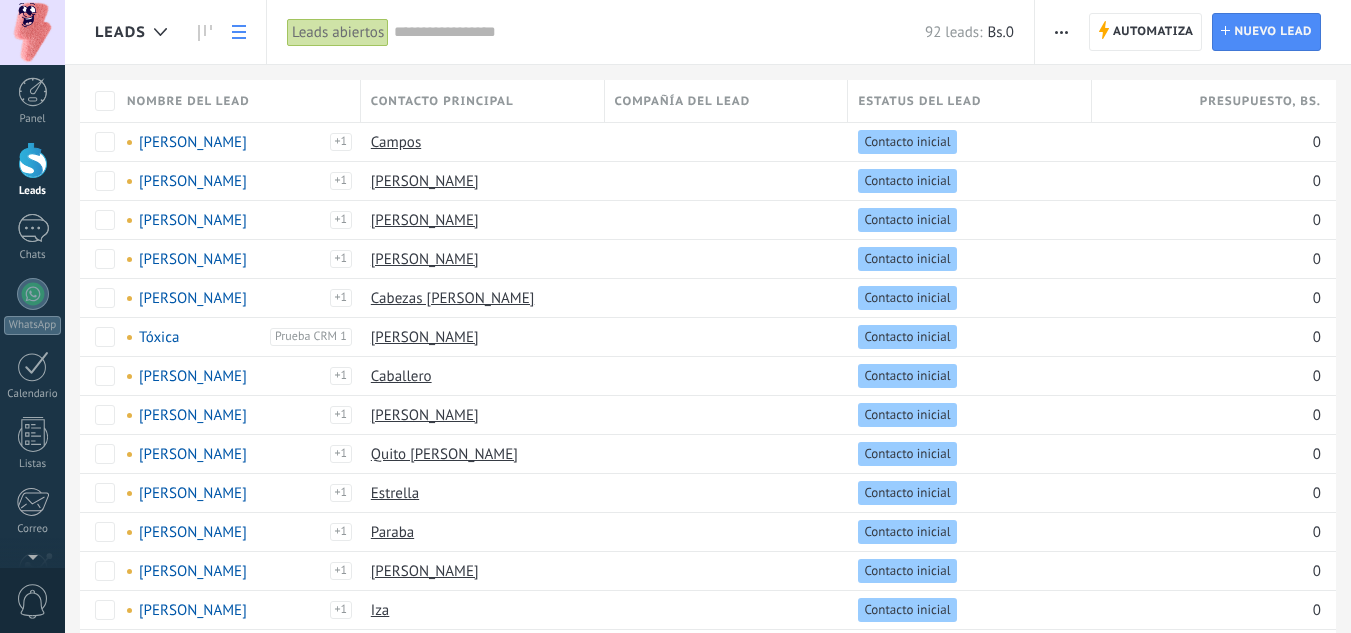 scroll, scrollTop: 0, scrollLeft: 0, axis: both 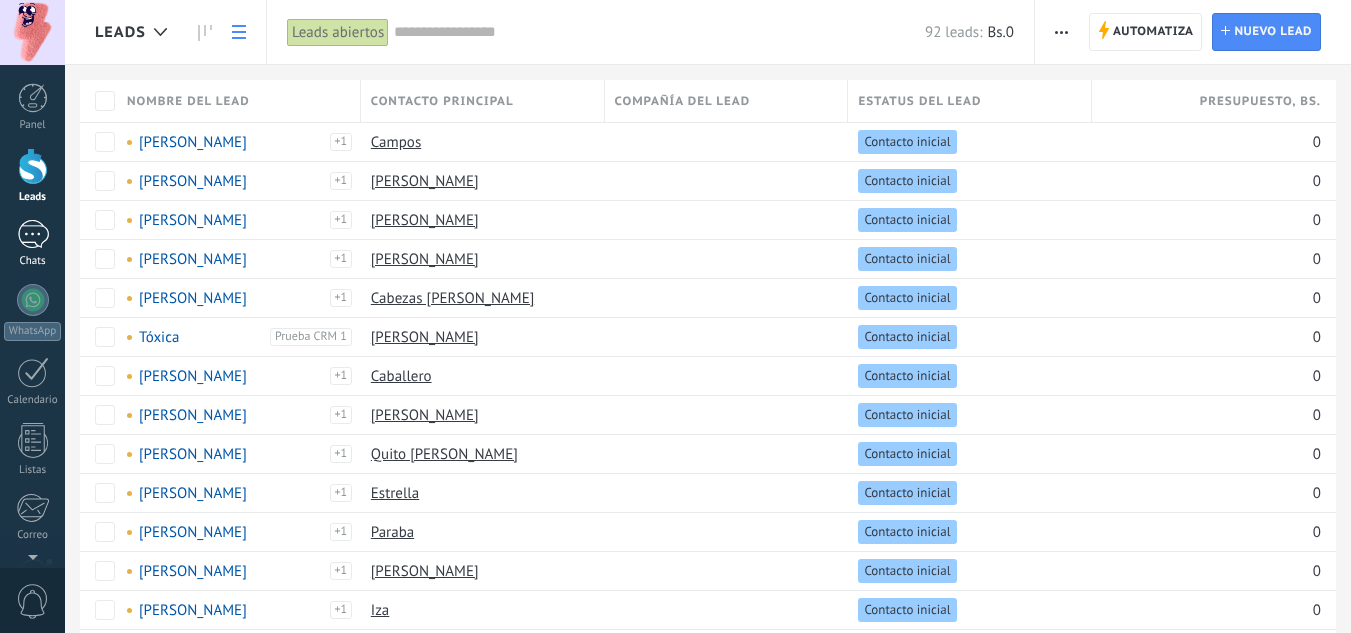 click on "Chats" at bounding box center (32, 244) 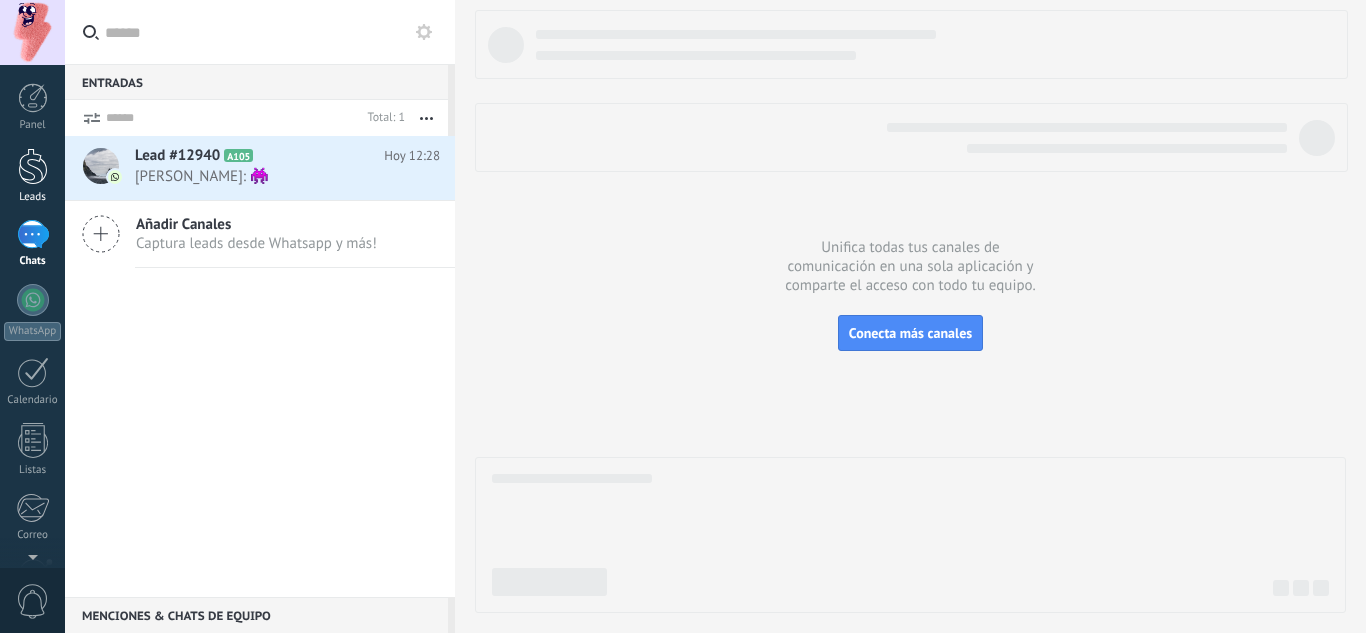 click at bounding box center [33, 166] 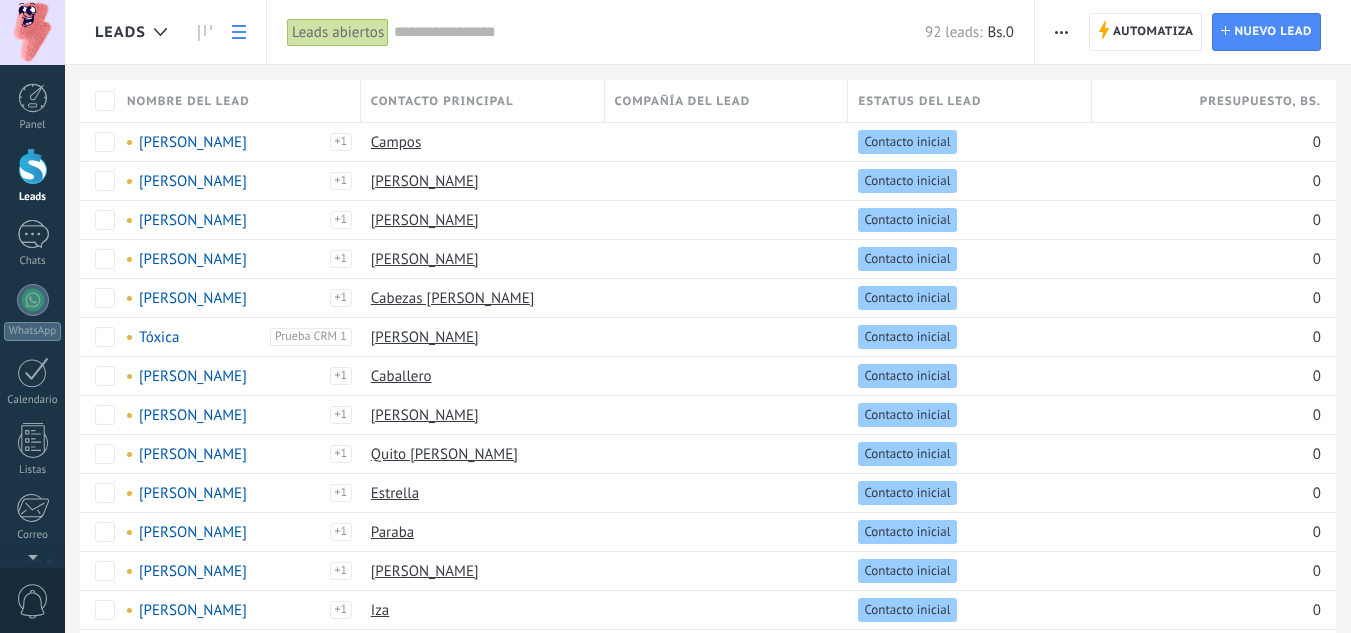 click 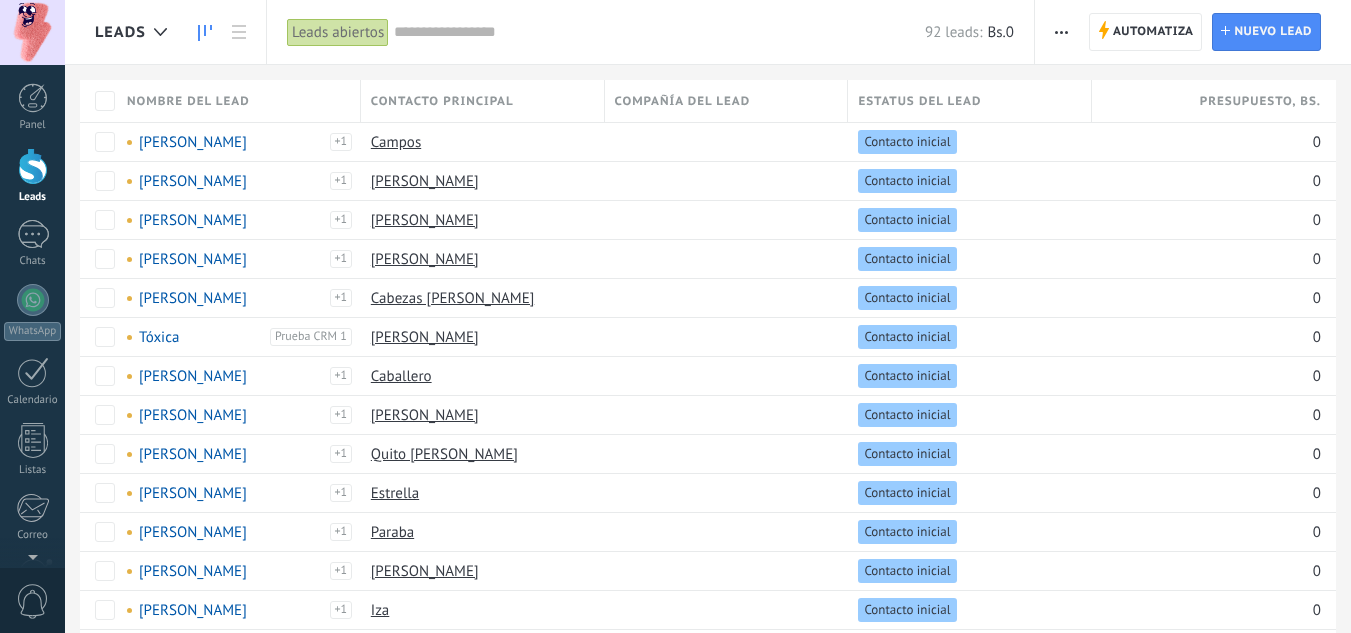click 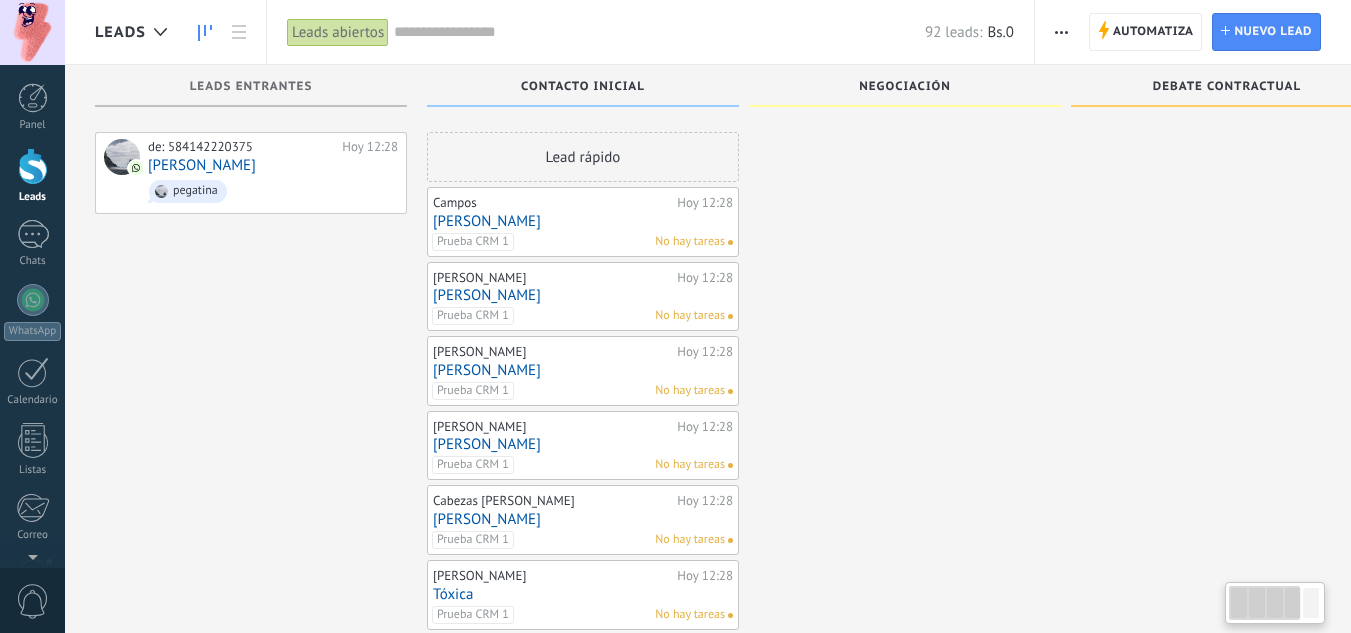 scroll, scrollTop: 0, scrollLeft: 0, axis: both 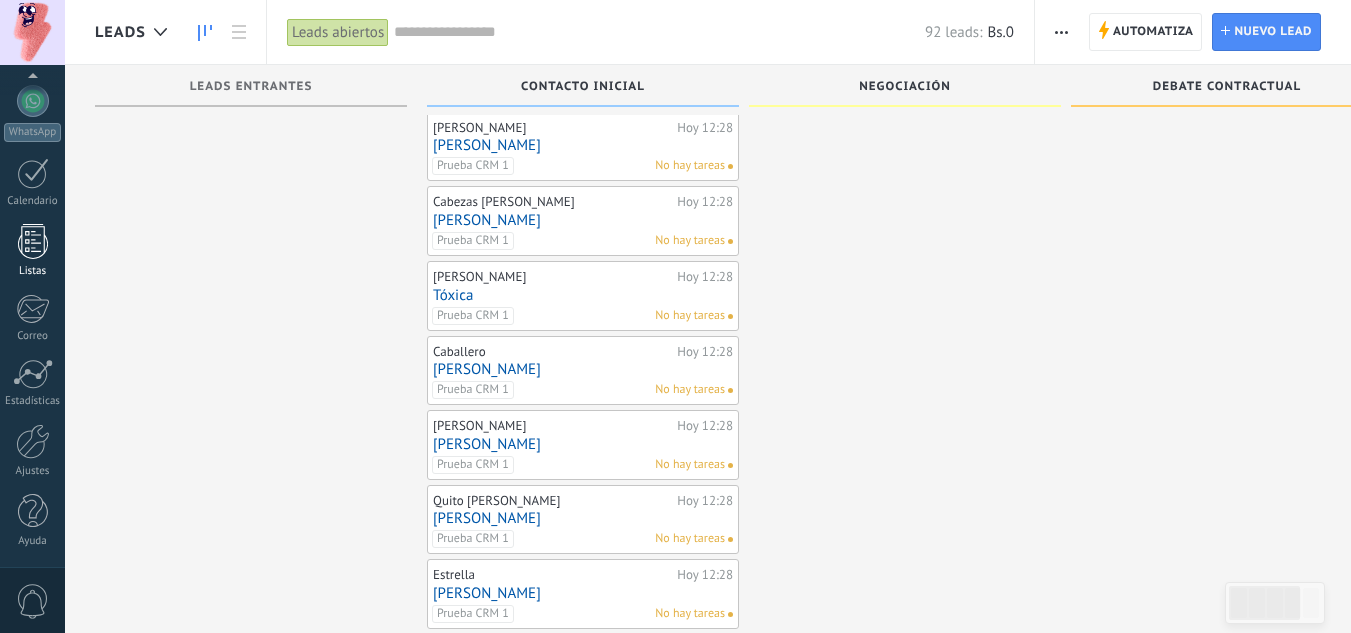 click at bounding box center [33, 441] 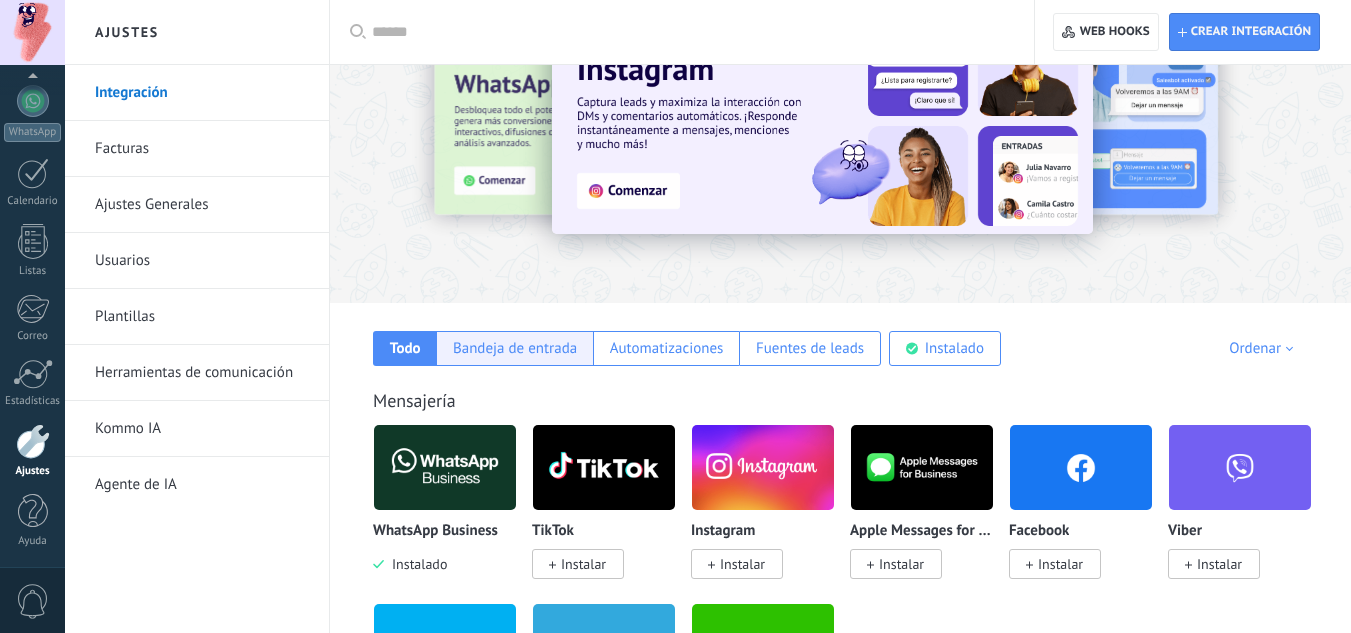 scroll, scrollTop: 200, scrollLeft: 0, axis: vertical 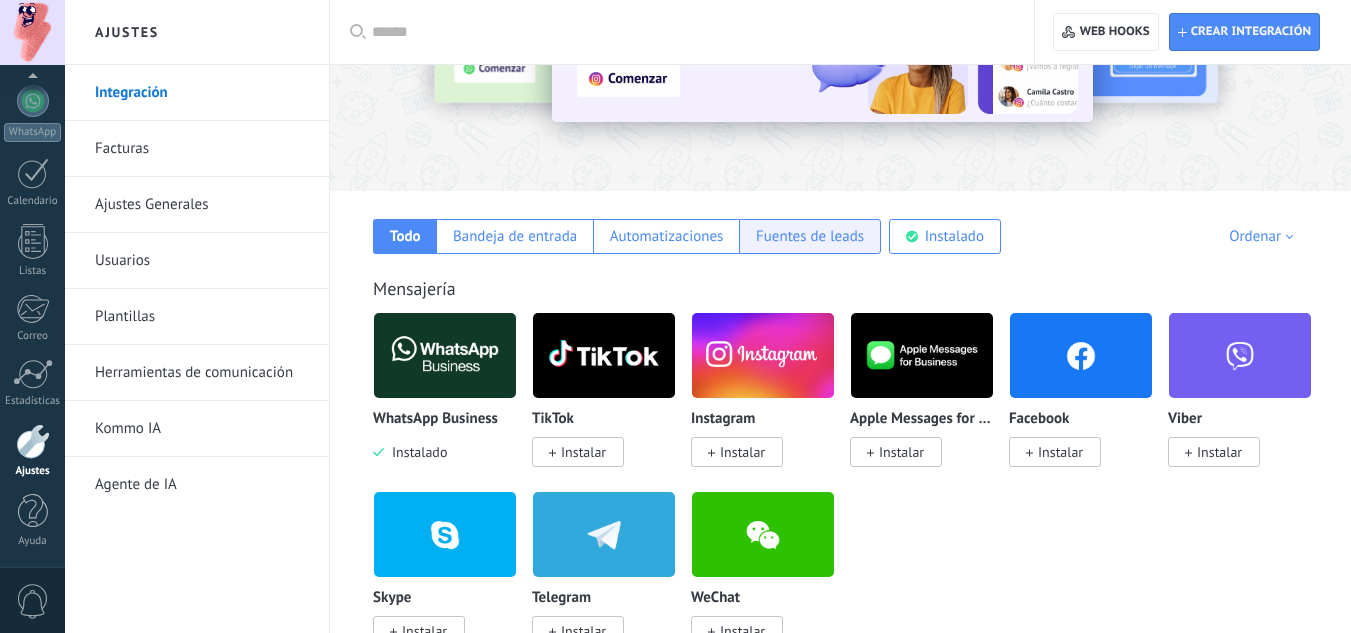 click on "Fuentes de leads" at bounding box center [810, 236] 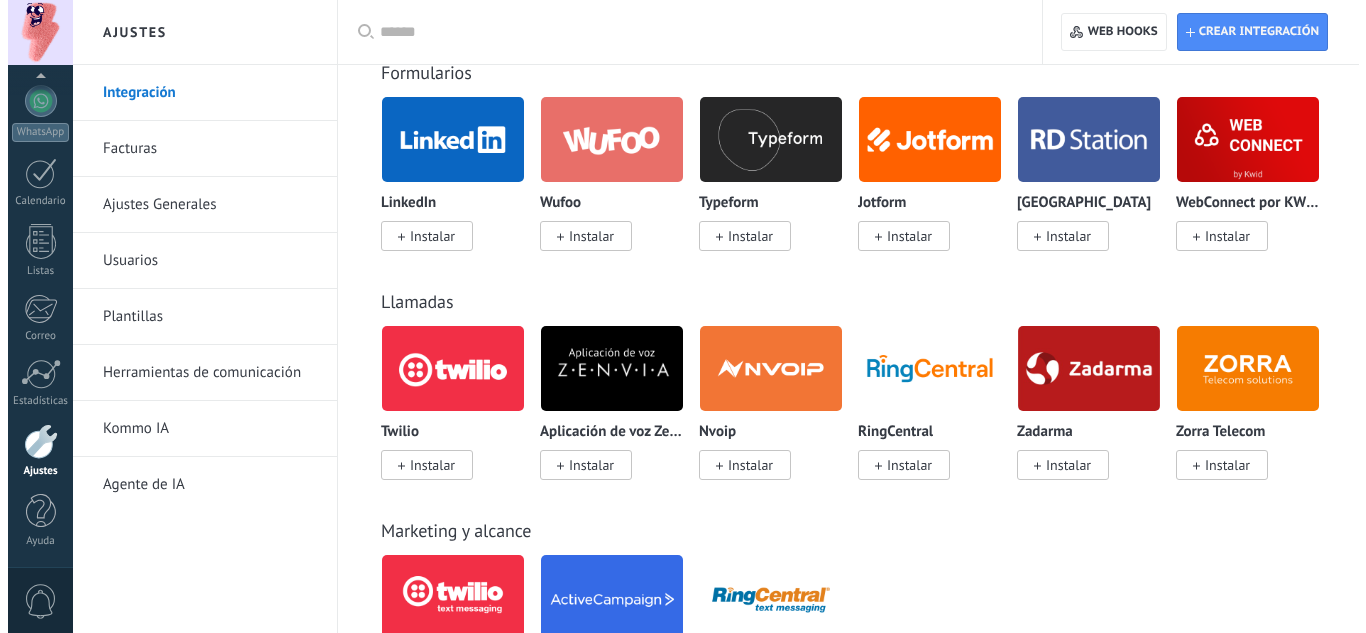 scroll, scrollTop: 1300, scrollLeft: 0, axis: vertical 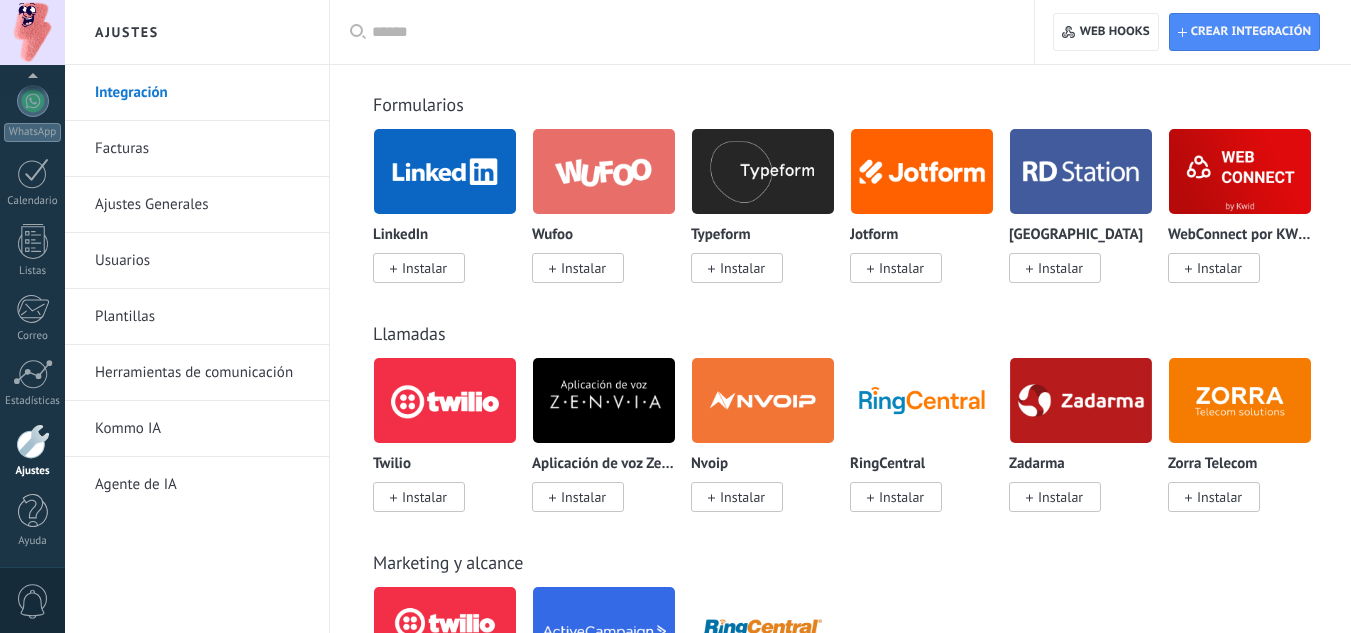 click at bounding box center (1081, 400) 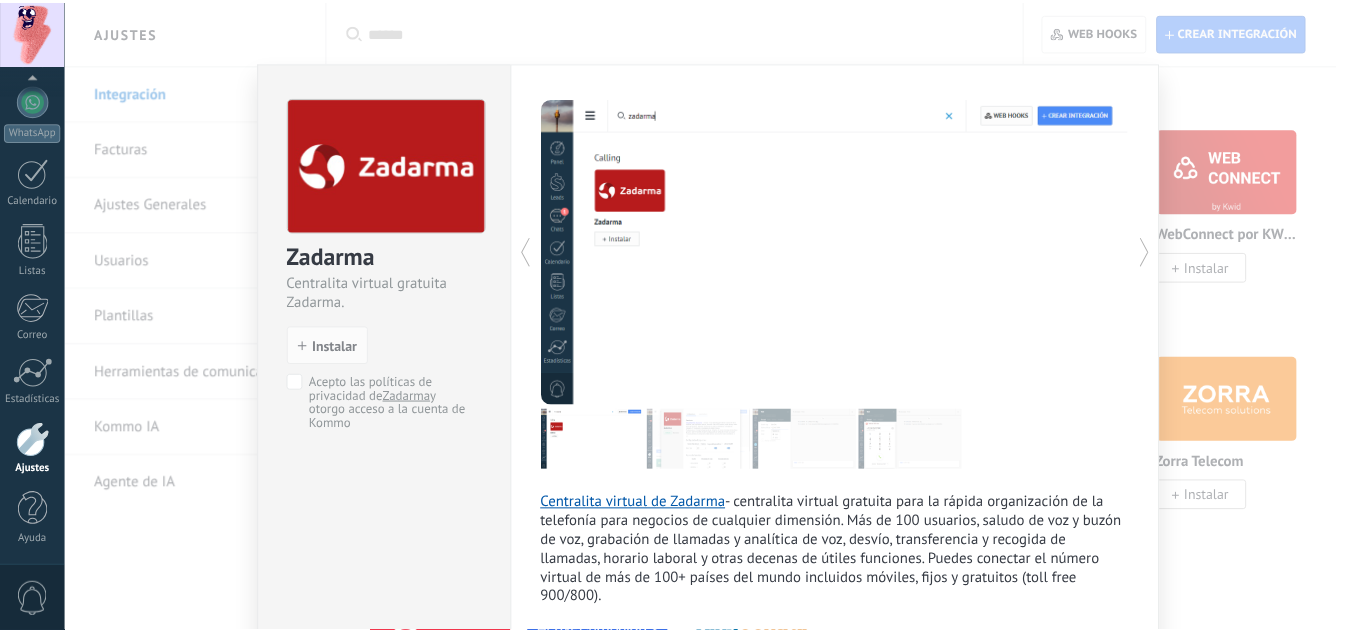 scroll, scrollTop: 0, scrollLeft: 0, axis: both 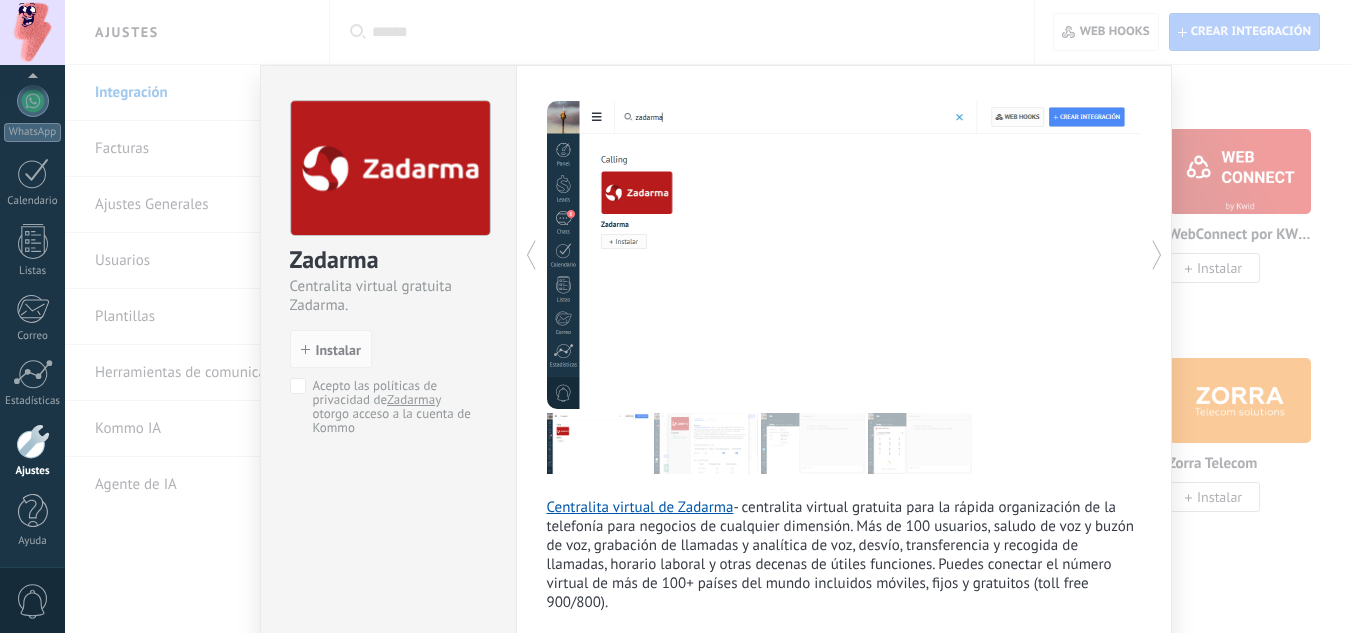 click on "Panel
Leads
Chats
WhatsApp
Clientes" at bounding box center (32, 226) 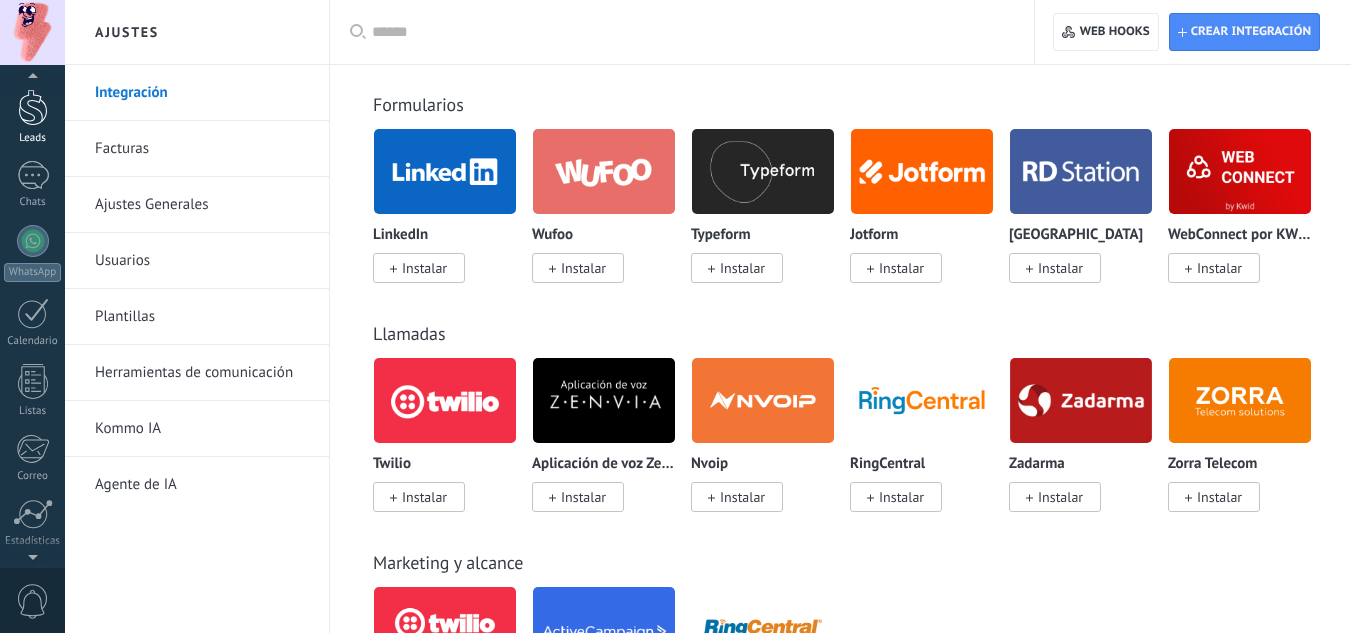 scroll, scrollTop: 0, scrollLeft: 0, axis: both 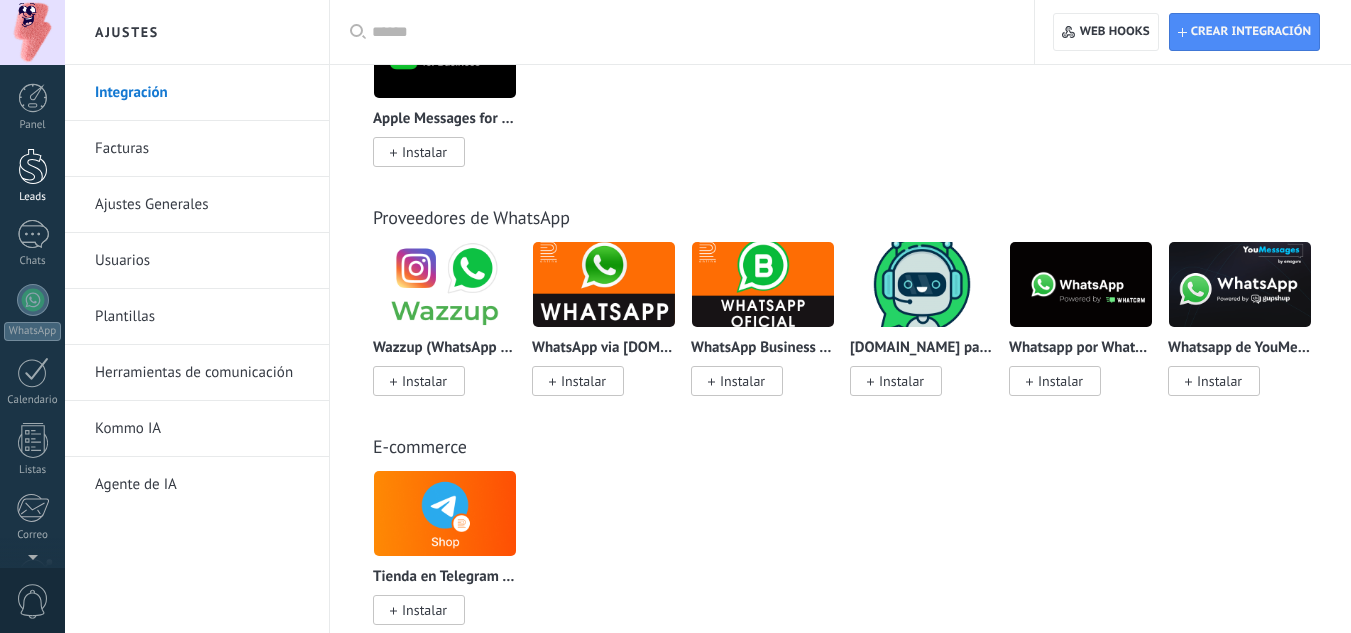 click on "Leads" at bounding box center [32, 176] 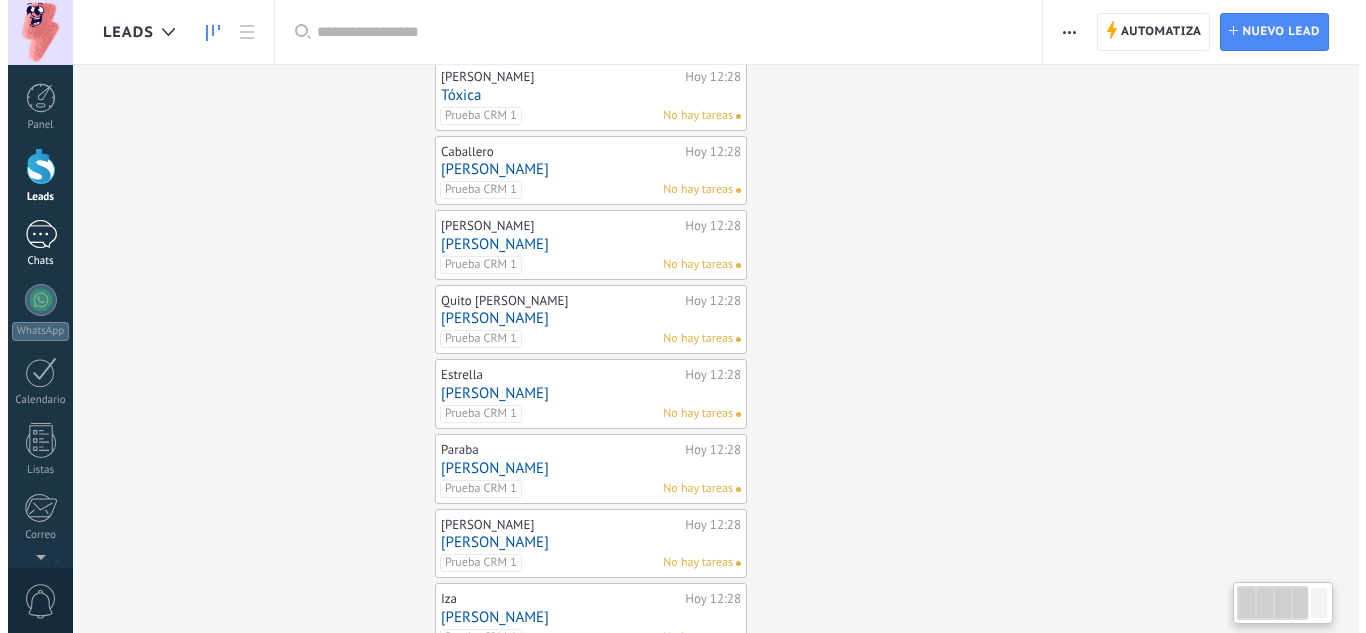 scroll, scrollTop: 0, scrollLeft: 0, axis: both 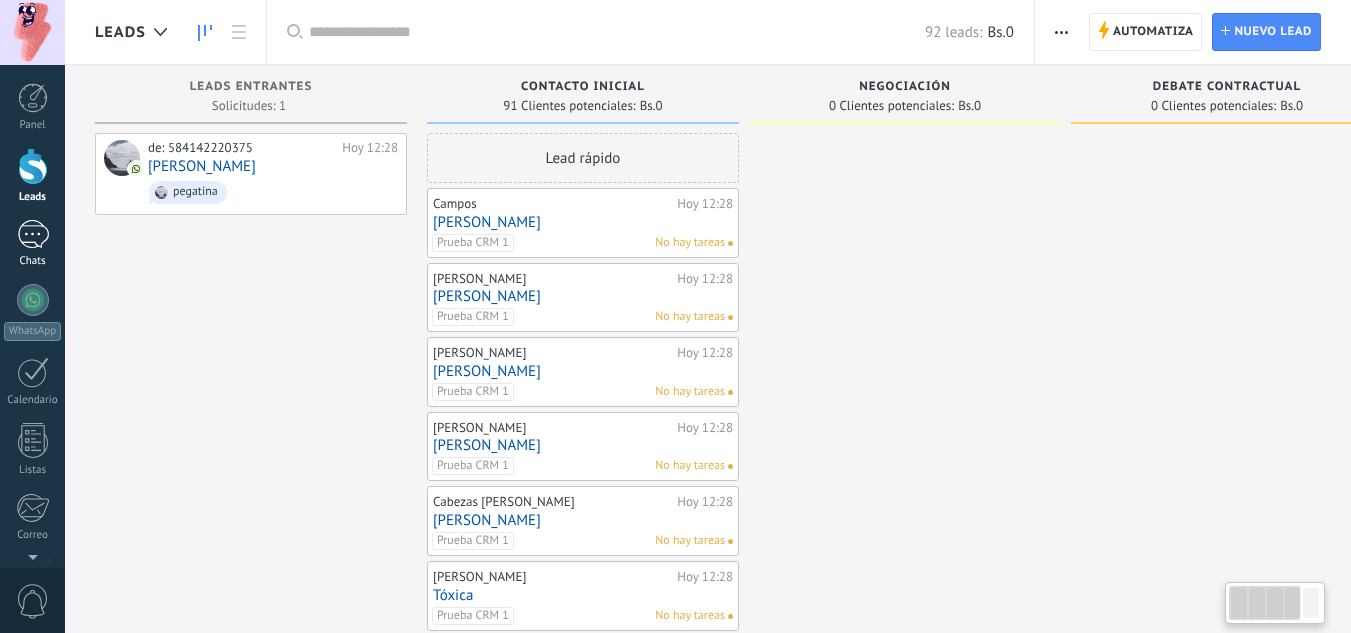 click at bounding box center (33, 234) 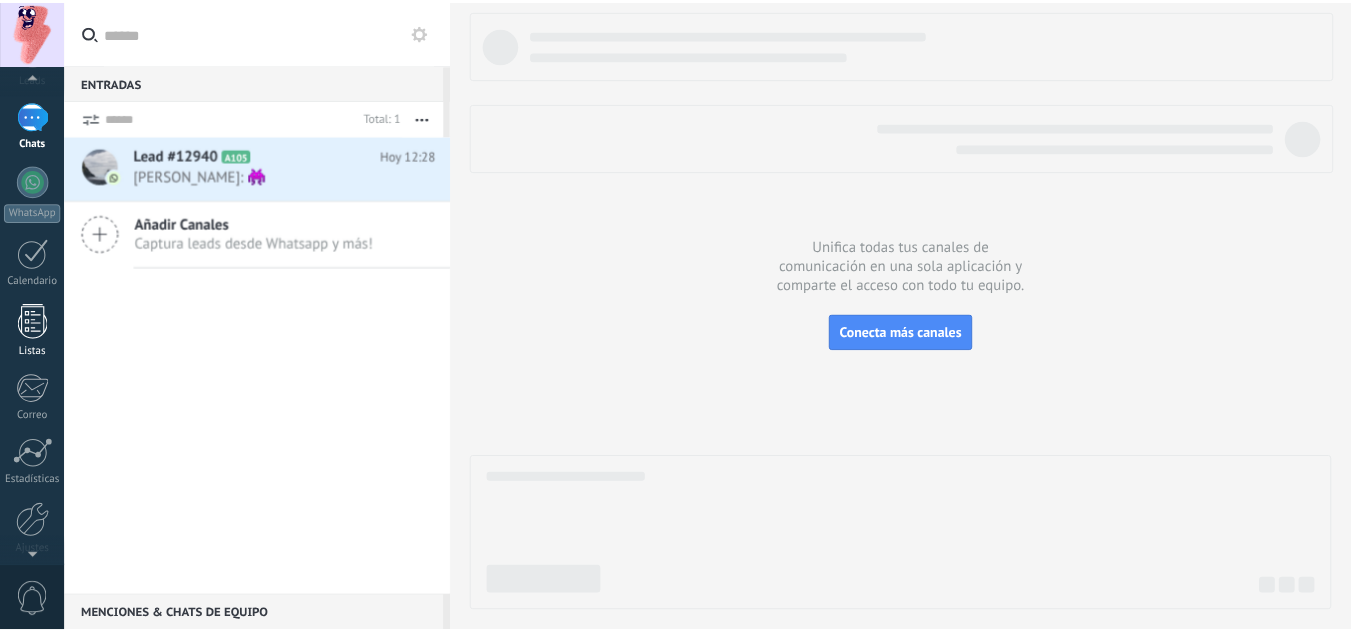 scroll, scrollTop: 199, scrollLeft: 0, axis: vertical 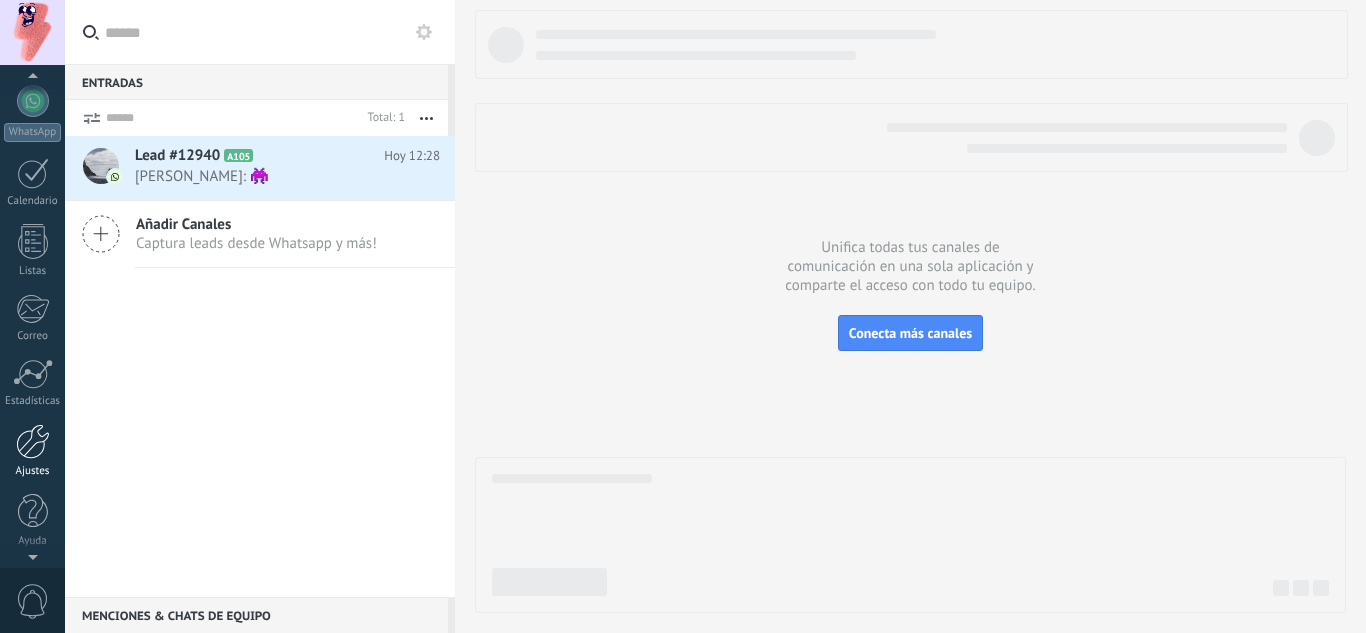 click at bounding box center [33, 441] 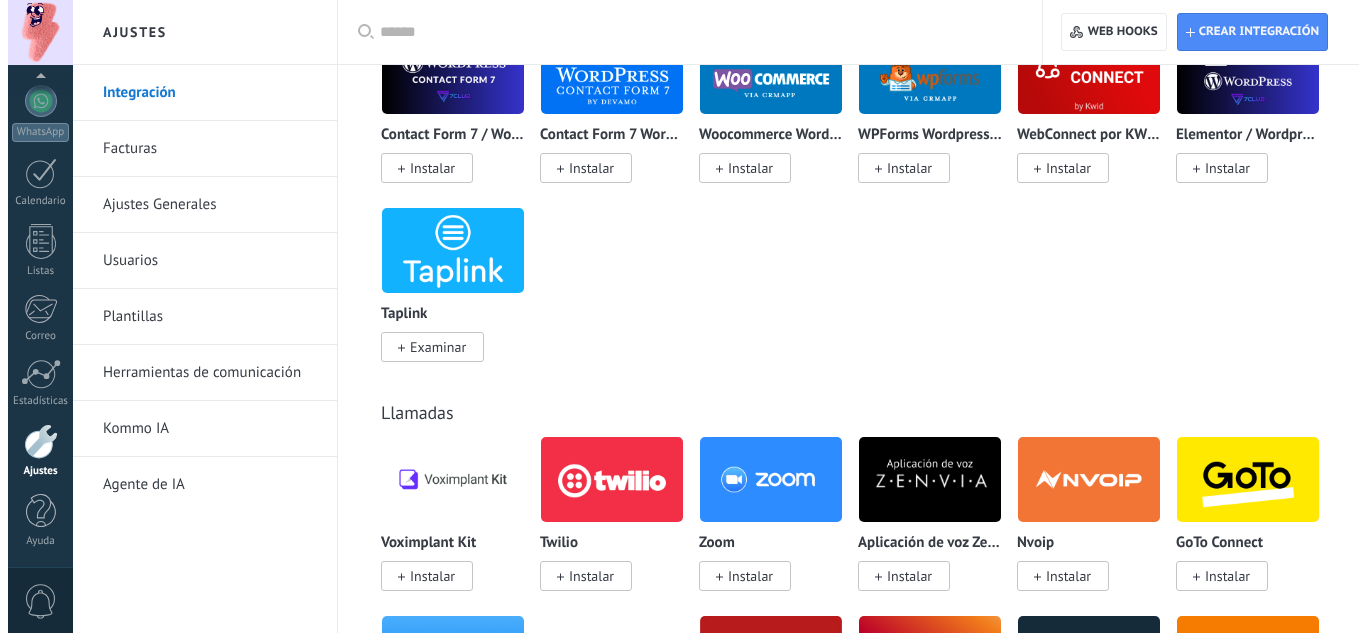 scroll, scrollTop: 2300, scrollLeft: 0, axis: vertical 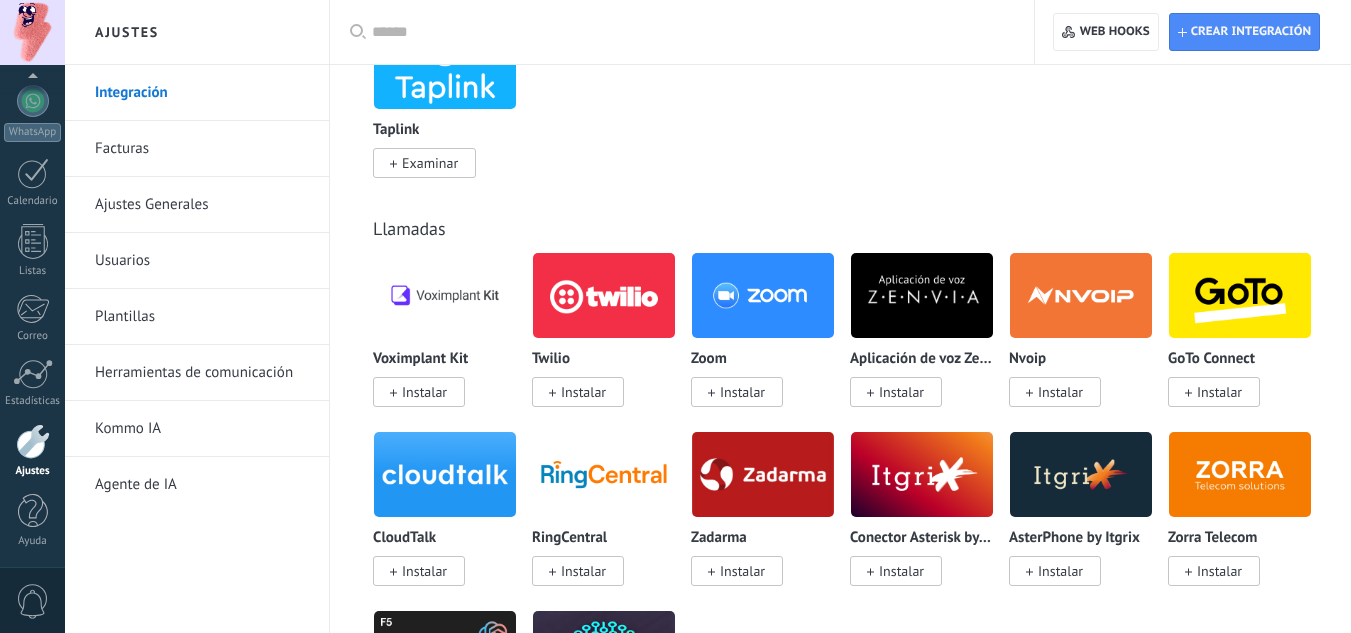 click on "Llamadas" at bounding box center (409, 228) 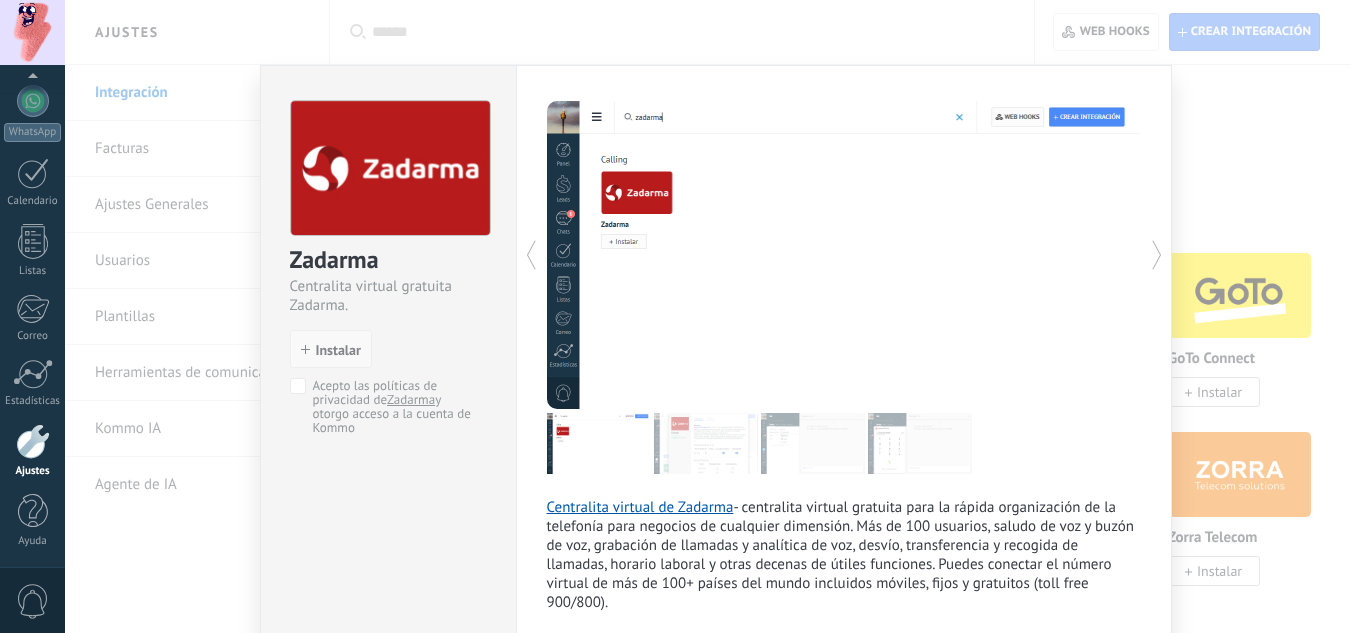 click on "Instalar" at bounding box center [338, 350] 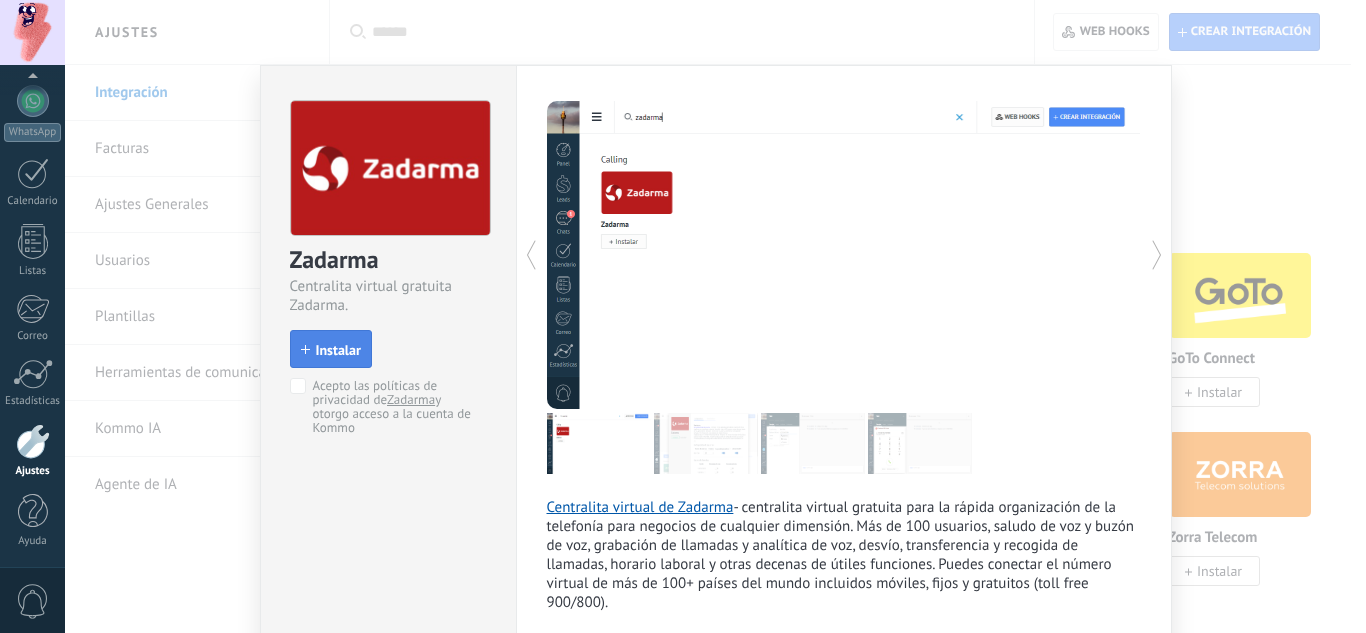 click on "Instalar" at bounding box center (331, 349) 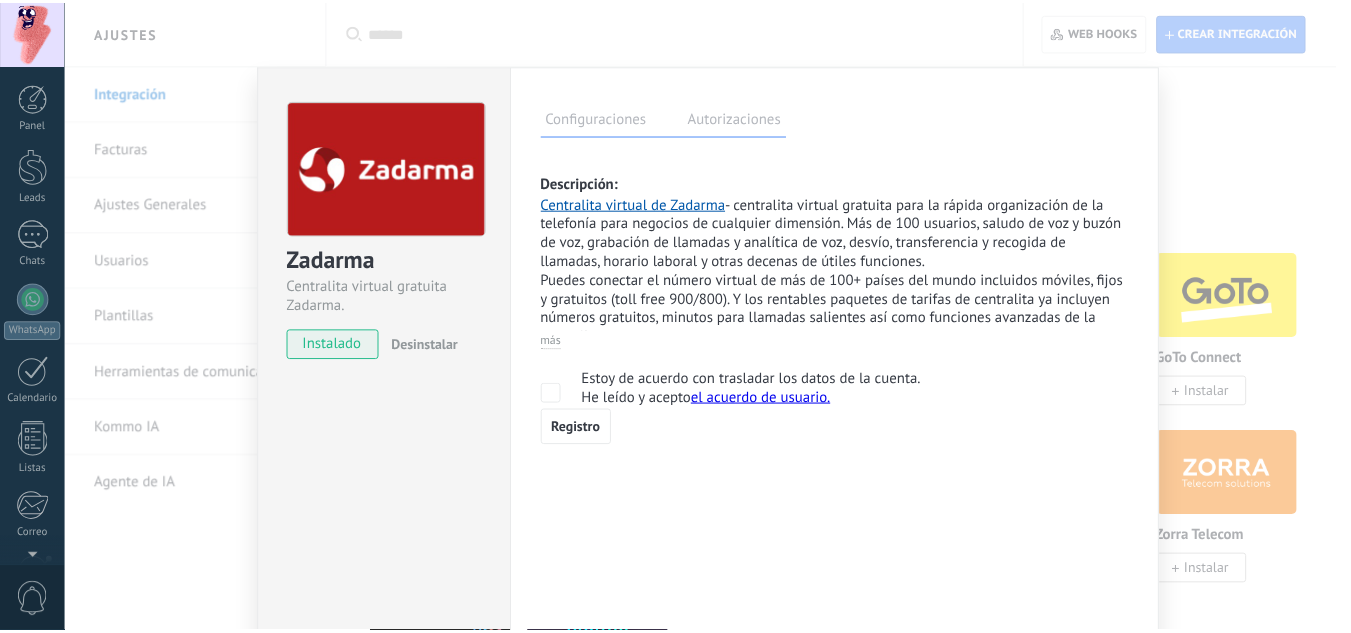 scroll, scrollTop: 199, scrollLeft: 0, axis: vertical 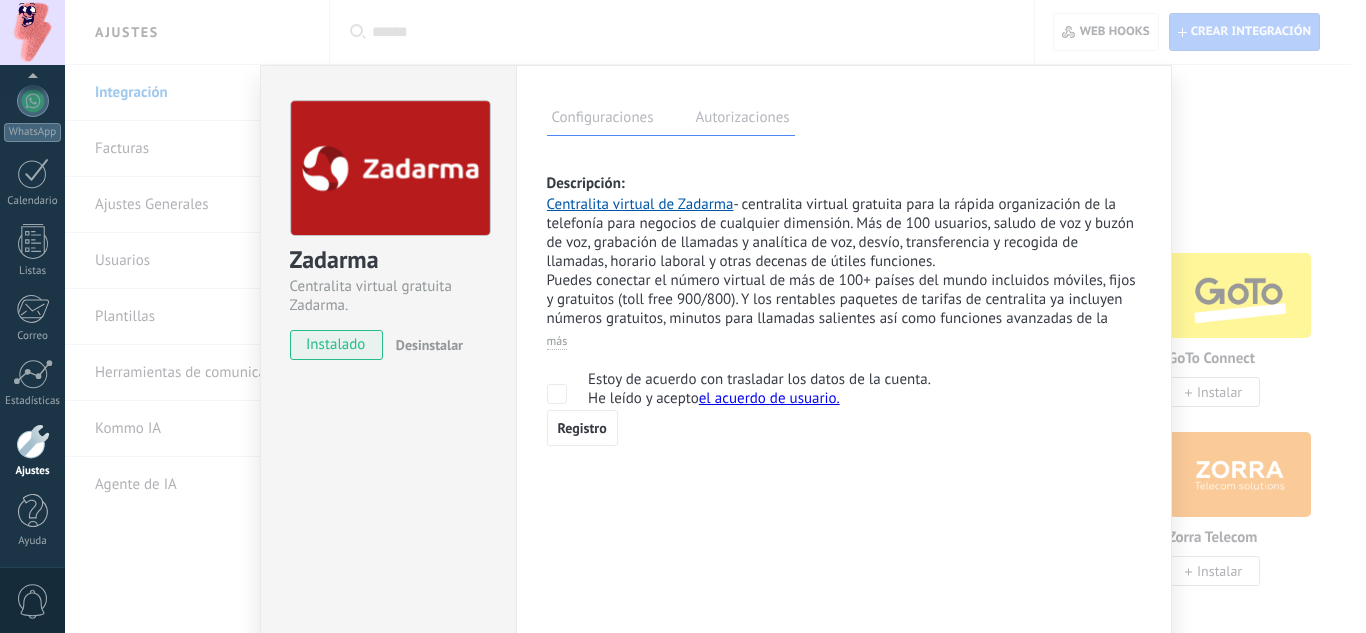 click on "Zadarma Centralita virtual gratuita Zadarma. instalado Desinstalar Configuraciones Autorizaciones Esta pestaña registra a los usuarios que han concedido acceso a las integración a esta cuenta. Si deseas remover la posibilidad que un usuario pueda enviar solicitudes a la cuenta en nombre de esta integración, puedes revocar el acceso. Si el acceso a todos los usuarios es revocado, la integración dejará de funcionar. Esta aplicacion está instalada, pero nadie le ha dado acceso aun. Descripción:
Centralita virtual de Zadarma  - centralita virtual gratuita para la rápida organización de la telefonía para negocios de cualquier dimensión. Más de 100 usuarios, saludo de voz y buzón de voz, grabación de llamadas y analítica de voz, desvío, transferencia y recogida de llamadas, horario laboral y otras decenas de útiles funciones.
Funciones de la integración:
Llamadas a los clientes desde el navegador (WebRTC);
Ventana emergente con la ficha del cliente en llamadas entrantes;" at bounding box center [715, 316] 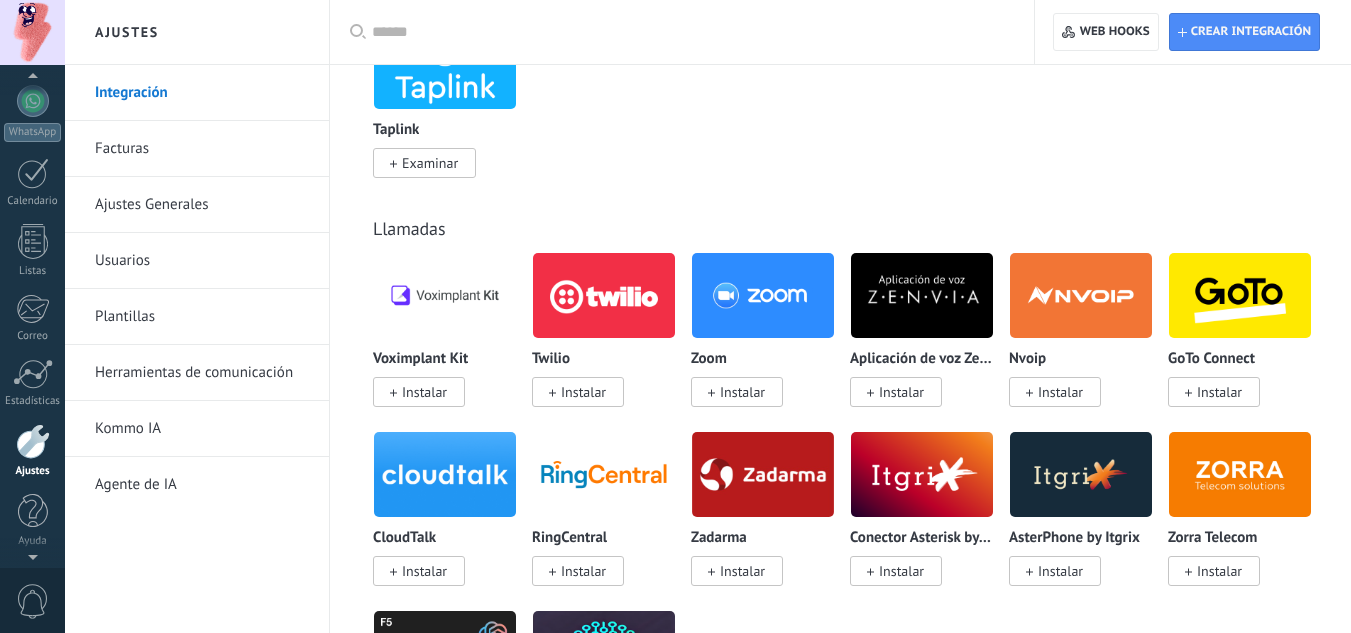 scroll, scrollTop: 0, scrollLeft: 0, axis: both 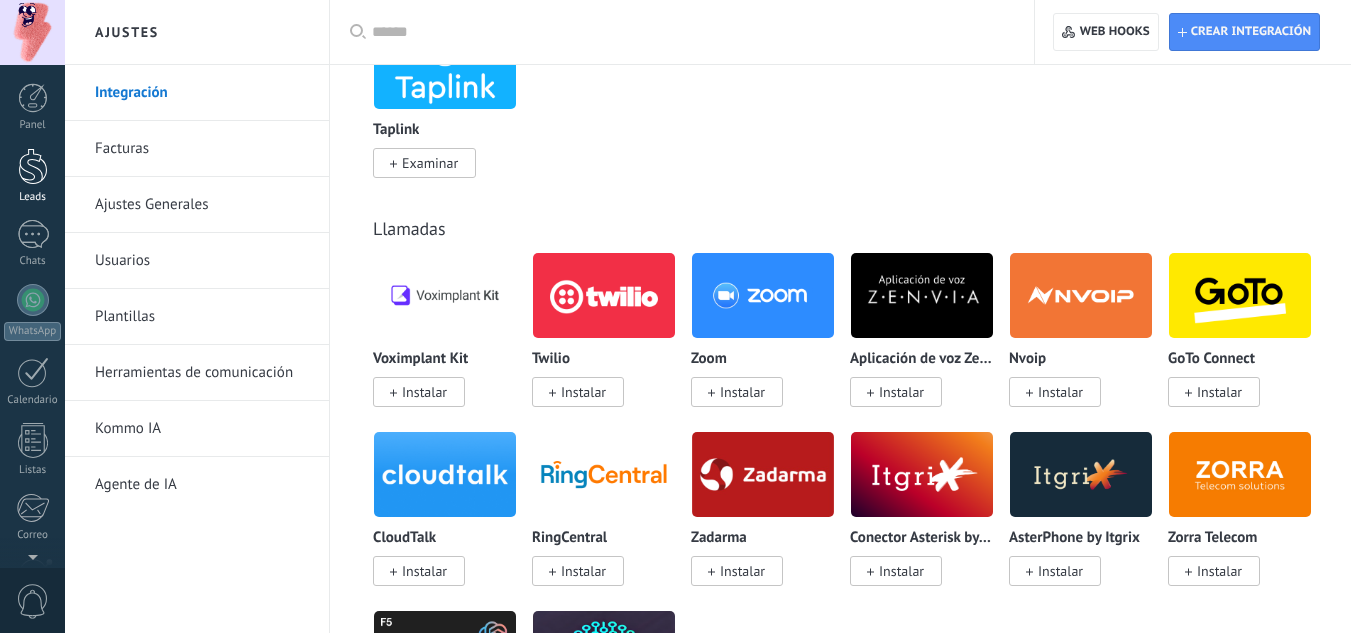 click on "Leads" at bounding box center [32, 176] 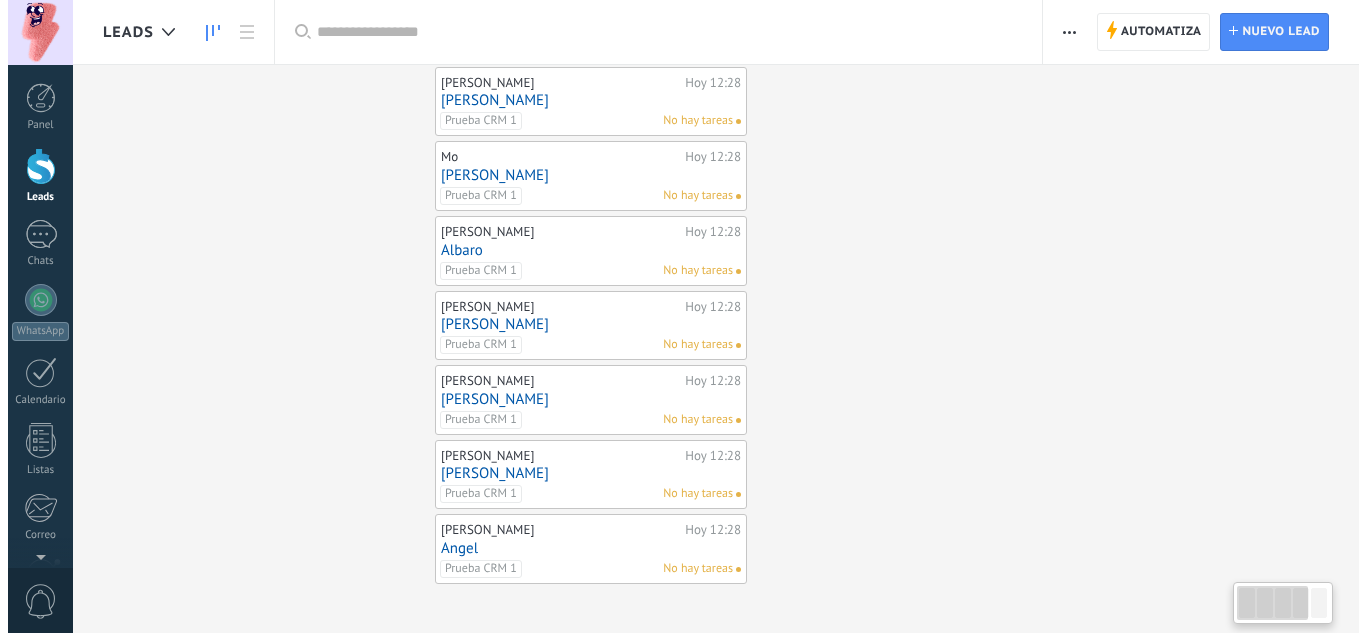 scroll, scrollTop: 0, scrollLeft: 0, axis: both 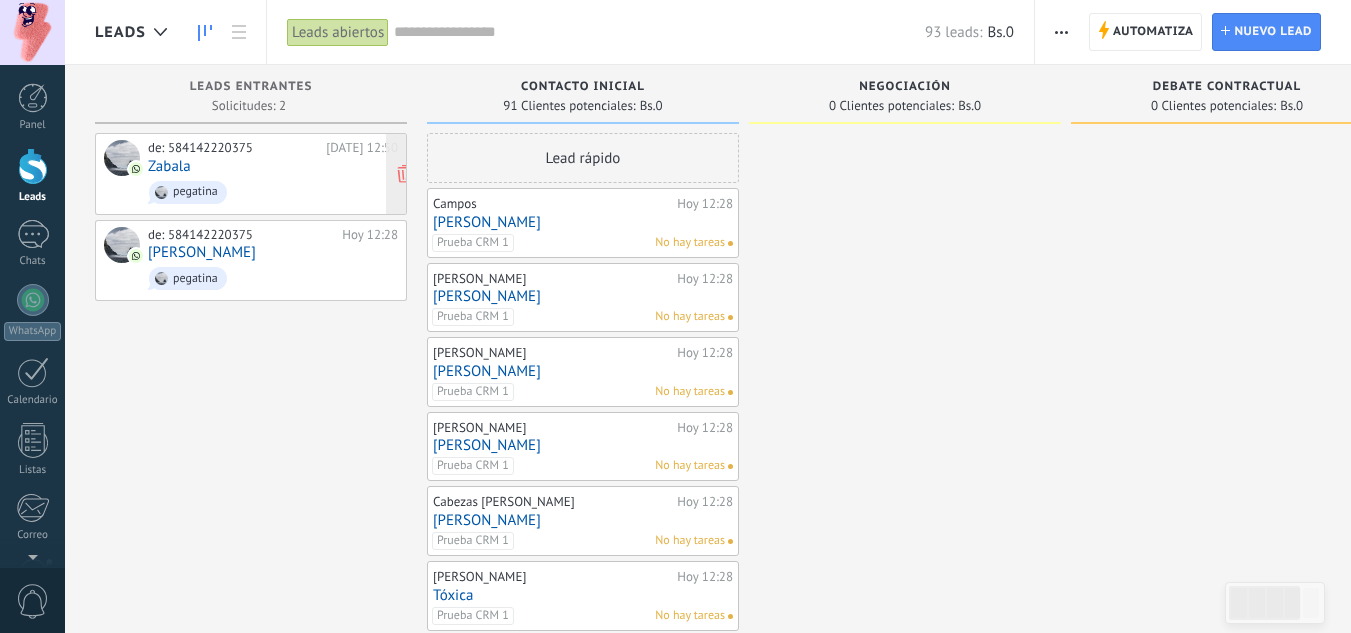 click on "de: 584142220375 [DATE] 12:50 [PERSON_NAME] pegatina" at bounding box center [273, 174] 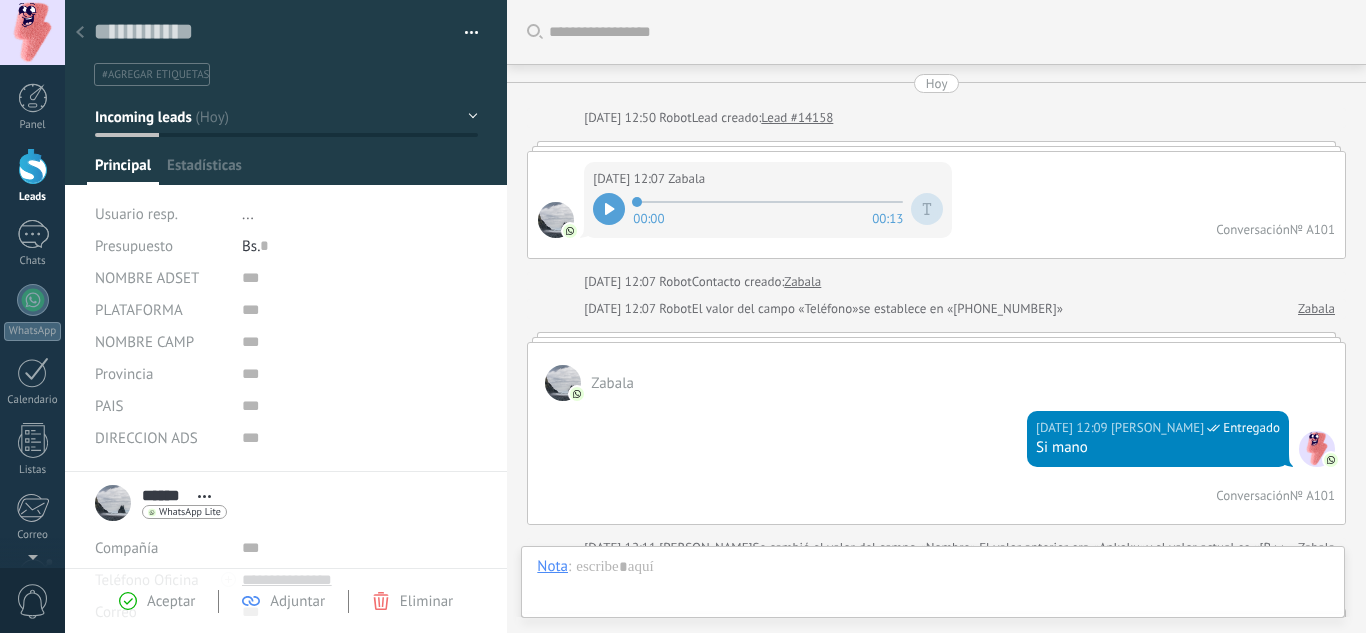 scroll, scrollTop: 30, scrollLeft: 0, axis: vertical 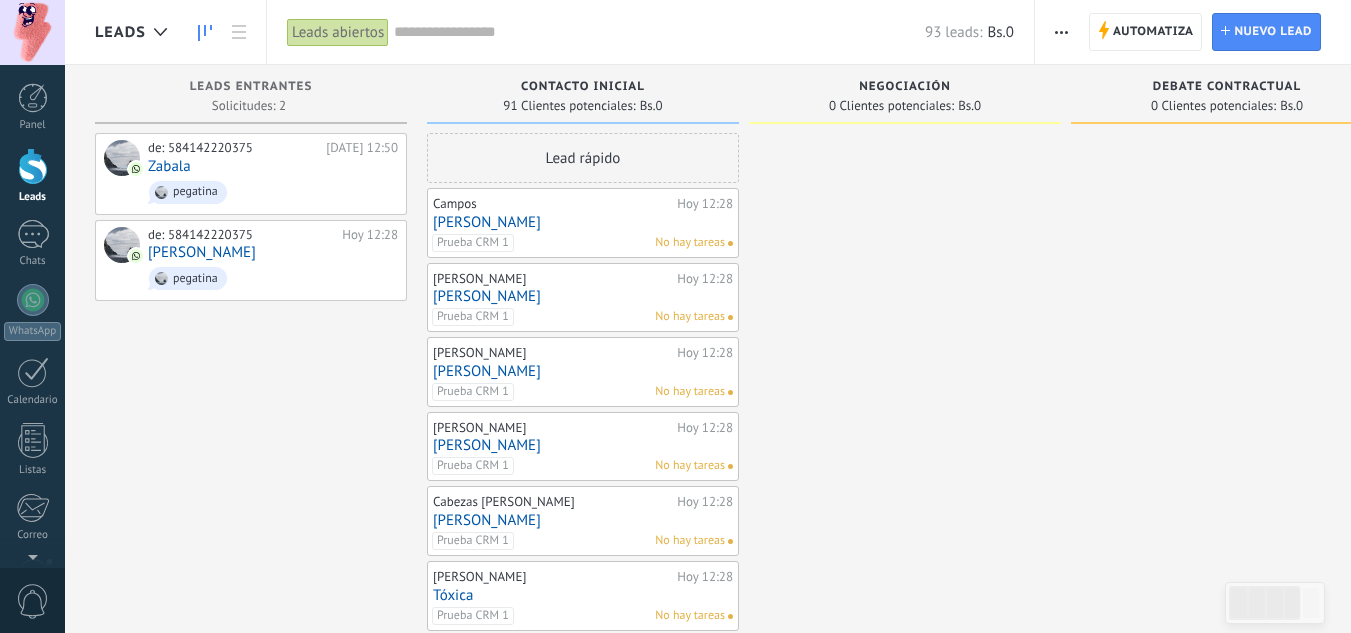 click on "de: 584142220375 [DATE] 12:28 [PERSON_NAME] pegatina" at bounding box center (273, 261) 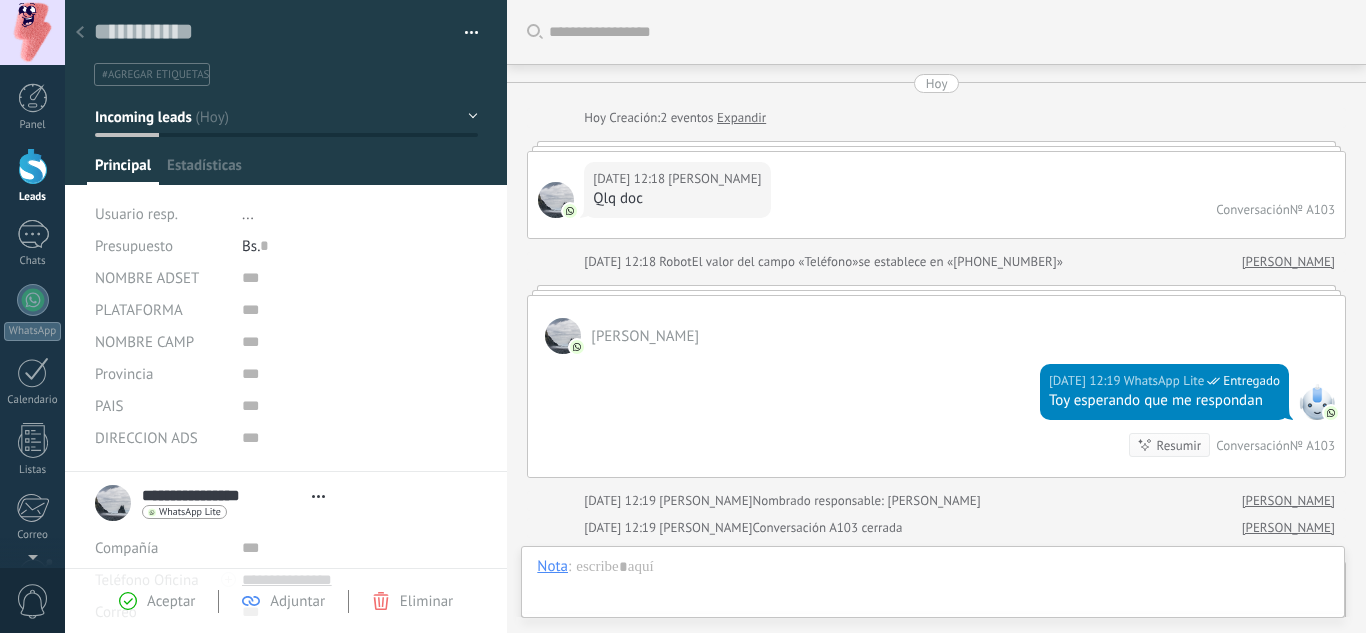 scroll, scrollTop: 30, scrollLeft: 0, axis: vertical 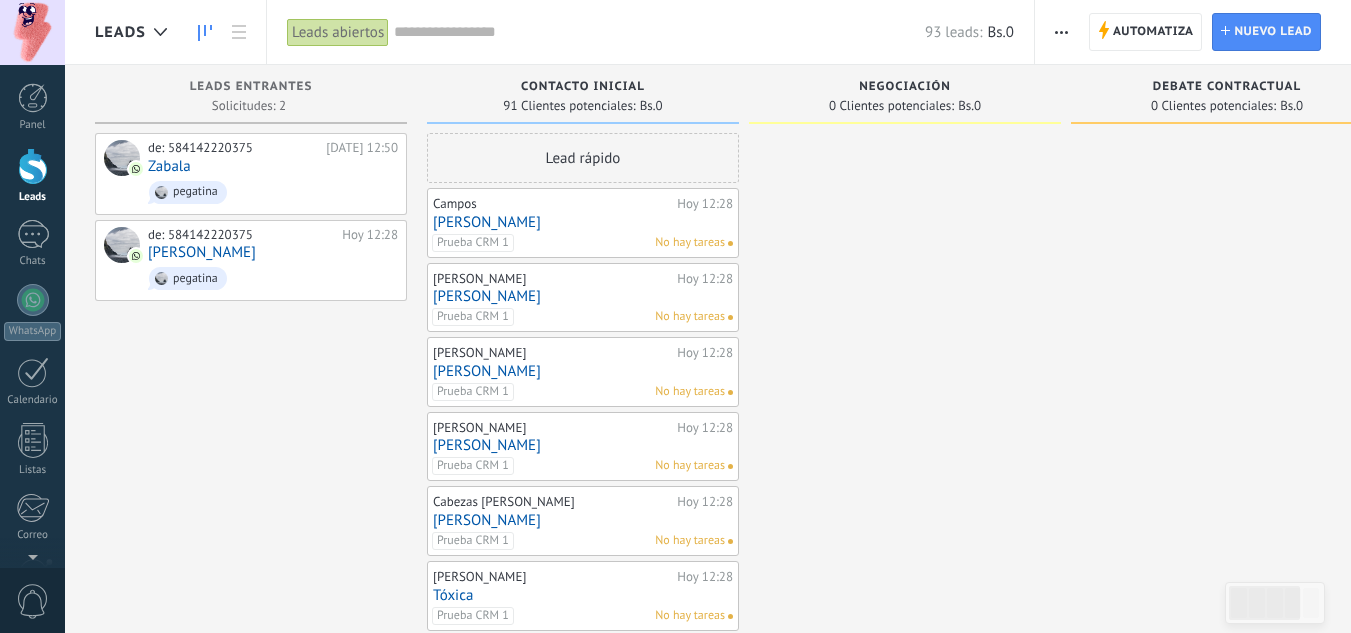 click on "[PERSON_NAME]" at bounding box center [583, 222] 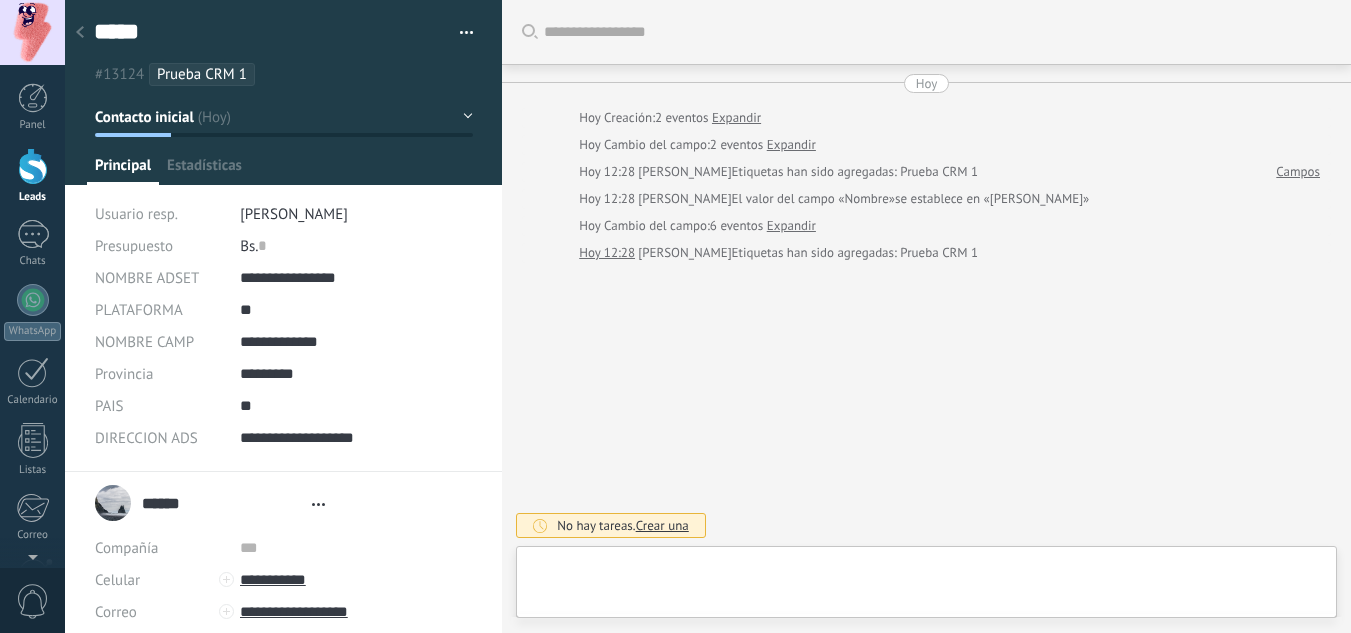 type on "*****" 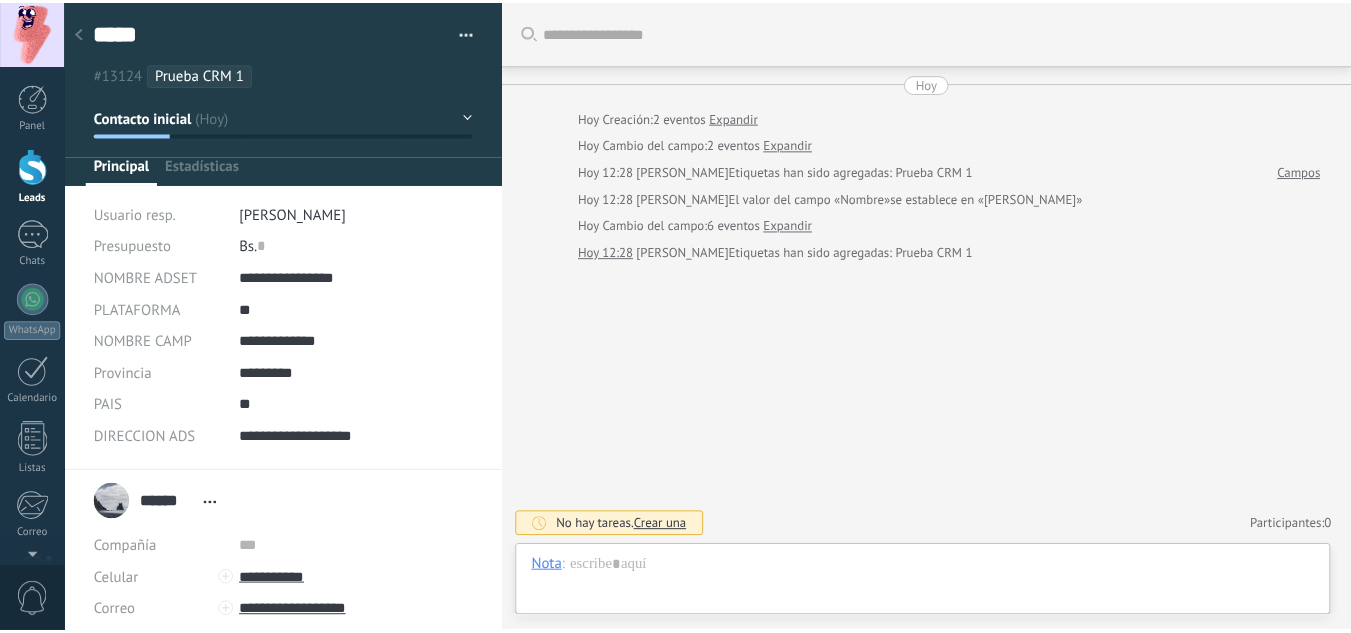 scroll, scrollTop: 30, scrollLeft: 0, axis: vertical 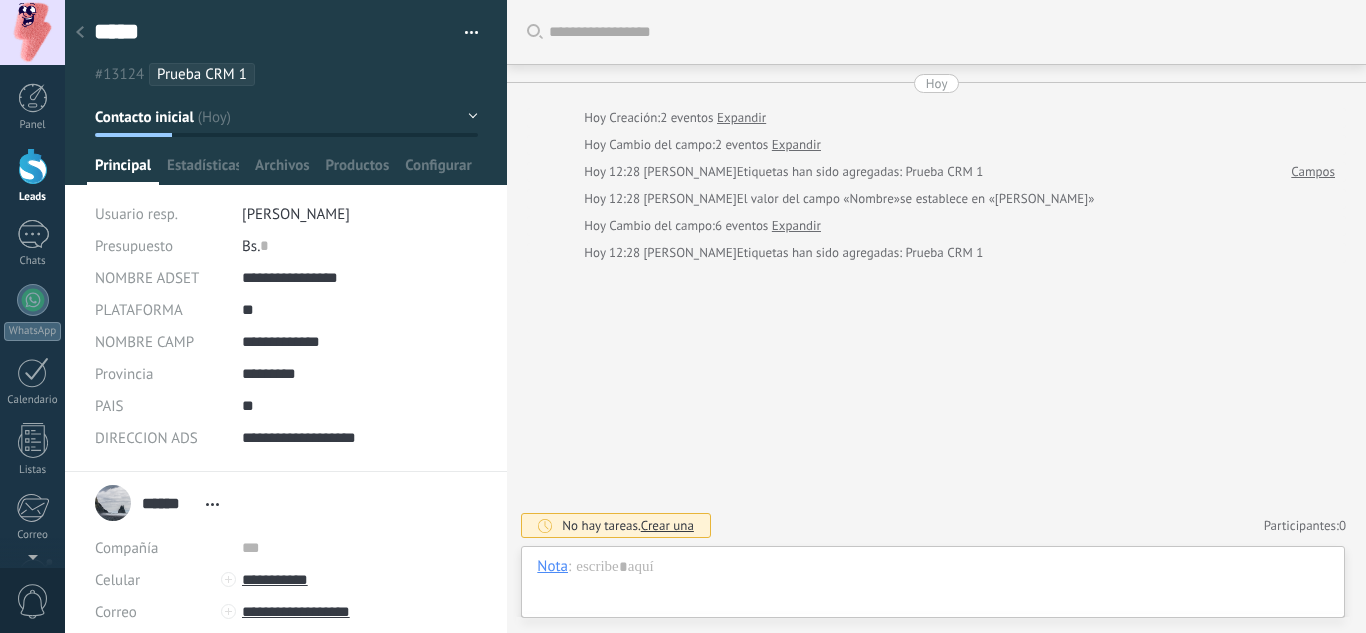 type on "**********" 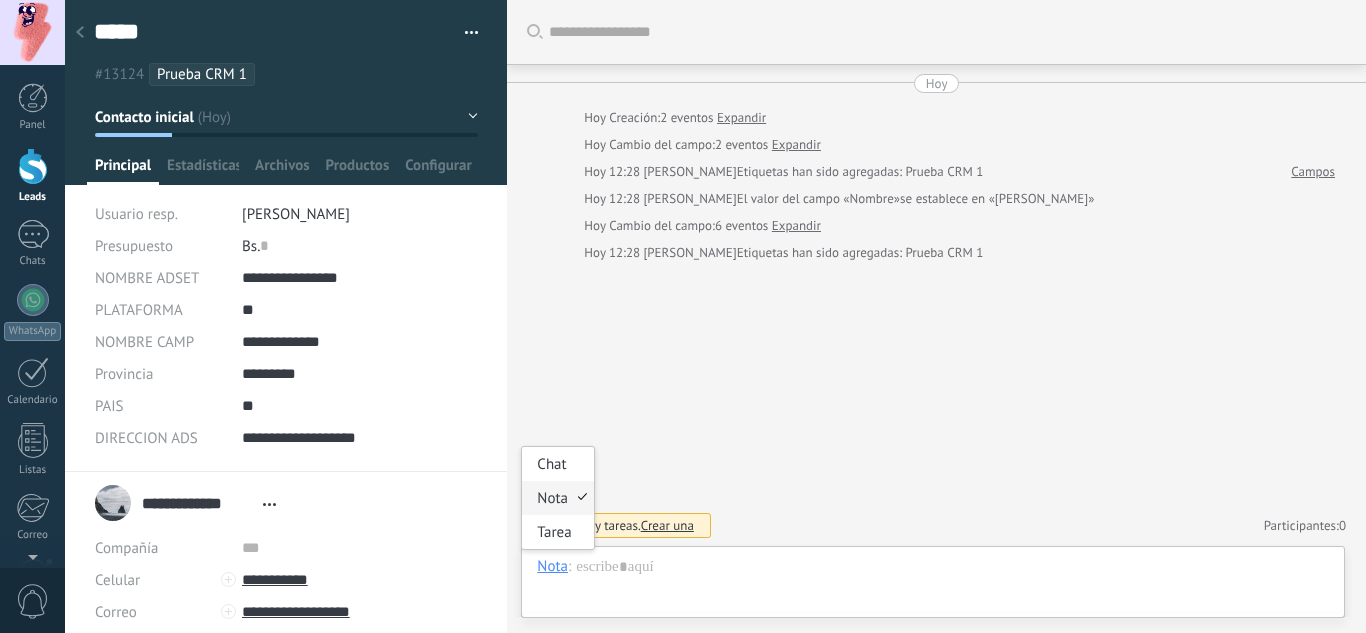 click on "Nota" at bounding box center (552, 566) 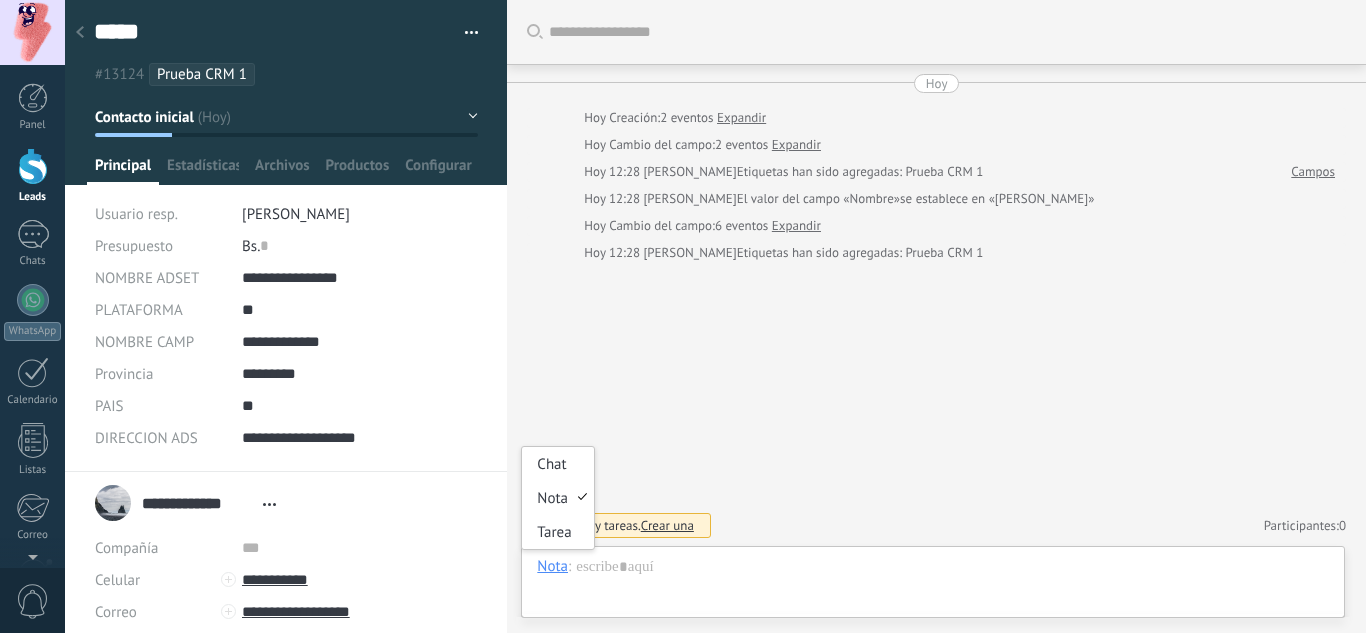 click on "Chat" at bounding box center (557, 464) 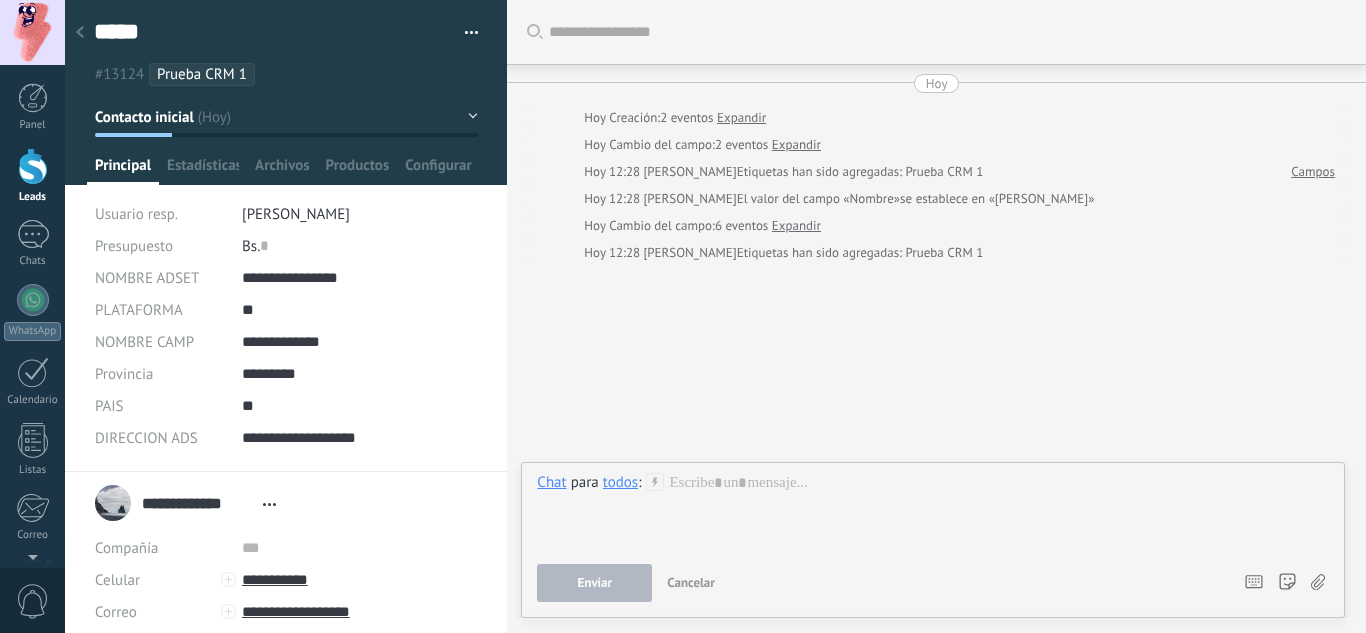 click on "todos" at bounding box center (620, 482) 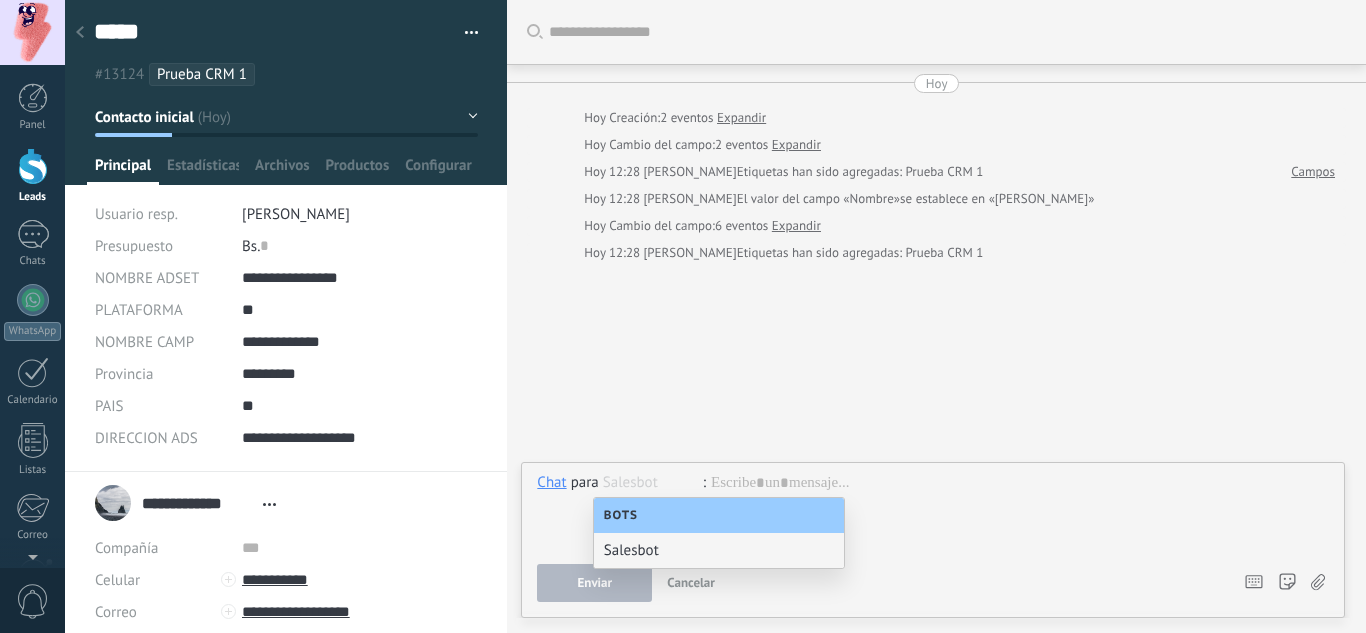 click on "Salesbot" at bounding box center [719, 550] 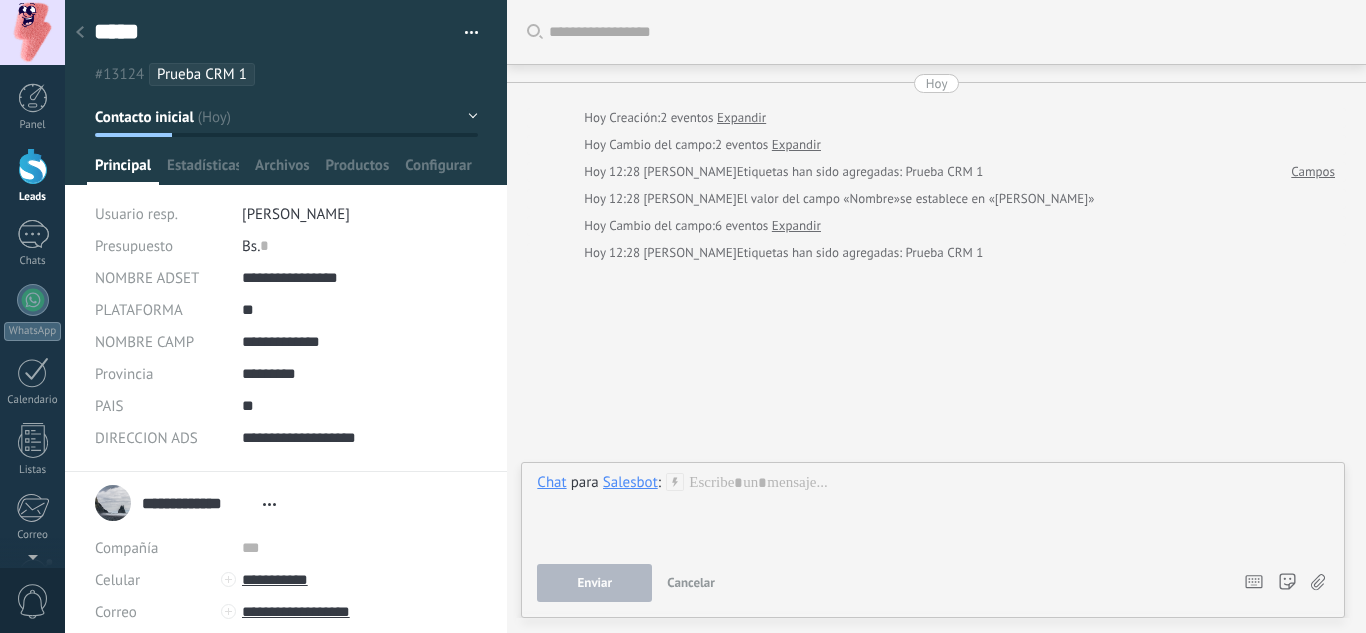 click on "Salesbot" at bounding box center (630, 482) 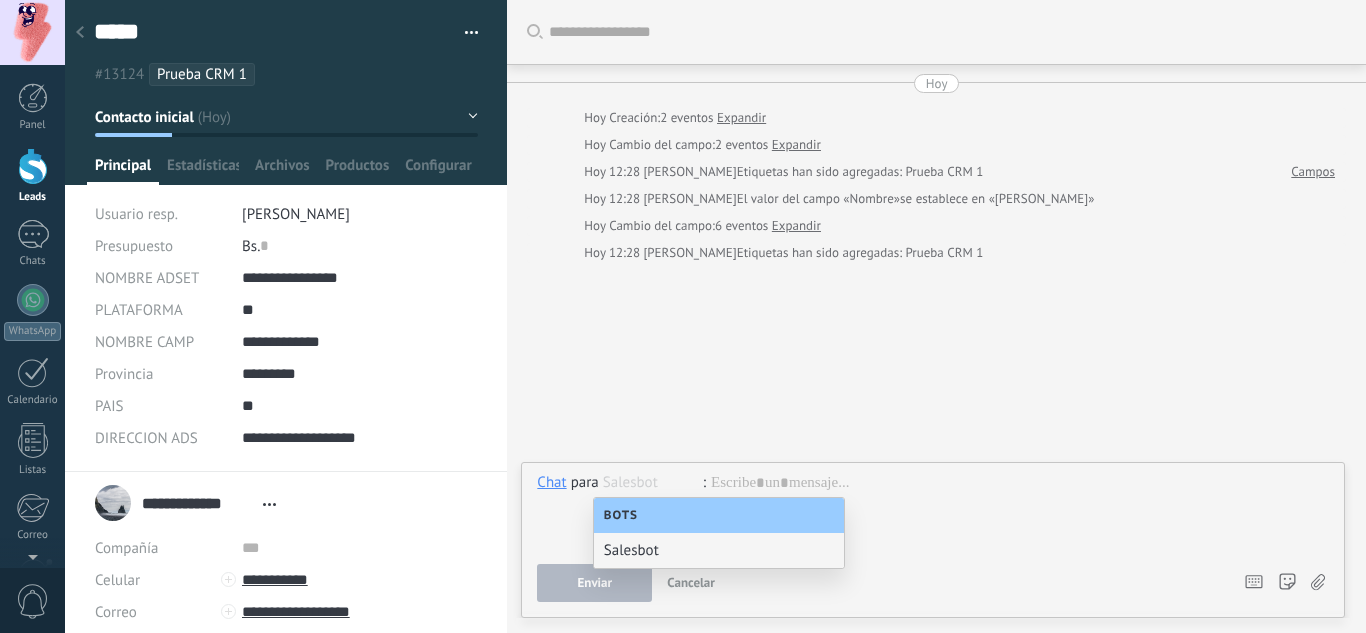 click on "Bots" at bounding box center (719, 515) 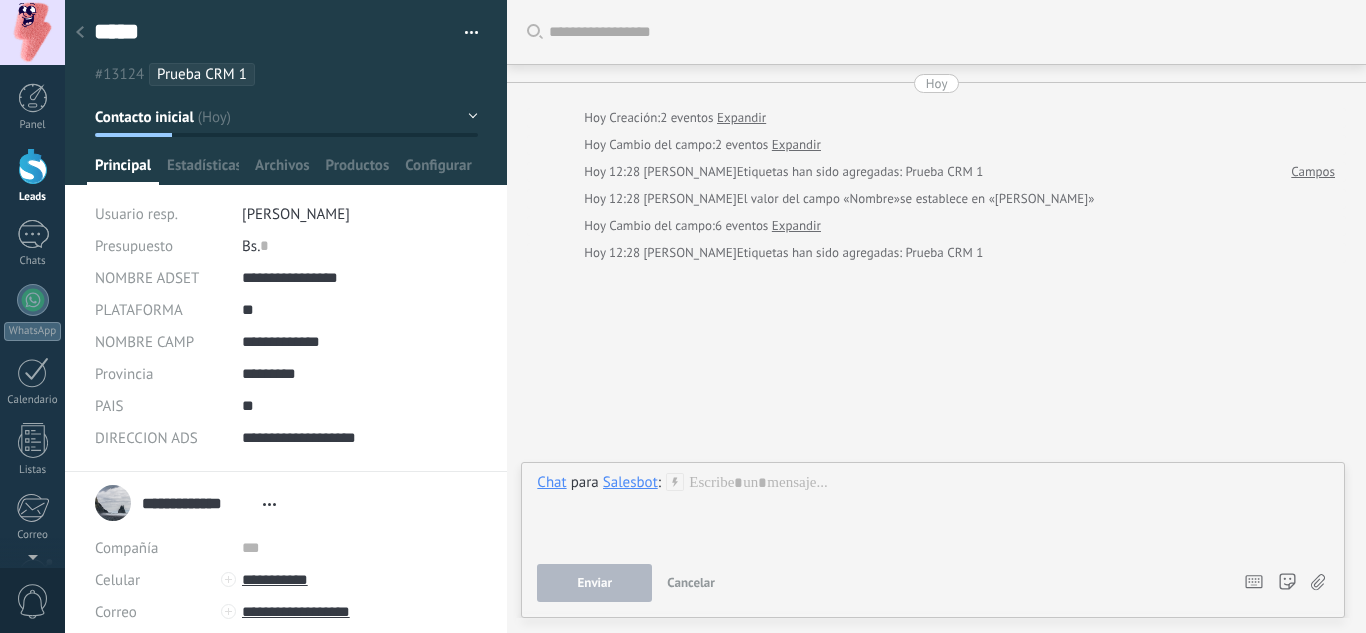 click on "Salesbot" at bounding box center [630, 482] 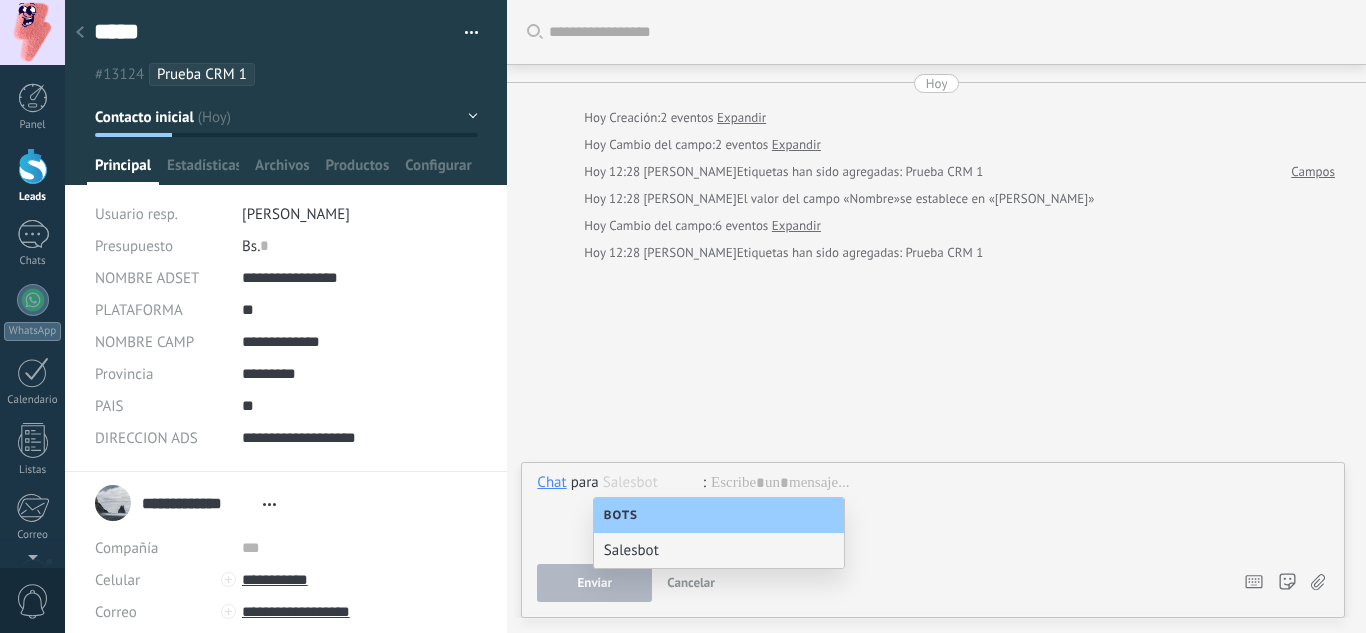 click on "Bots" at bounding box center (719, 515) 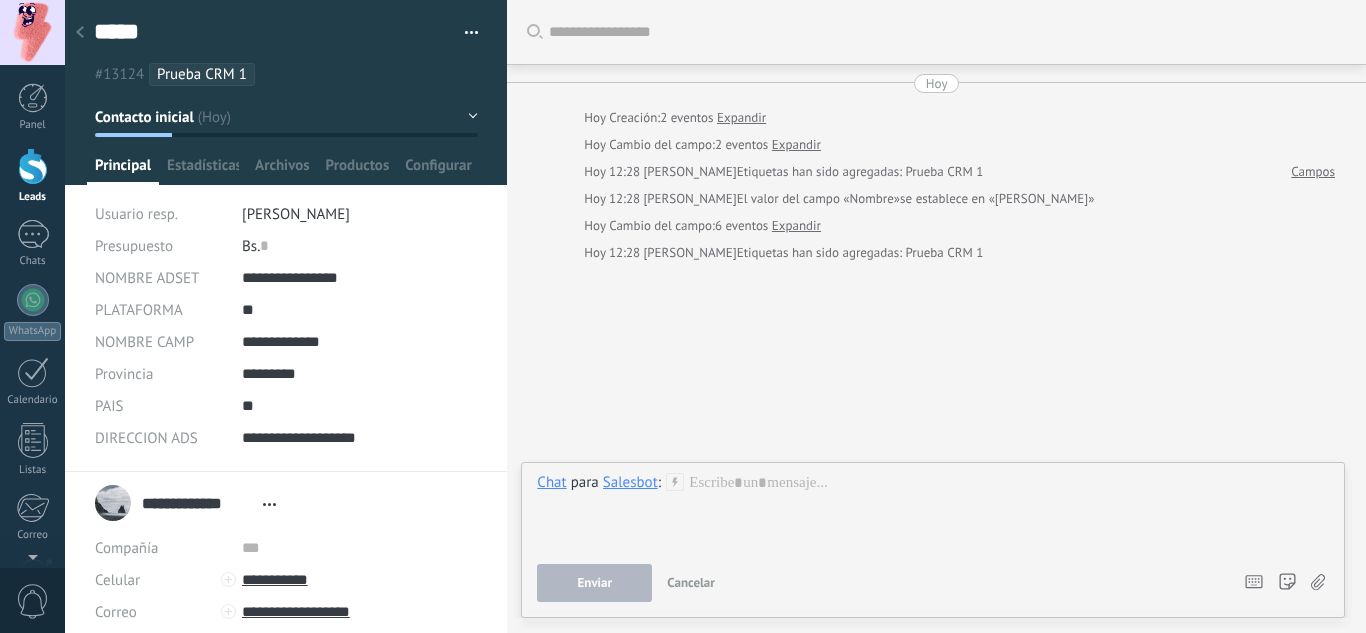 click 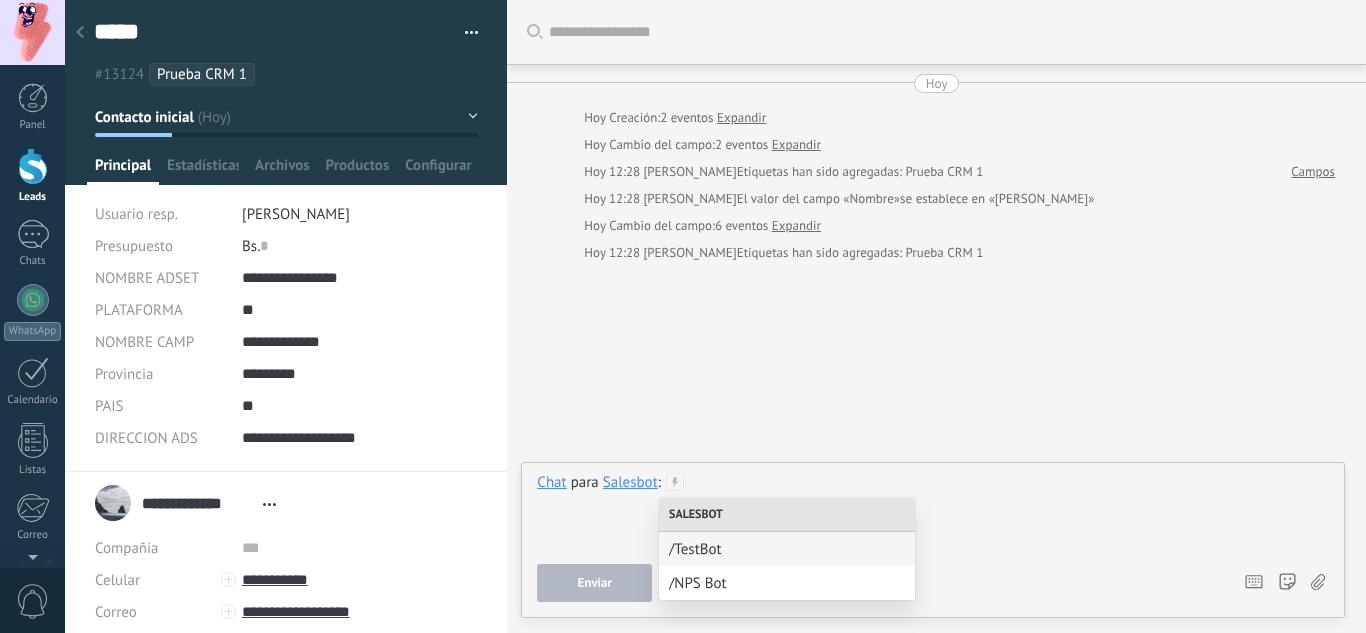 click at bounding box center [933, 511] 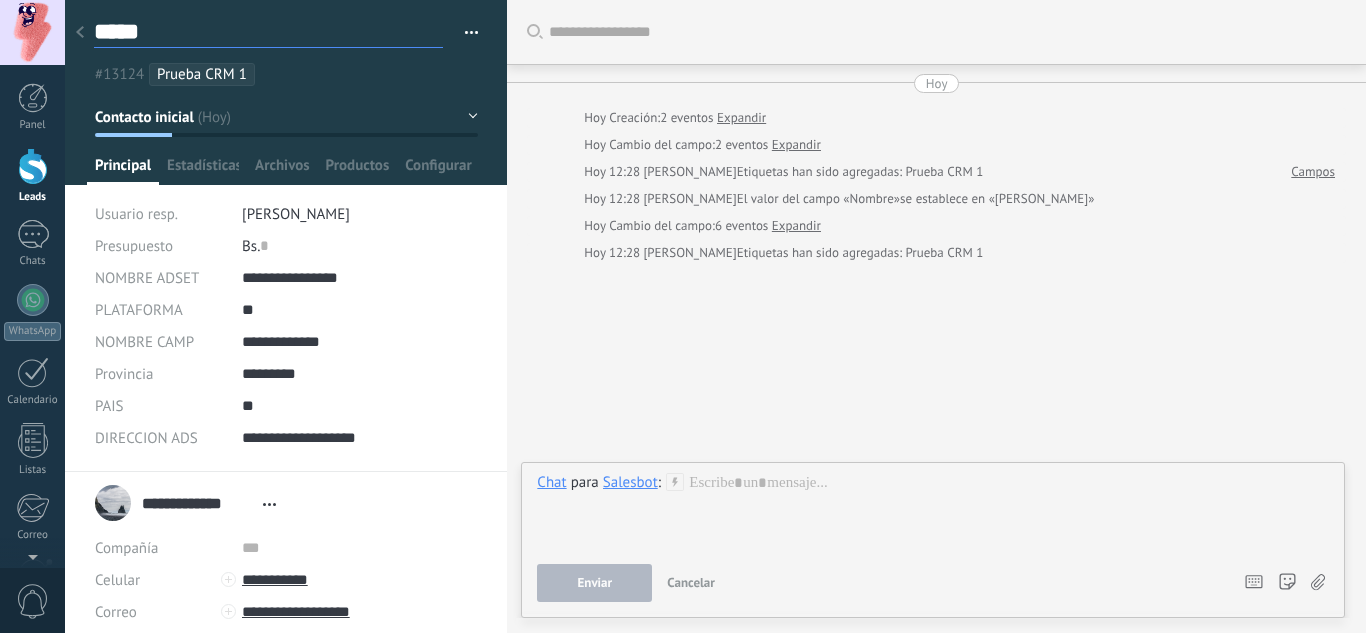 click on "*****" at bounding box center (268, 32) 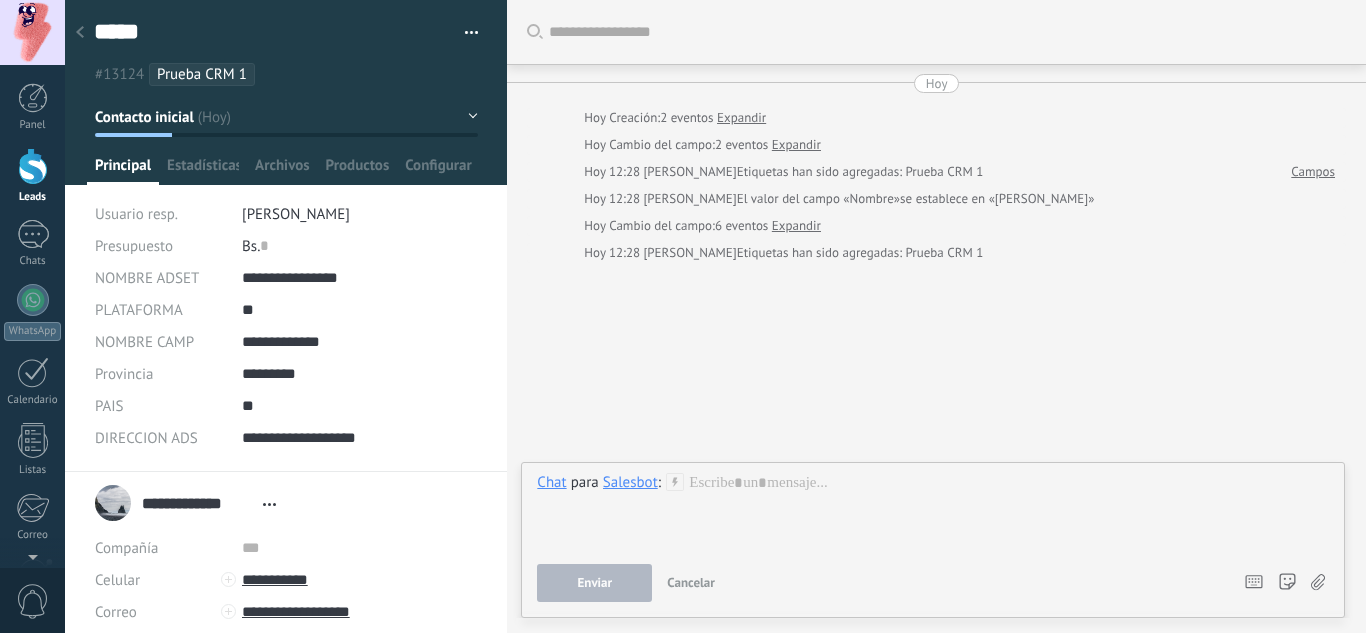 click at bounding box center [464, 33] 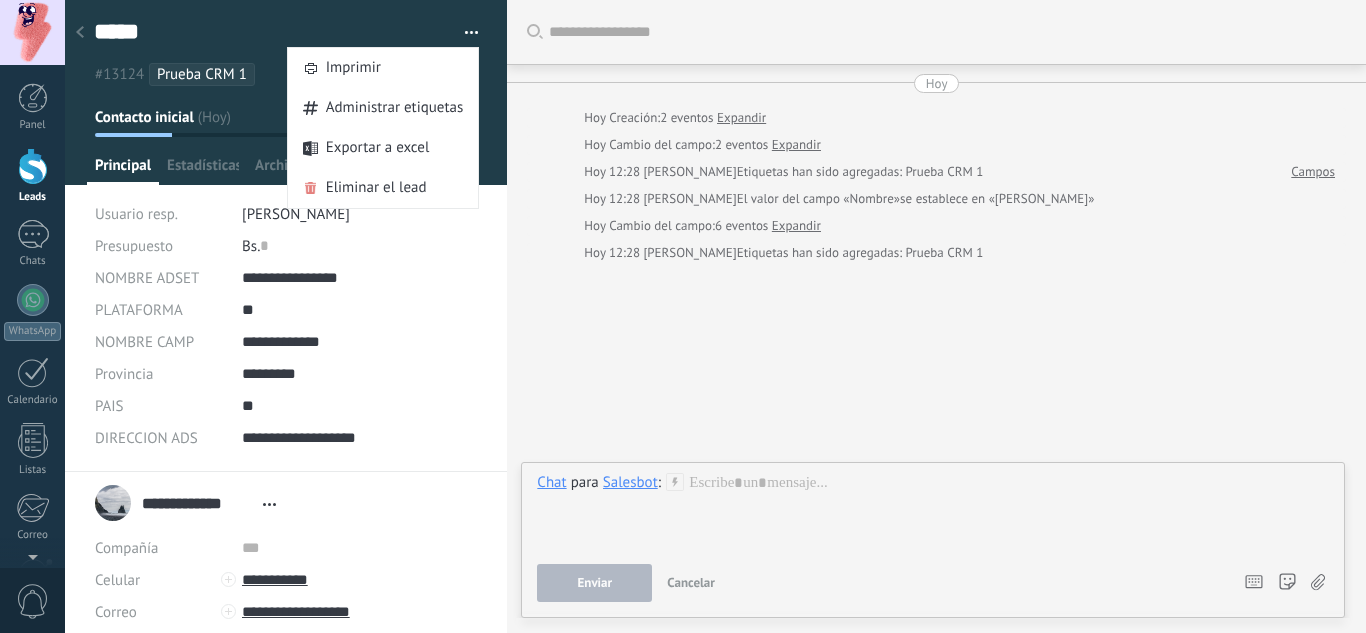 click at bounding box center [464, 33] 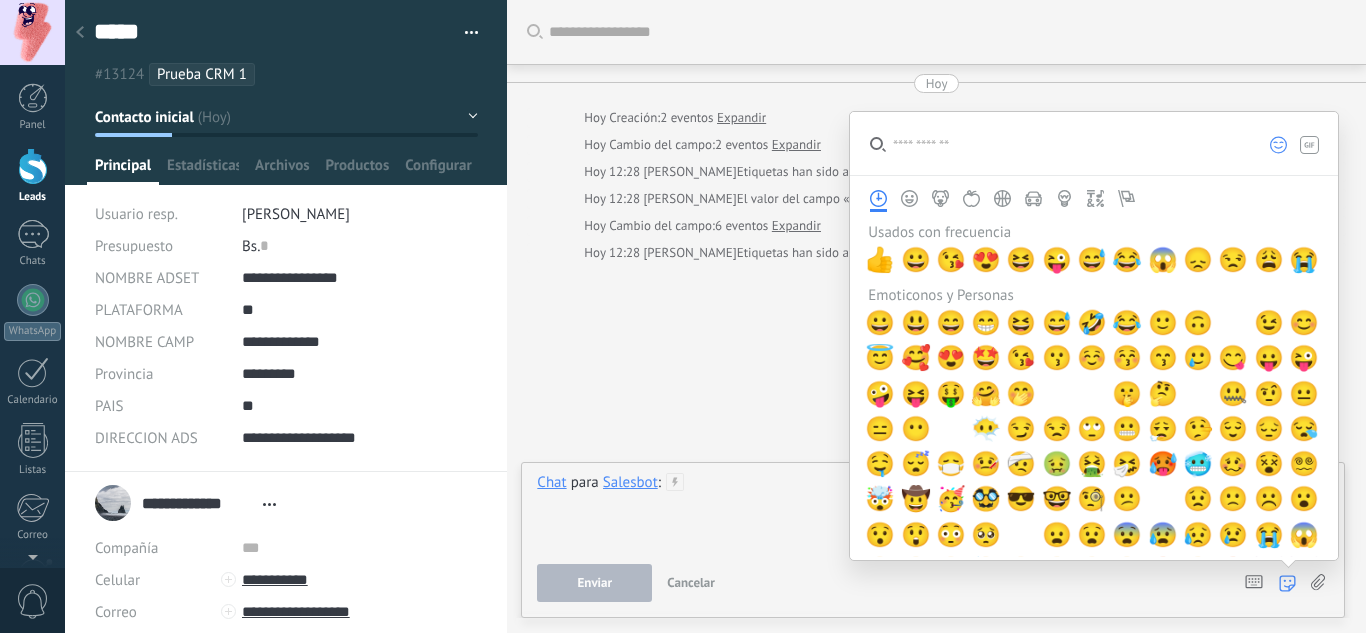 click at bounding box center (933, 511) 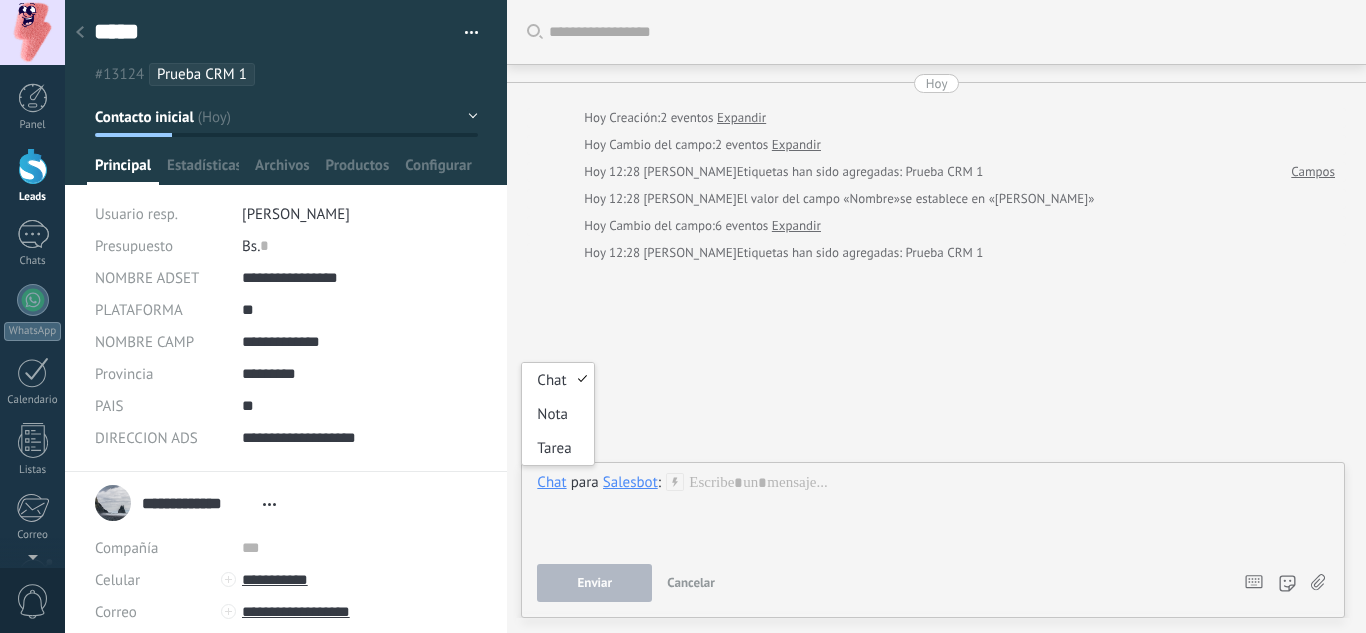click on "Chat" at bounding box center [551, 482] 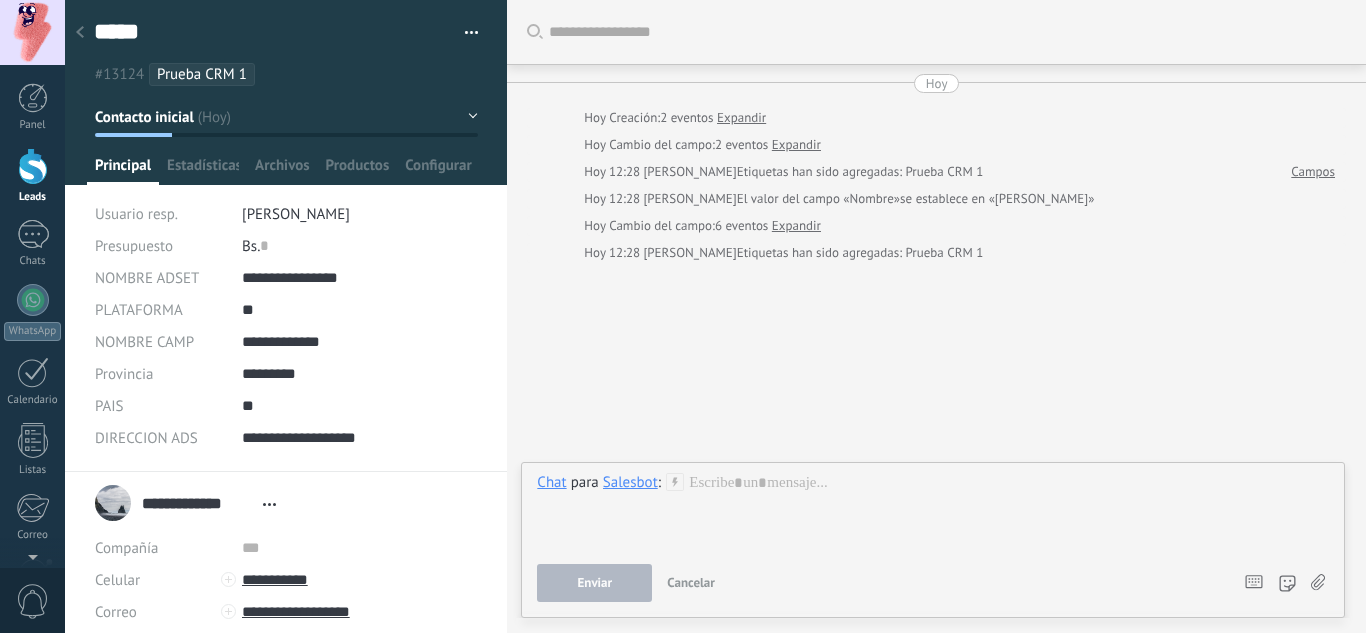 click on "Salesbot" at bounding box center [630, 482] 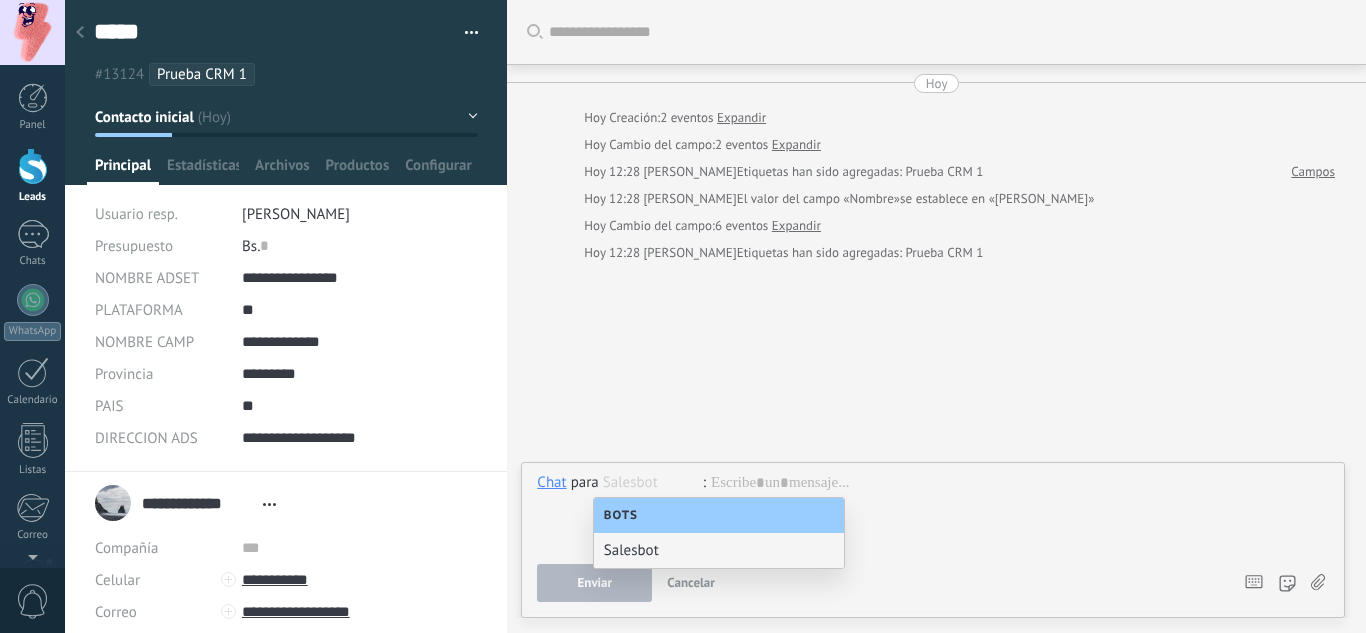 click on "Bots" at bounding box center (719, 515) 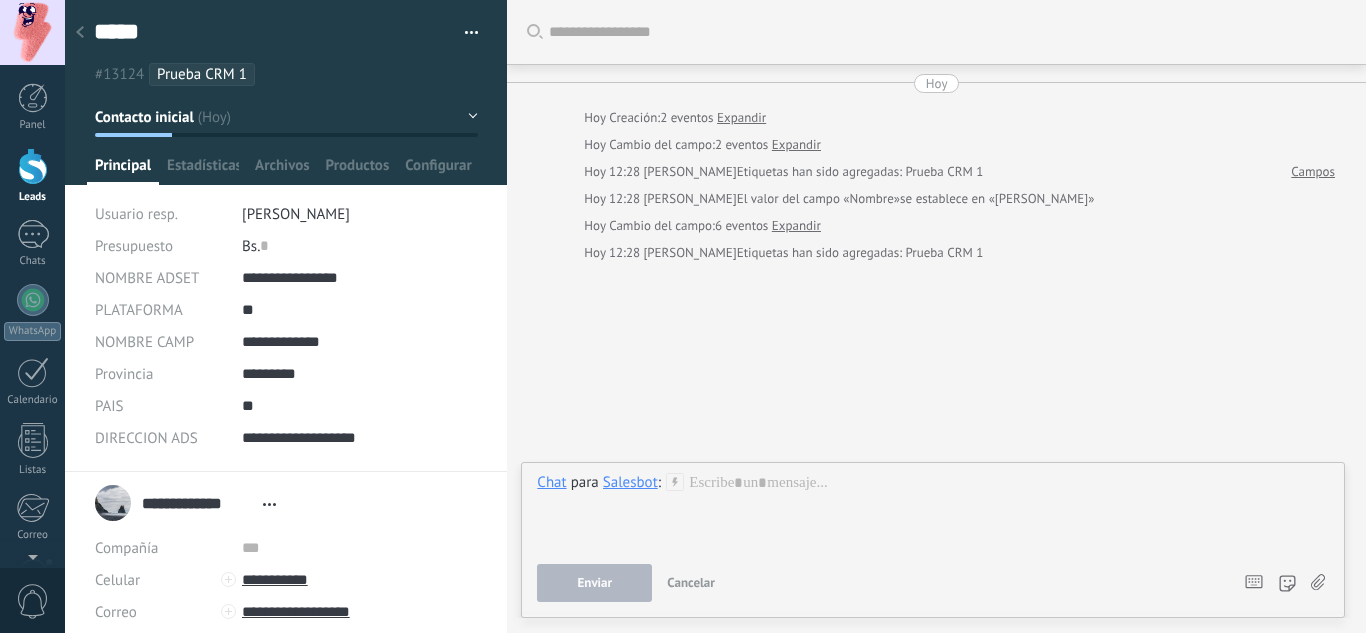 click 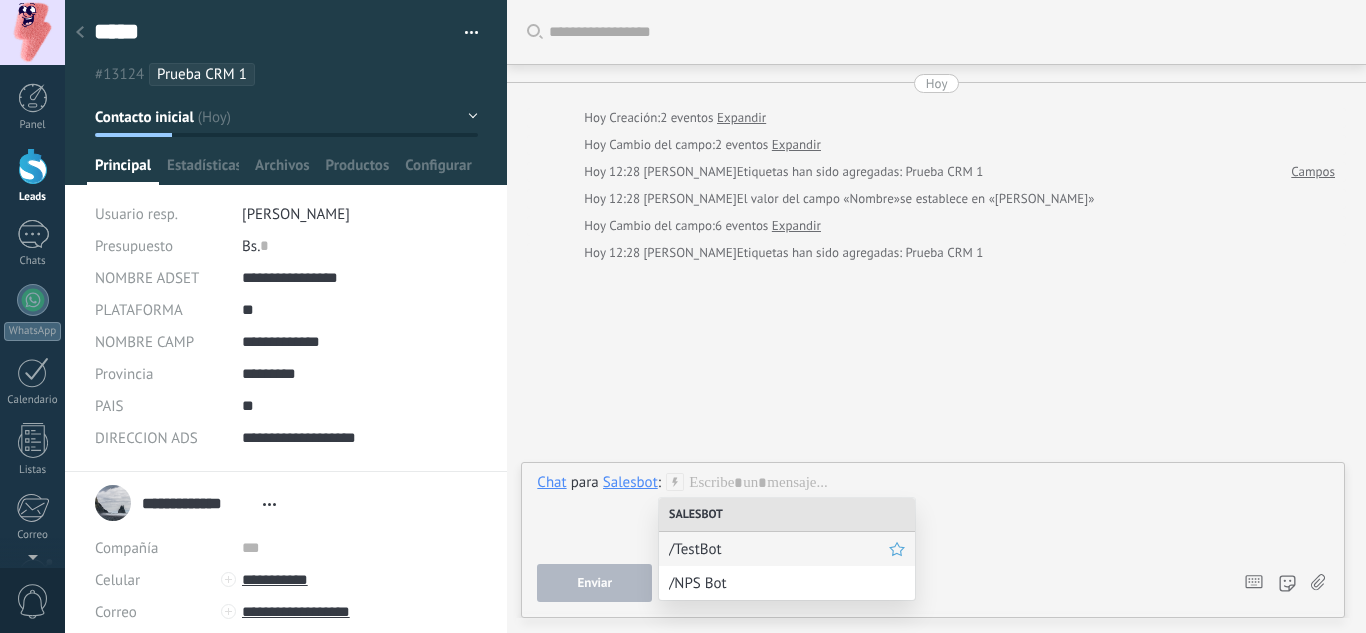 click on "/TestBot" at bounding box center (779, 549) 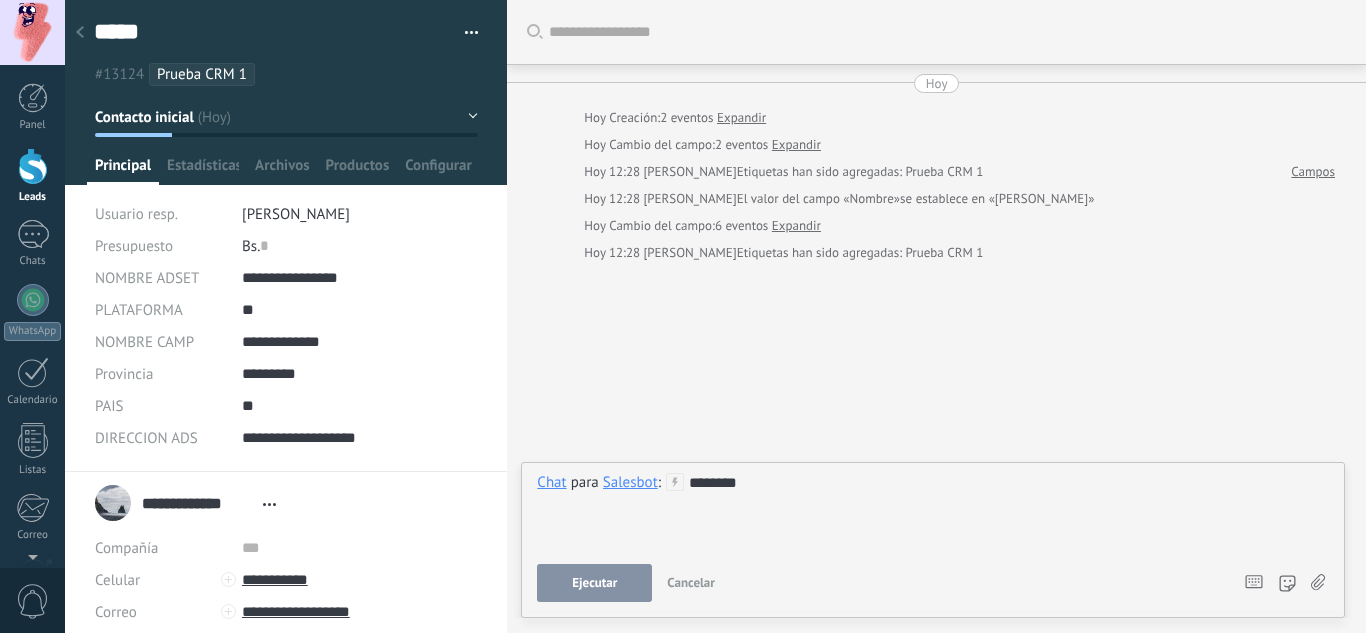 click on "********" at bounding box center (933, 511) 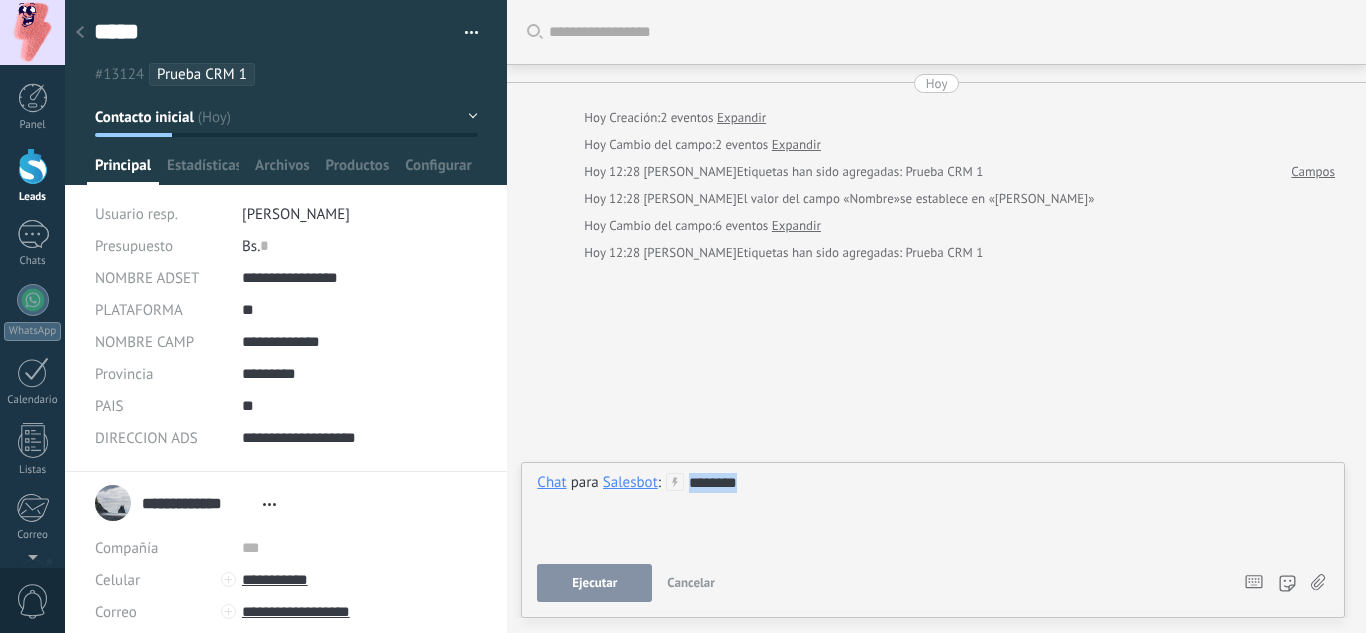 click on "********" at bounding box center (933, 511) 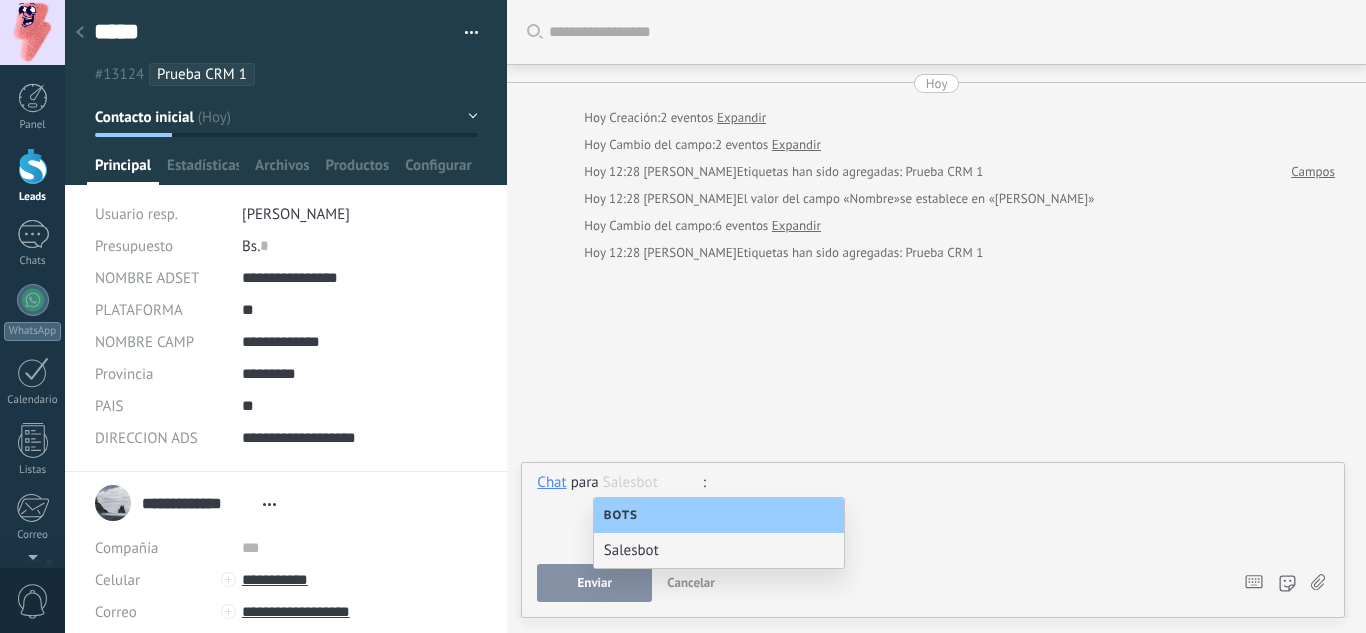 click on "Buscar Carga más [DATE] [DATE] Creación:  2  eventos   Expandir [DATE] Cambio del campo:  2  eventos   Expandir [DATE] 12:28 [PERSON_NAME]  Etiquetas han sido agregadas: Prueba CRM 1 Campos [DATE] 12:28 [PERSON_NAME]  El valor del campo «Nombre»  se establece en «[PERSON_NAME]» [DATE] Cambio del campo:  6  eventos   Expandir [DATE] 12:28 [PERSON_NAME]  Etiquetas han sido agregadas: Prueba CRM 1 No hay tareas.  Crear una Participantes:  0 Agregar usuario Bots:  0" at bounding box center [936, 316] 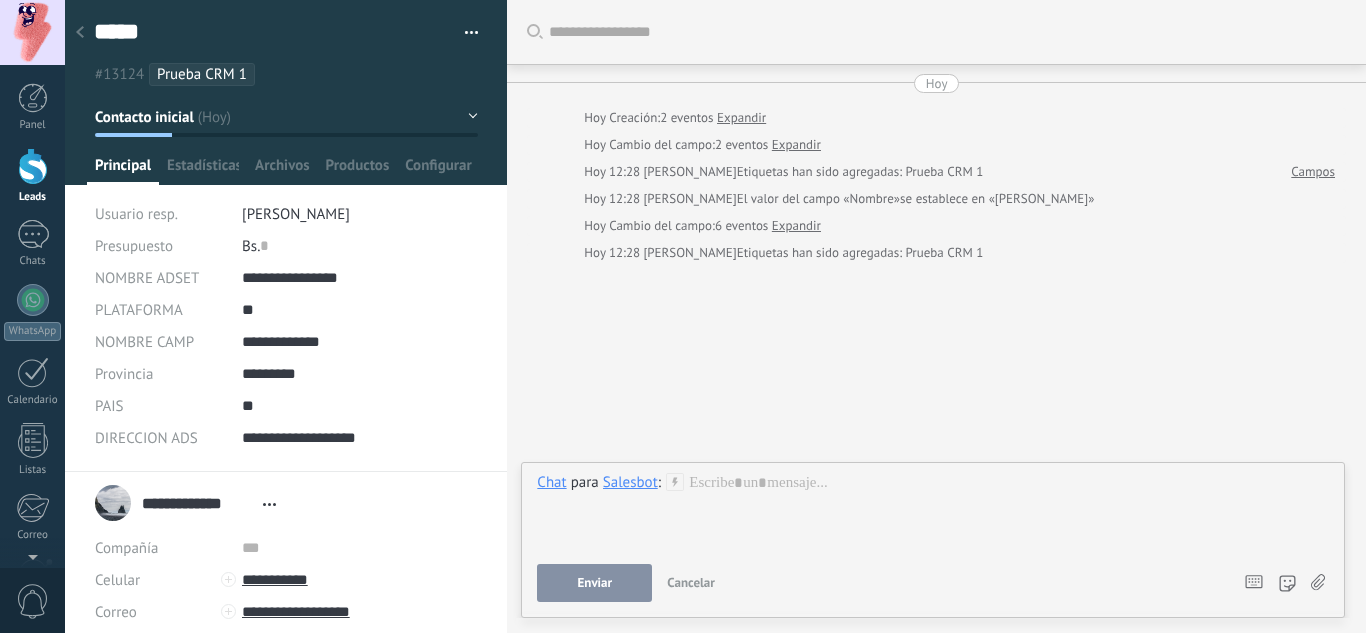 click on "Salesbot" at bounding box center [630, 482] 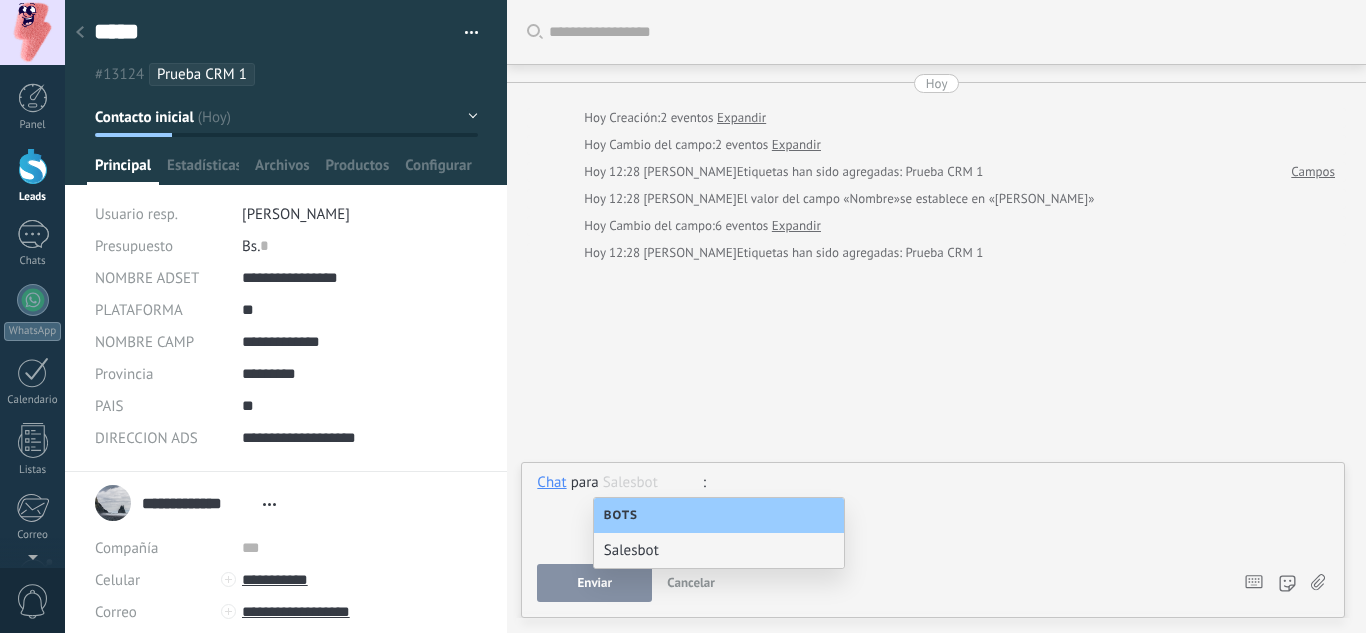 click at bounding box center [933, 511] 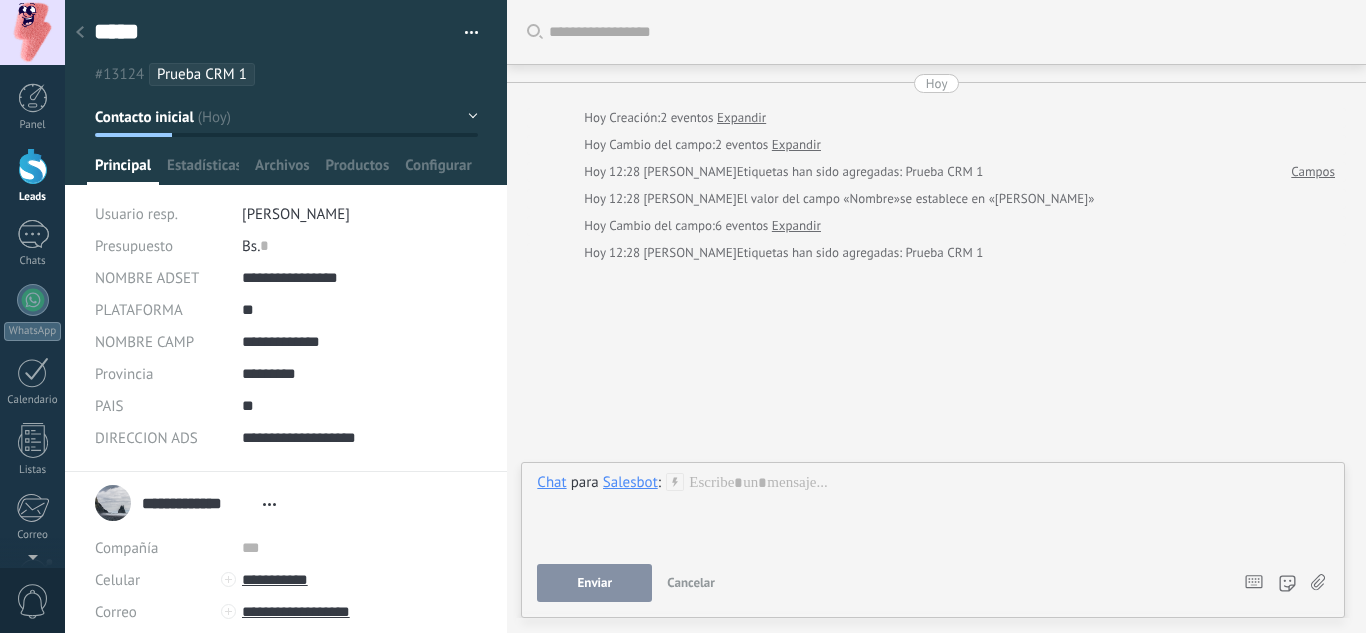 click at bounding box center [33, 166] 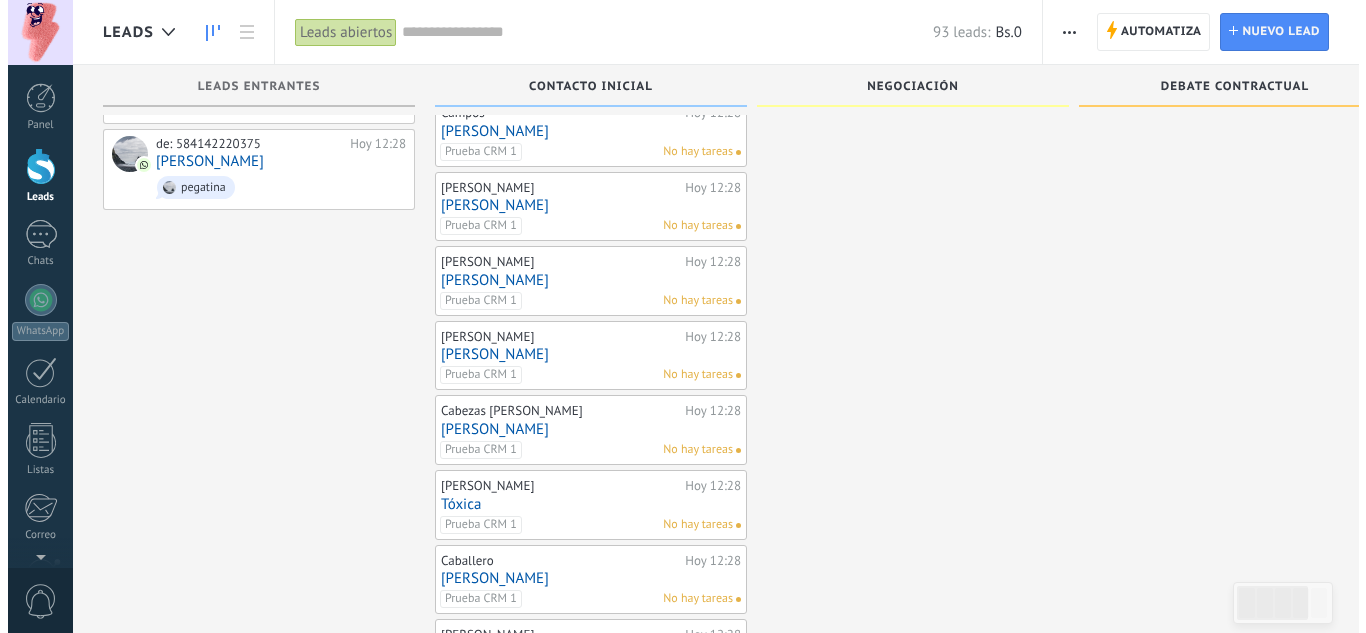 scroll, scrollTop: 0, scrollLeft: 0, axis: both 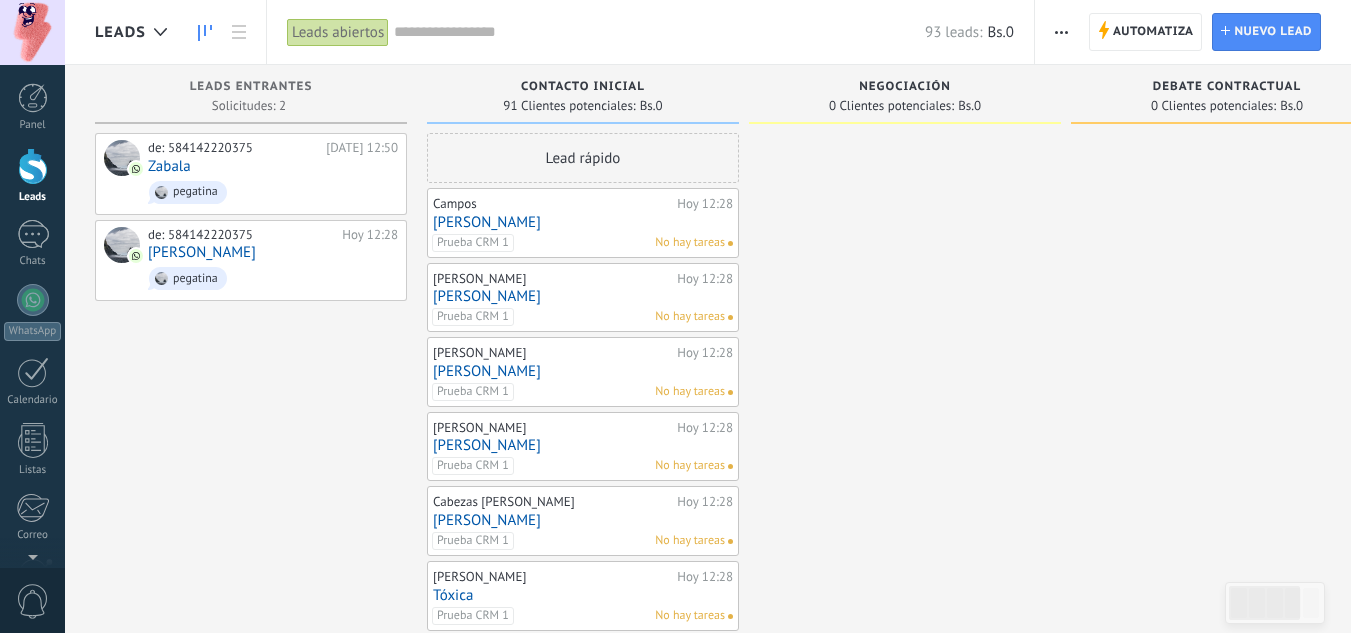 click on "Campos [DATE] 12:28 [PERSON_NAME] CRM 1 No hay tareas" at bounding box center (583, 223) 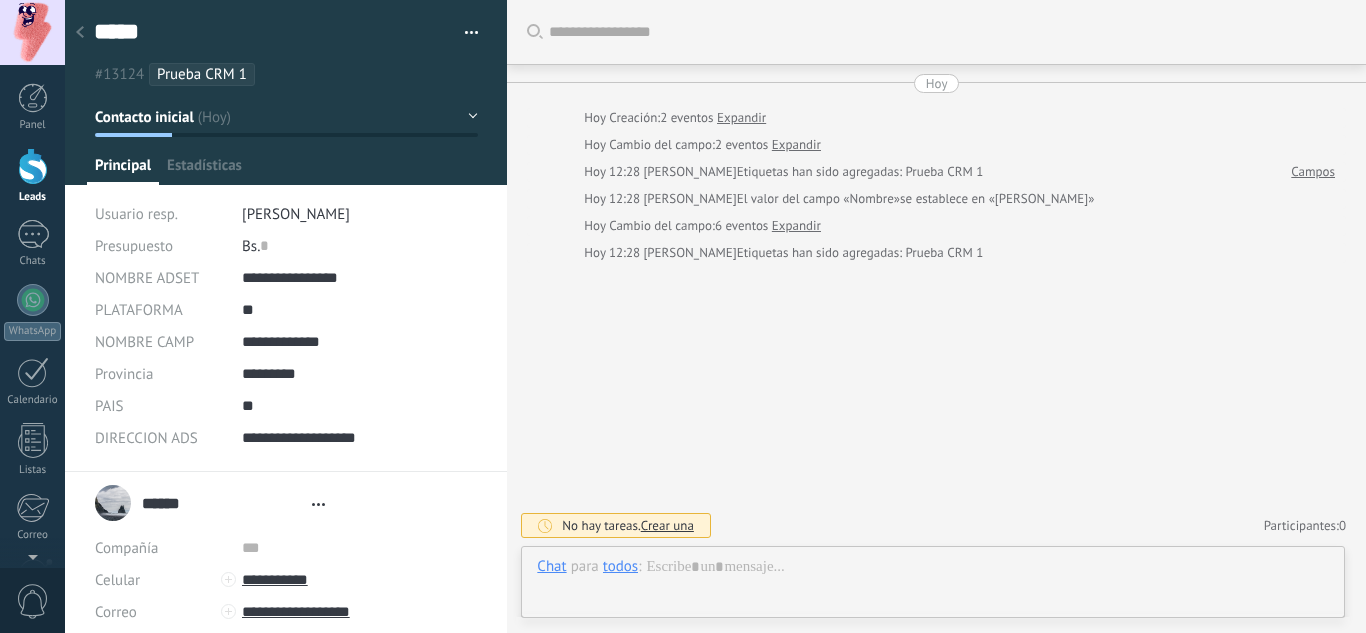 type on "*****" 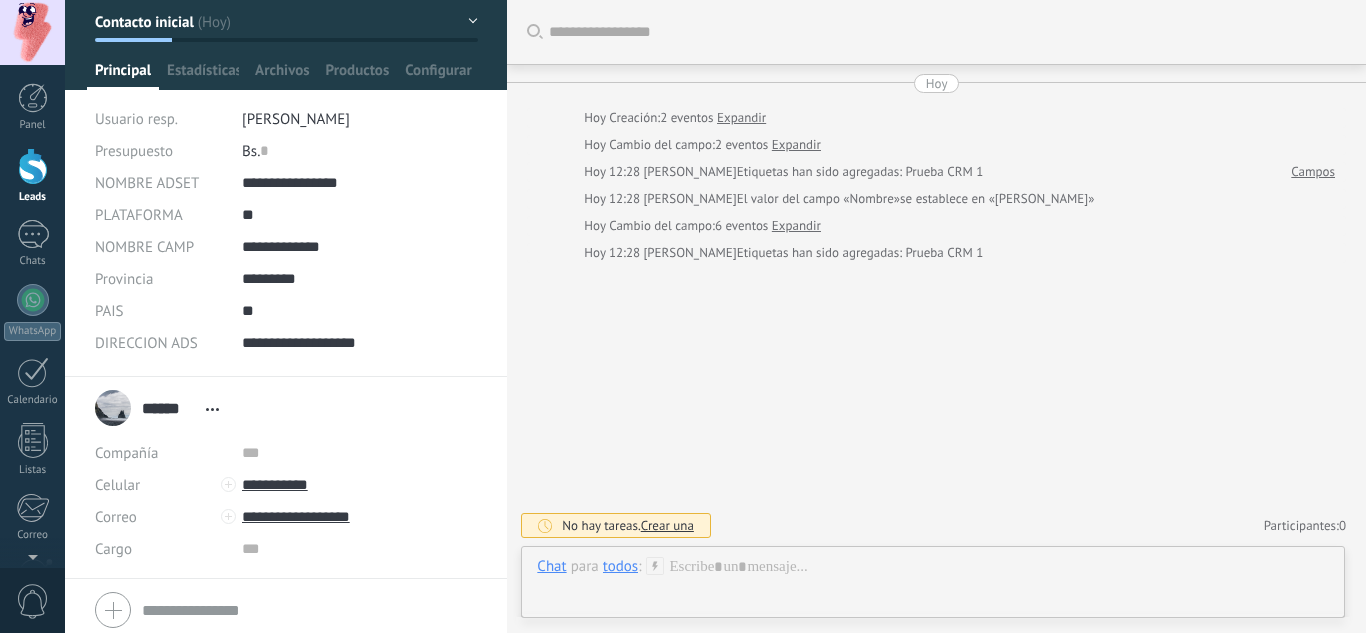 scroll, scrollTop: 167, scrollLeft: 0, axis: vertical 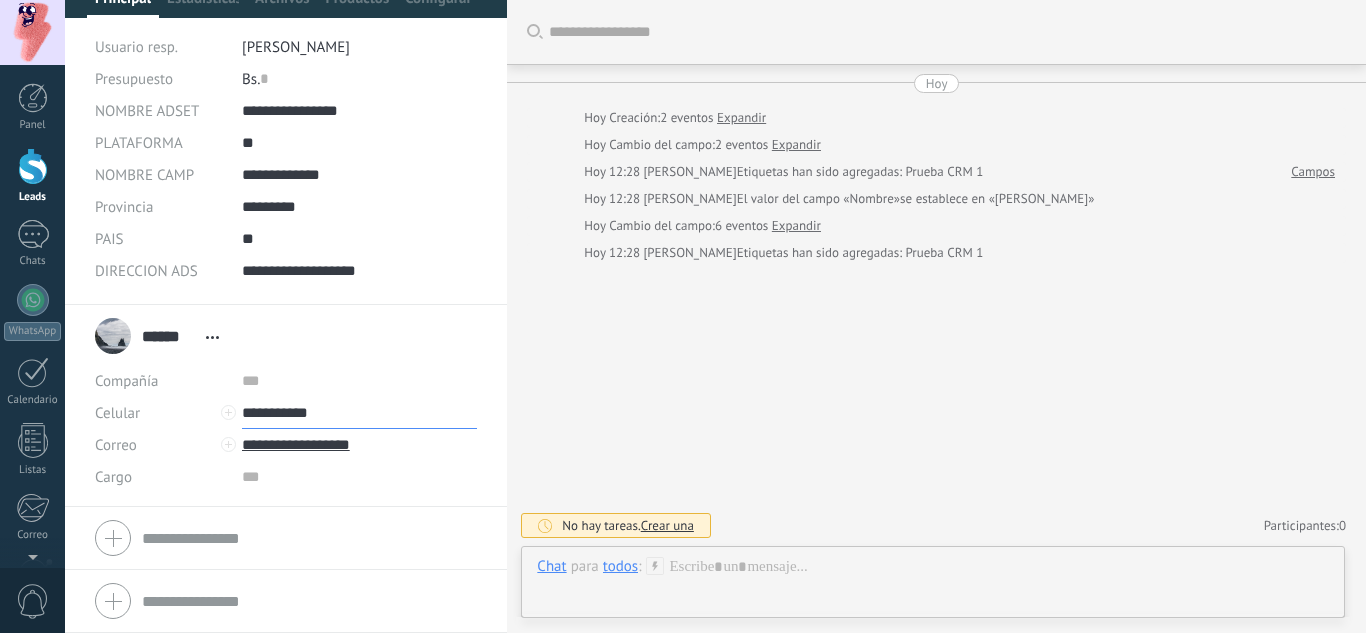 type on "**********" 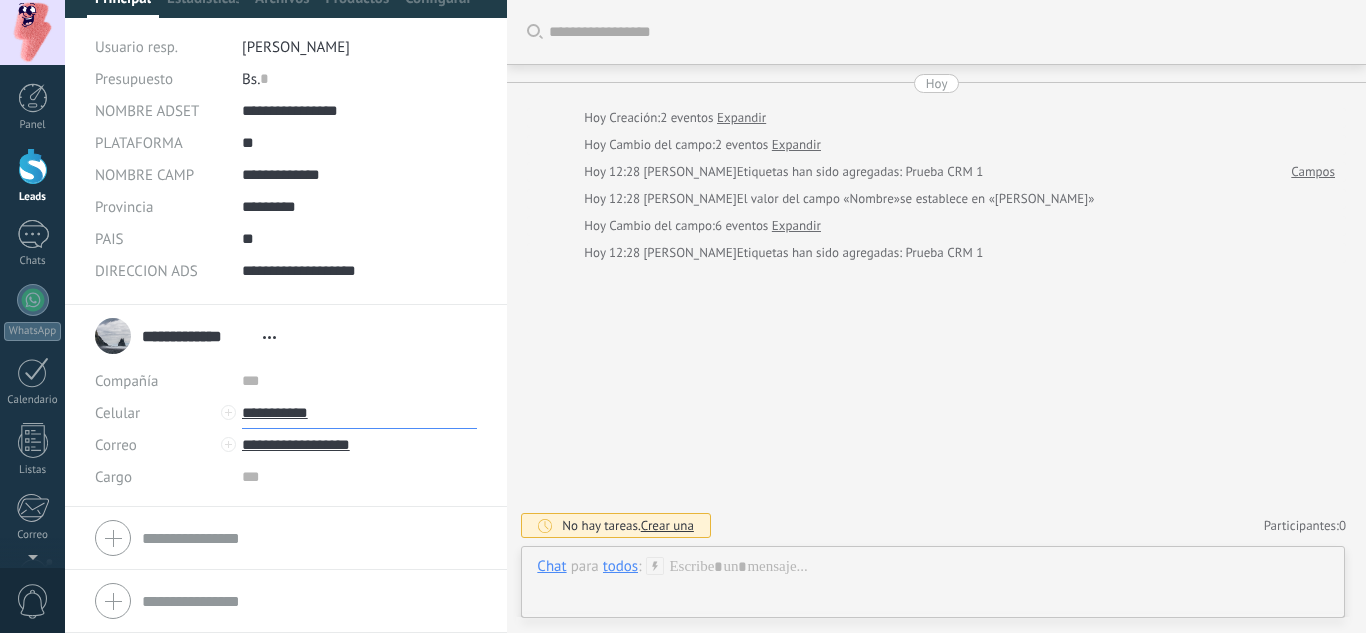 click on "**********" at bounding box center [360, 413] 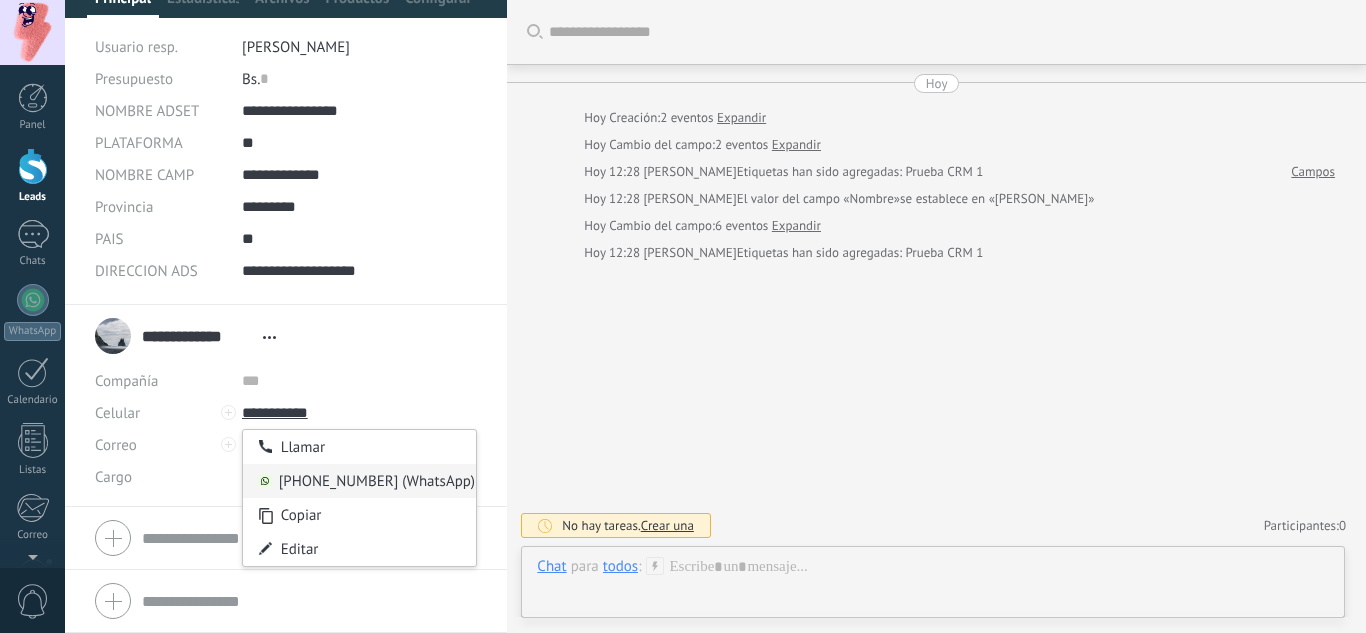 click on "[PHONE_NUMBER] (WhatsApp)" at bounding box center [360, 481] 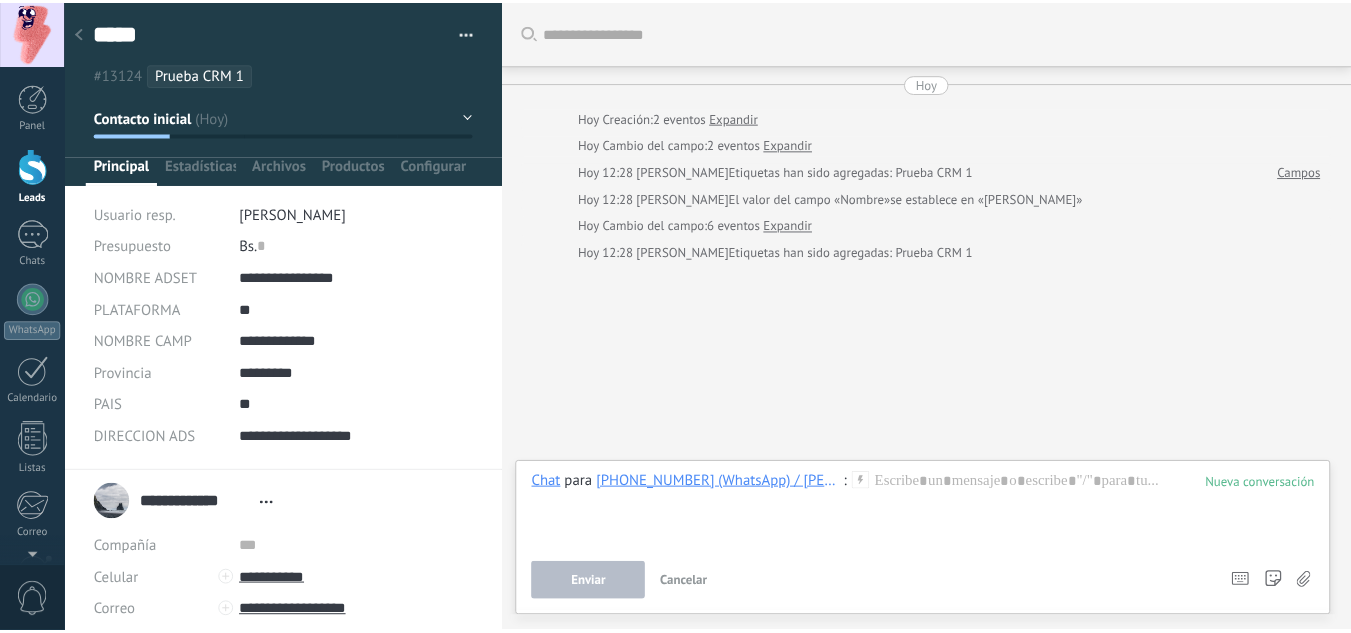 scroll, scrollTop: 167, scrollLeft: 0, axis: vertical 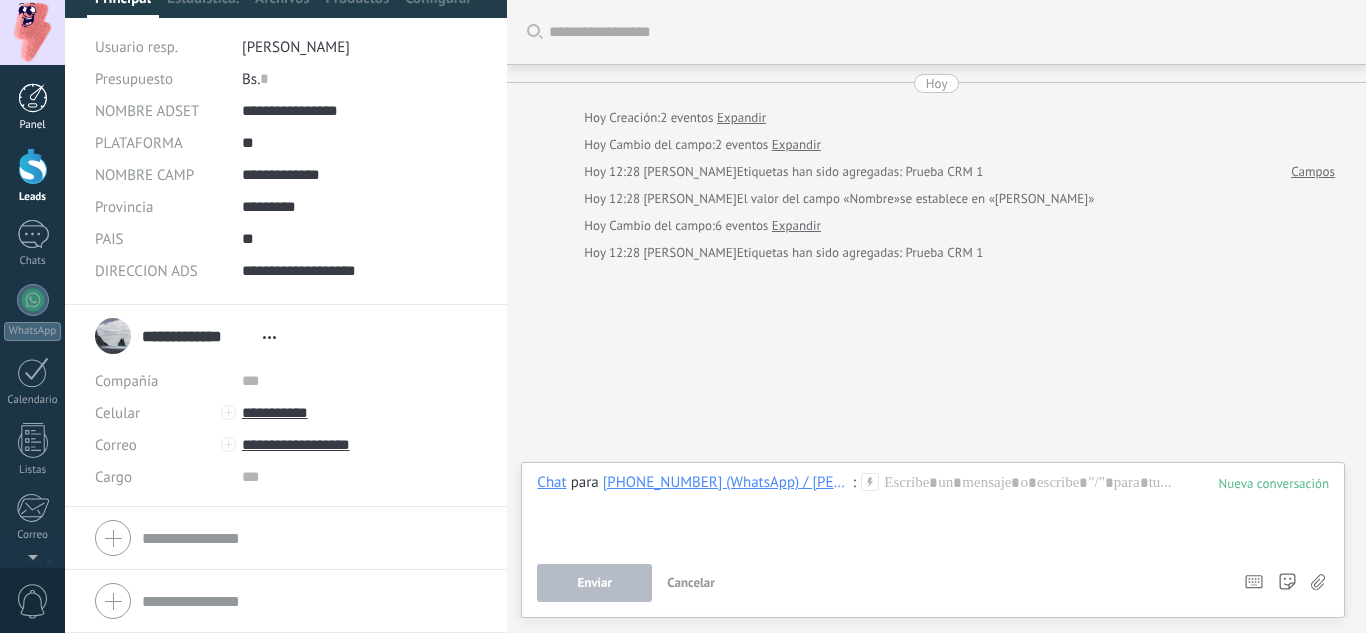 click at bounding box center (33, 98) 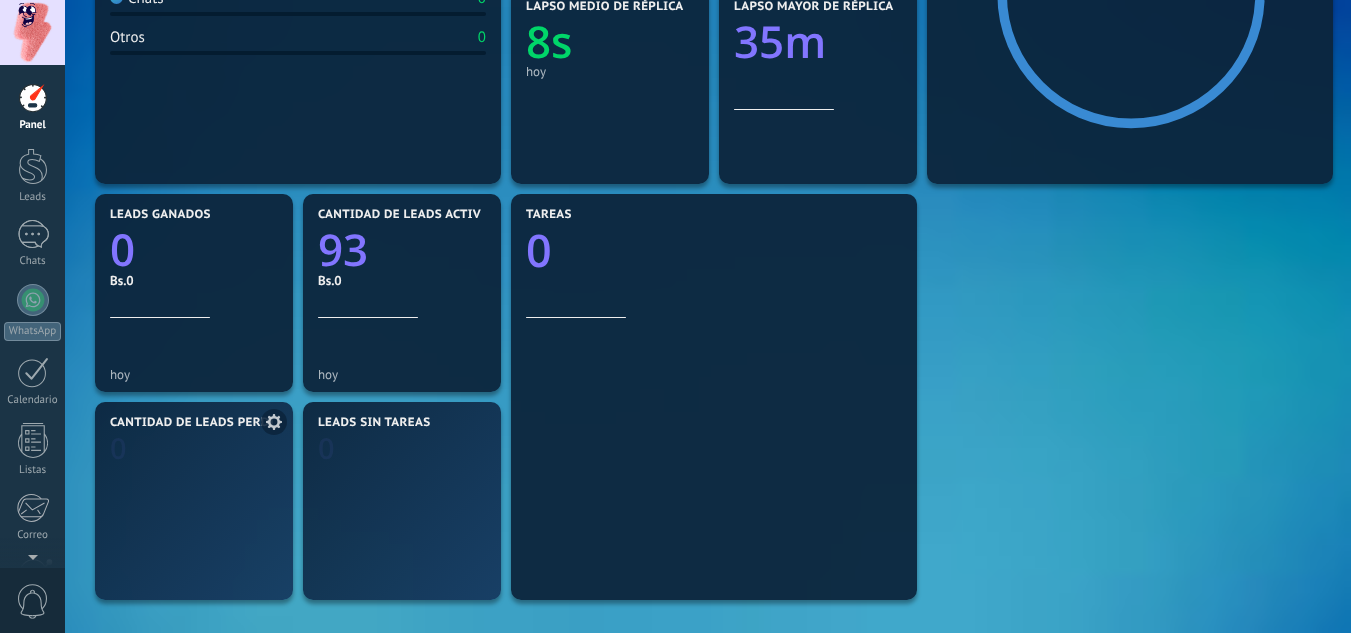 scroll, scrollTop: 500, scrollLeft: 0, axis: vertical 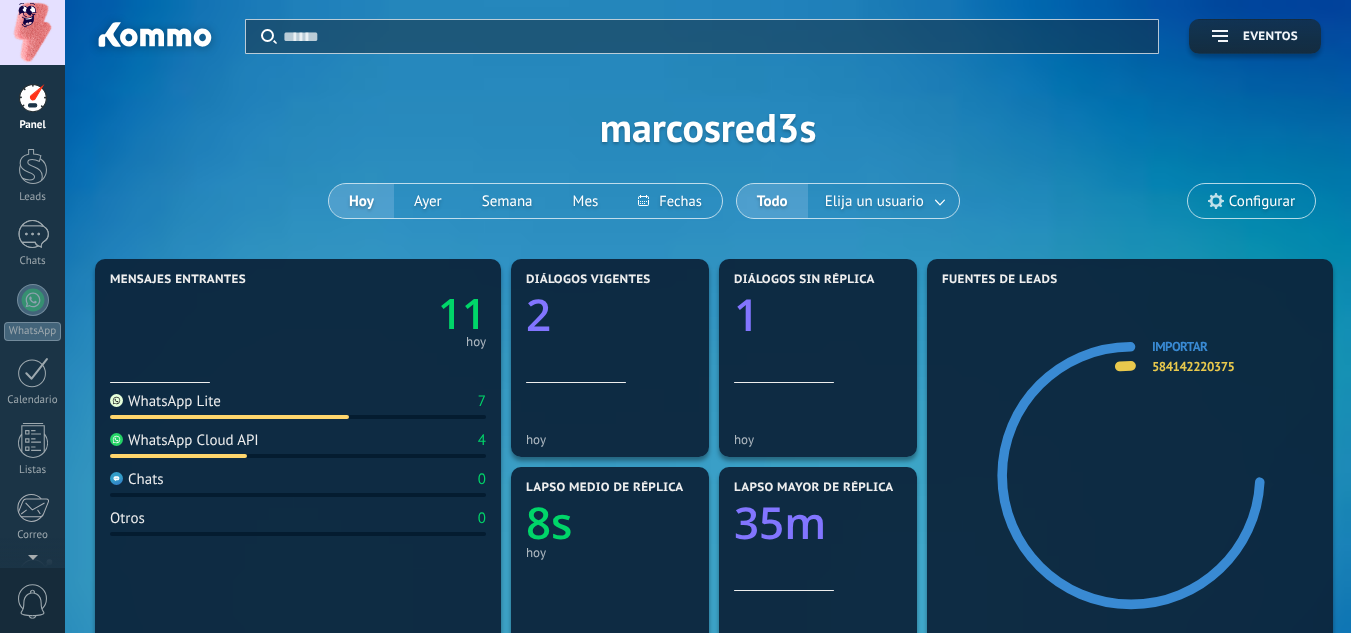 click at bounding box center (714, 36) 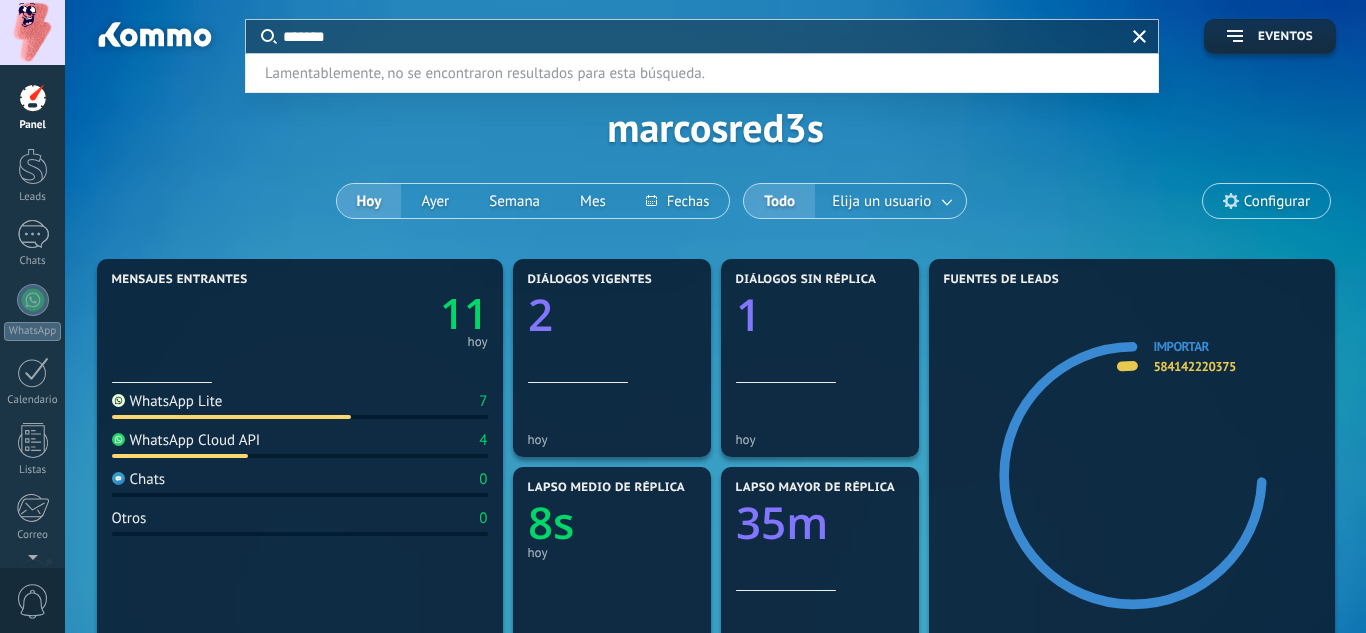 type on "*******" 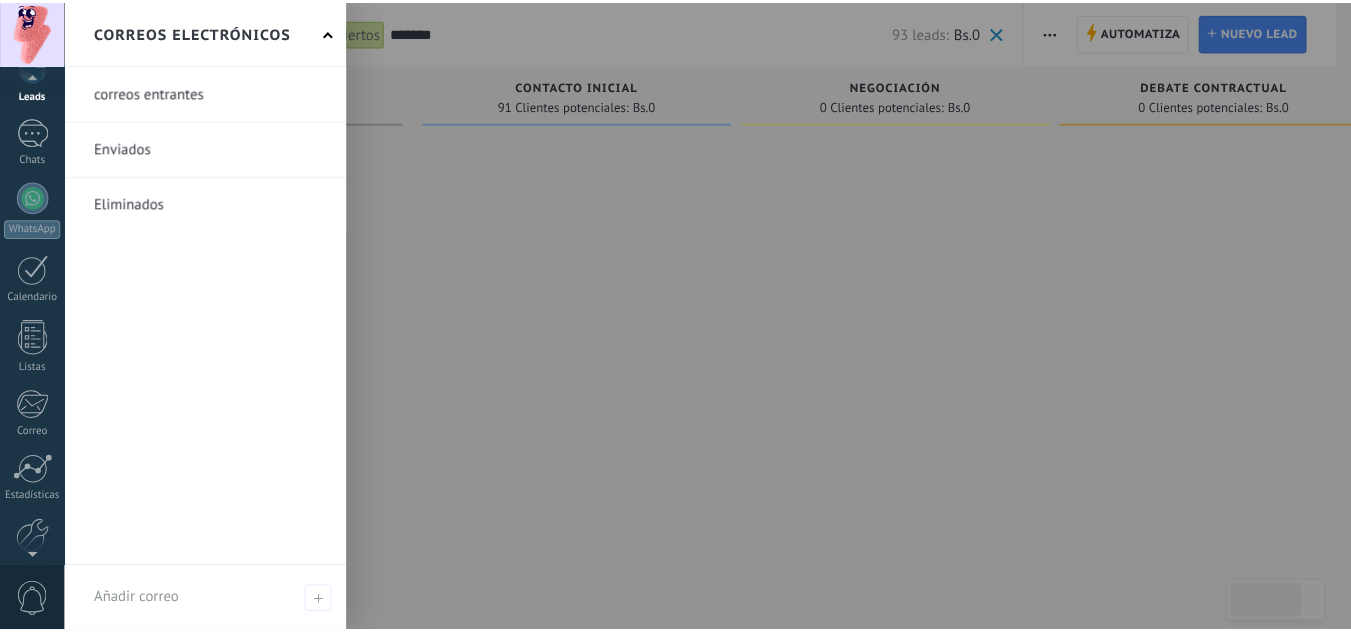 scroll, scrollTop: 199, scrollLeft: 0, axis: vertical 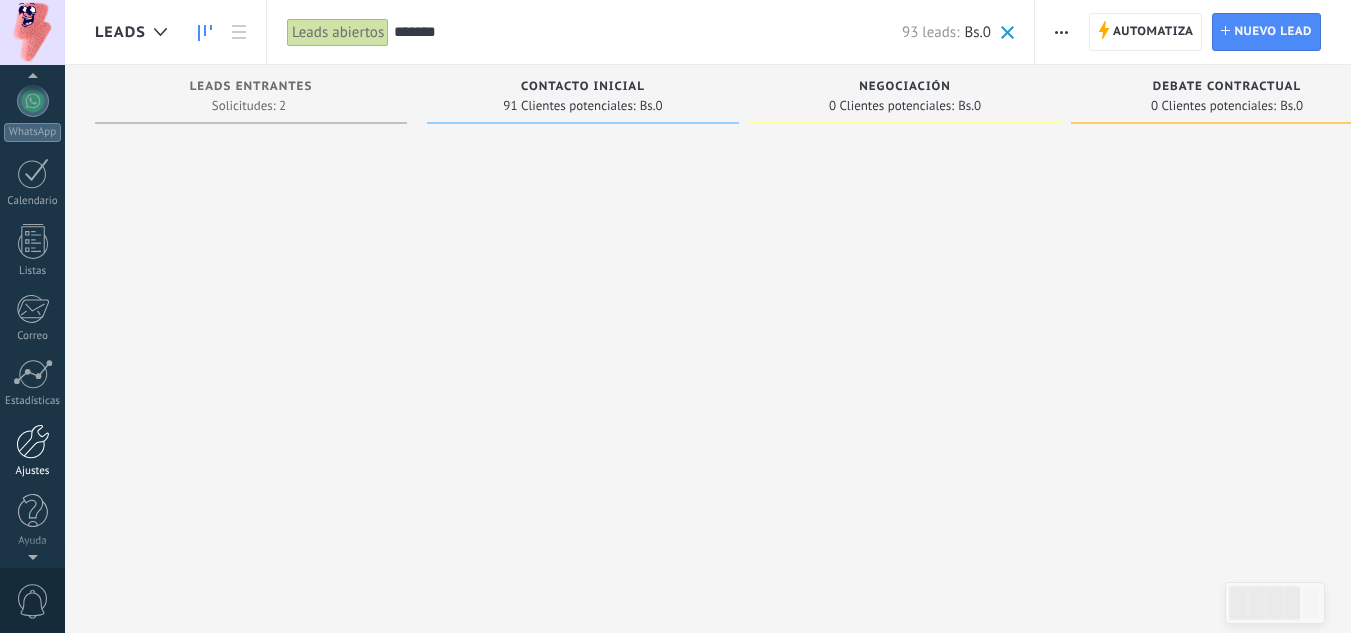 click at bounding box center (33, 441) 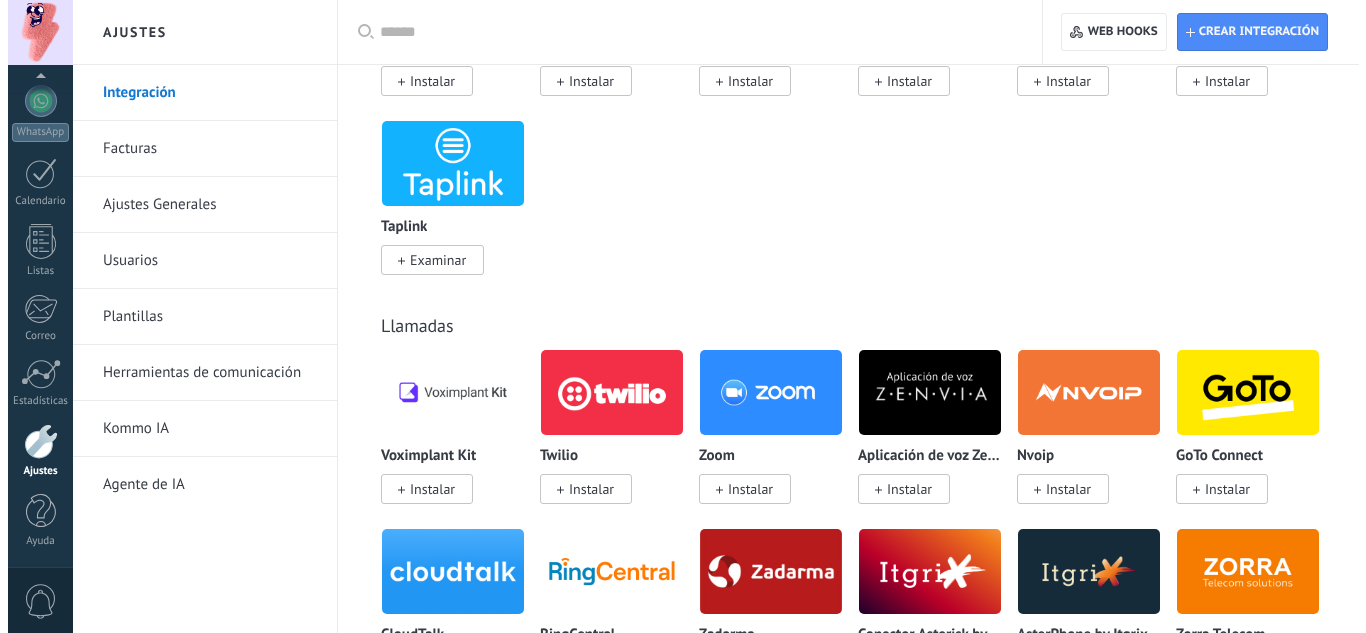 scroll, scrollTop: 2300, scrollLeft: 0, axis: vertical 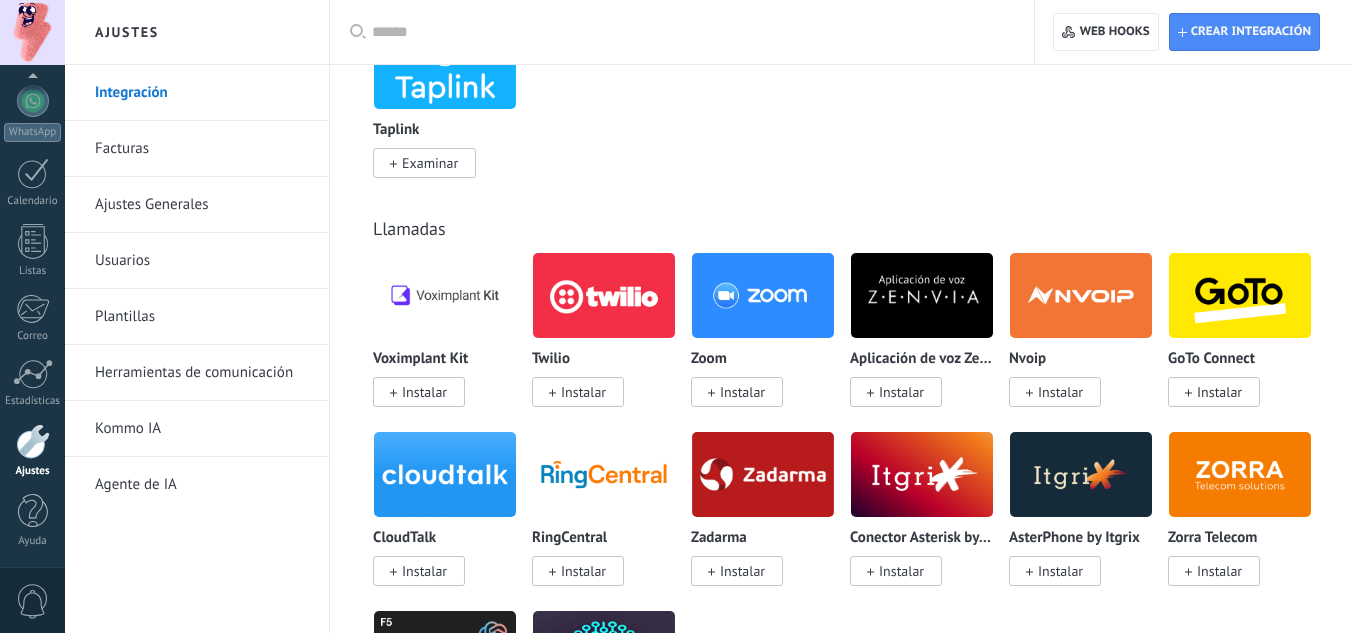 click at bounding box center [763, 474] 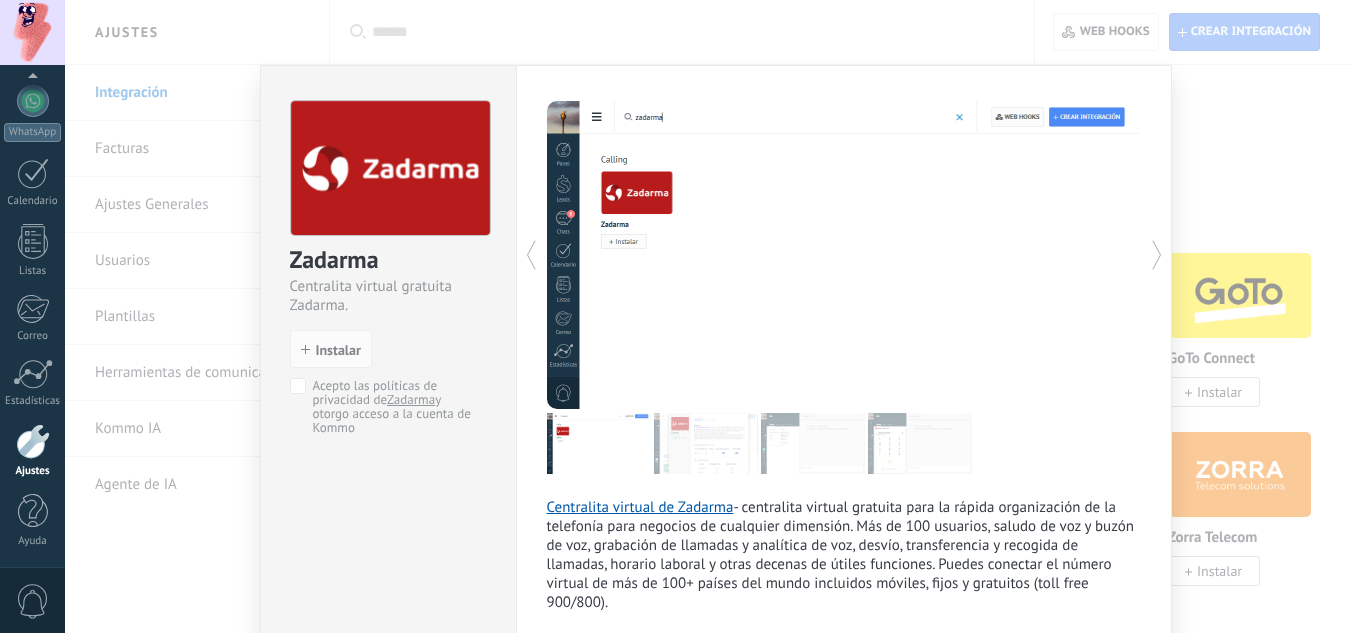 click at bounding box center [390, 168] 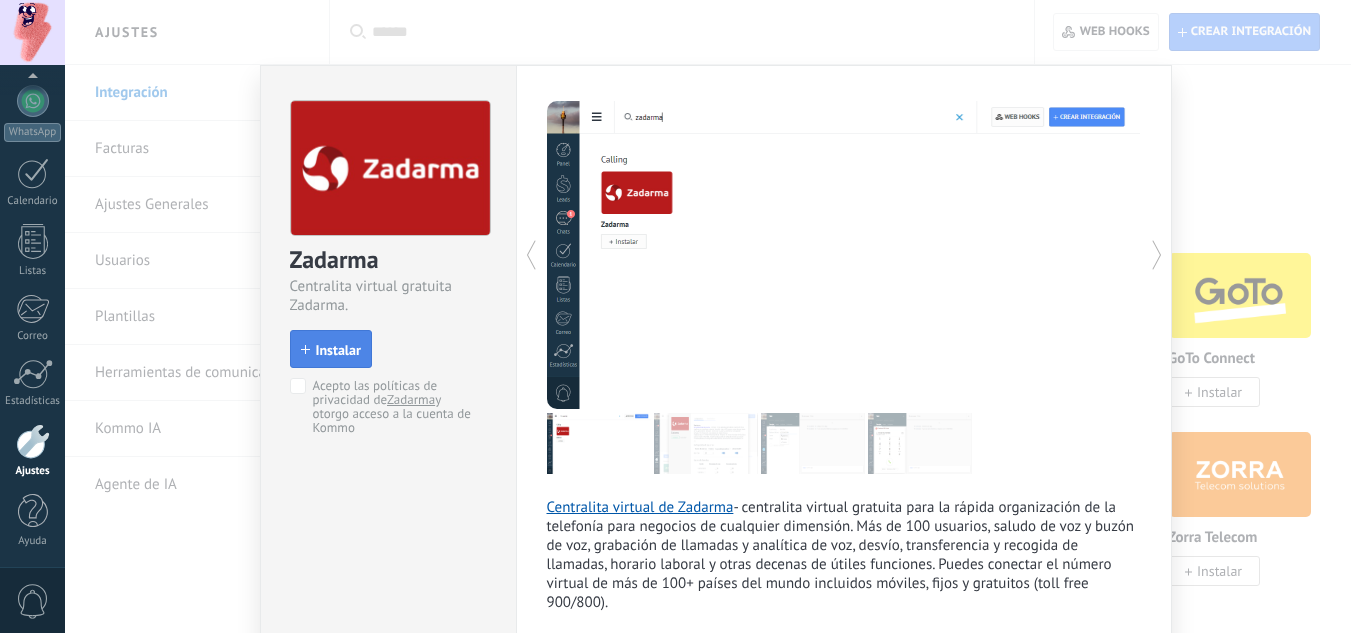 click on "Instalar" at bounding box center [338, 350] 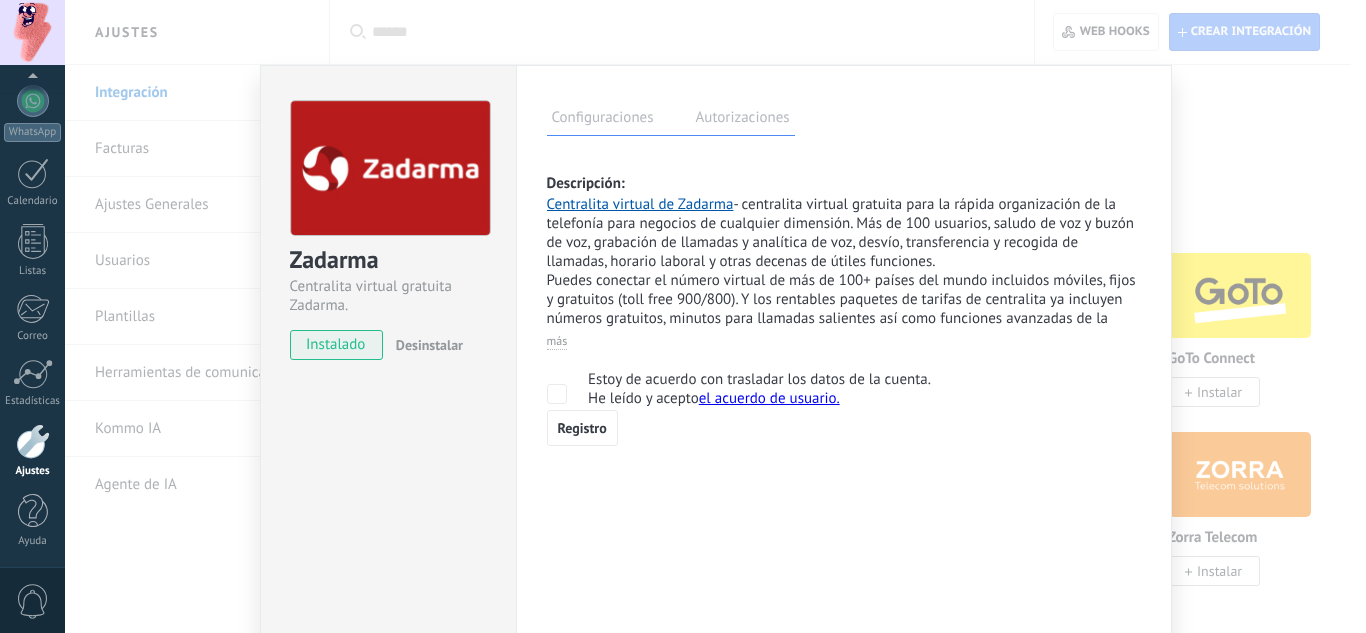 click on "Centralita virtual de Zadarma  - centralita virtual gratuita para la rápida organización de la telefonía para negocios de cualquier dimensión. Más de 100 usuarios, saludo de voz y buzón de voz, grabación de llamadas y analítica de voz, desvío, transferencia y recogida de llamadas, horario laboral y otras decenas de útiles funciones." at bounding box center [844, 233] 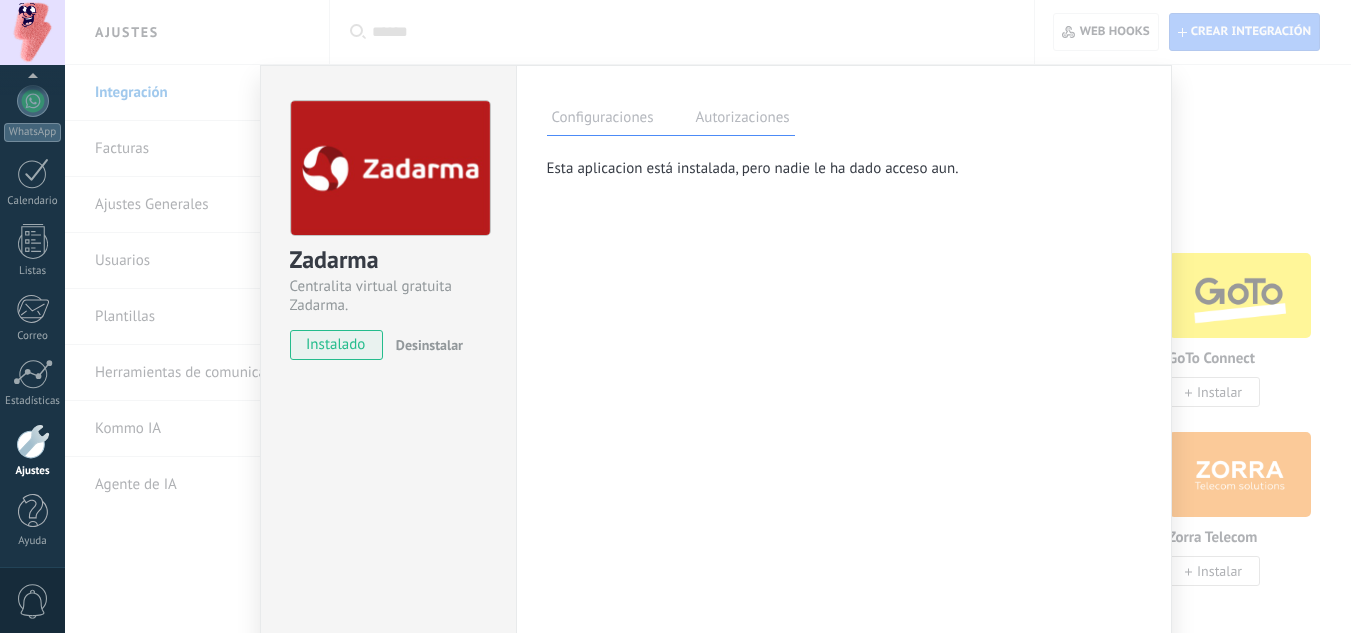click on "Configuraciones" at bounding box center (603, 120) 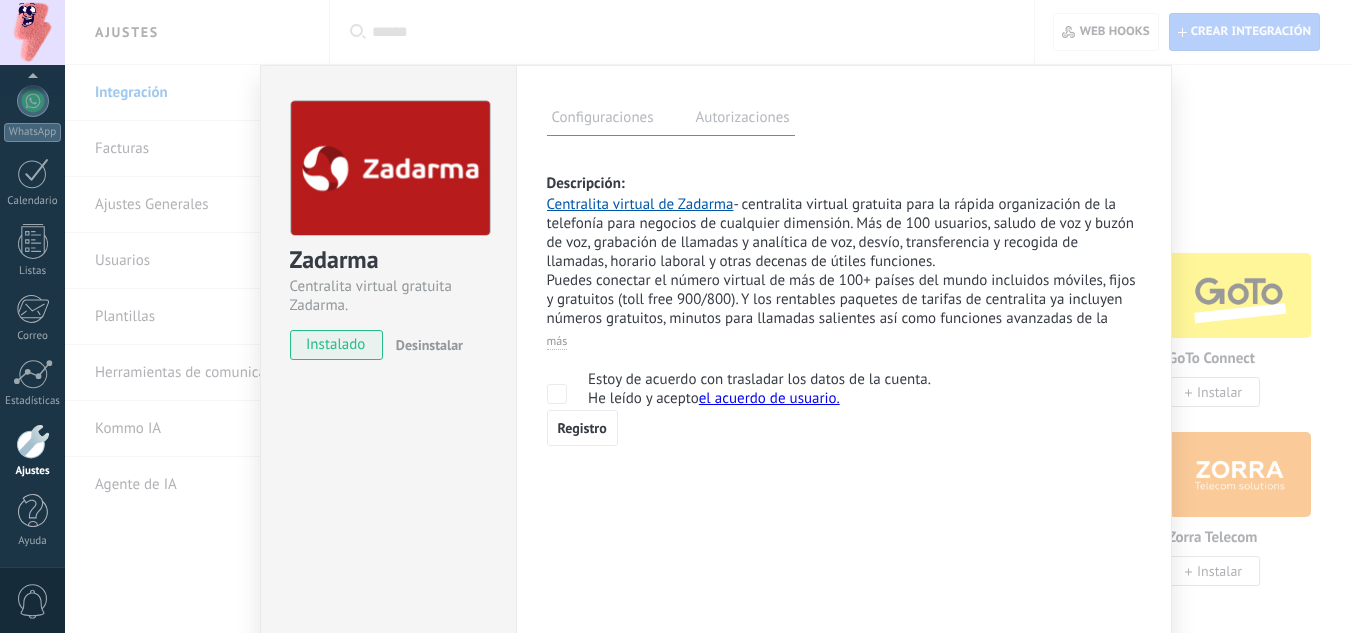 drag, startPoint x: 819, startPoint y: 131, endPoint x: 743, endPoint y: 121, distance: 76.655075 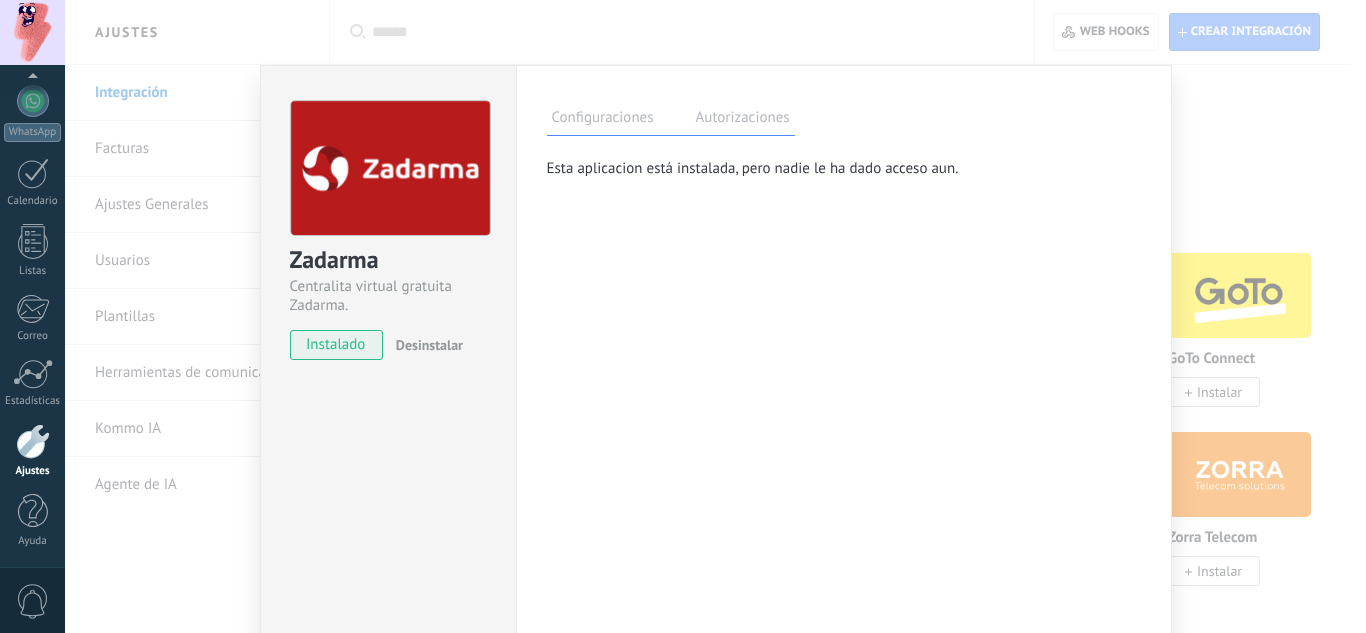 click on "Configuraciones" at bounding box center (603, 120) 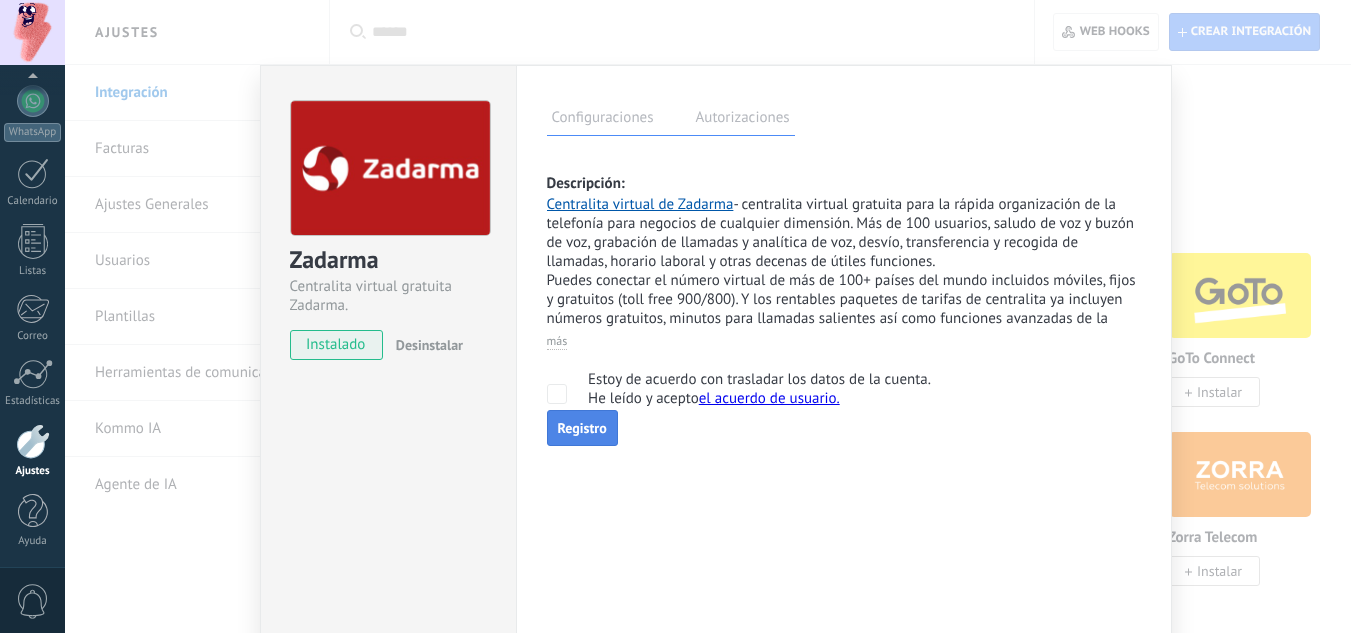 click on "Registro" at bounding box center [582, 428] 